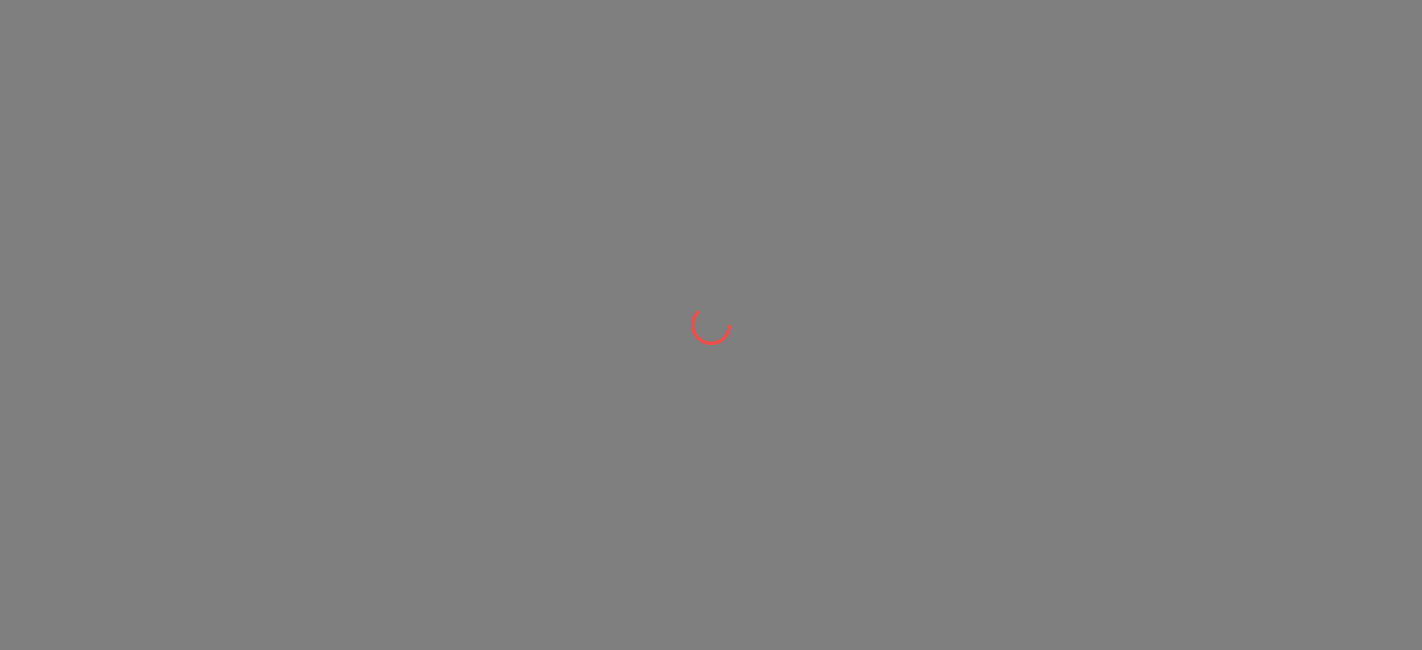 scroll, scrollTop: 0, scrollLeft: 0, axis: both 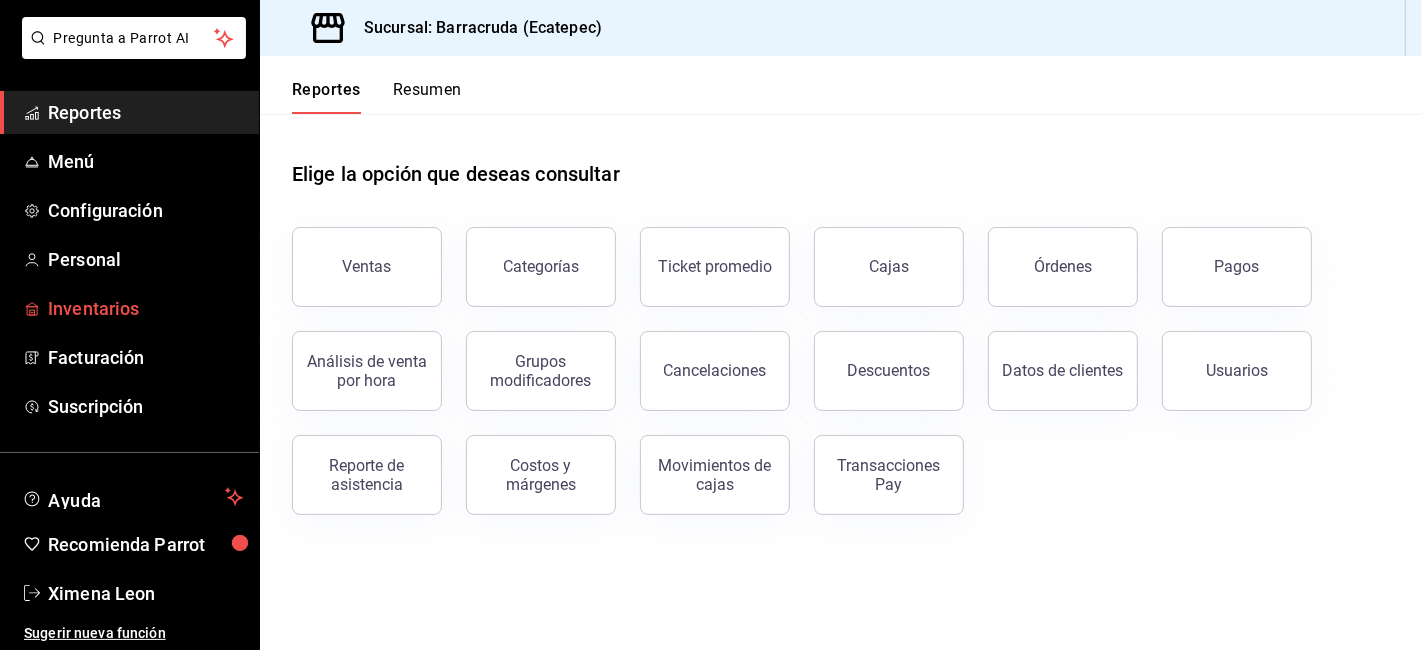 click on "Inventarios" at bounding box center [129, 308] 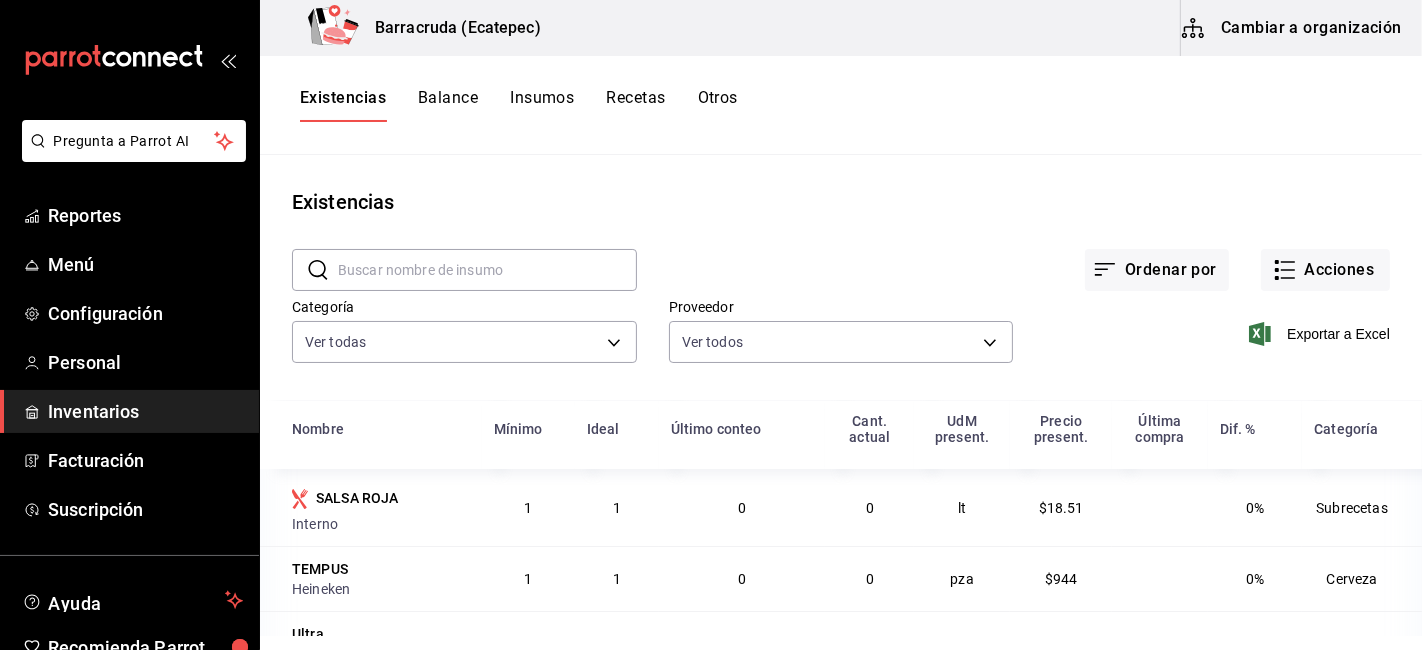 click on "Cambiar a organización" at bounding box center (1293, 28) 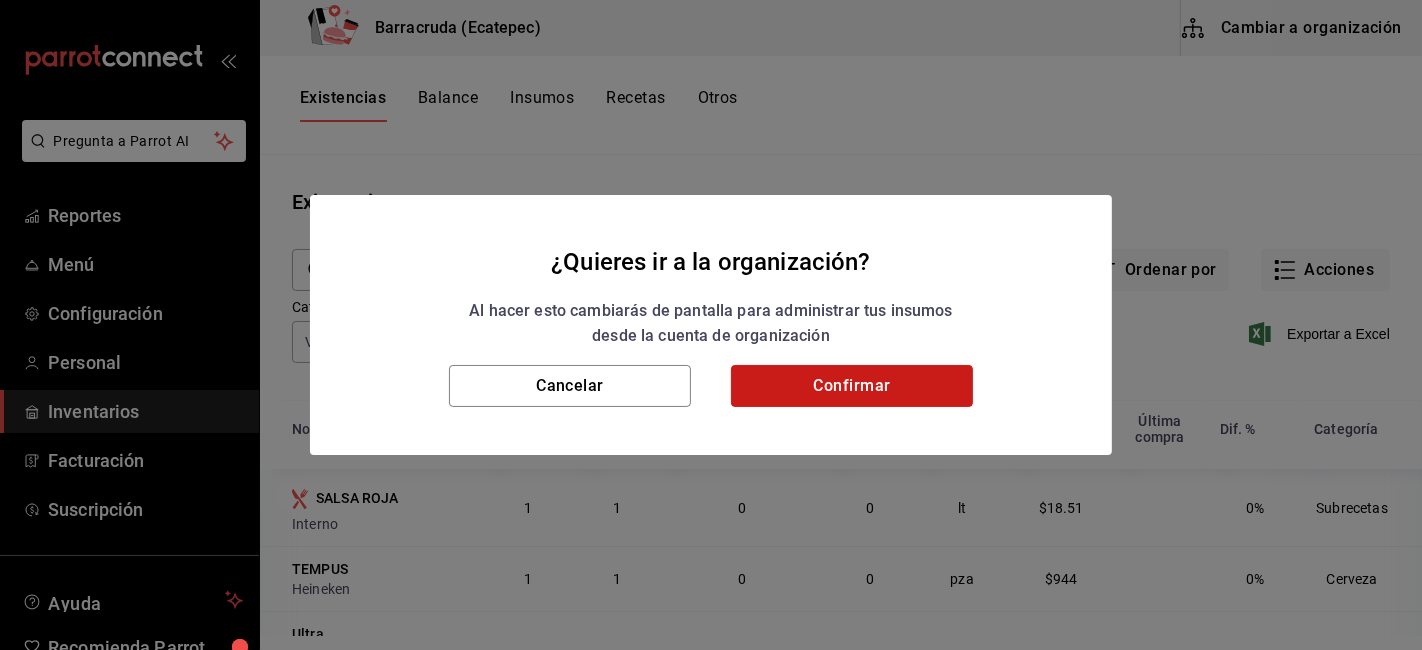 click on "Confirmar" at bounding box center [852, 386] 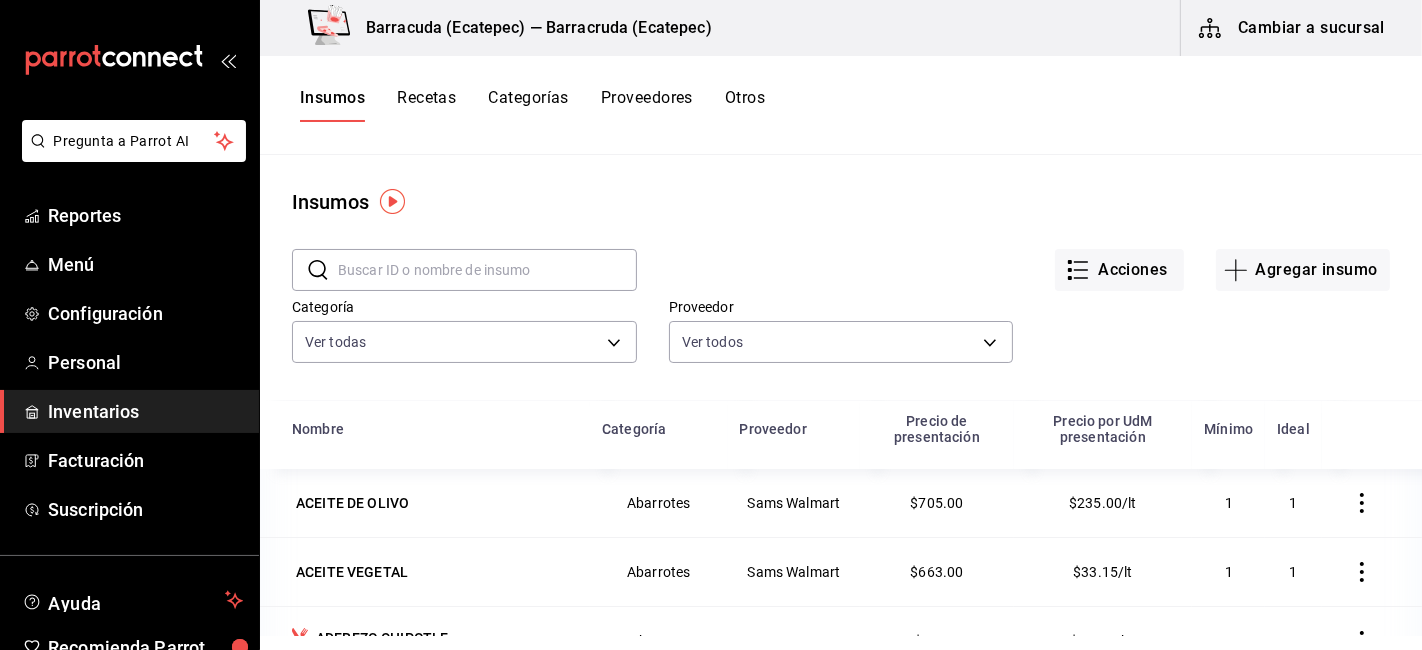 scroll, scrollTop: 379, scrollLeft: 0, axis: vertical 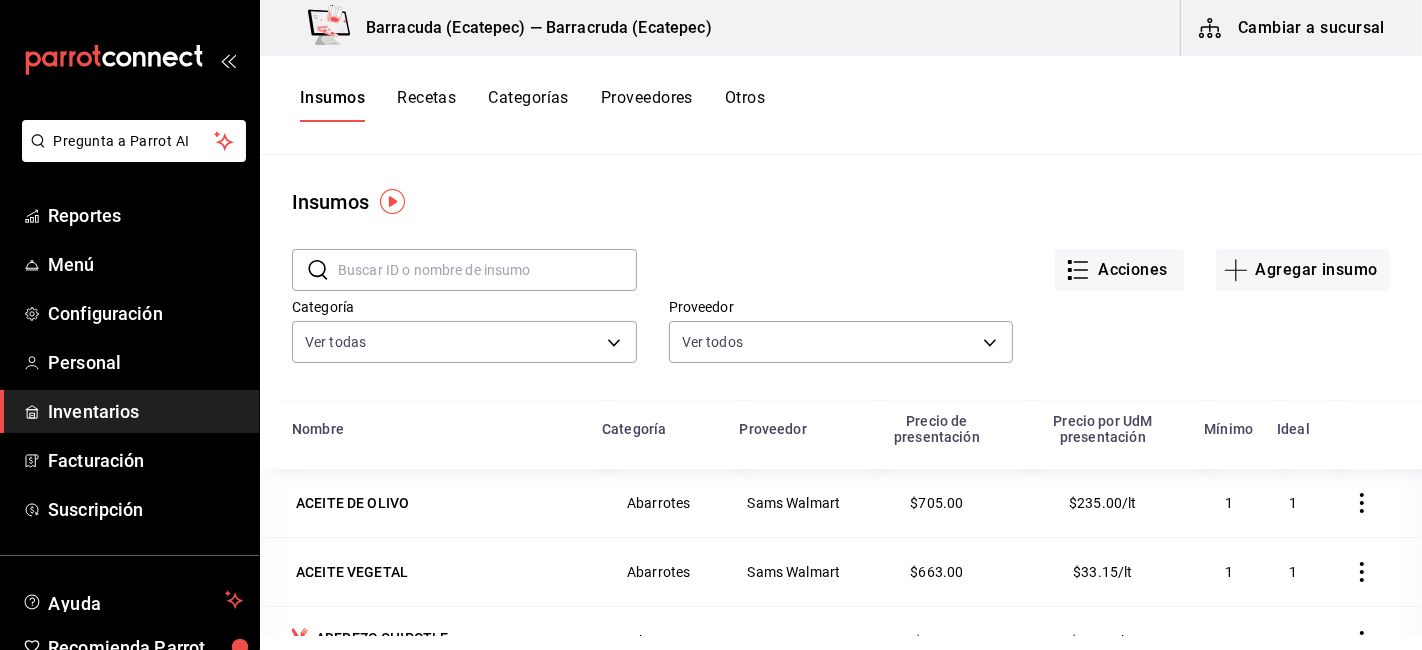 click at bounding box center (487, 270) 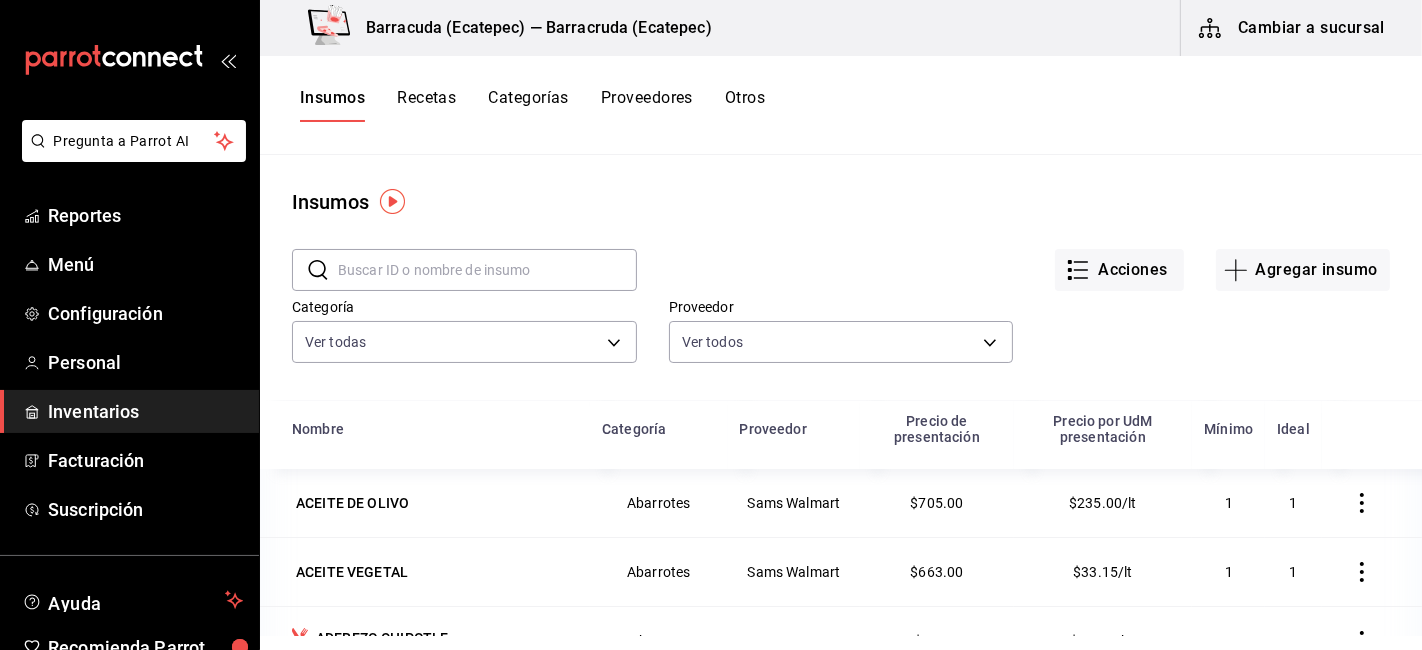 click on "Acciones Agregar insumo" at bounding box center (1013, 254) 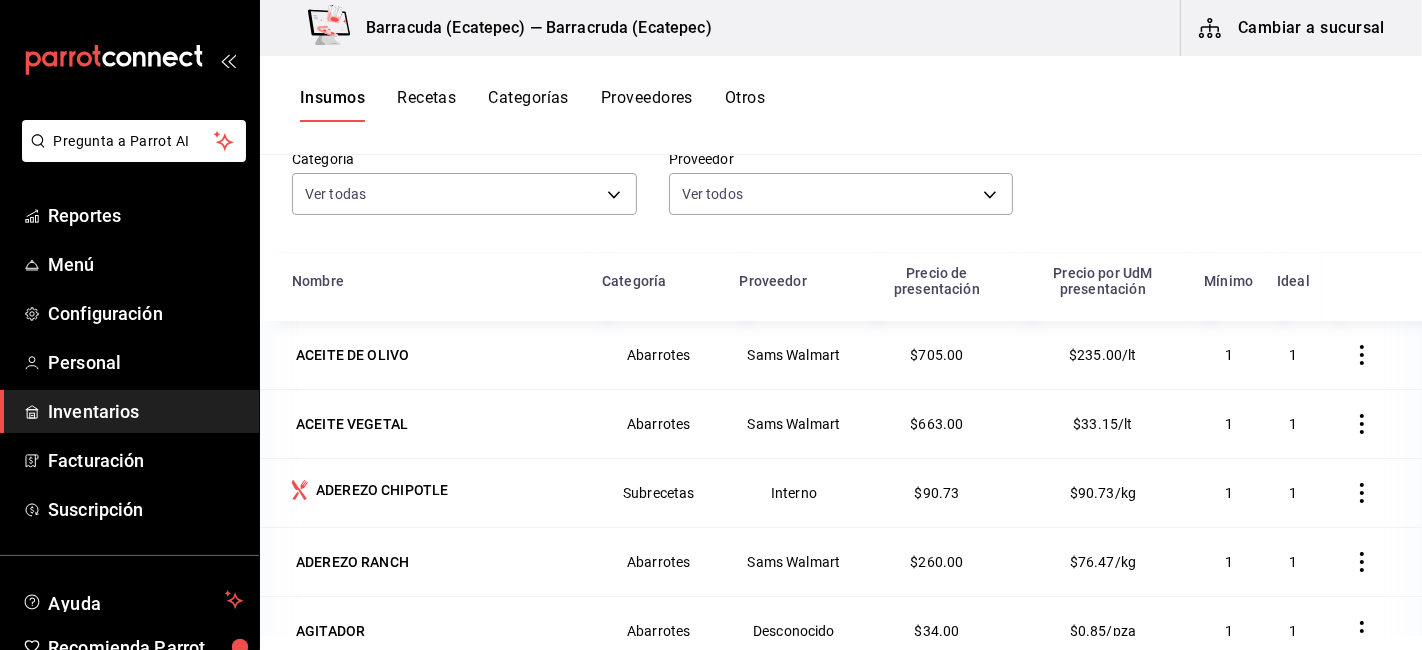 scroll, scrollTop: 150, scrollLeft: 0, axis: vertical 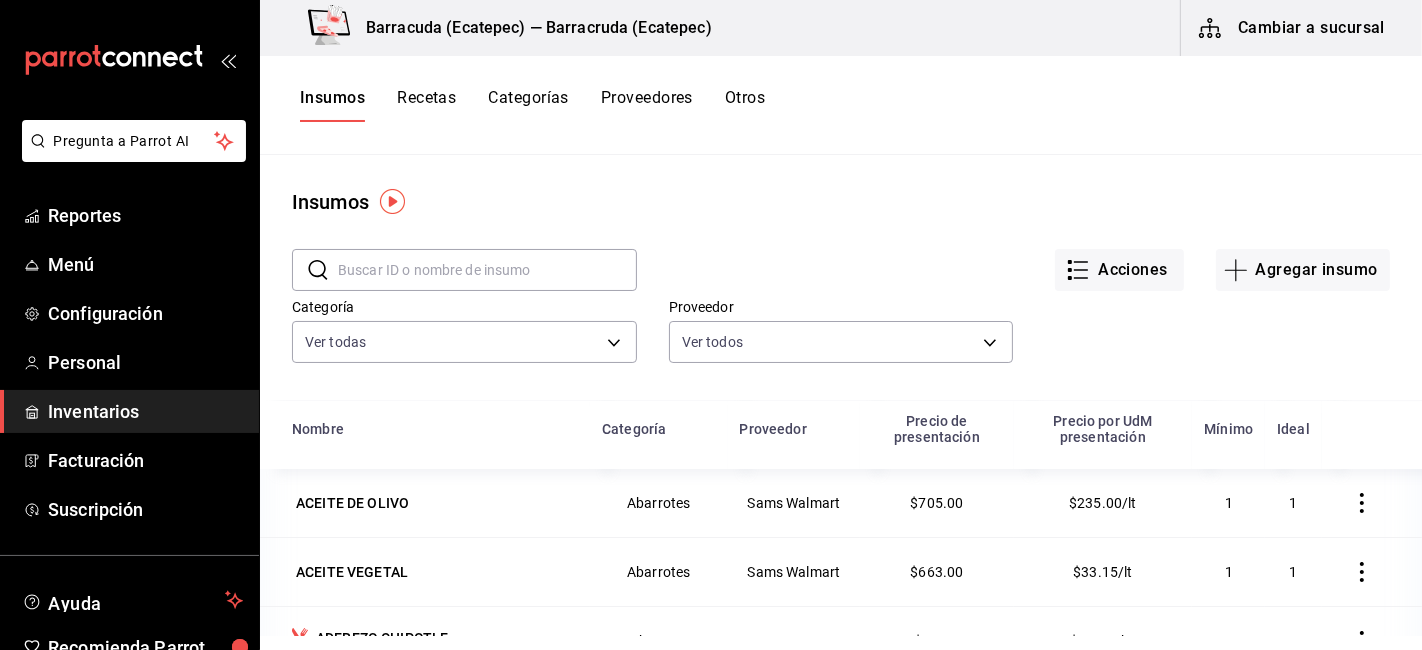 click at bounding box center [487, 270] 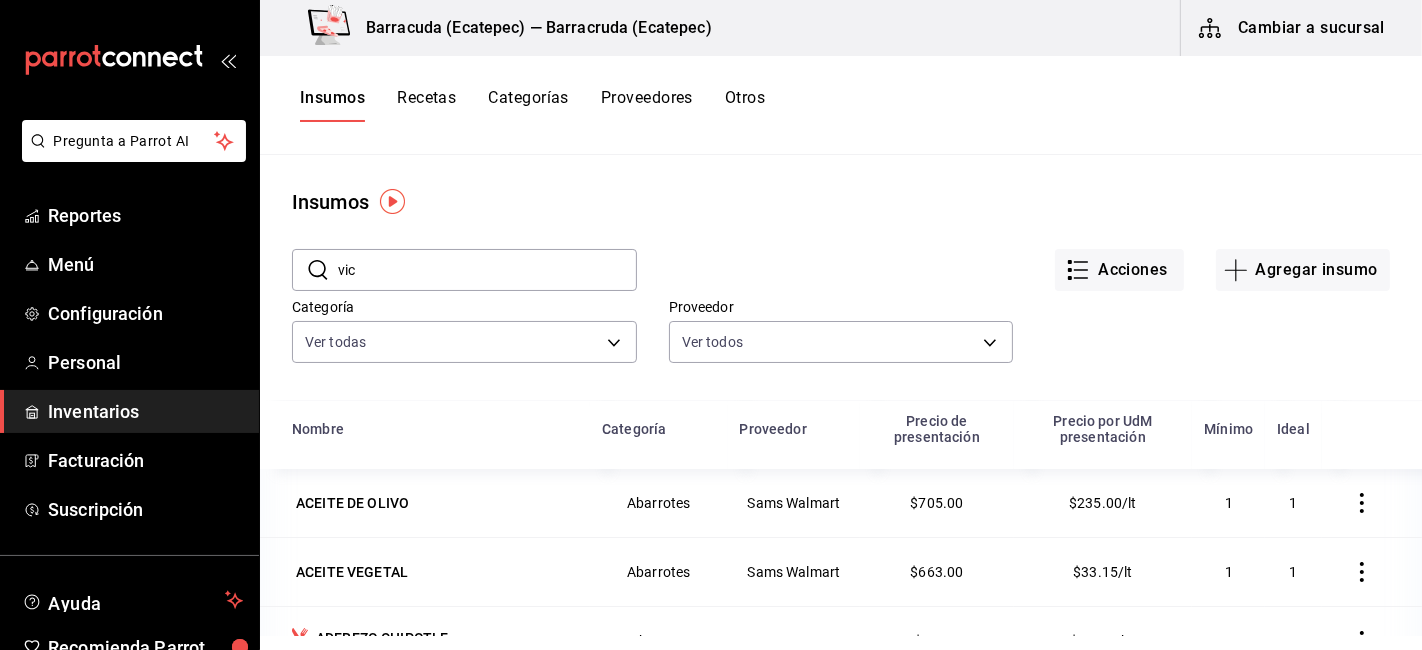 type on "vic" 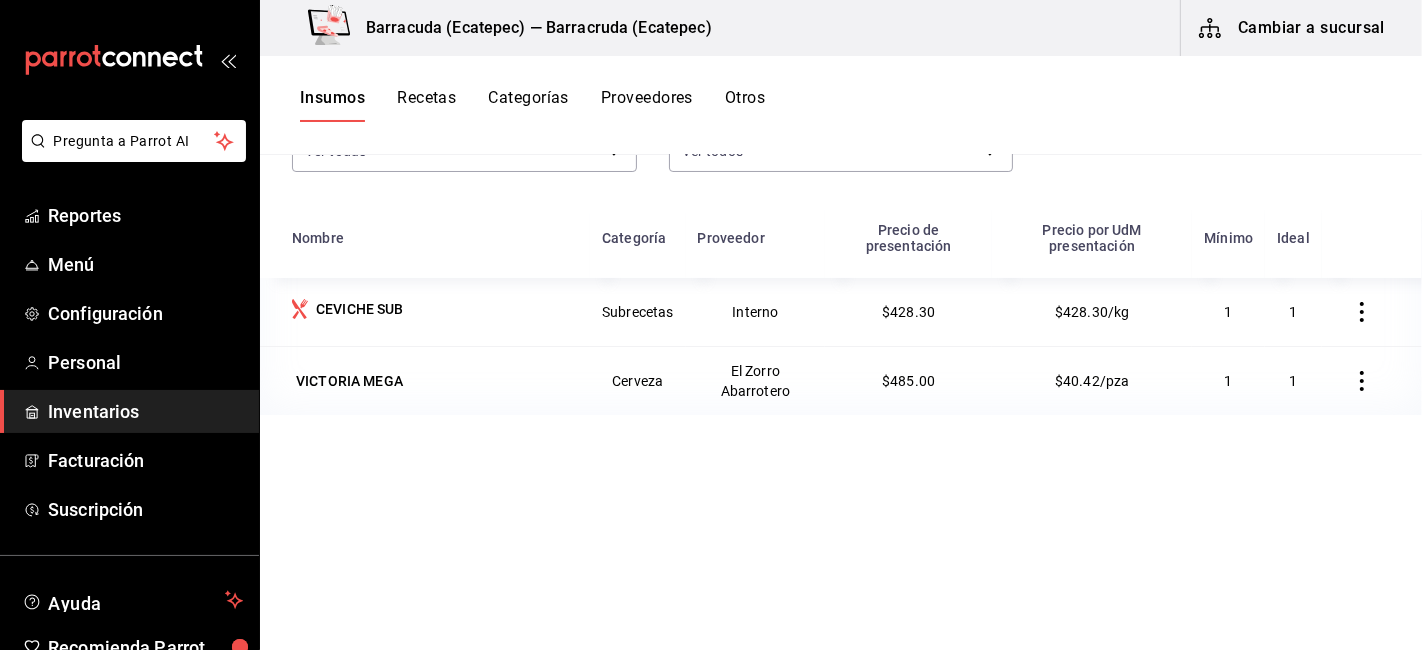 scroll, scrollTop: 0, scrollLeft: 0, axis: both 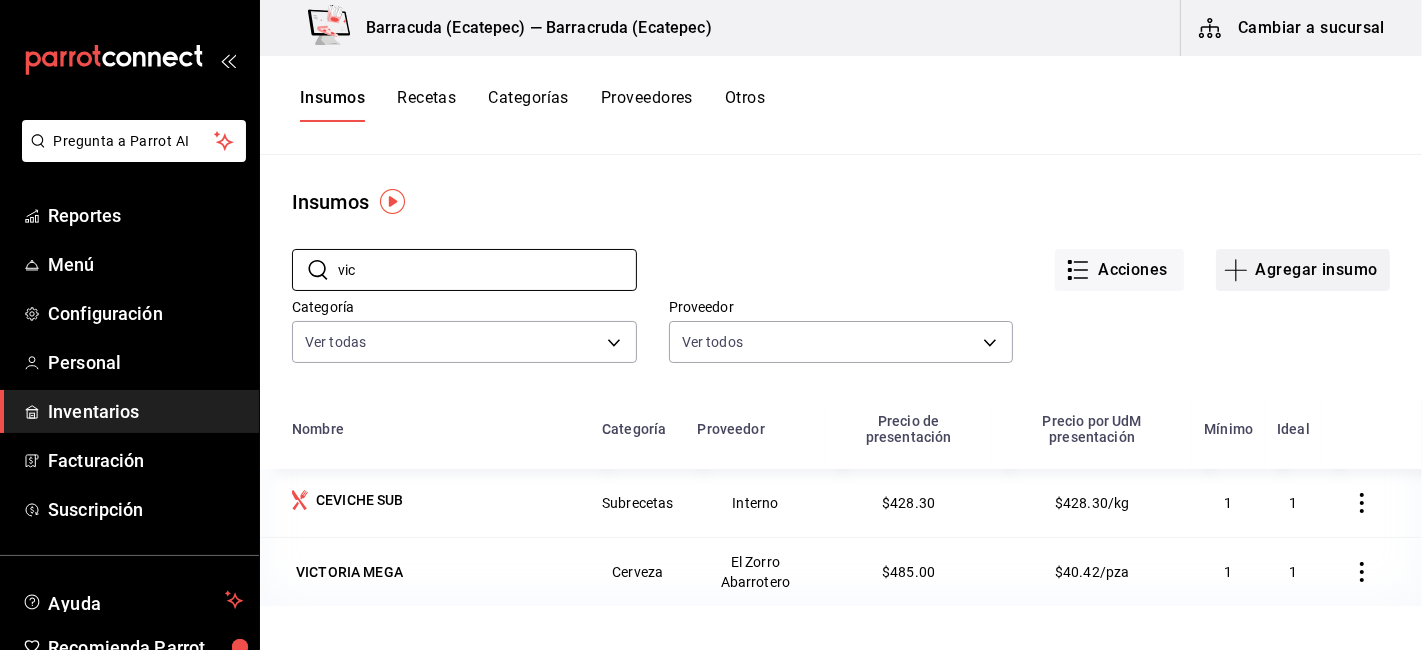 click on "Agregar insumo" at bounding box center [1303, 270] 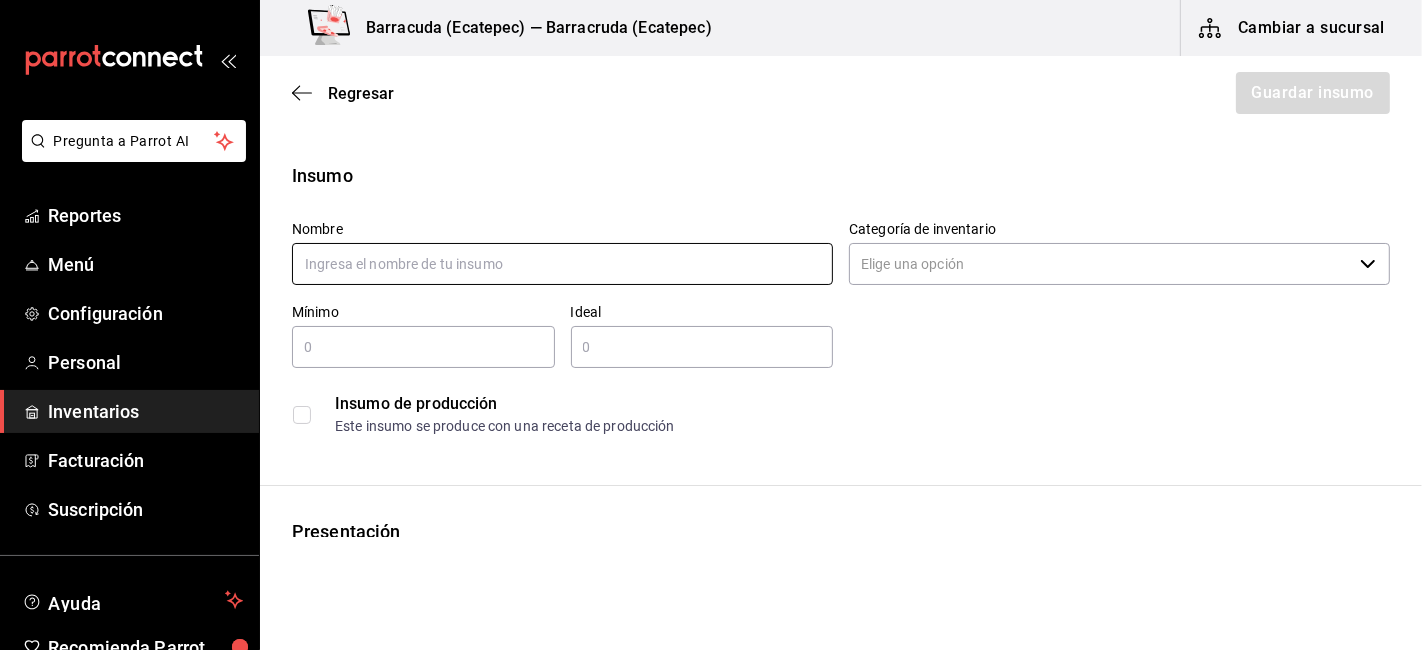 click at bounding box center (562, 264) 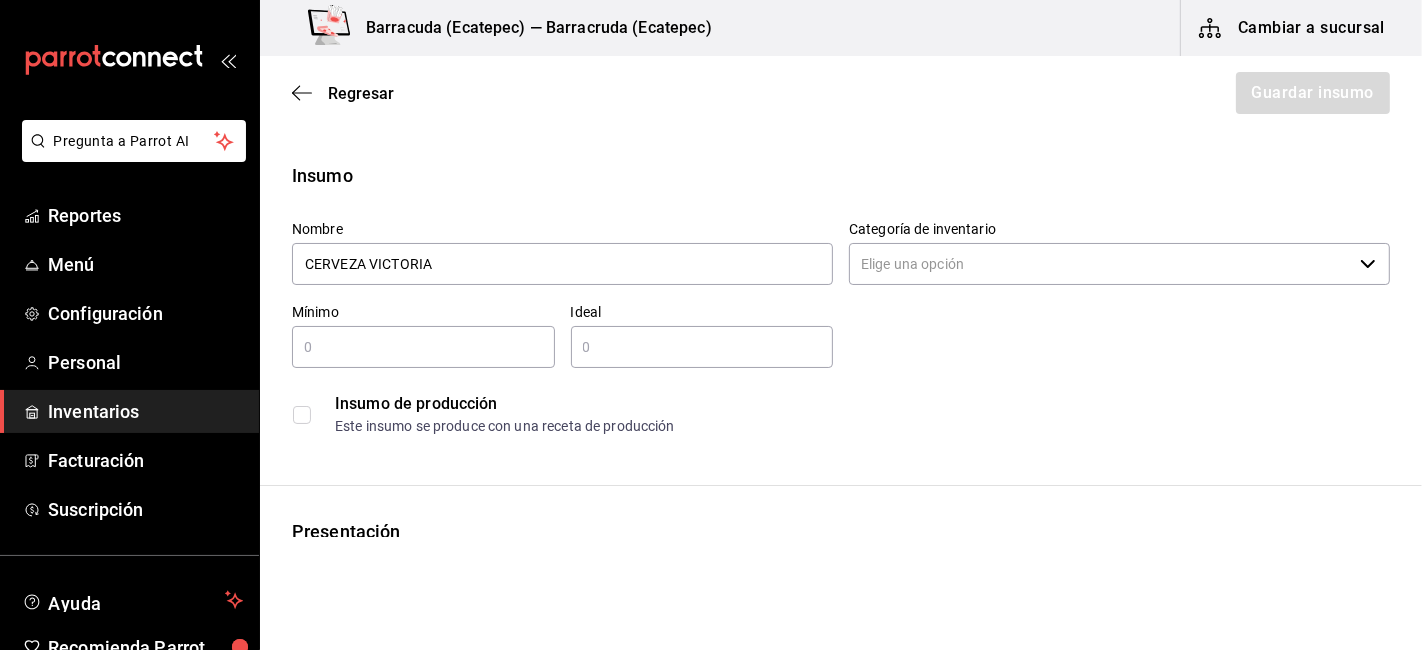 type on "CERVEZA VICTORIA" 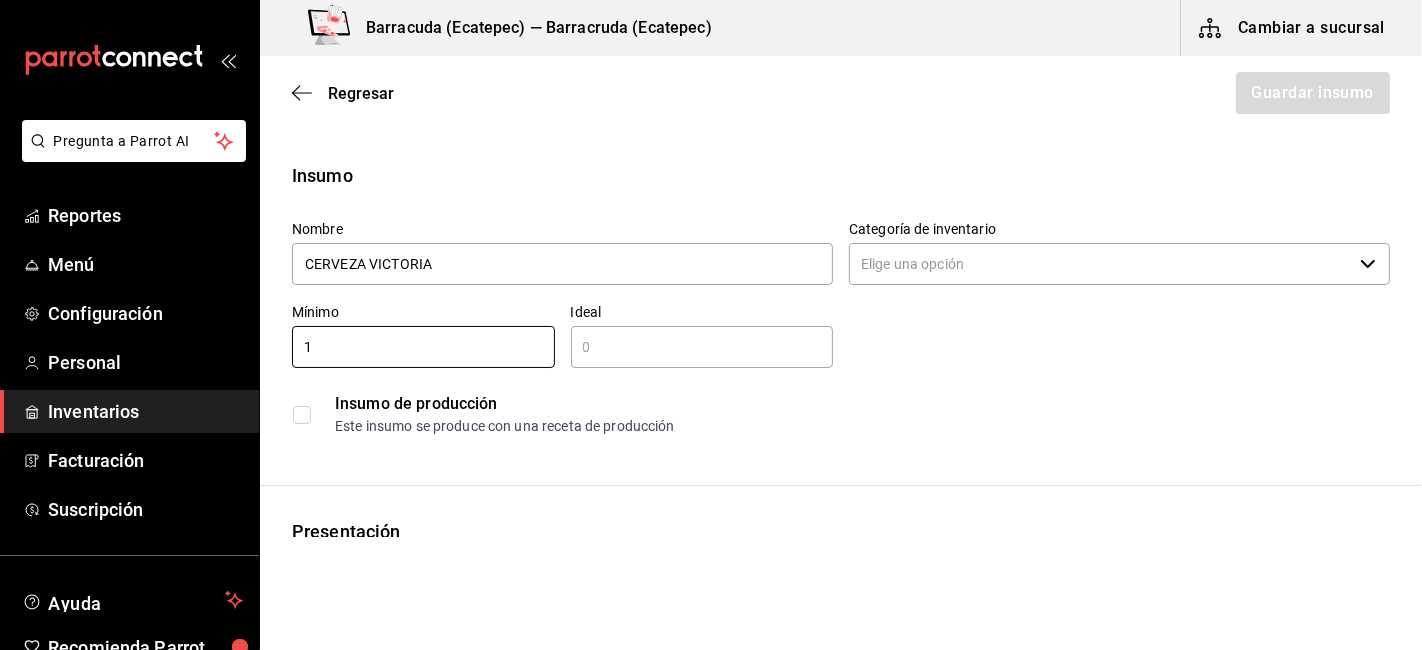 type on "1" 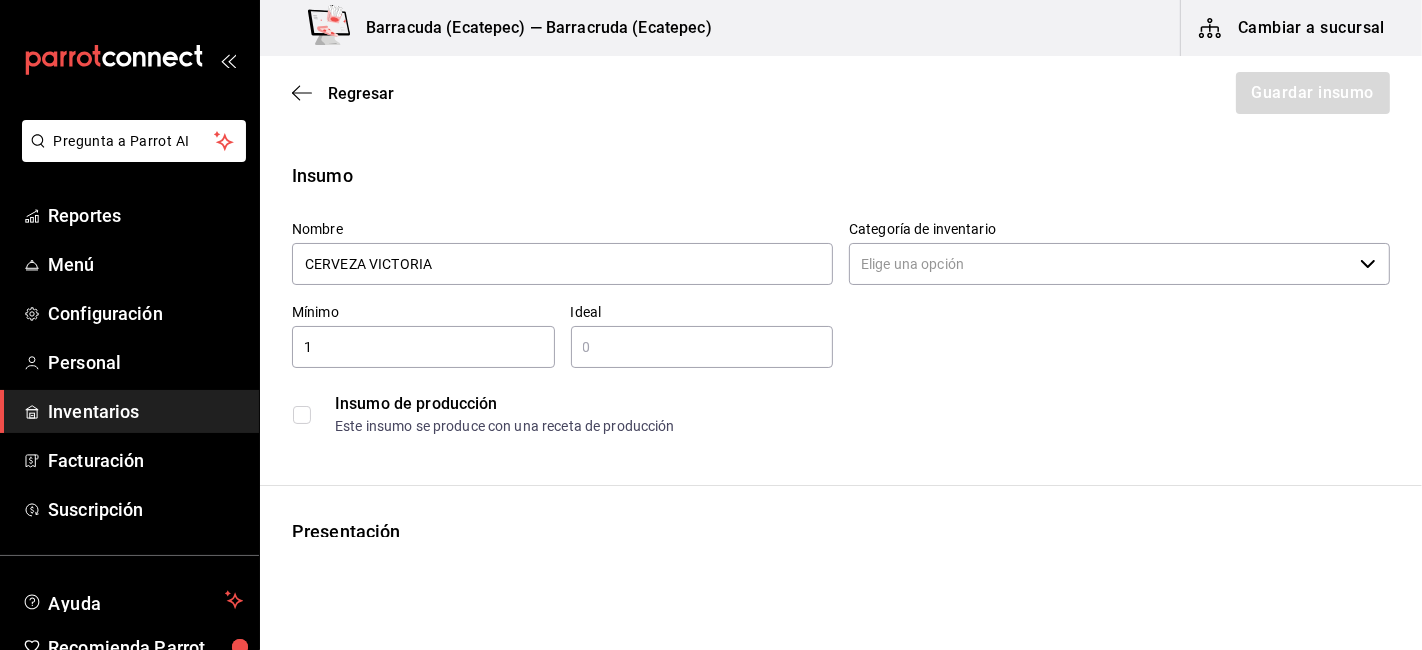 click on "Insumo de producción Este insumo se produce con una receta de producción" at bounding box center [833, 406] 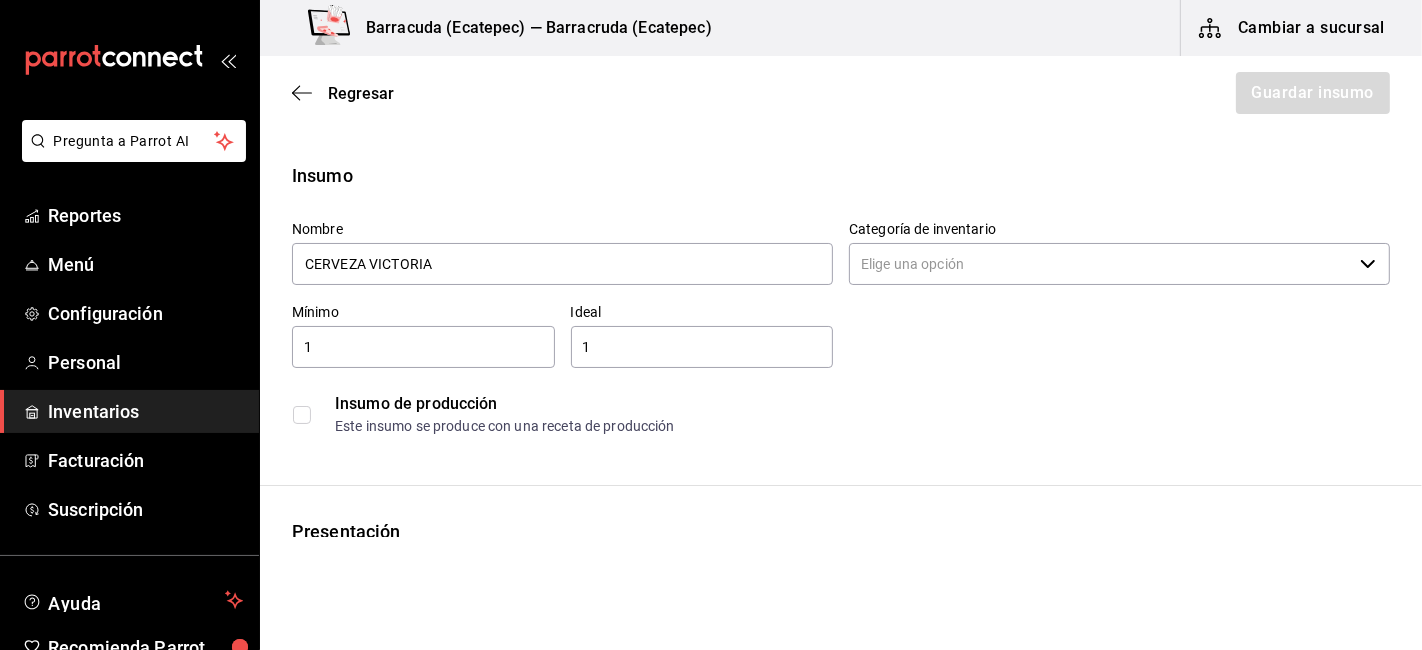 click on "1" at bounding box center [702, 347] 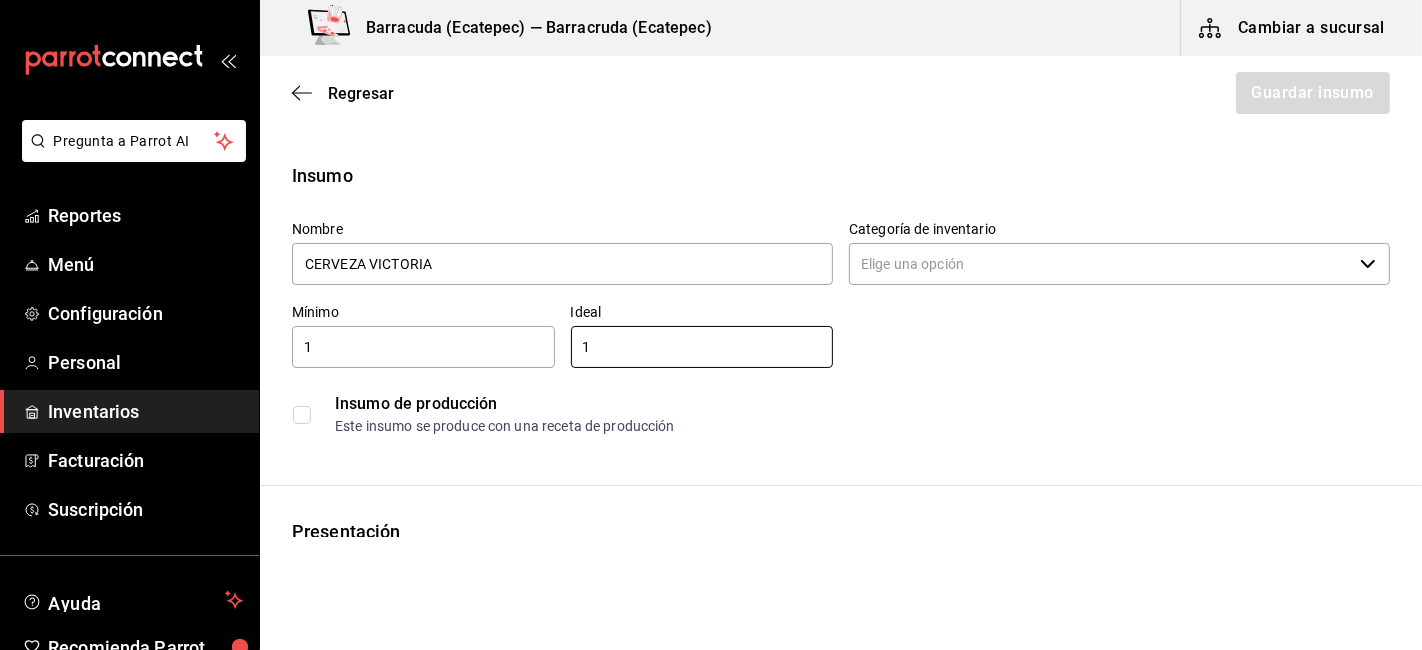 type on "1" 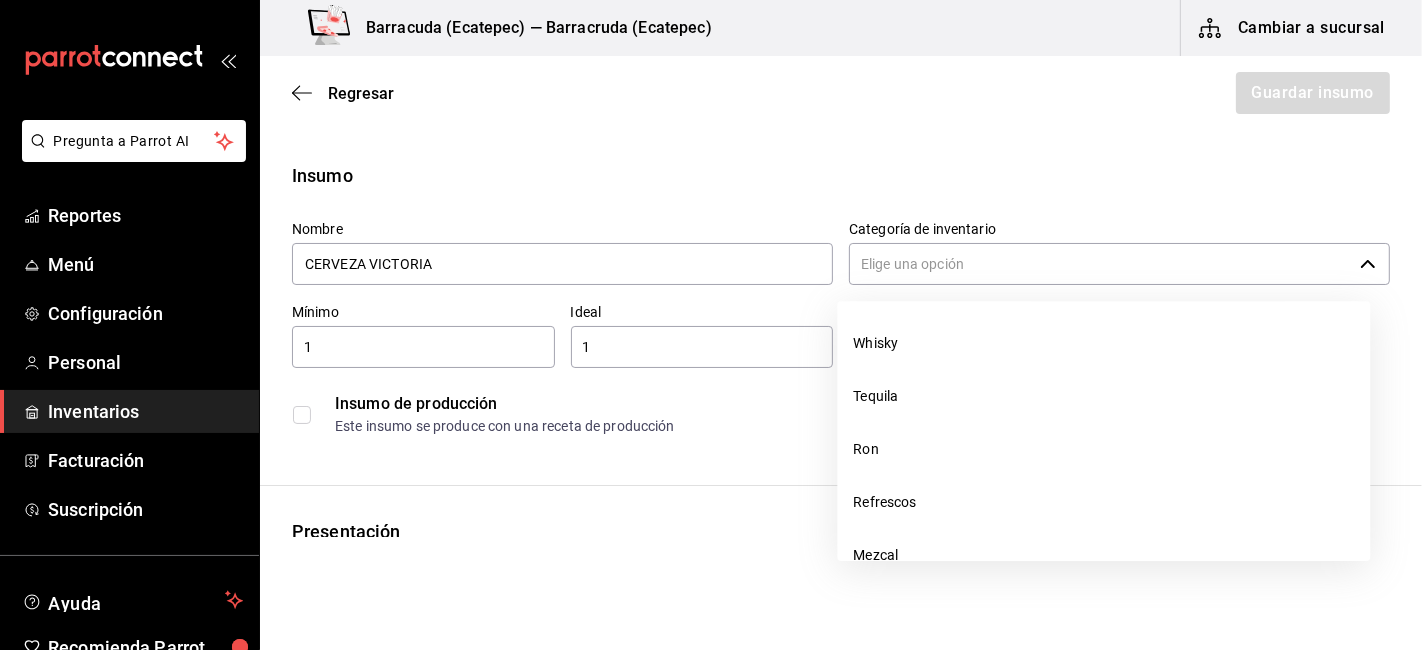 click on "Categoría de inventario" at bounding box center (1100, 264) 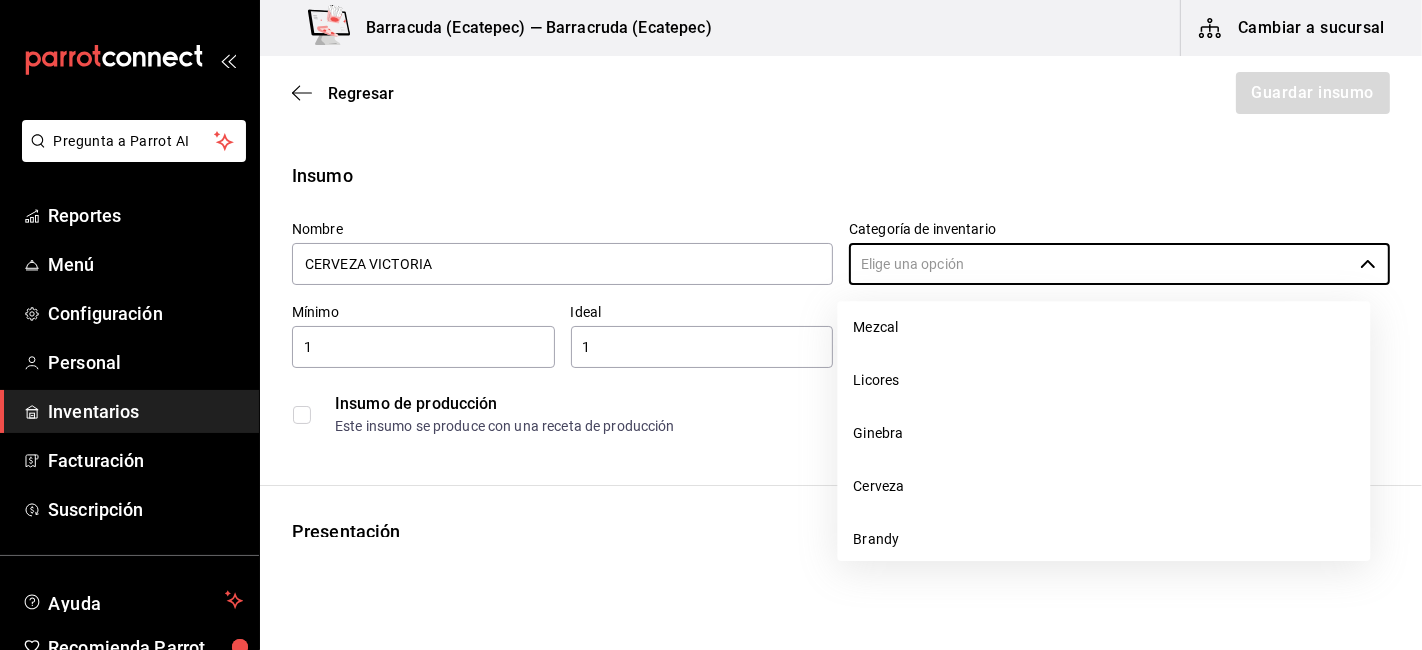scroll, scrollTop: 260, scrollLeft: 0, axis: vertical 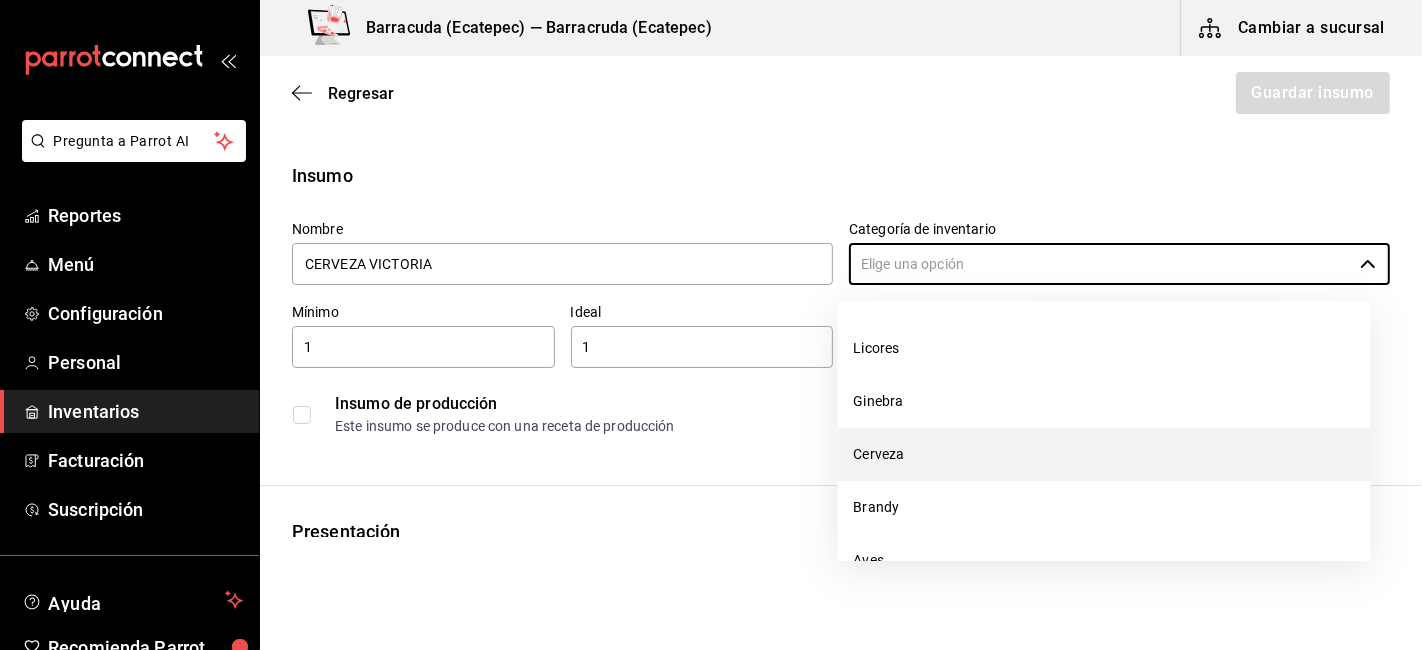 click on "Cerveza" at bounding box center [1103, 454] 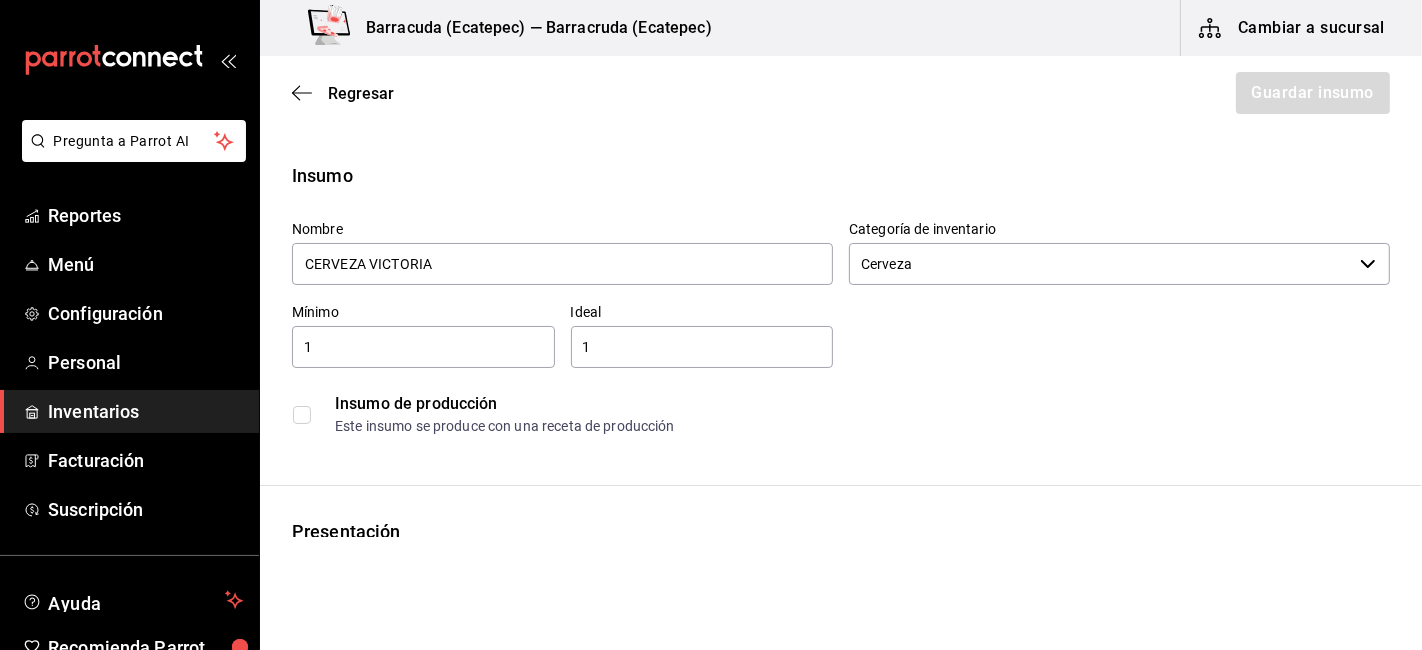 click on "Insumo Nombre CERVEZA VICTORIA Categoría de inventario Cerveza ​ Mínimo 1 ​ Ideal 1 ​ Insumo de producción Este insumo se produce con una receta de producción Presentación Proveedor ​ Cód. de producto/Descripción Nombre de presentación Precio sin impuesto ​ Impuestos Elige una opción Precio con impuestos $0.00 ​ Unidad de presentación UdM ​ Receta Unidad de receta Elige una opción Factor de conversión ​ Ver ayuda de conversiones ¿La presentación  viene en otra caja? Si No Presentaciones por caja ​ Sin definir Unidades de conteo" at bounding box center (841, 756) 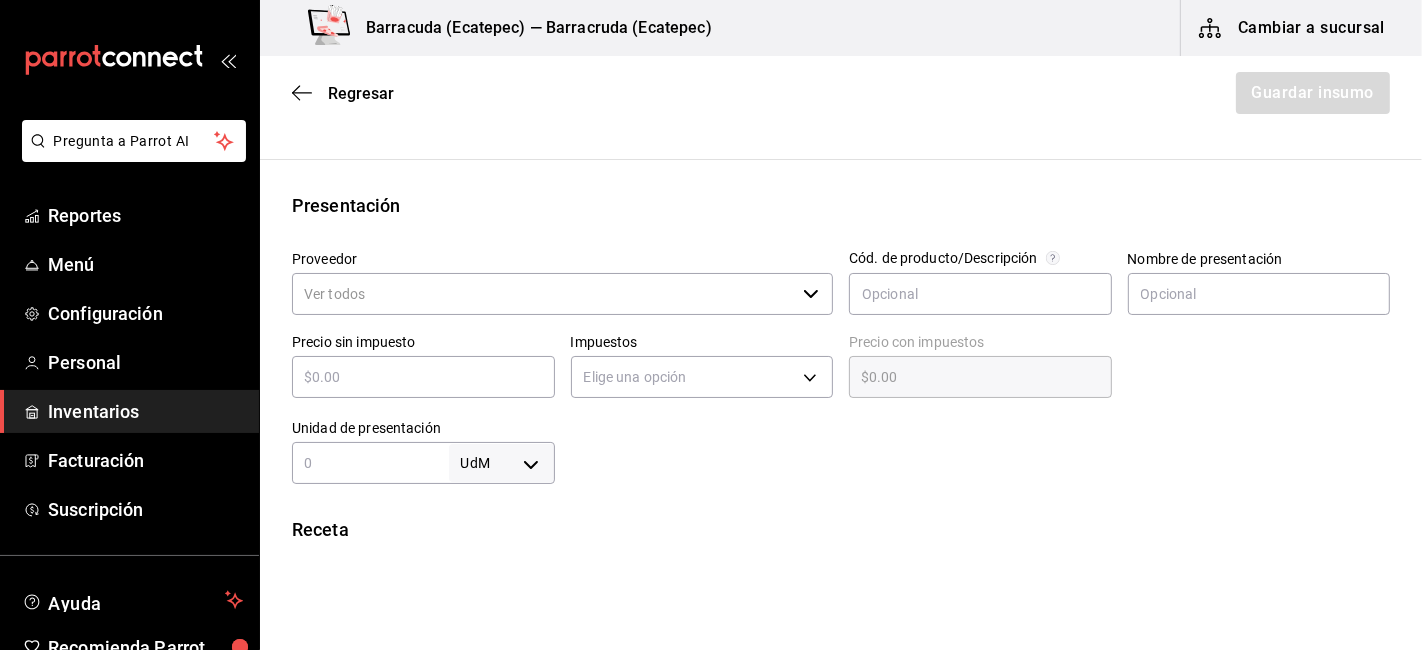 scroll, scrollTop: 328, scrollLeft: 0, axis: vertical 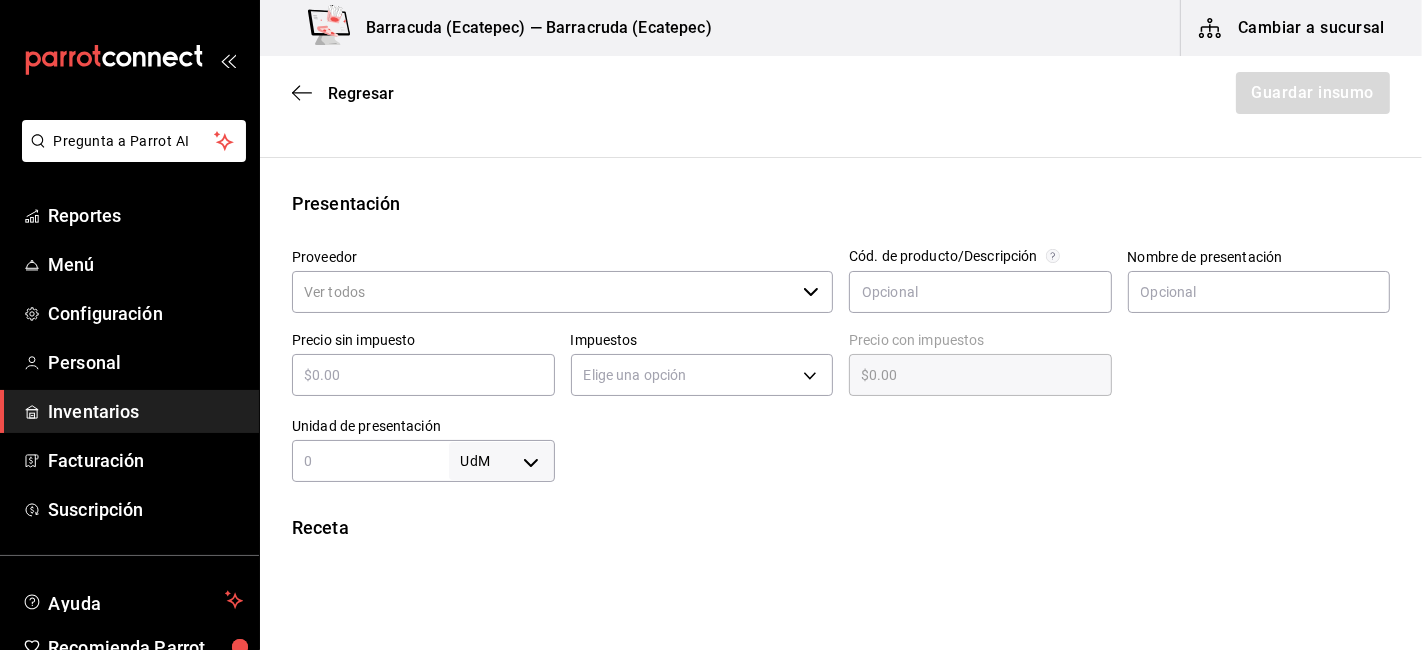 click on "Proveedor" at bounding box center [543, 292] 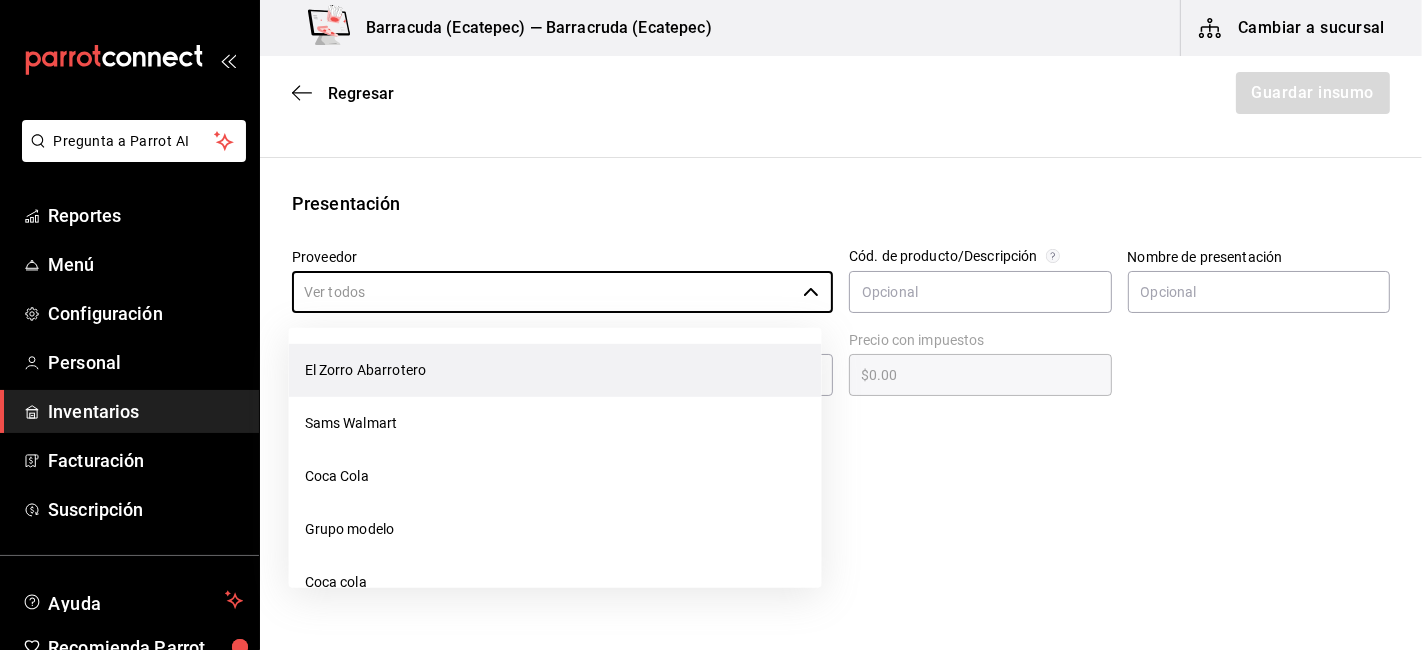 click on "El Zorro Abarrotero" at bounding box center [555, 370] 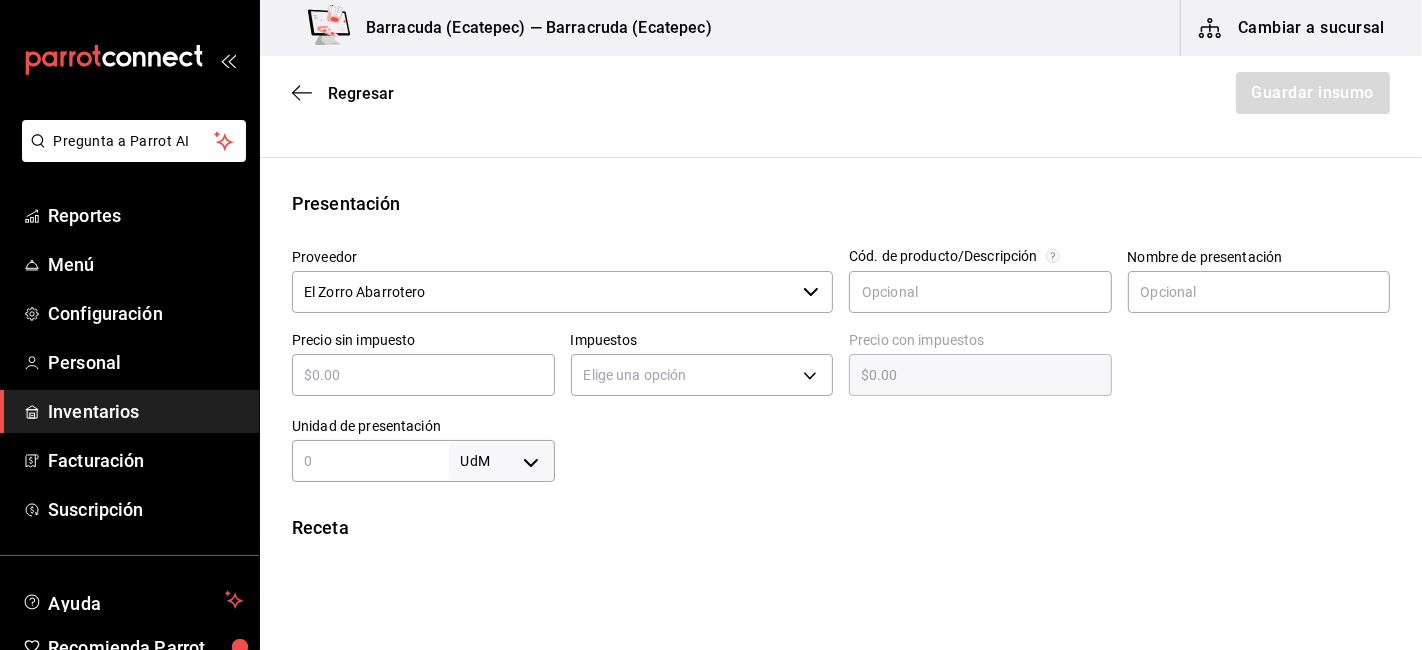 click at bounding box center [423, 375] 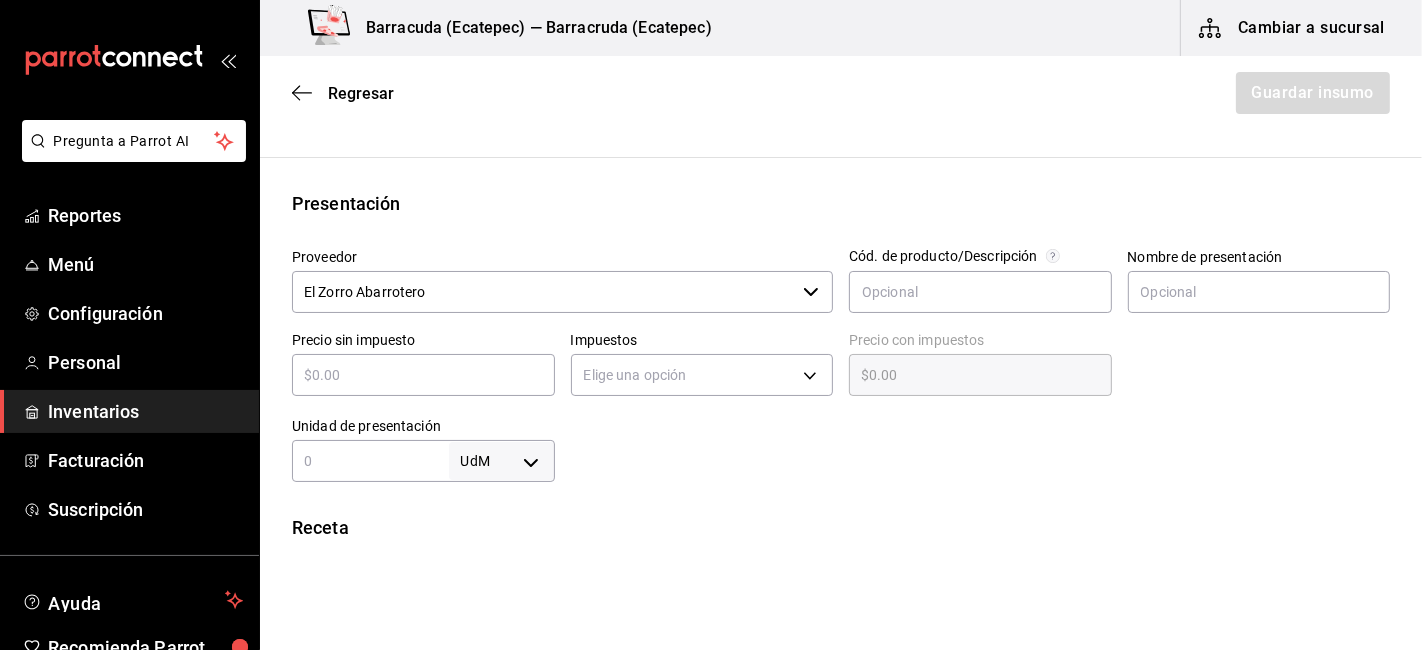 type on "$3" 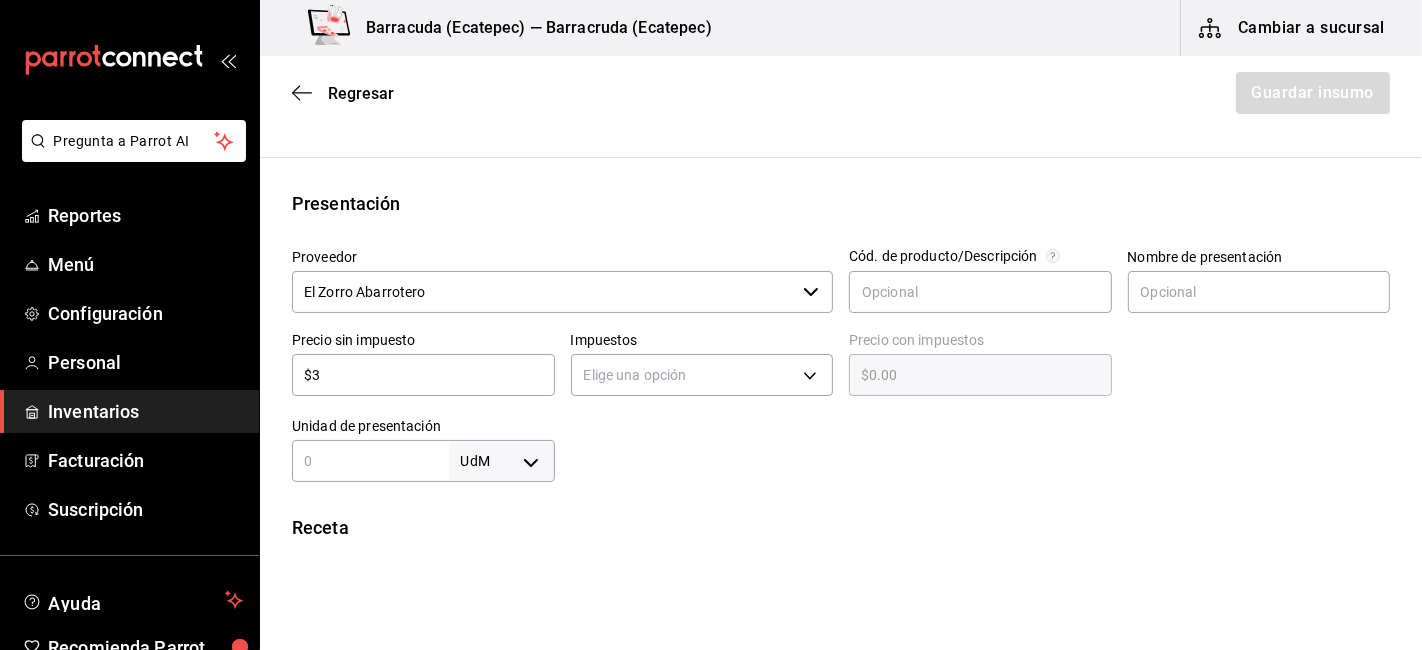 type on "$3.00" 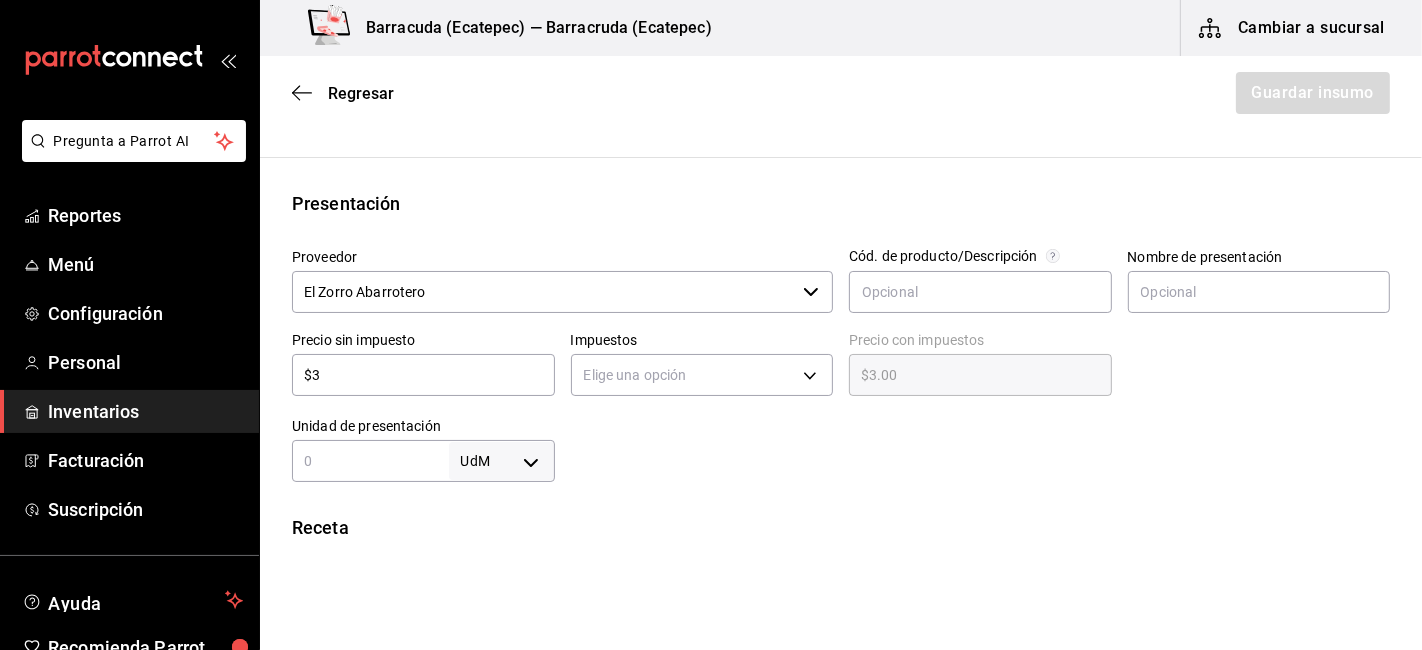 type on "$36" 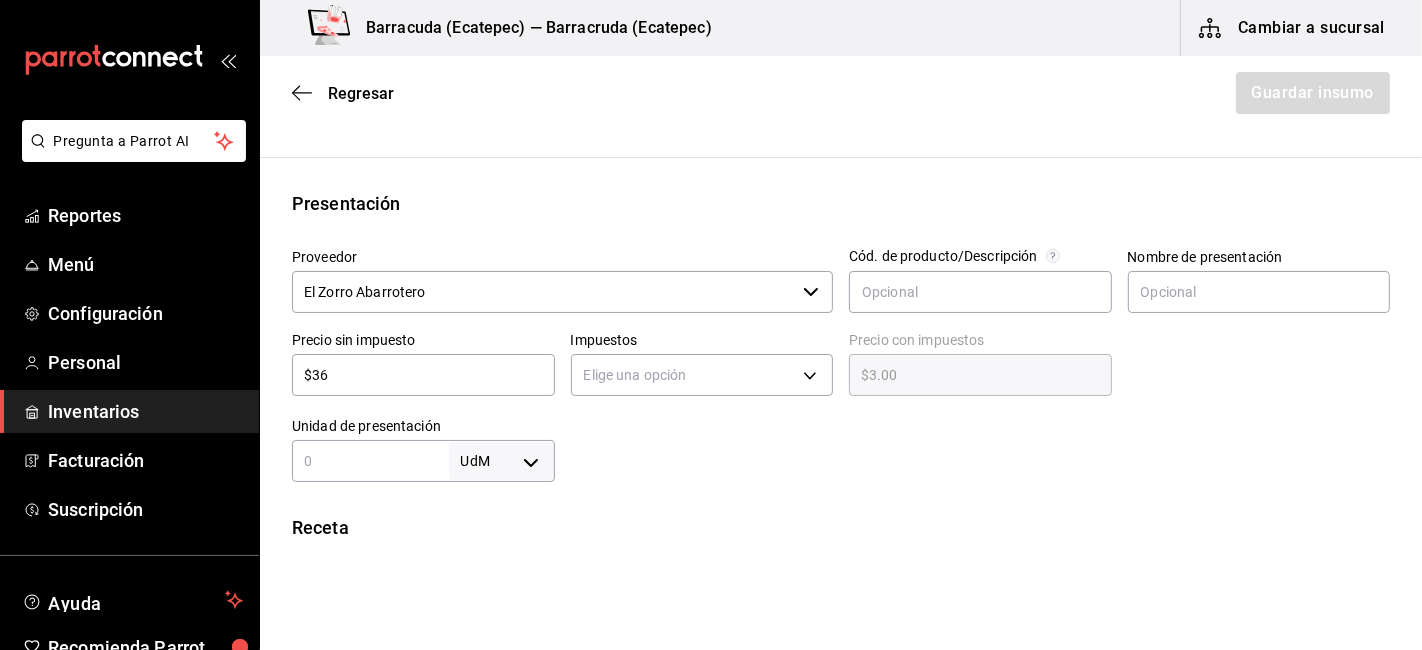 type on "$36.00" 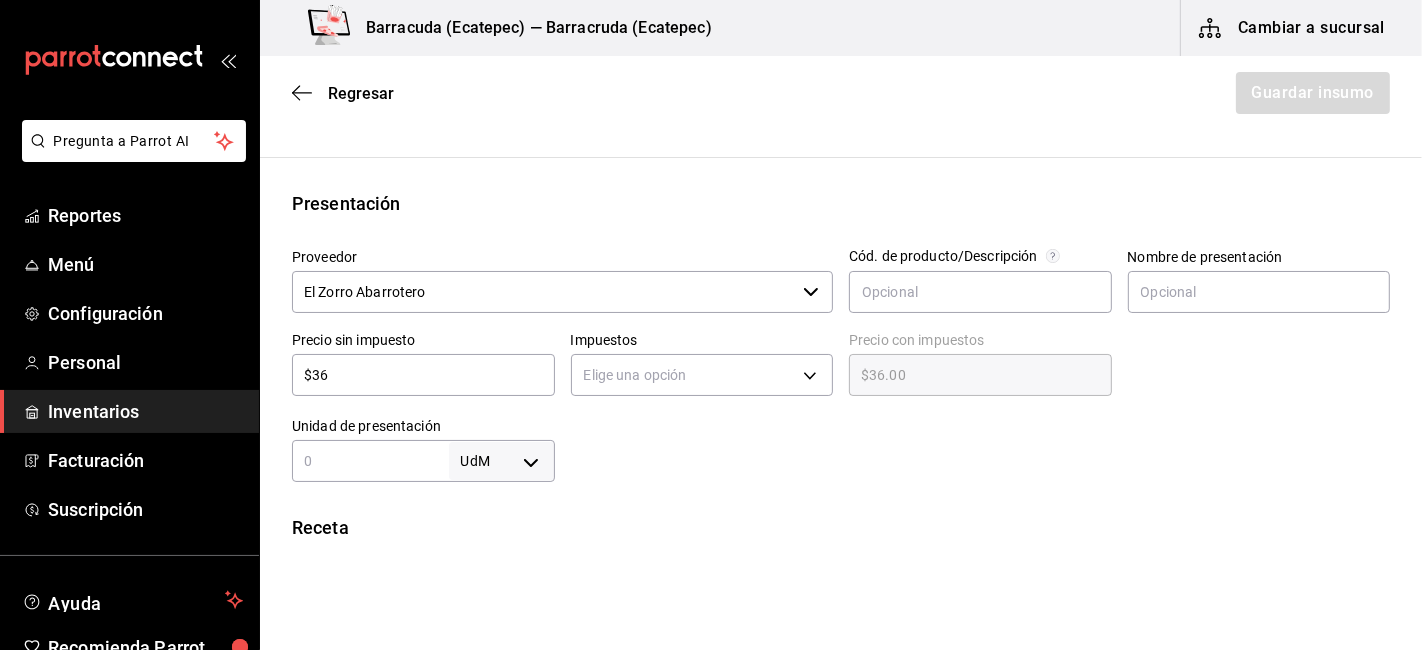 type on "$362" 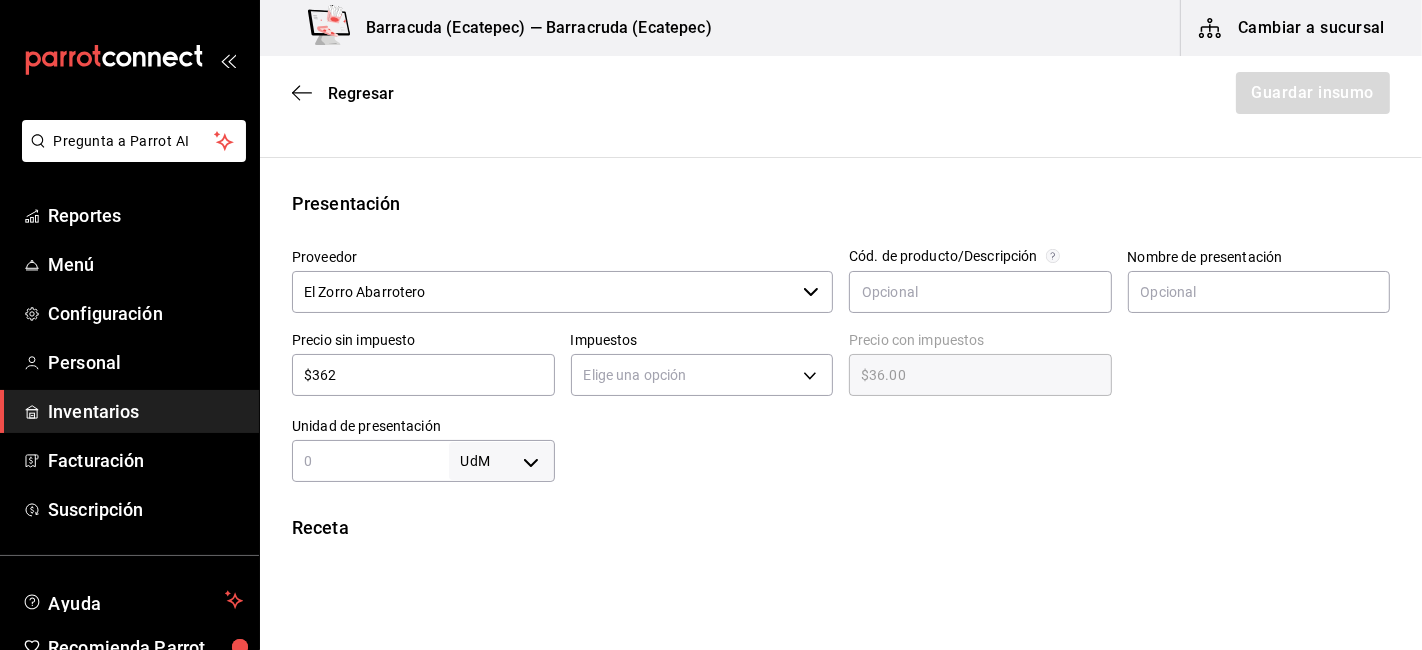 type on "$362.00" 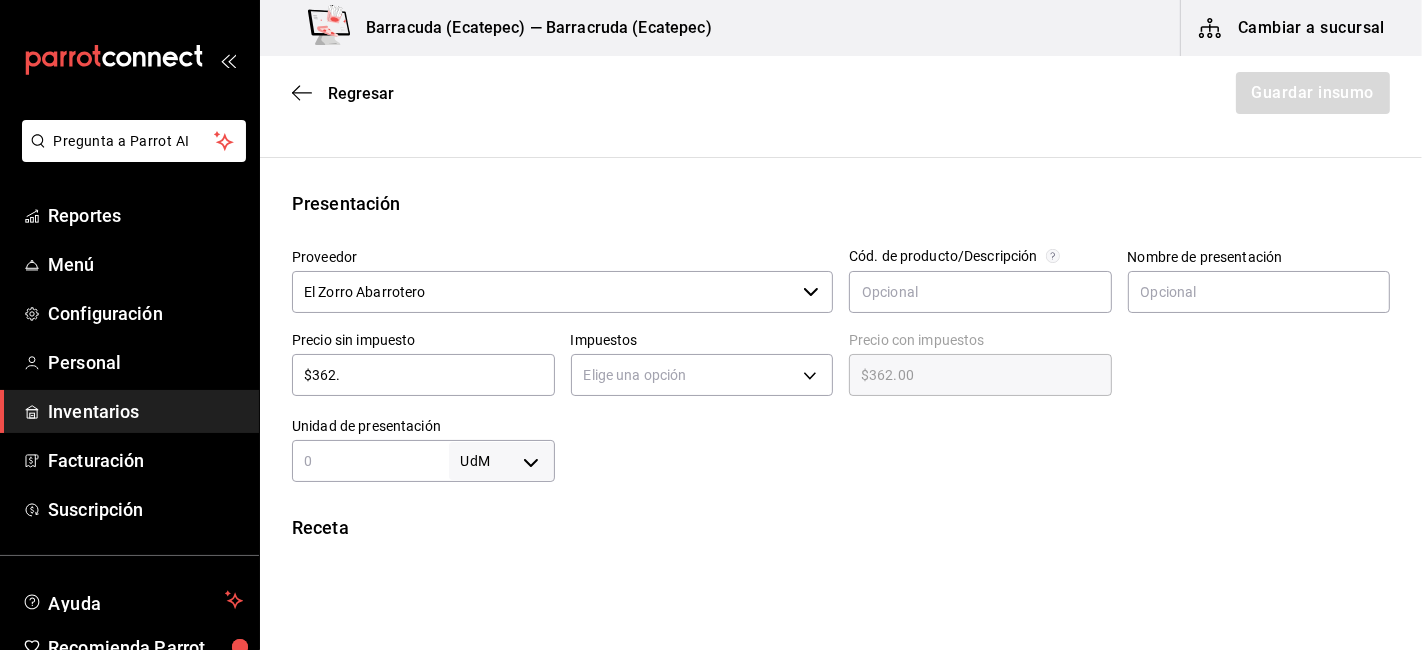 type on "$362.5" 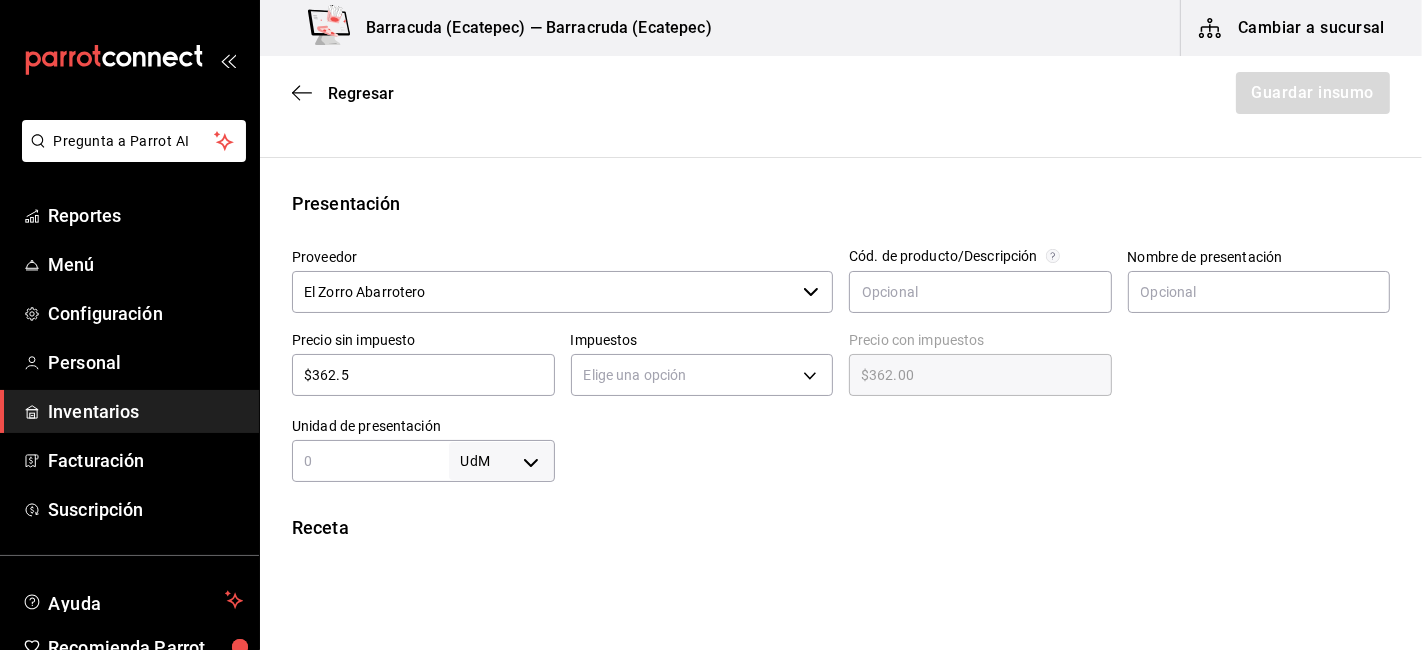 type on "$362.50" 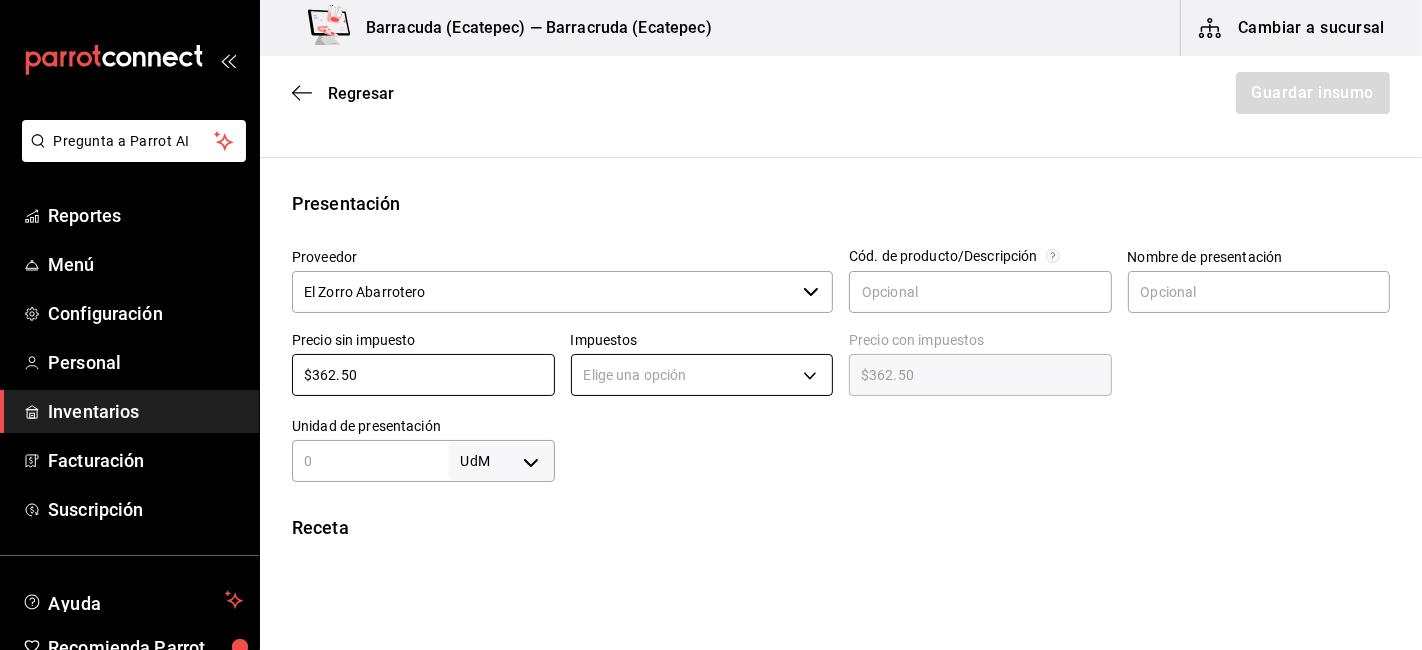 type on "$362.50" 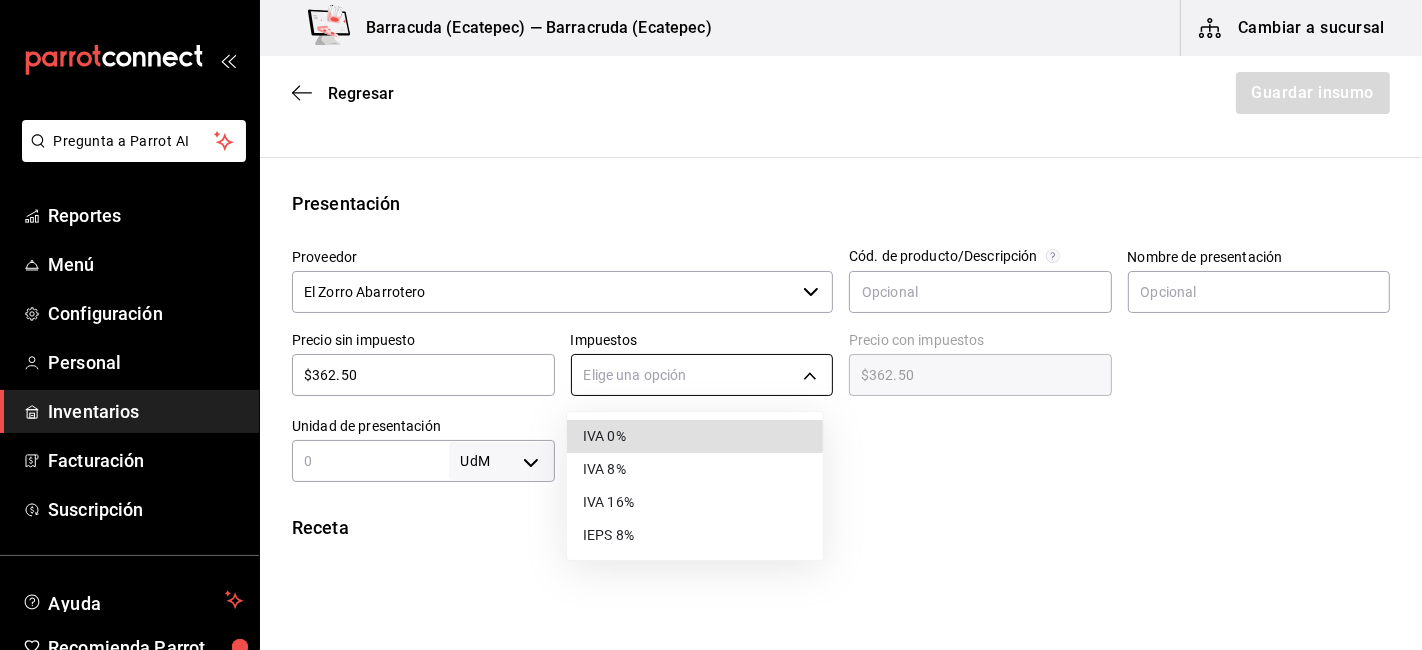 click on "Pregunta a Parrot AI Reportes   Menú   Configuración   Personal   Inventarios   Facturación   Suscripción   Ayuda Recomienda Parrot   Ximena Leon   Sugerir nueva función   Barracuda (Ecatepec) — Barracruda (Ecatepec) Cambiar a sucursal Regresar Guardar insumo Insumo Nombre CERVEZA VICTORIA Categoría de inventario Cerveza ​ Mínimo 1 ​ Ideal 1 ​ Insumo de producción Este insumo se produce con una receta de producción Presentación Proveedor El Zorro Abarrotero ​ Cód. de producto/Descripción Nombre de presentación Precio sin impuesto $362.50 ​ Impuestos Elige una opción Precio con impuestos $362.50 ​ Unidad de presentación UdM ​ Receta Unidad de receta Elige una opción Factor de conversión ​ Ver ayuda de conversiones ¿La presentación  viene en otra caja? Si No Presentaciones por caja ​ Sin definir Unidades de conteo GANA 1 MES GRATIS EN TU SUSCRIPCIÓN AQUÍ Pregunta a Parrot AI Reportes   Menú   Configuración   Personal   Inventarios   Facturación   Suscripción   Ayuda" at bounding box center [711, 268] 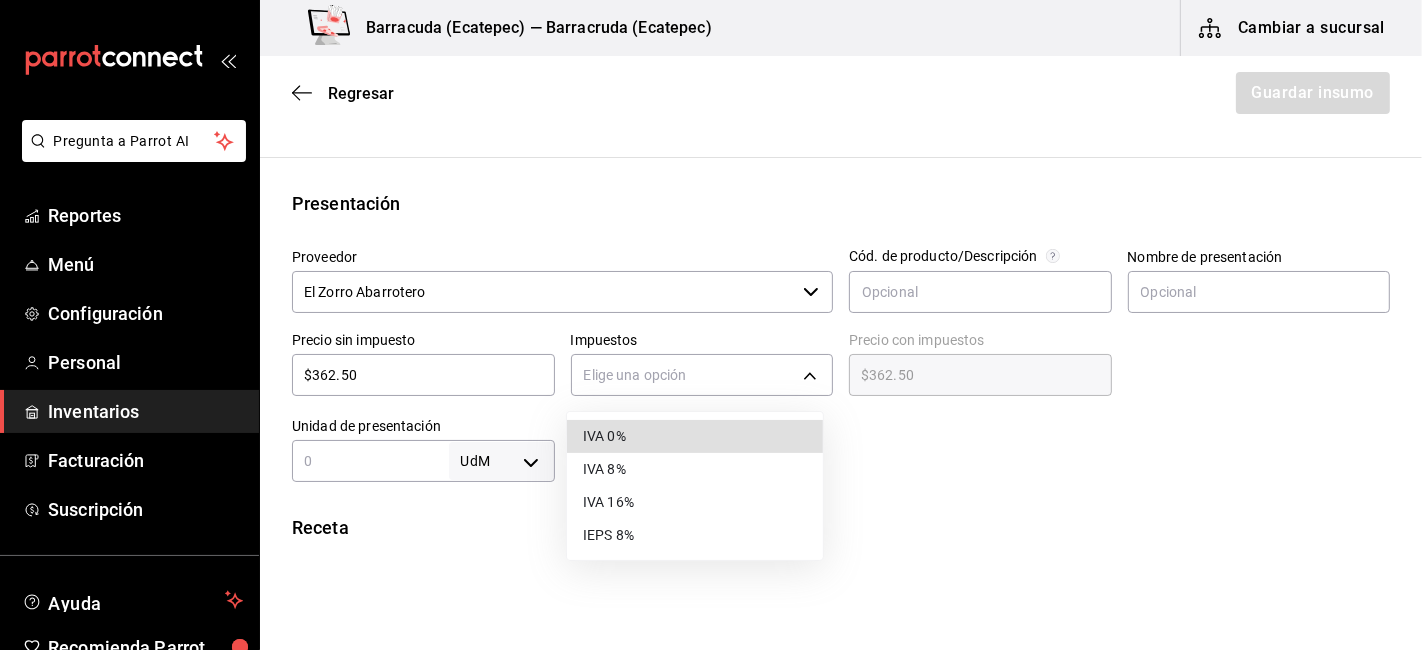 click on "IVA 0%" at bounding box center [695, 436] 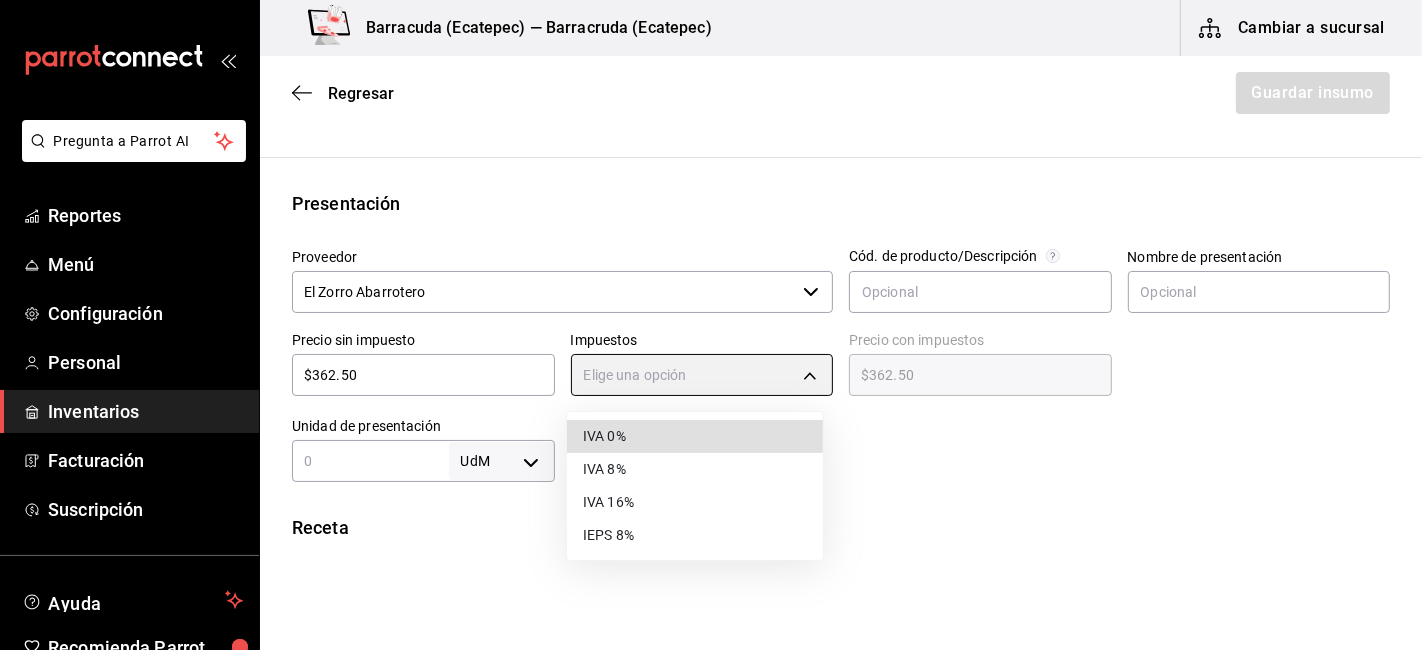 type on "IVA_0" 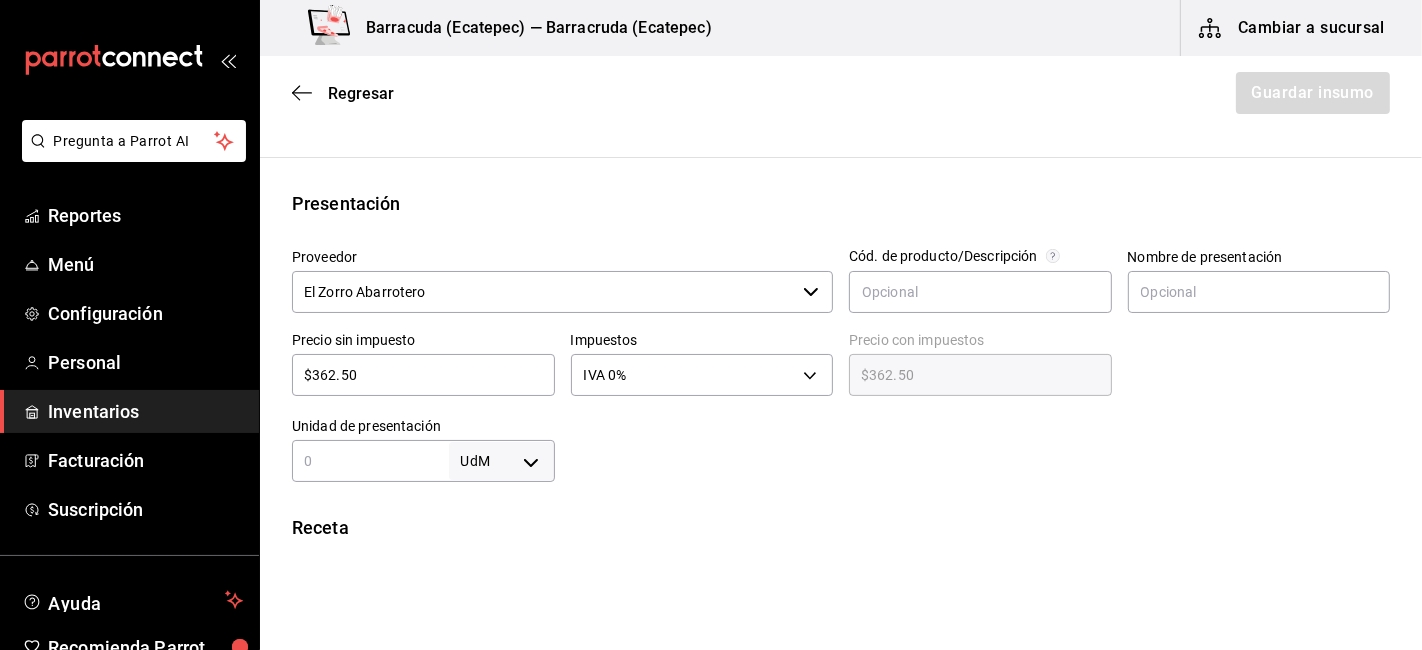 click at bounding box center [370, 461] 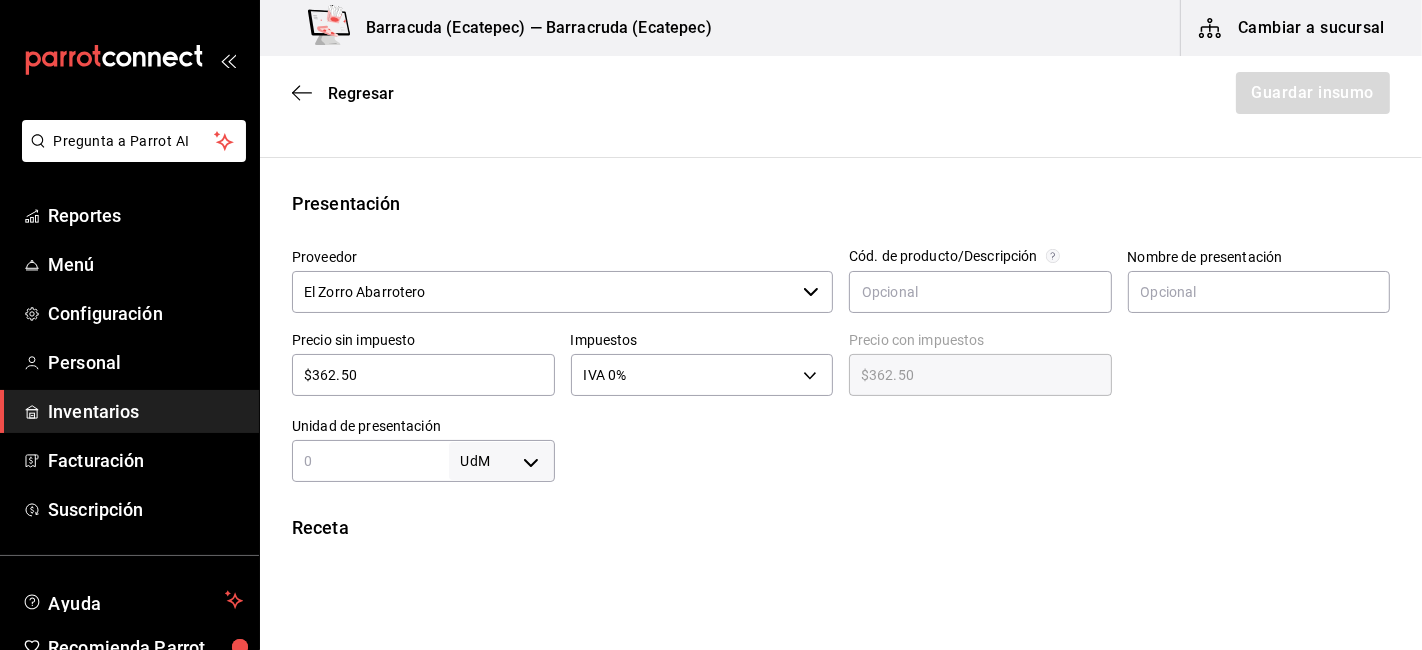 type on "24" 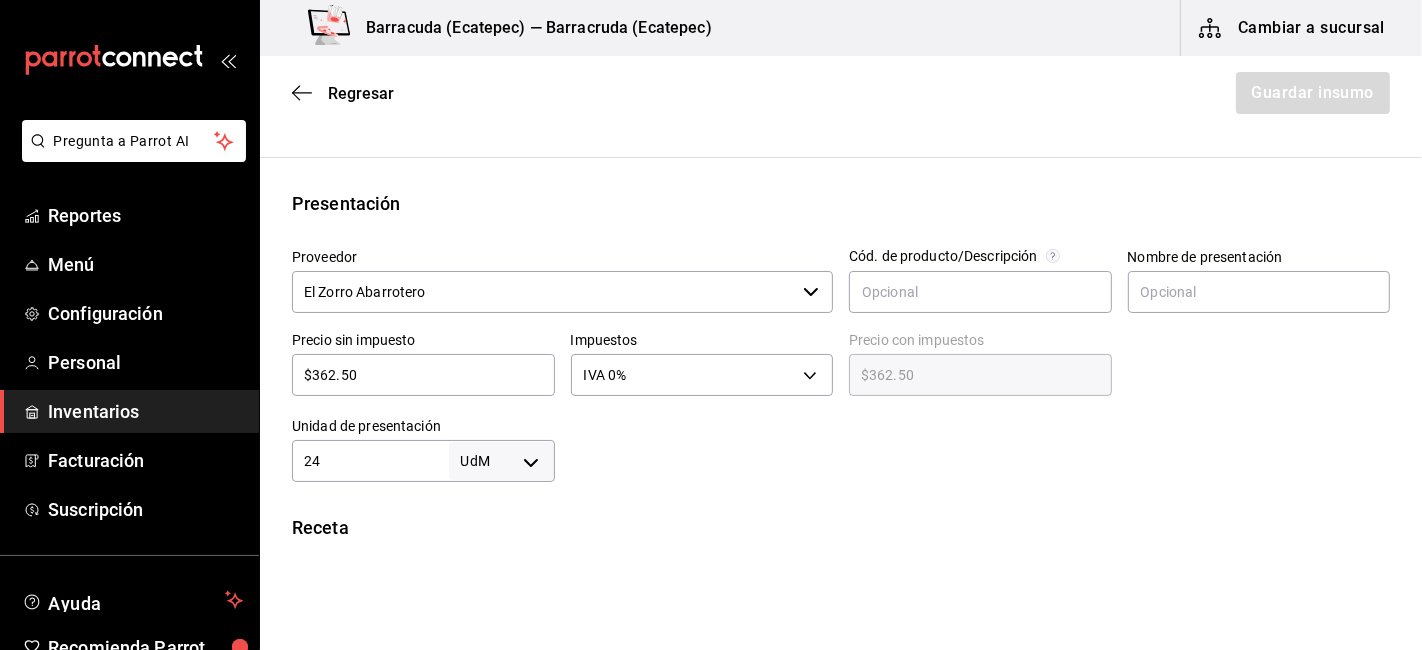 click on "Pregunta a Parrot AI Reportes   Menú   Configuración   Personal   Inventarios   Facturación   Suscripción   Ayuda Recomienda Parrot   Ximena Leon   Sugerir nueva función   Barracuda (Ecatepec) — Barracruda (Ecatepec) Cambiar a sucursal Regresar Guardar insumo Insumo Nombre CERVEZA VICTORIA Categoría de inventario Cerveza ​ Mínimo 1 ​ Ideal 1 ​ Insumo de producción Este insumo se produce con una receta de producción Presentación Proveedor El Zorro Abarrotero ​ Cód. de producto/Descripción Nombre de presentación Precio sin impuesto $362.50 ​ Impuestos IVA 0% IVA_0 Precio con impuestos $362.50 ​ Unidad de presentación 24 UdM ​ Receta Unidad de receta Elige una opción Factor de conversión ​ Ver ayuda de conversiones ¿La presentación  viene en otra caja? Si No Presentaciones por caja ​ Sin definir Unidades de conteo GANA 1 MES GRATIS EN TU SUSCRIPCIÓN AQUÍ Pregunta a Parrot AI Reportes   Menú   Configuración   Personal   Inventarios   Facturación   Suscripción   Ayuda" at bounding box center [711, 268] 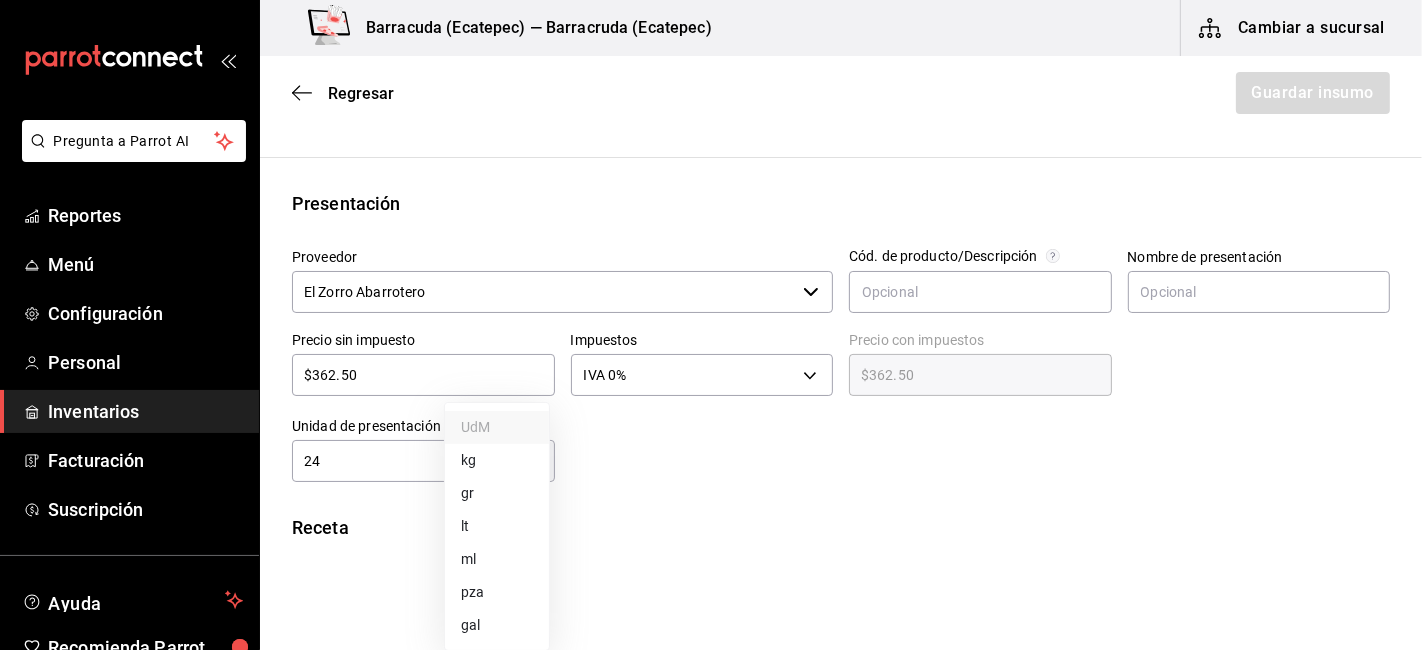 click on "pza" at bounding box center (497, 592) 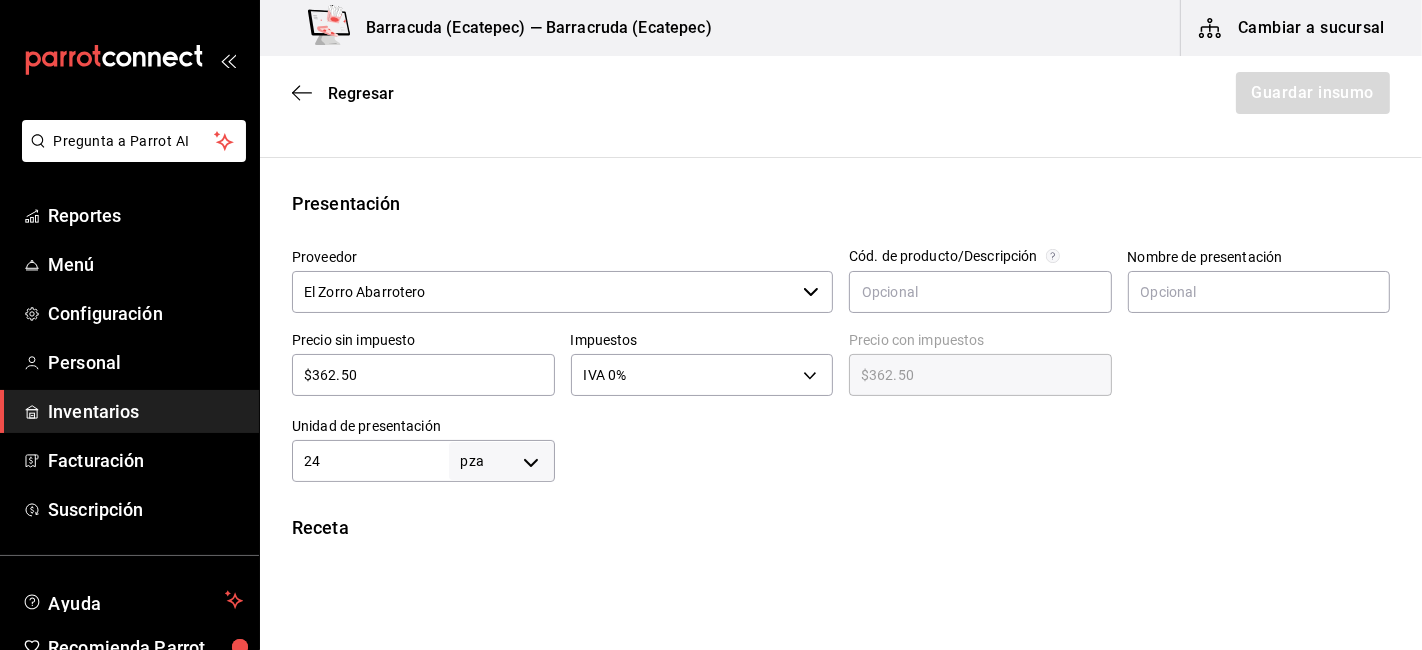 click on "Receta" at bounding box center [841, 527] 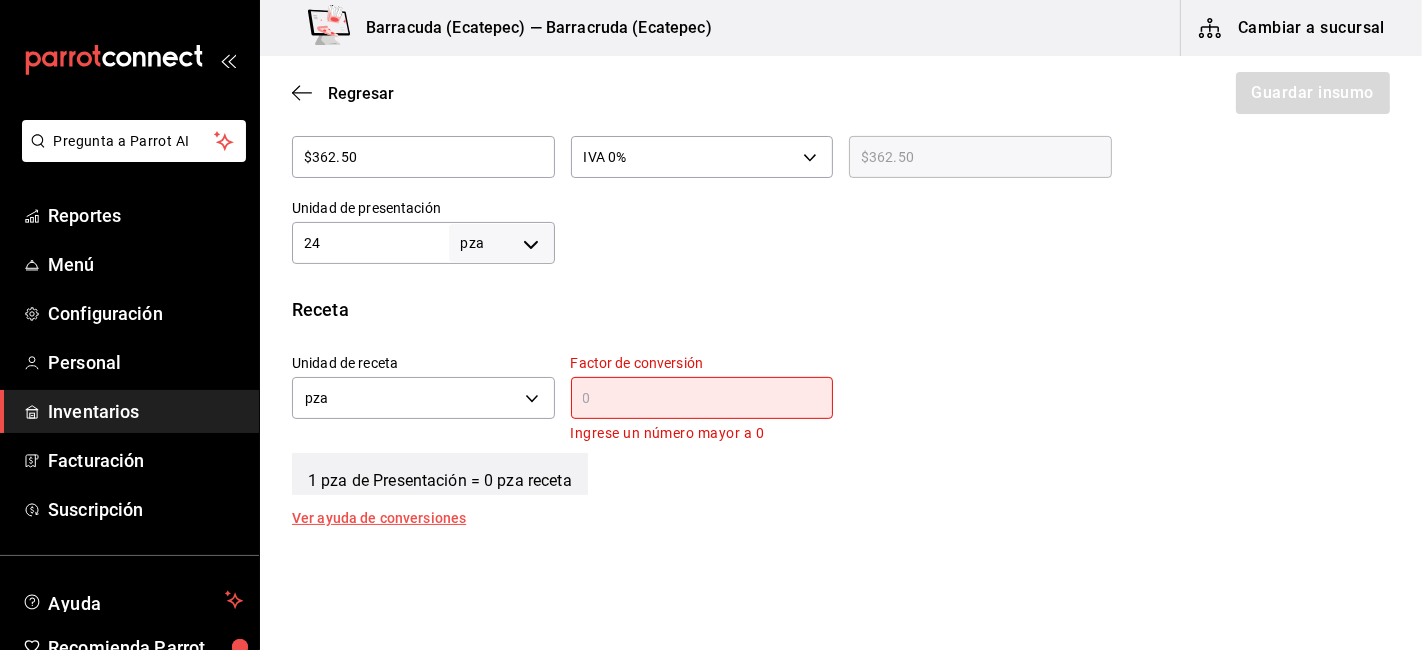scroll, scrollTop: 679, scrollLeft: 0, axis: vertical 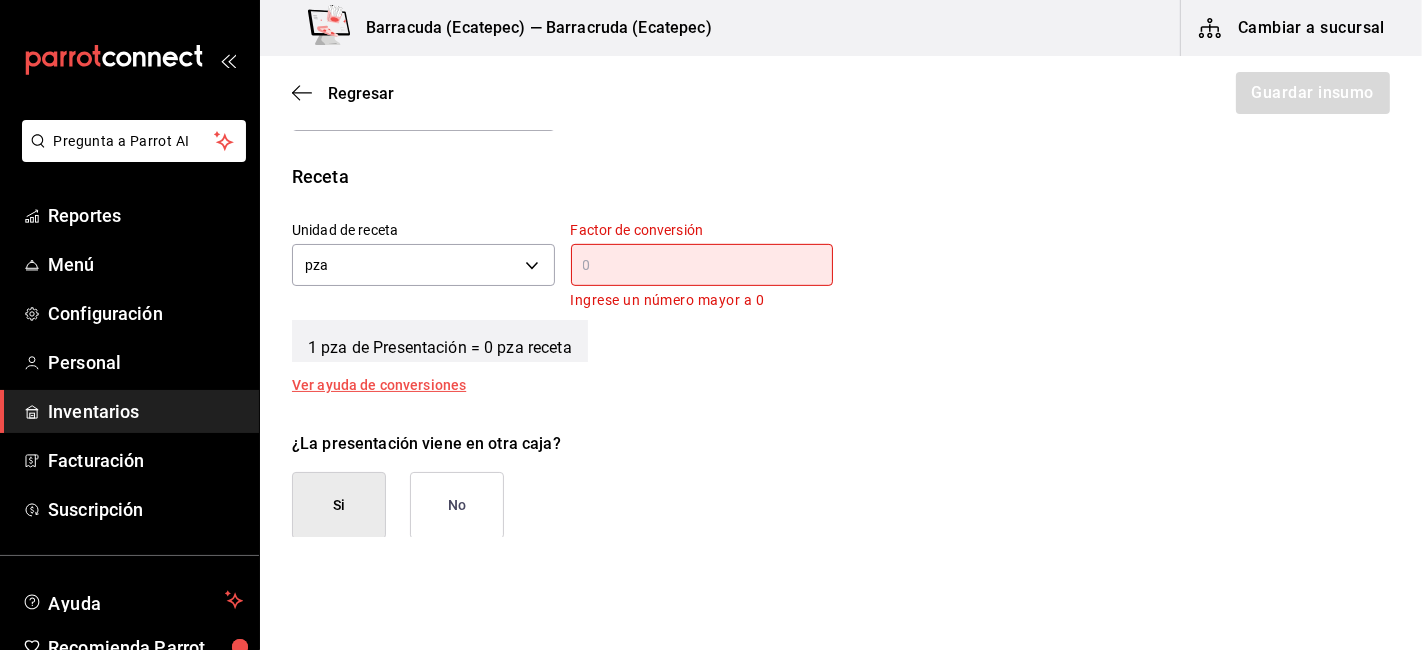 click on "​" at bounding box center [702, 265] 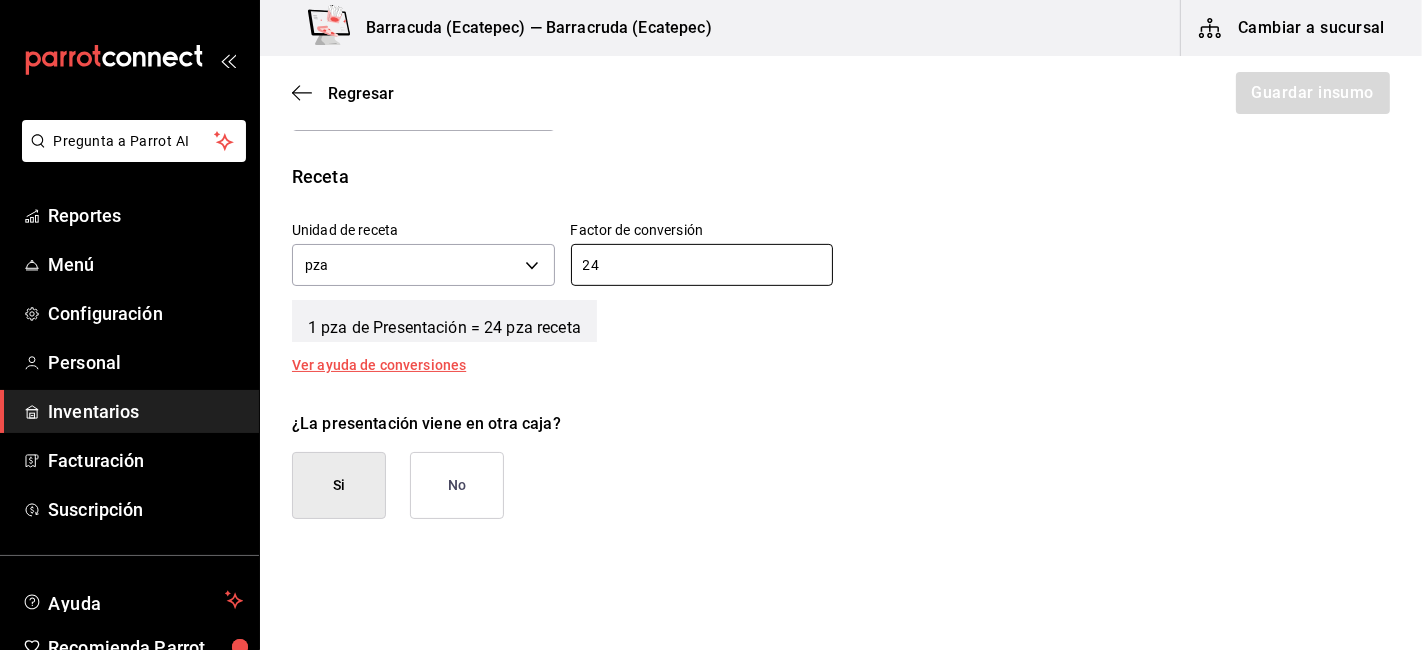 type on "24" 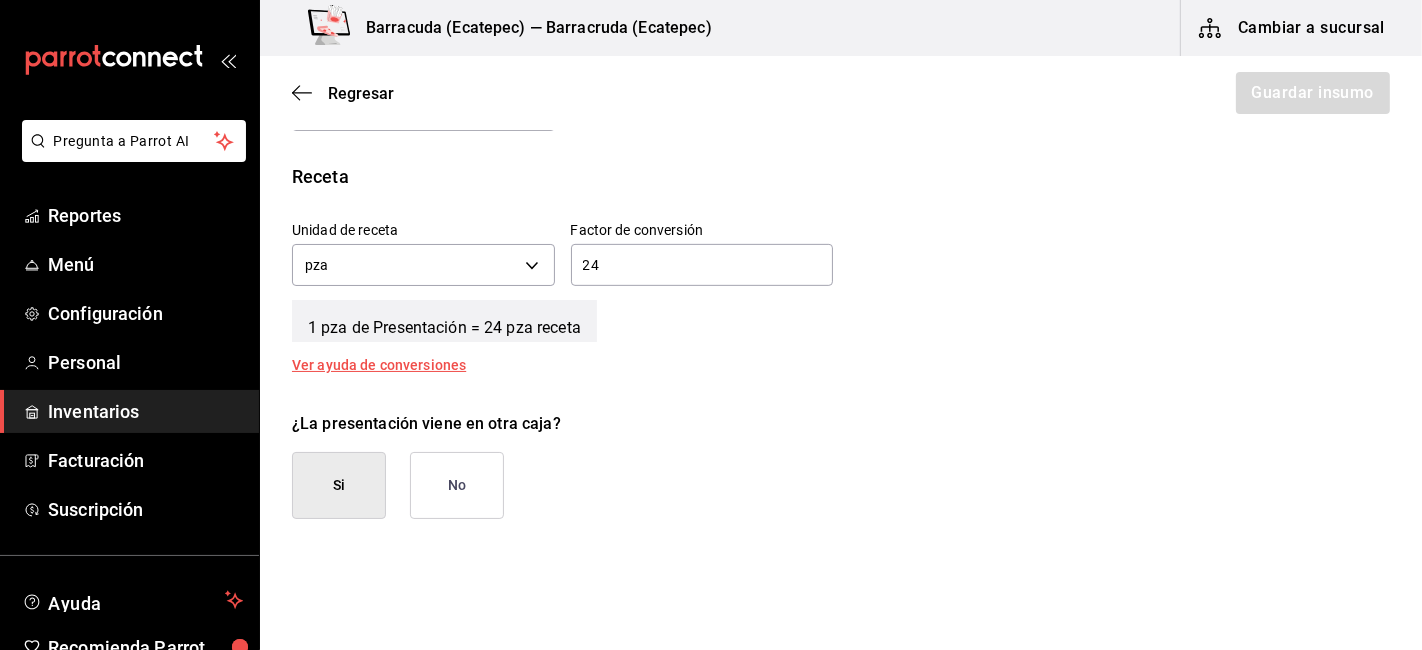 click on "¿La presentación  viene en otra caja? Si No" at bounding box center [833, 457] 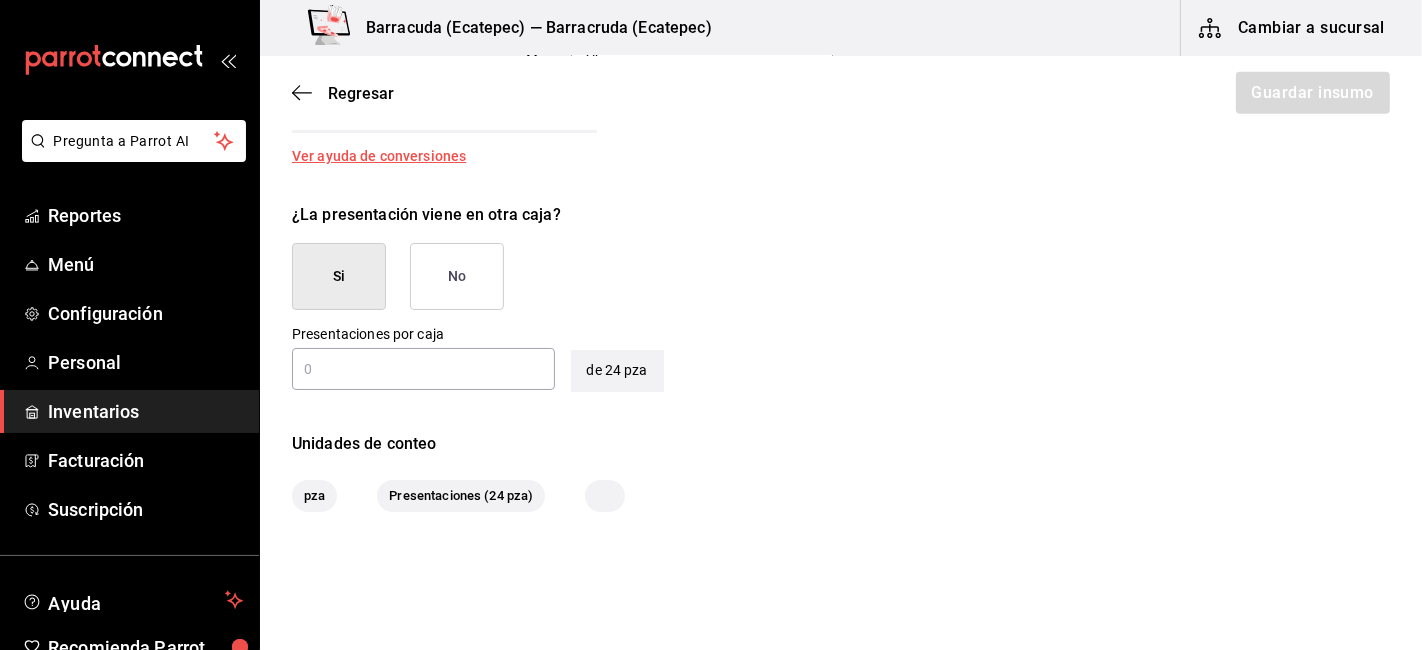 scroll, scrollTop: 937, scrollLeft: 0, axis: vertical 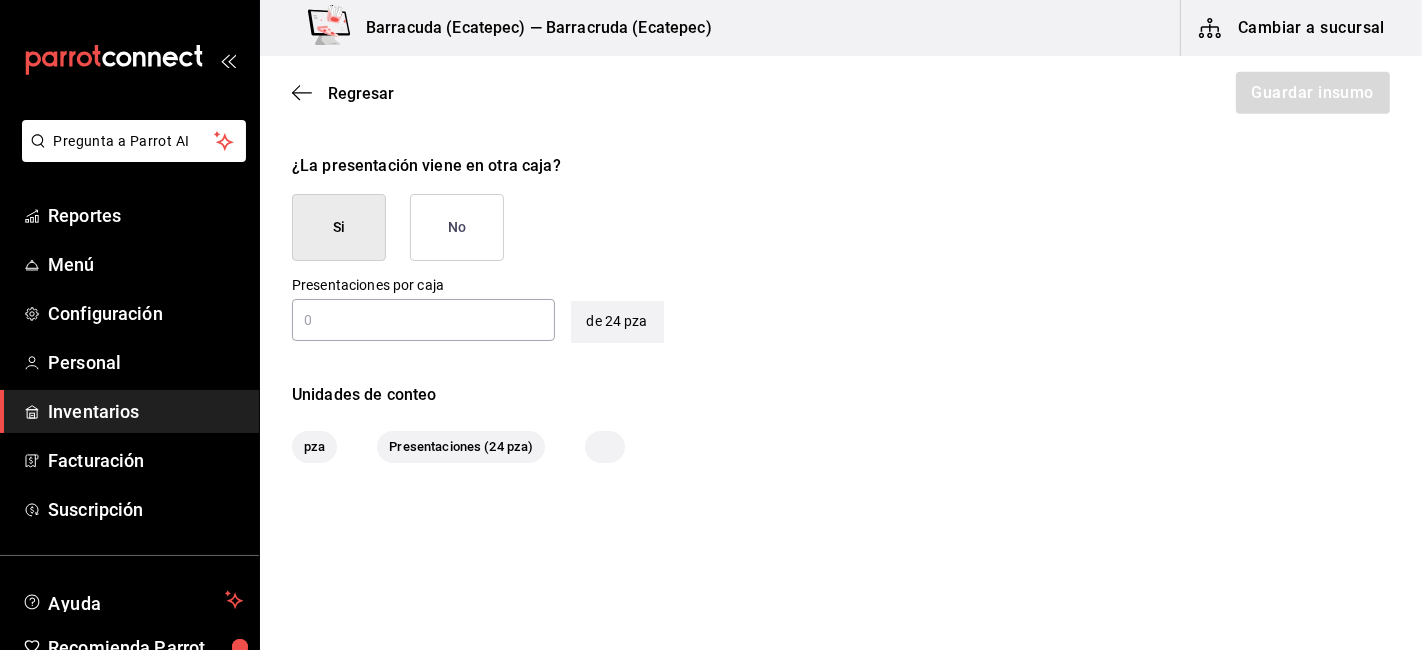 click at bounding box center (423, 320) 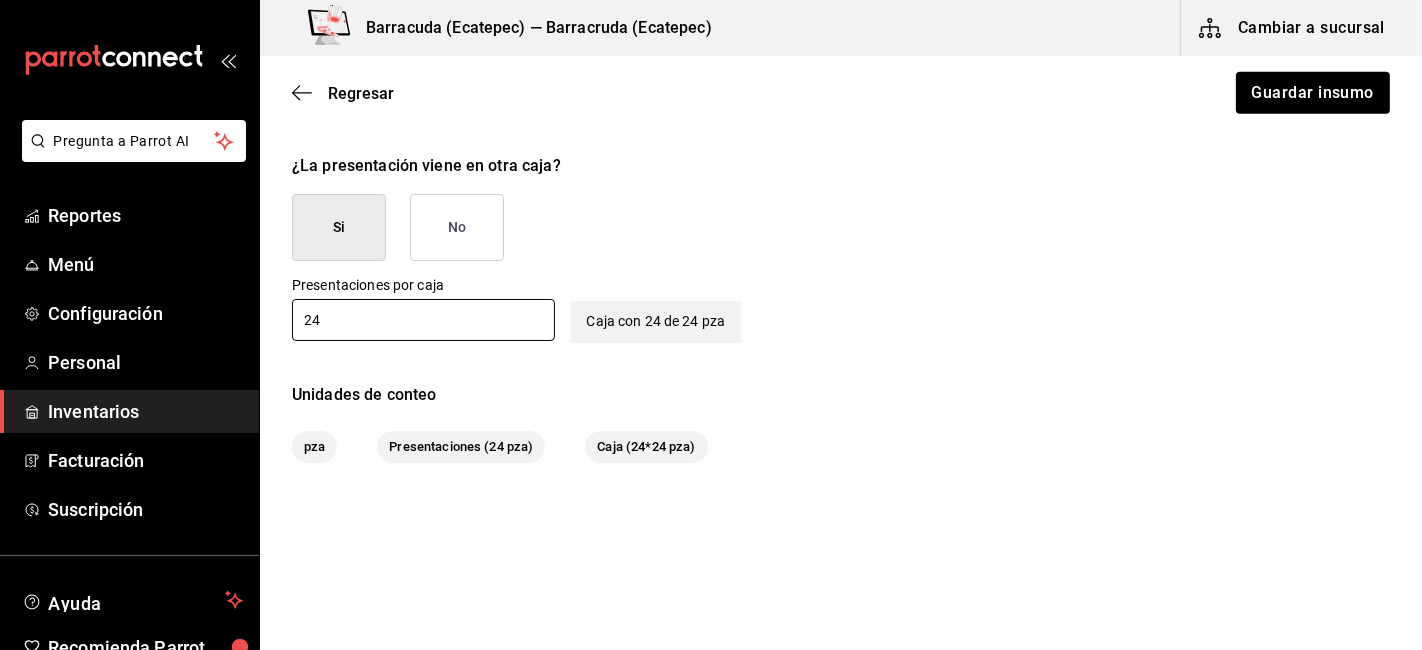 type on "24" 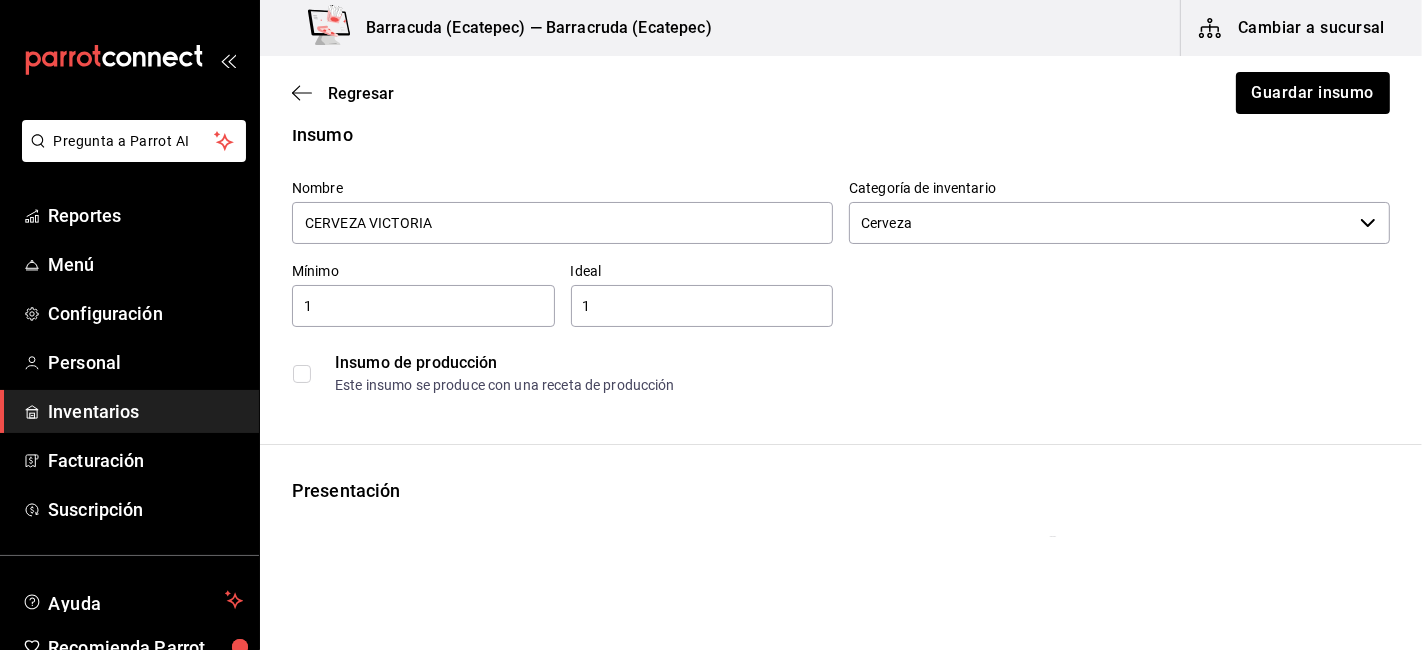 scroll, scrollTop: 30, scrollLeft: 0, axis: vertical 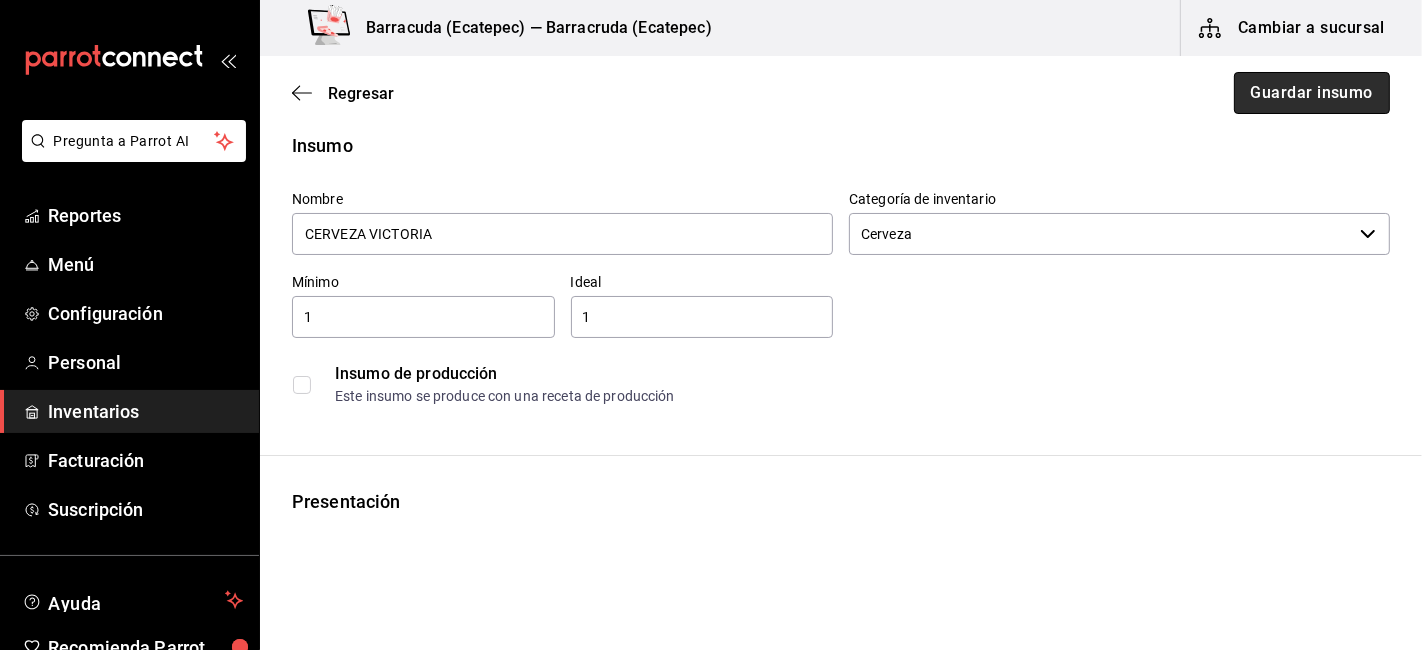 click on "Guardar insumo" at bounding box center (1312, 93) 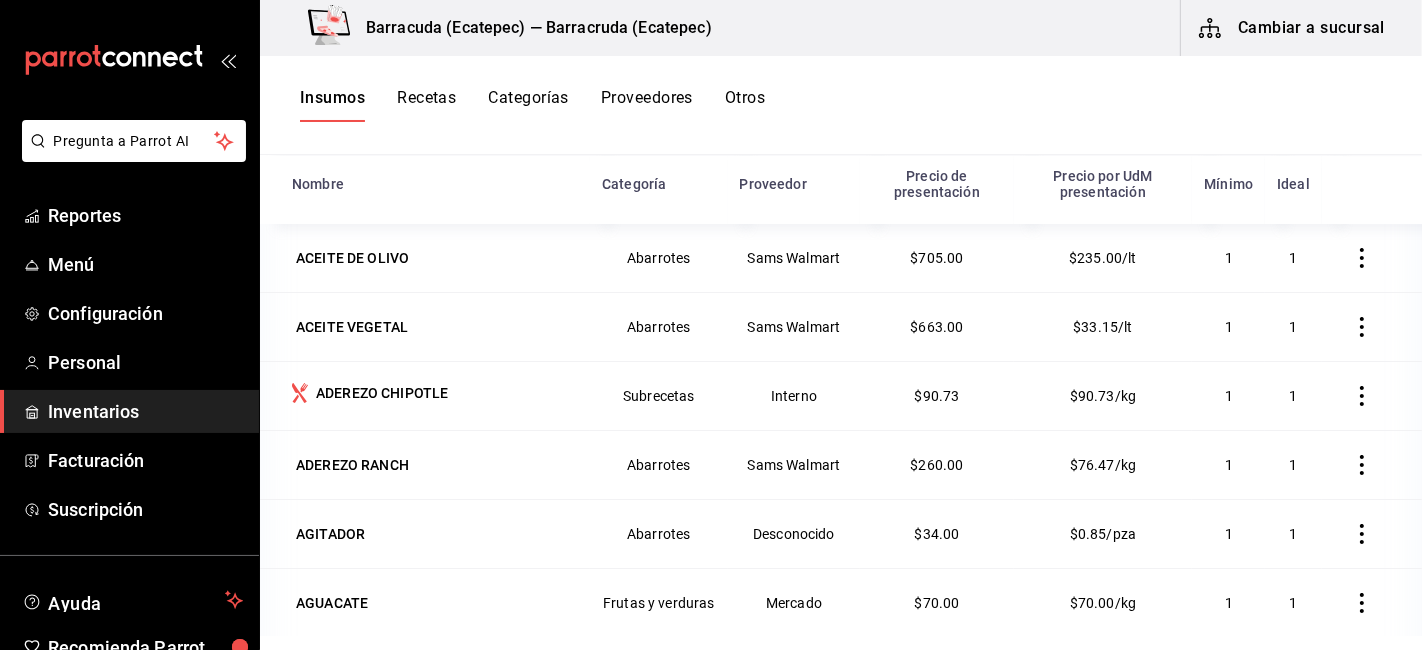 scroll, scrollTop: 0, scrollLeft: 0, axis: both 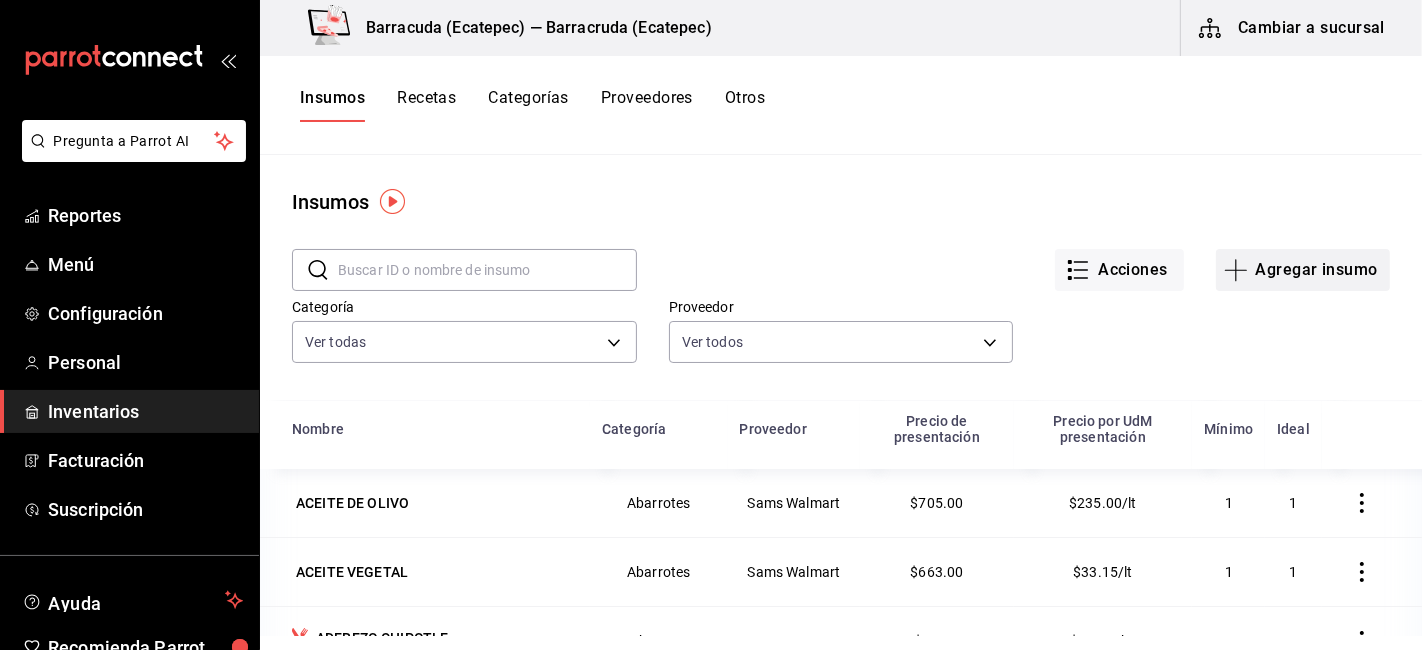 click on "Agregar insumo" at bounding box center (1303, 270) 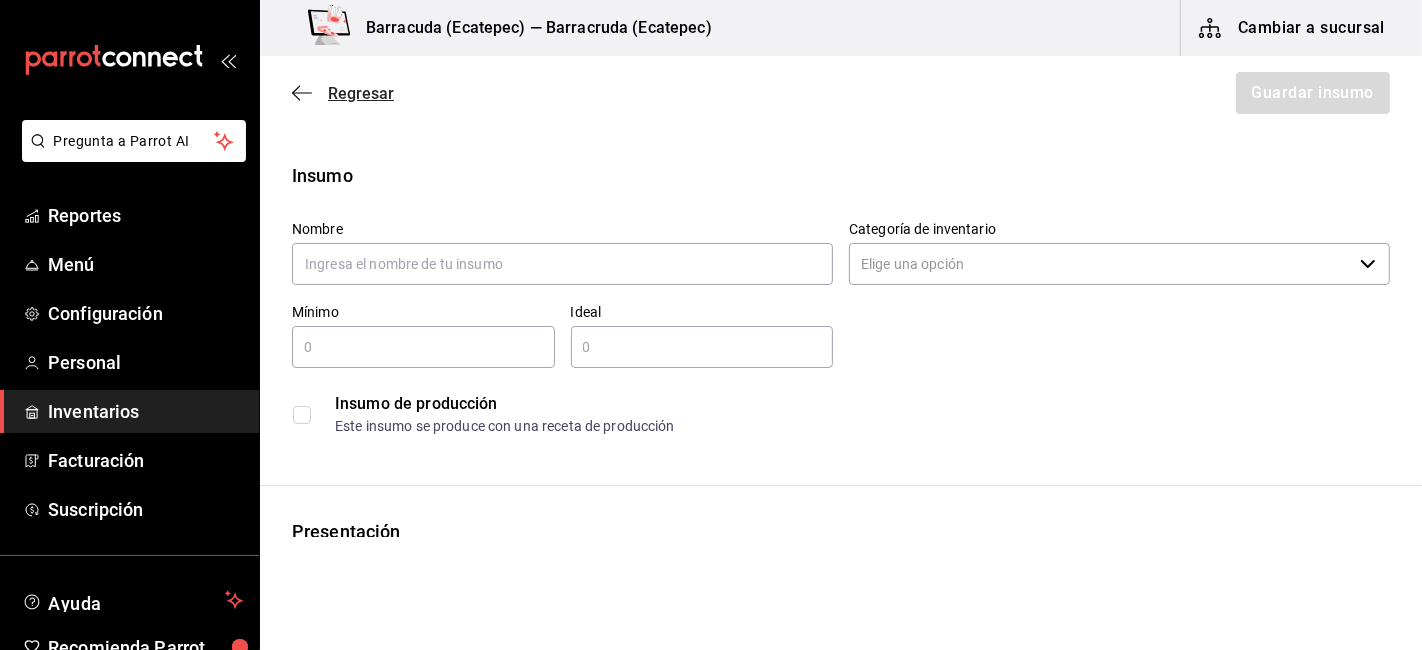 click on "Regresar" at bounding box center [361, 93] 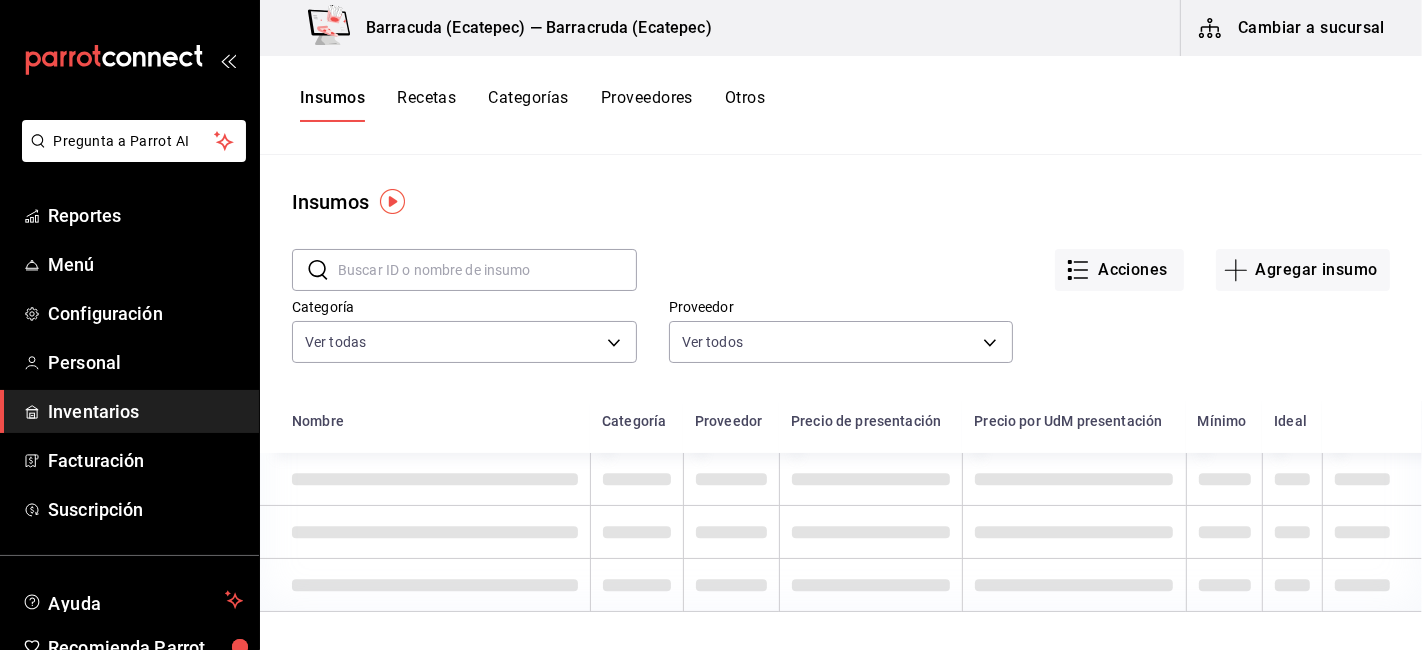 click on "Recetas" at bounding box center [426, 105] 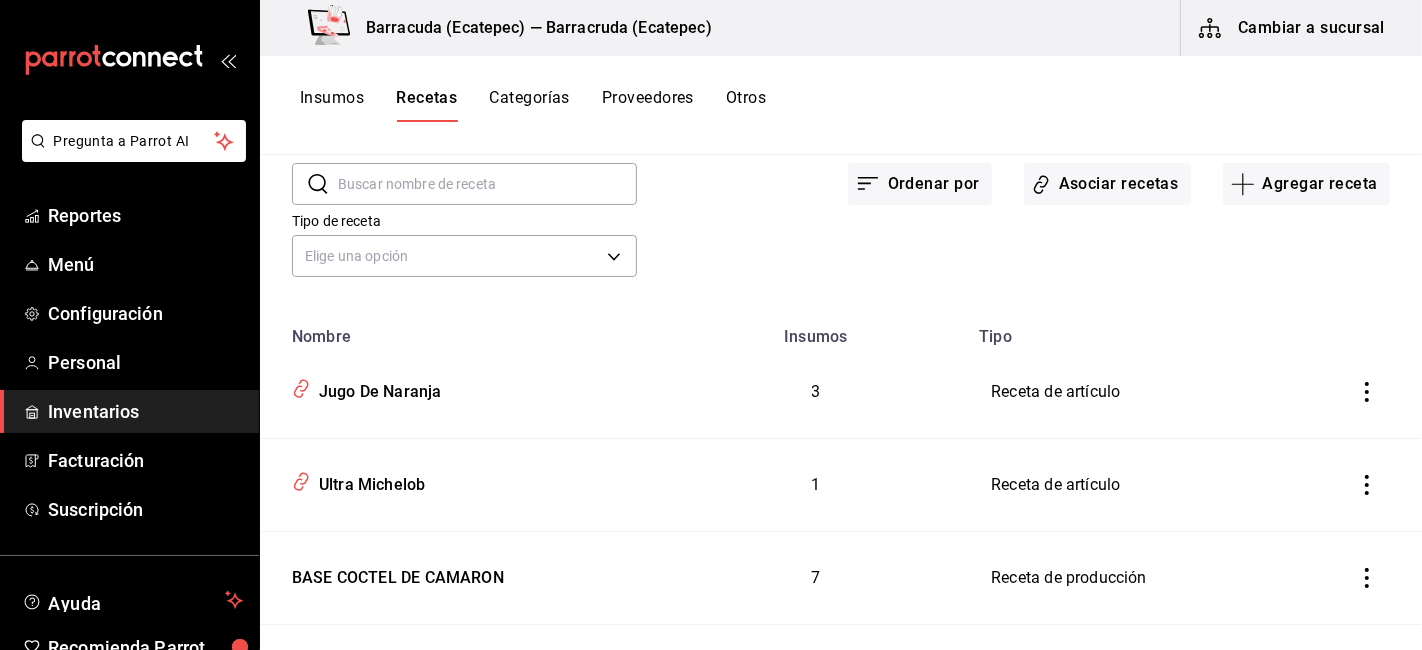 scroll, scrollTop: 65, scrollLeft: 0, axis: vertical 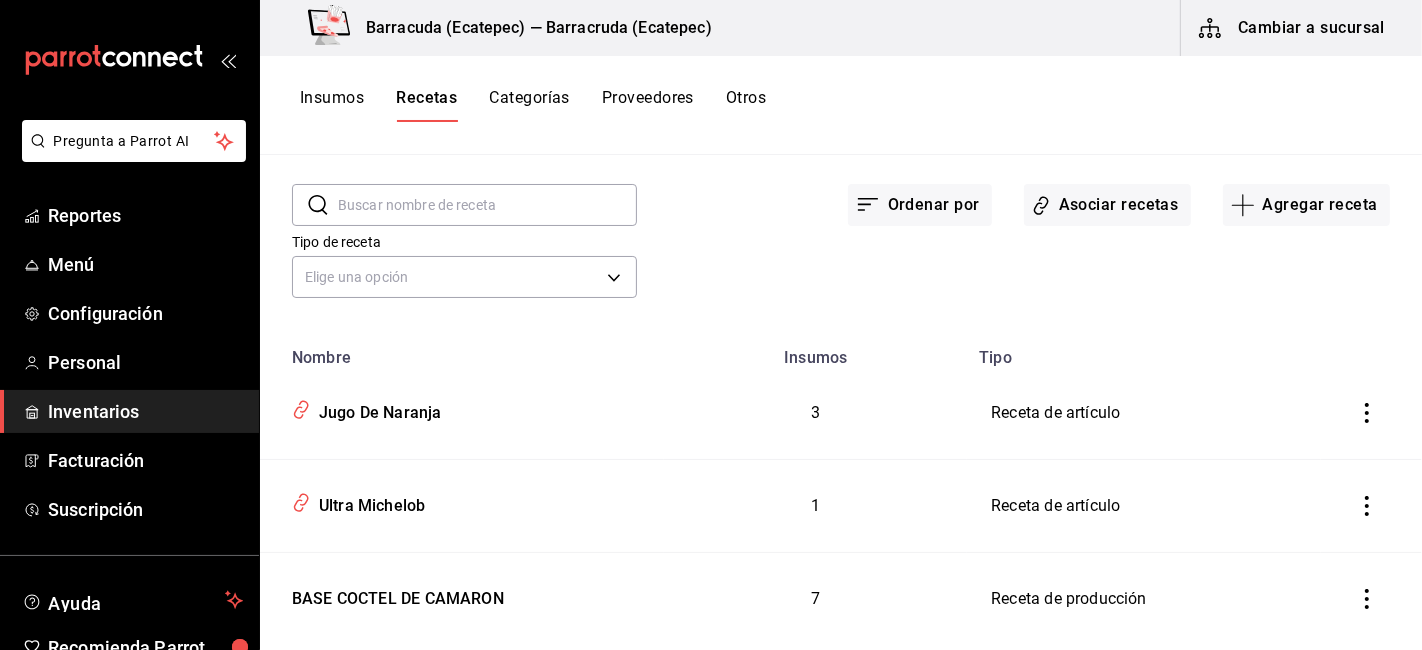 click on "Insumos" at bounding box center [332, 105] 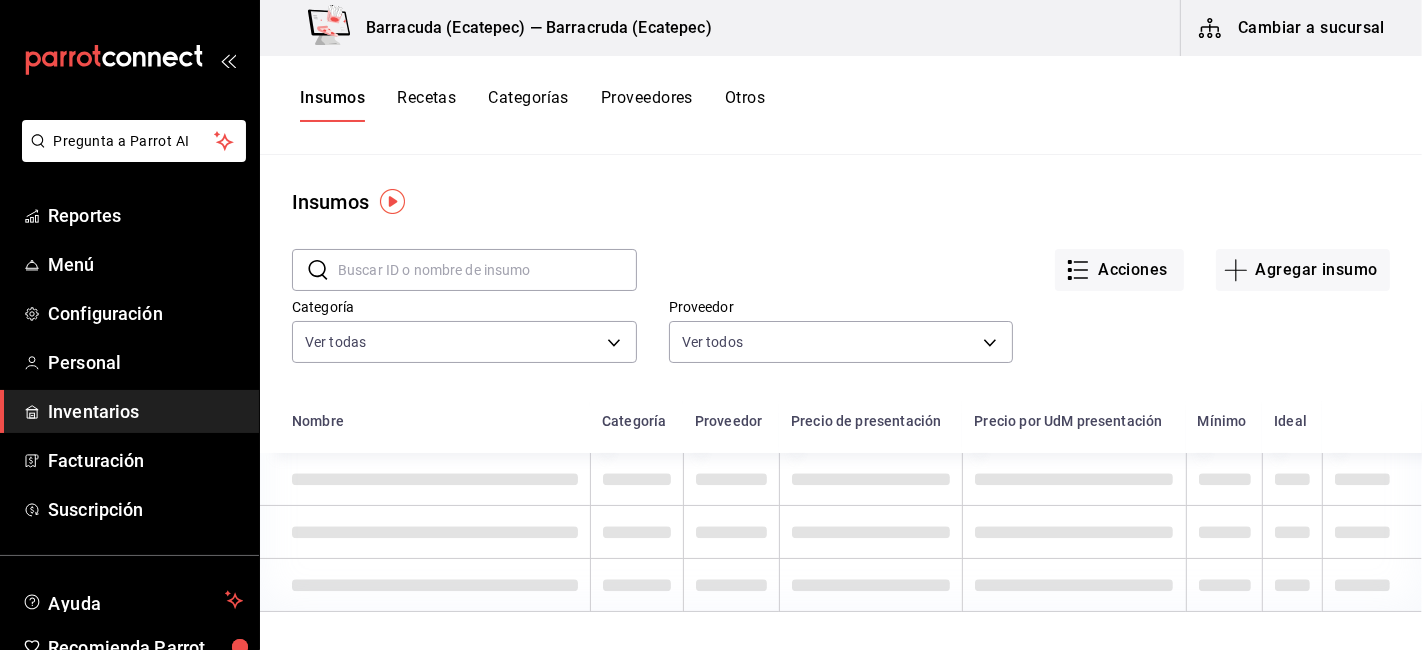 click at bounding box center (487, 270) 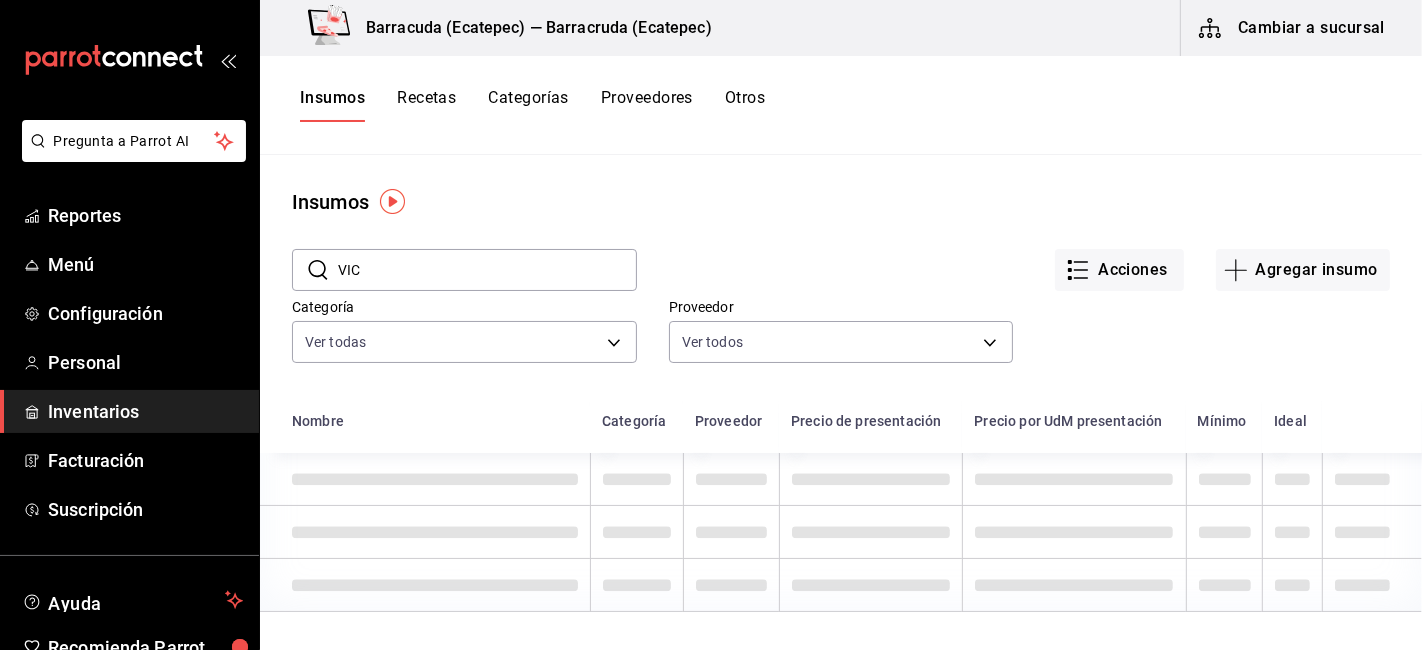 type on "VIC" 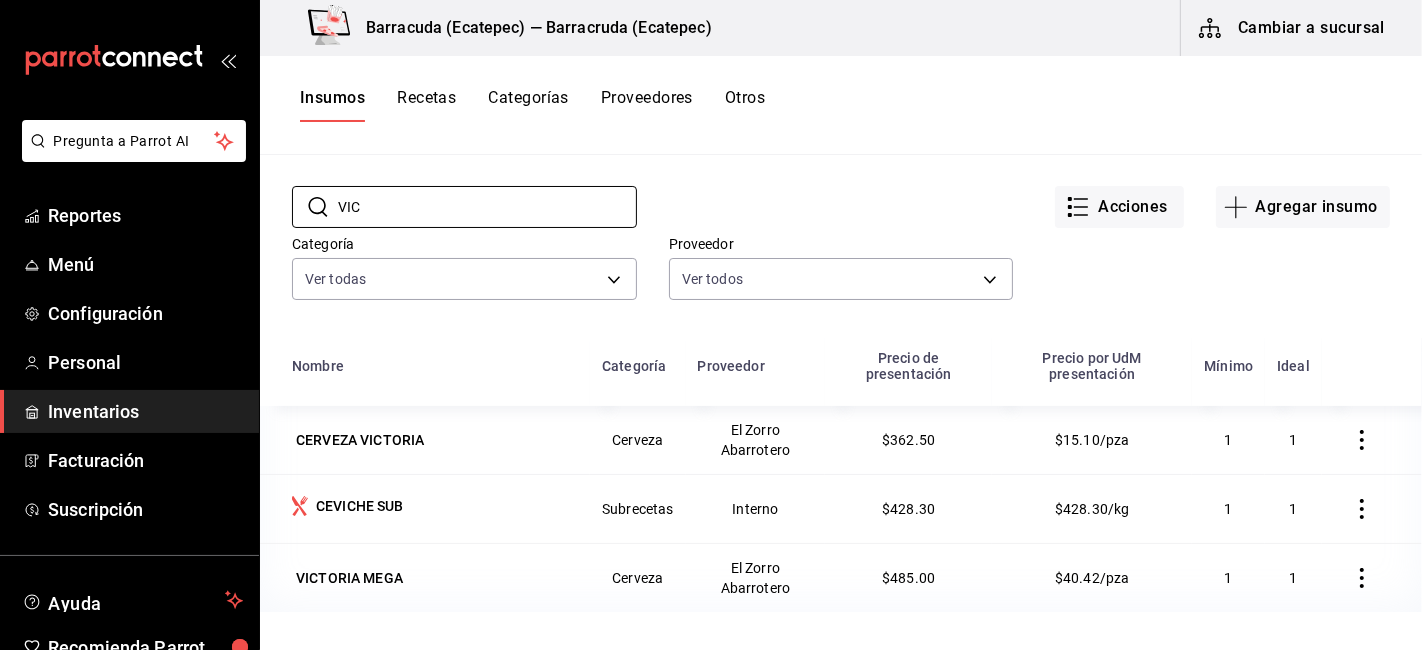 scroll, scrollTop: 60, scrollLeft: 0, axis: vertical 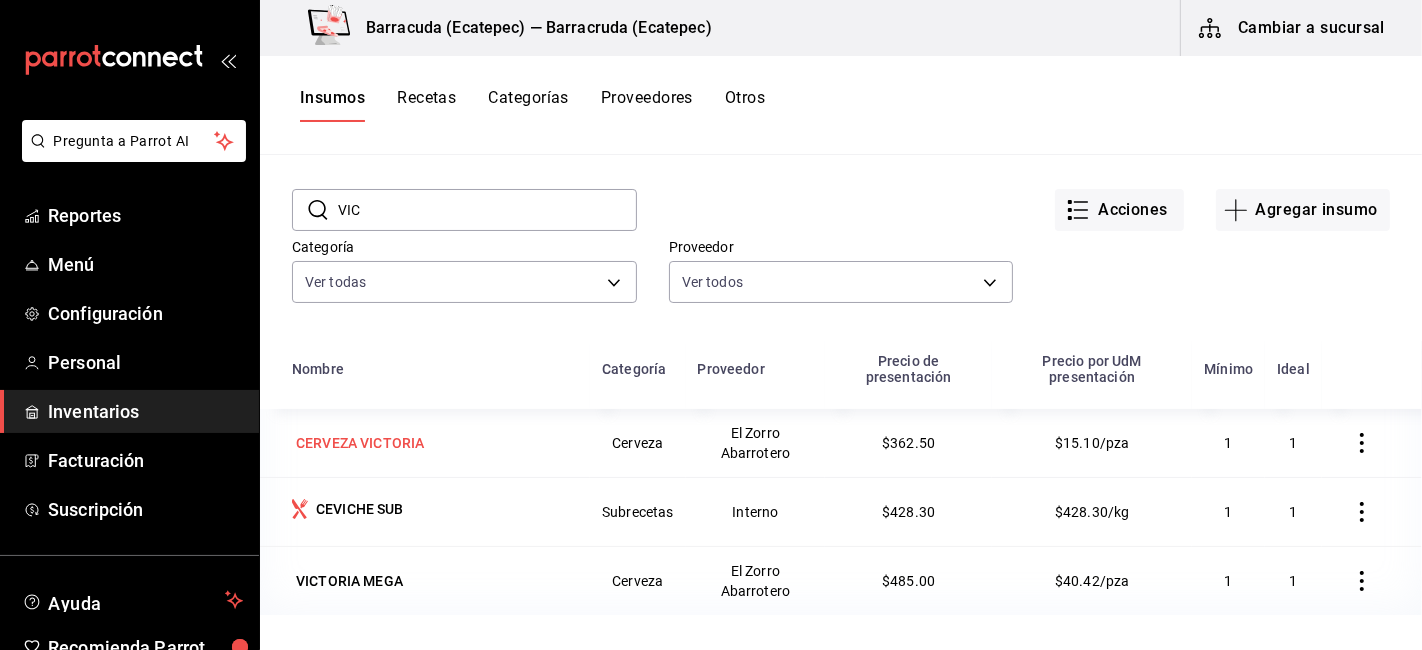 click on "CERVEZA VICTORIA" at bounding box center [360, 443] 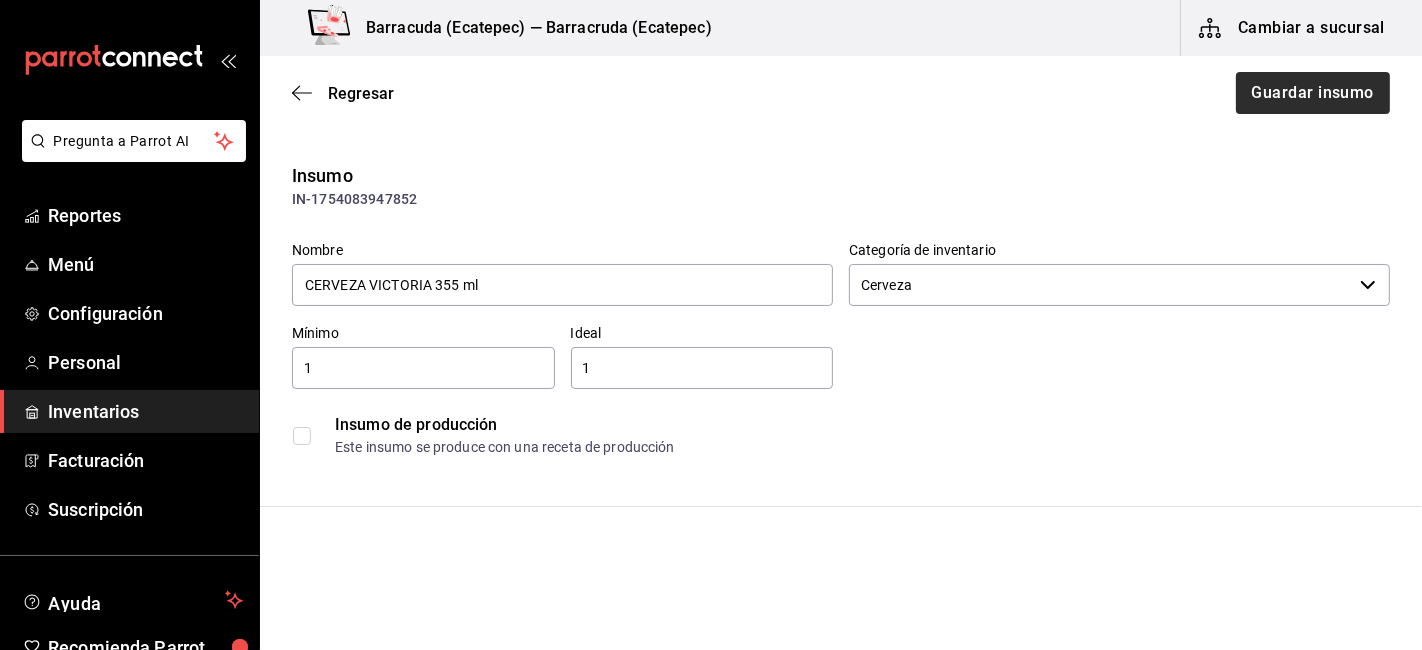 type on "CERVEZA VICTORIA 355 ml" 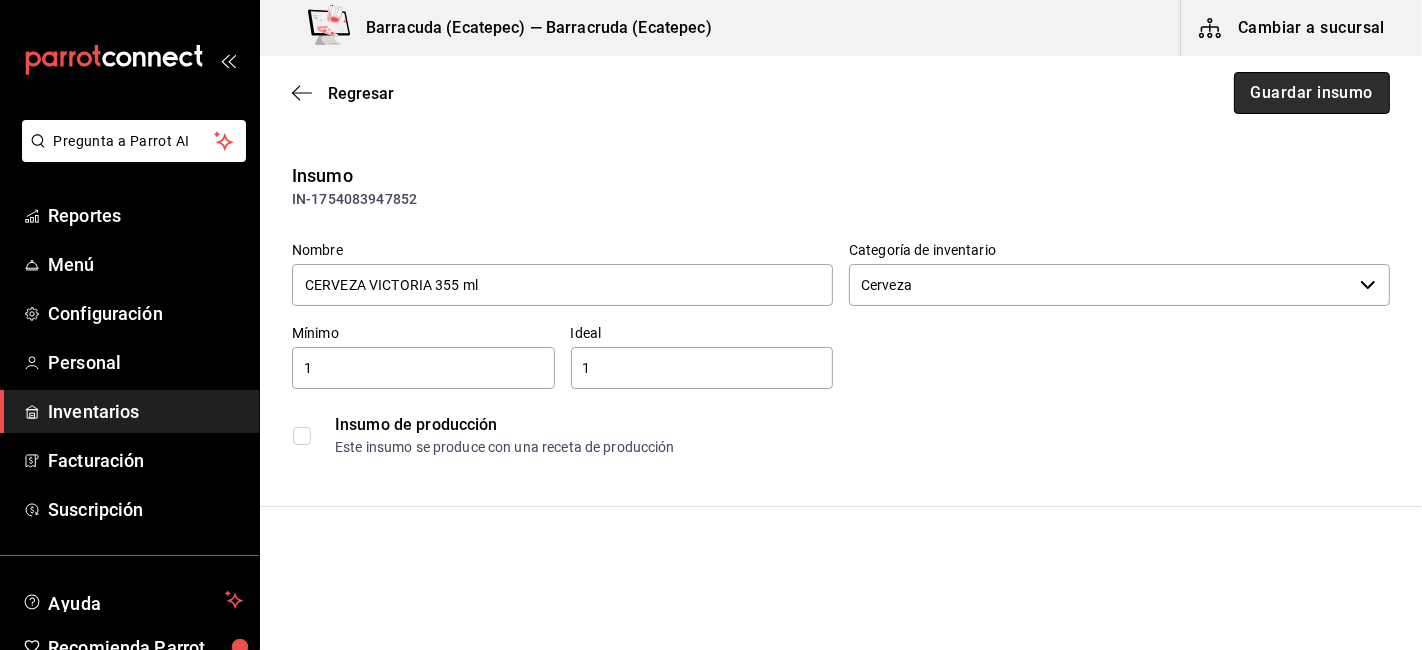 click on "Guardar insumo" at bounding box center [1312, 93] 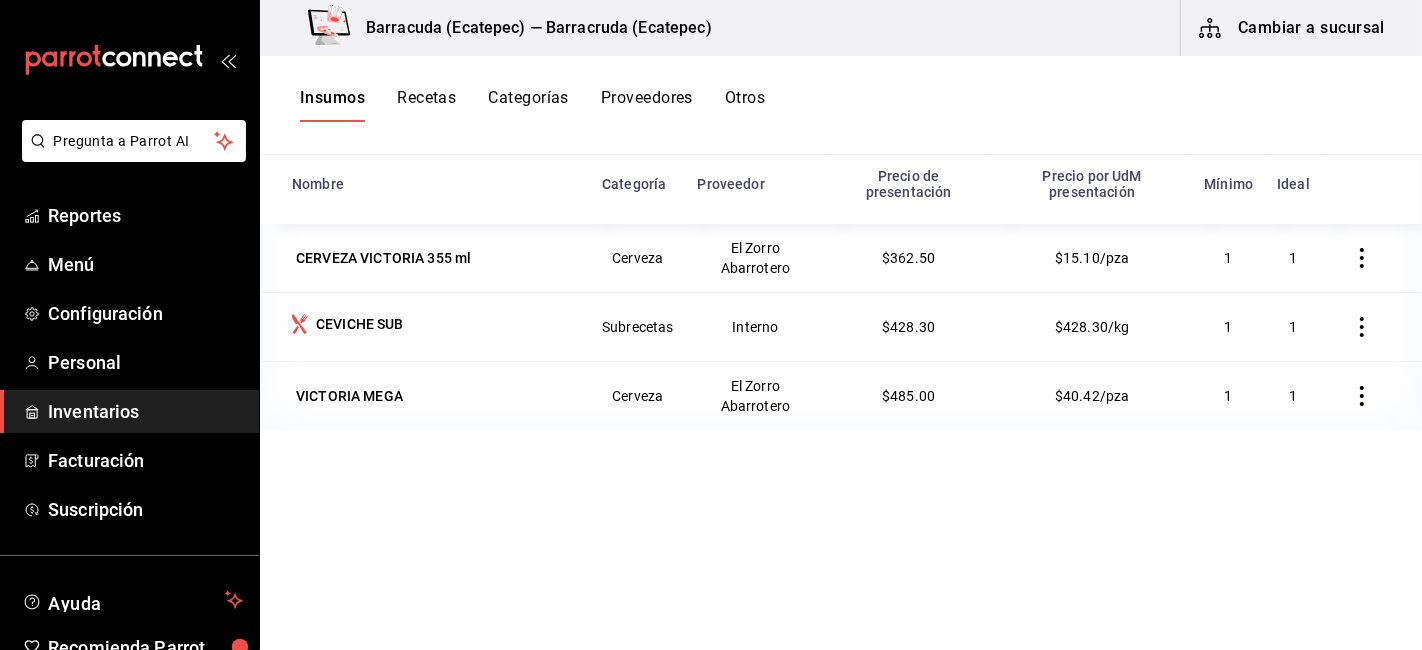 scroll, scrollTop: 0, scrollLeft: 0, axis: both 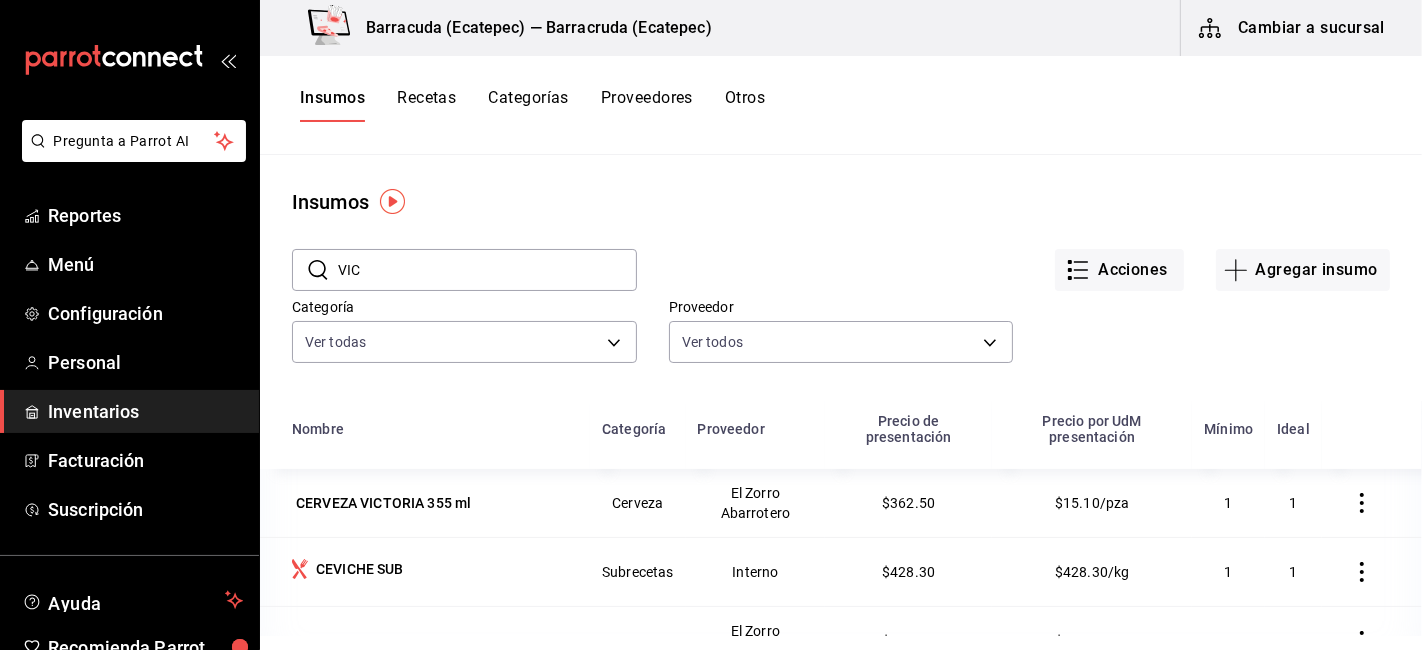 click on "VIC" at bounding box center [487, 270] 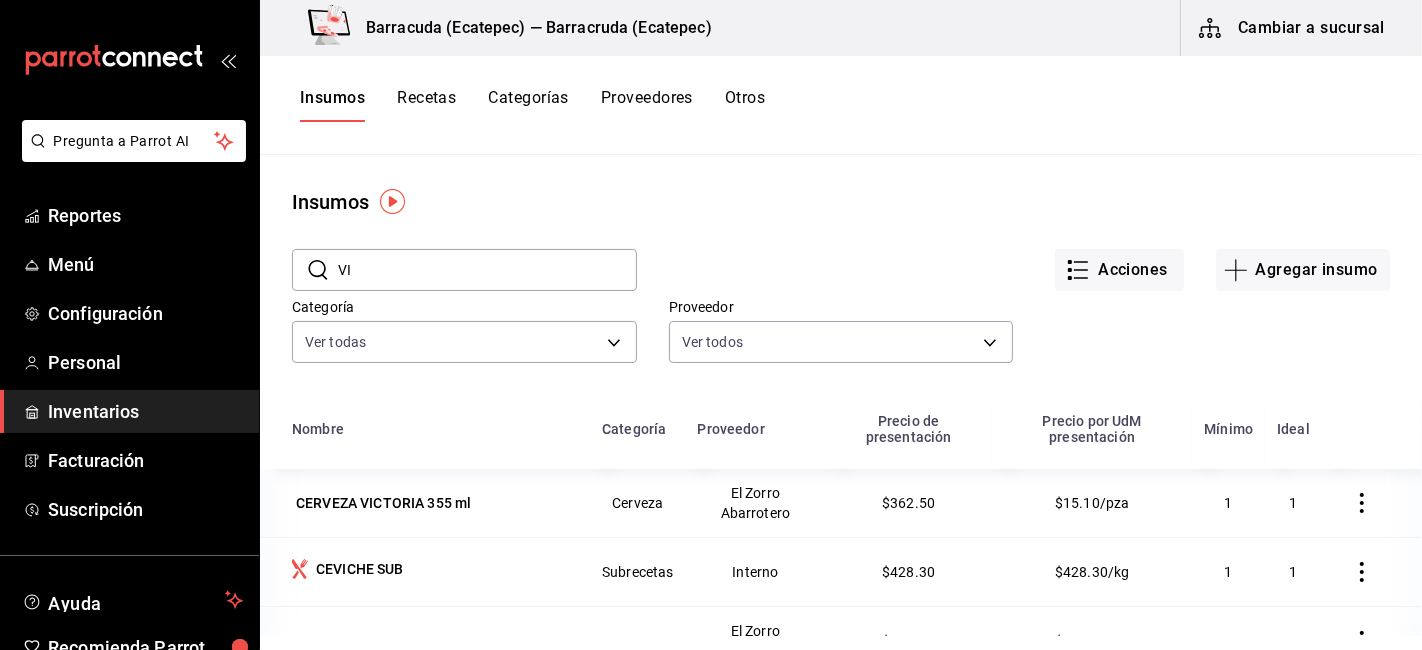 type on "V" 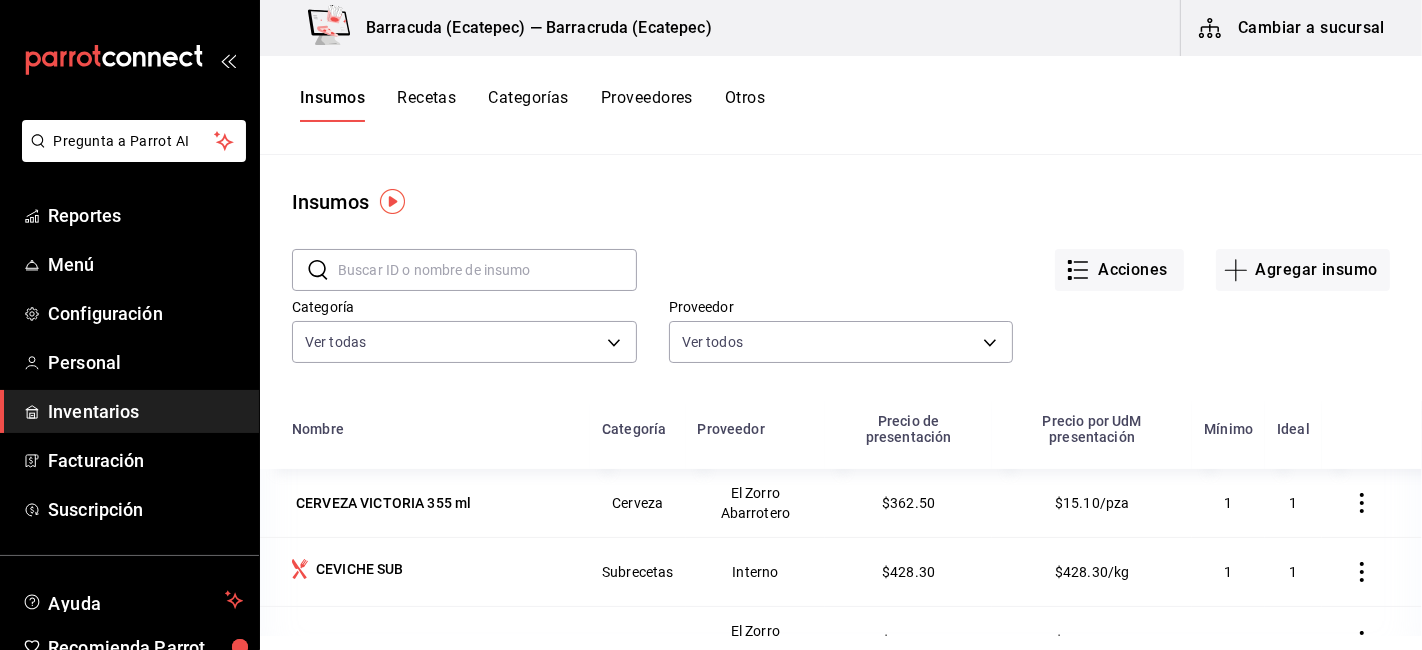 type 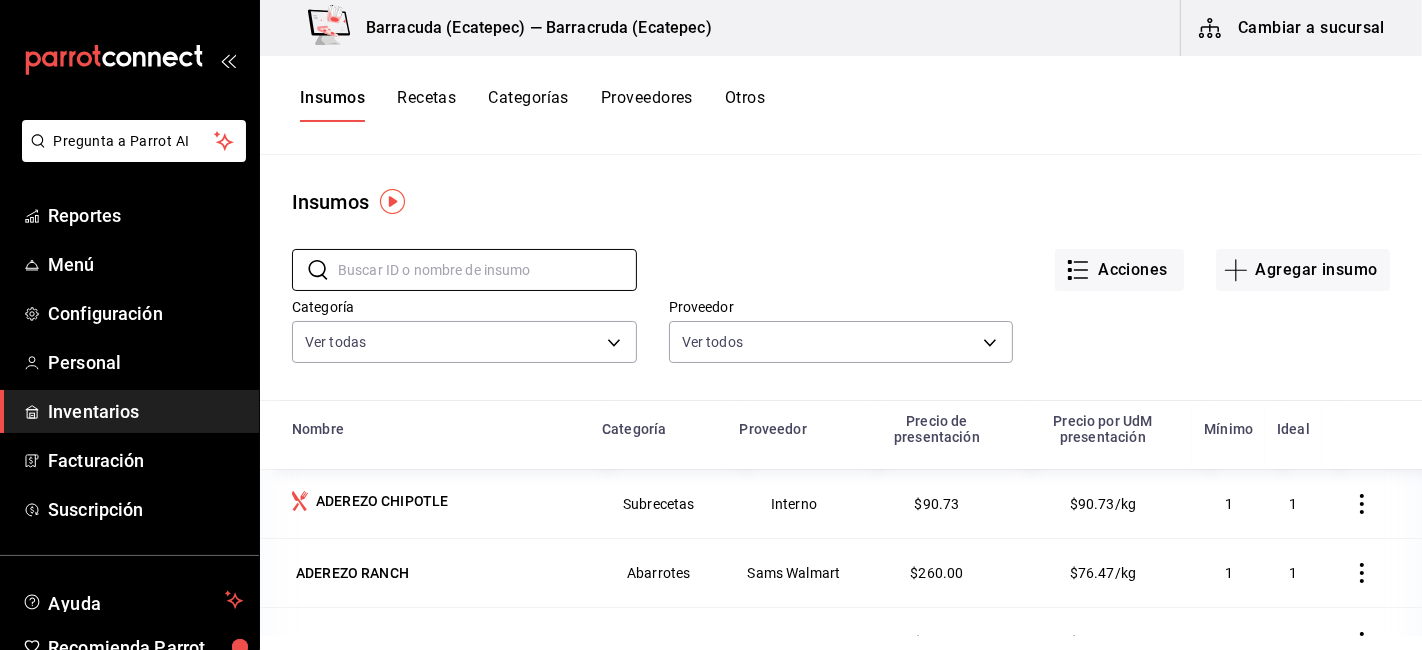 scroll, scrollTop: 137, scrollLeft: 0, axis: vertical 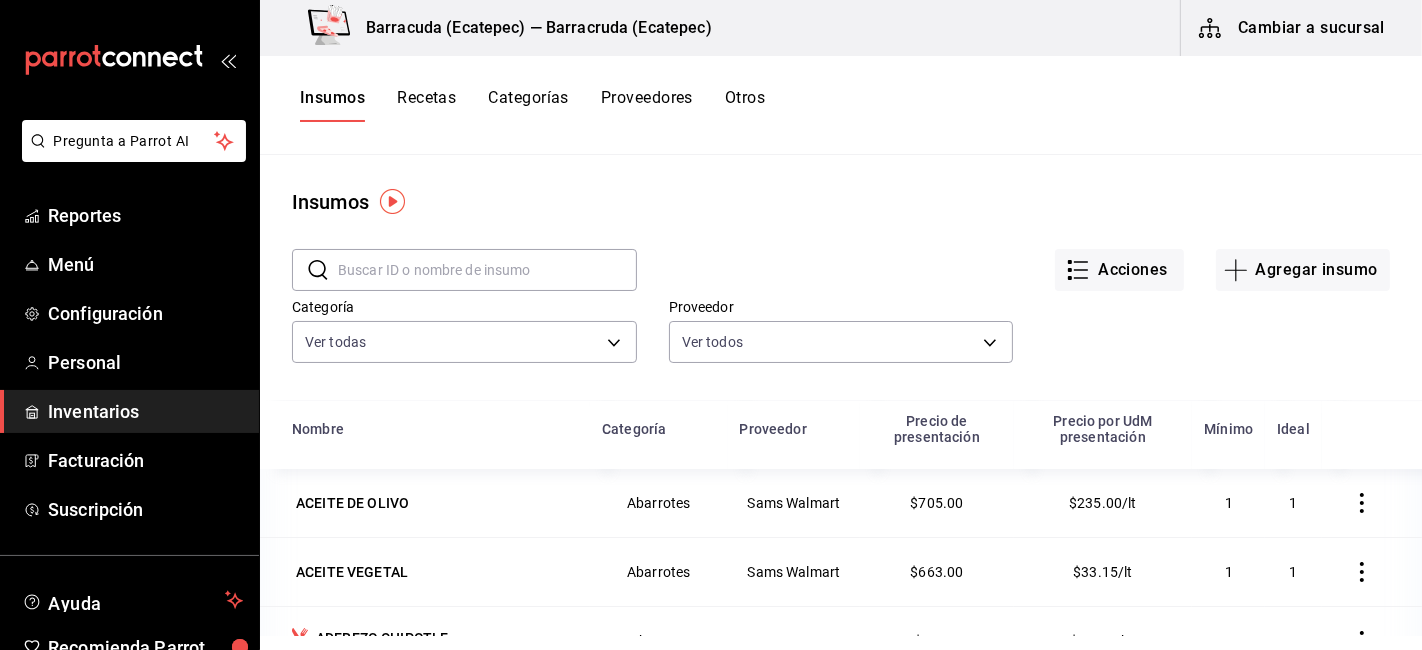 click on "Cambiar a sucursal" at bounding box center (1293, 28) 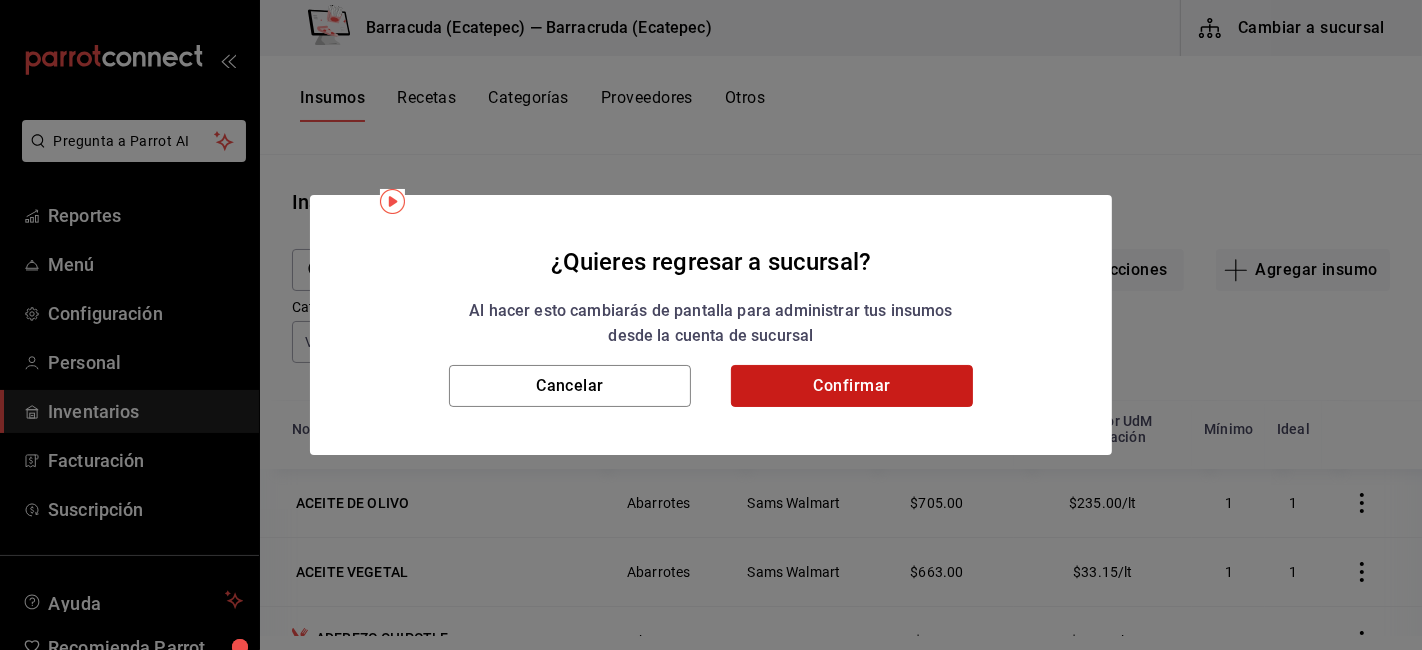click on "Confirmar" at bounding box center (852, 386) 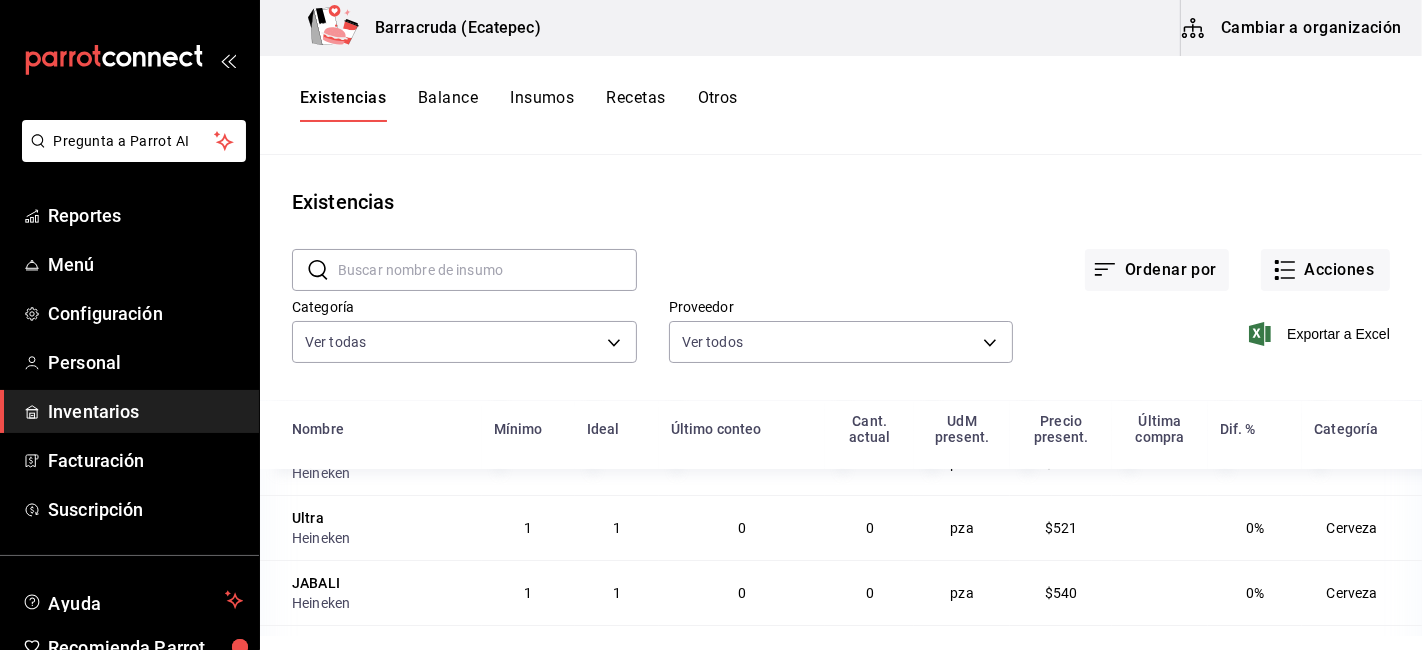 scroll, scrollTop: 197, scrollLeft: 0, axis: vertical 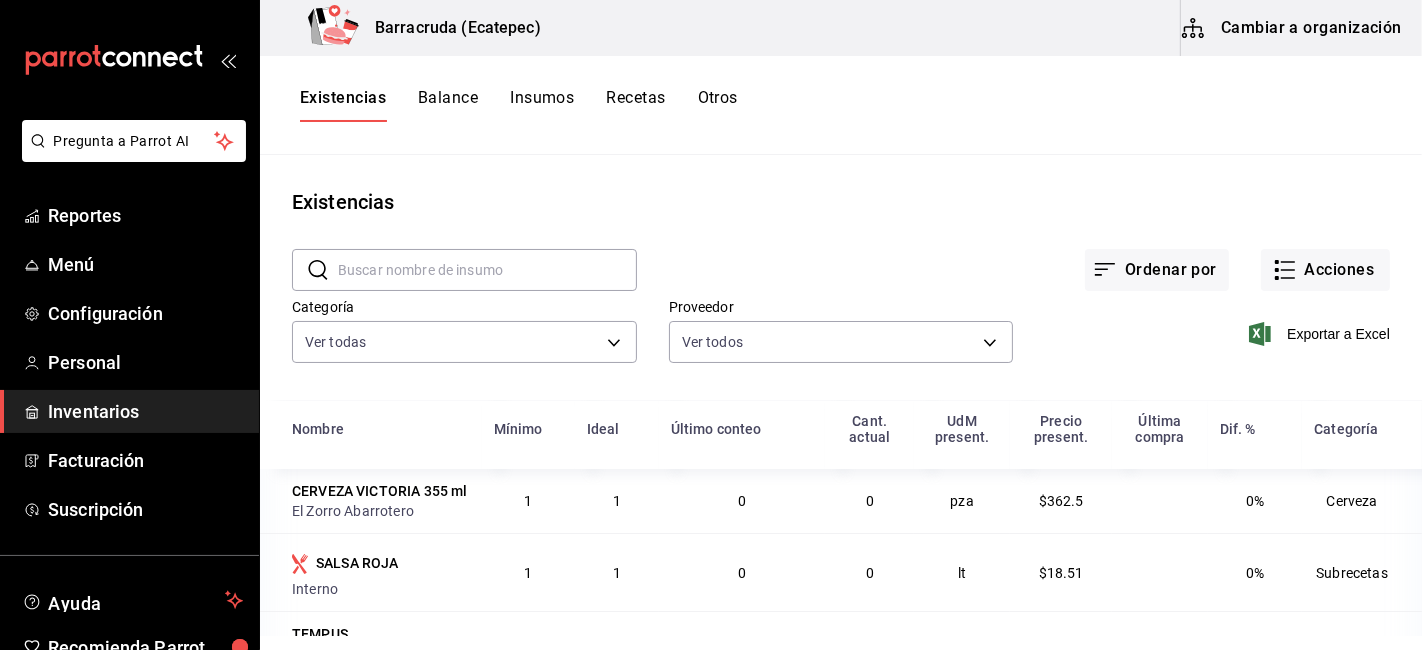 click on "Cambiar a organización" at bounding box center [1293, 28] 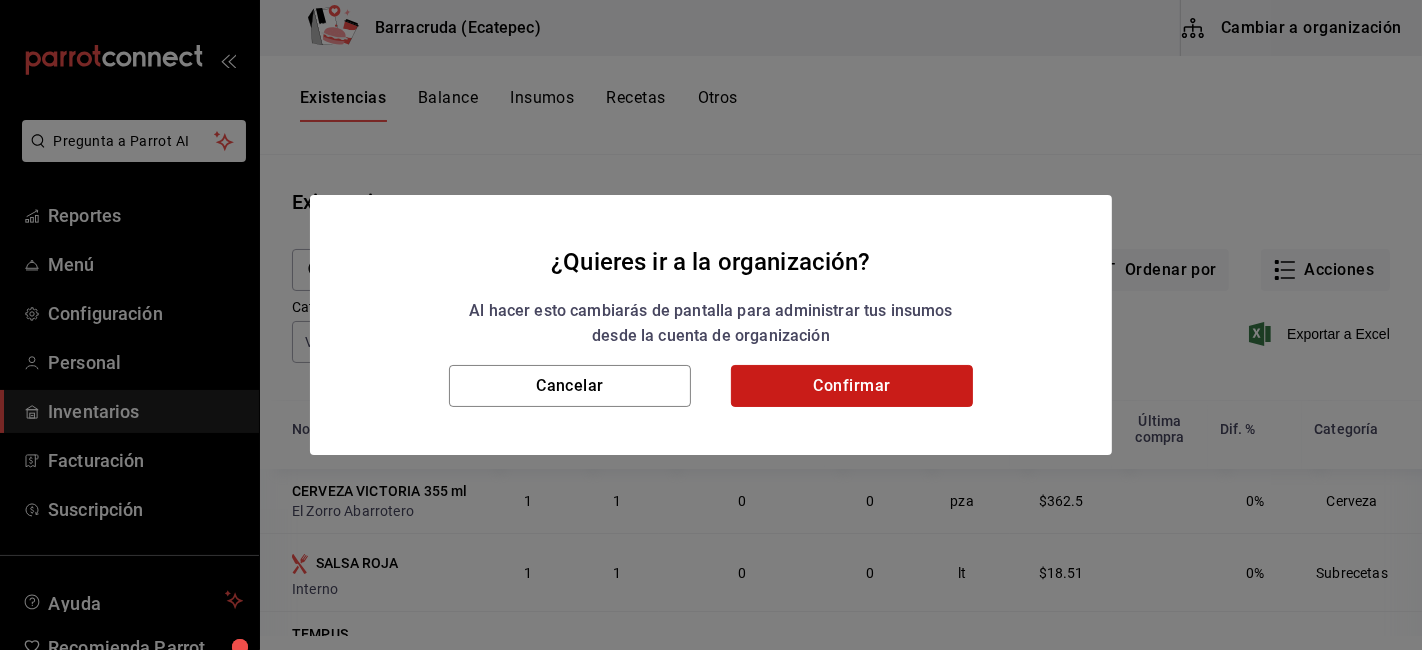 click on "Confirmar" at bounding box center [852, 386] 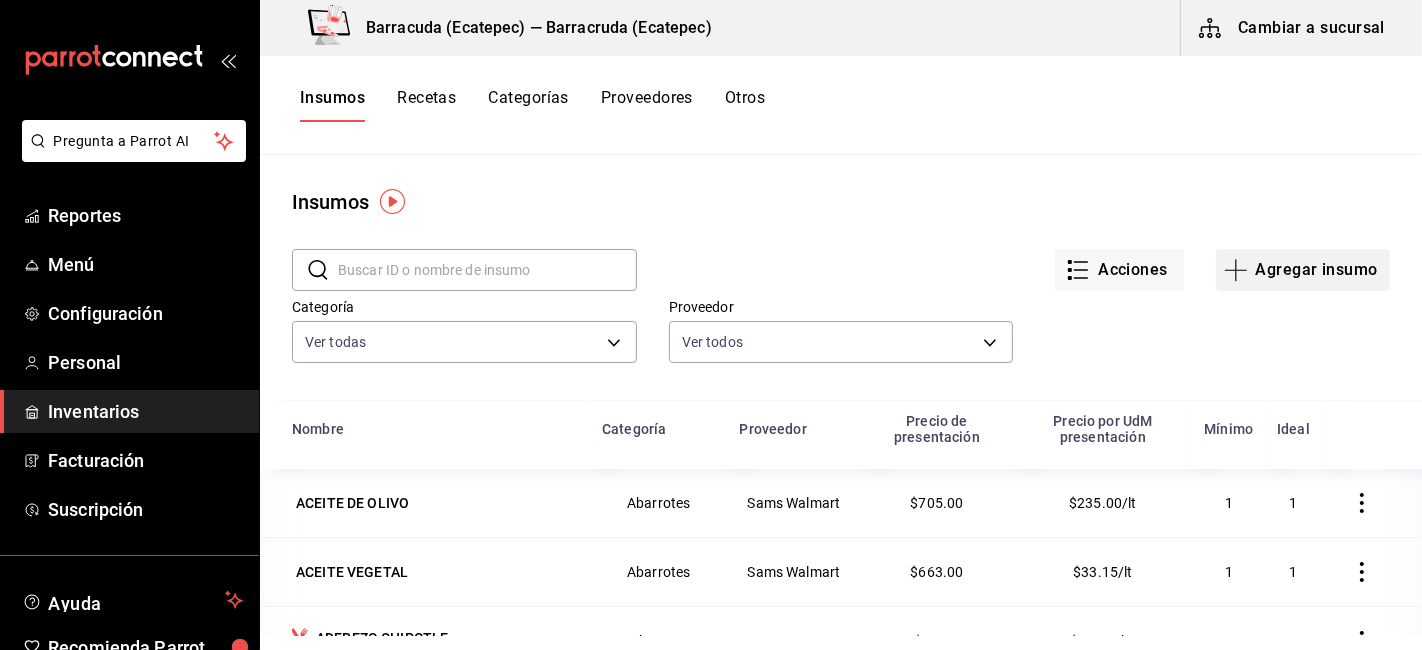 click on "Agregar insumo" at bounding box center [1303, 270] 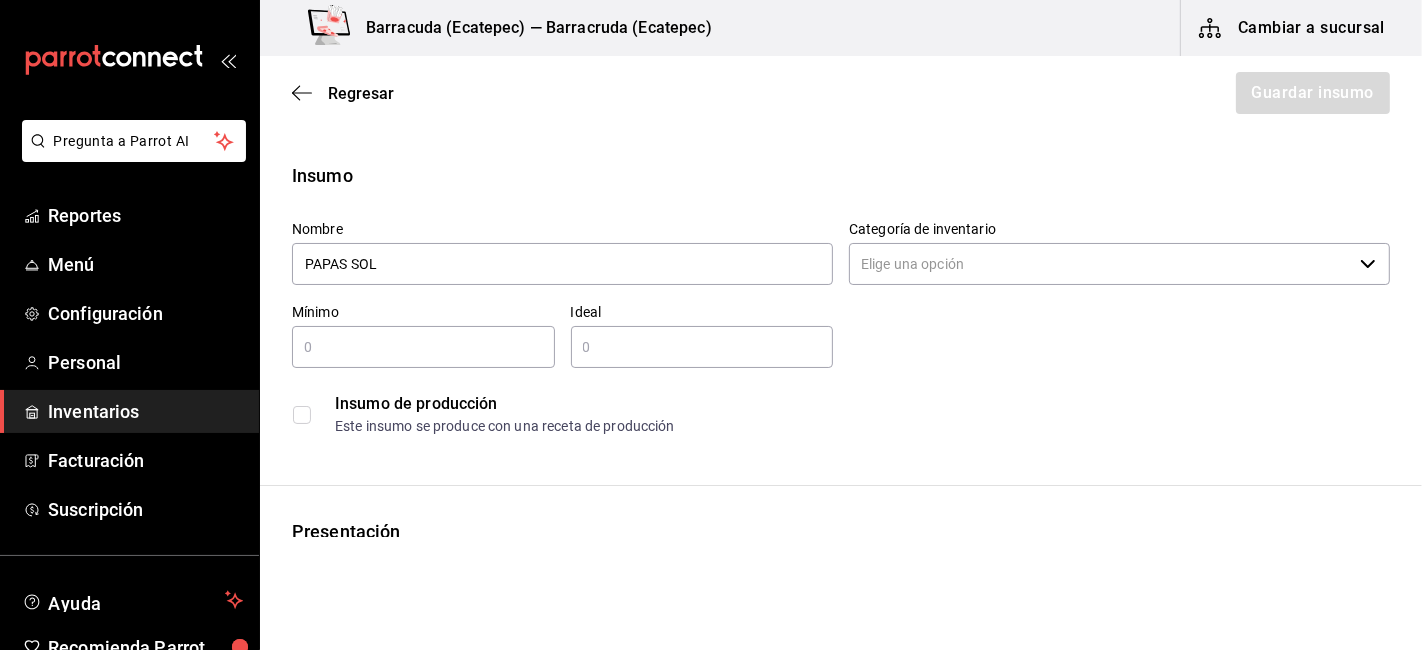 type on "PAPAS SOL" 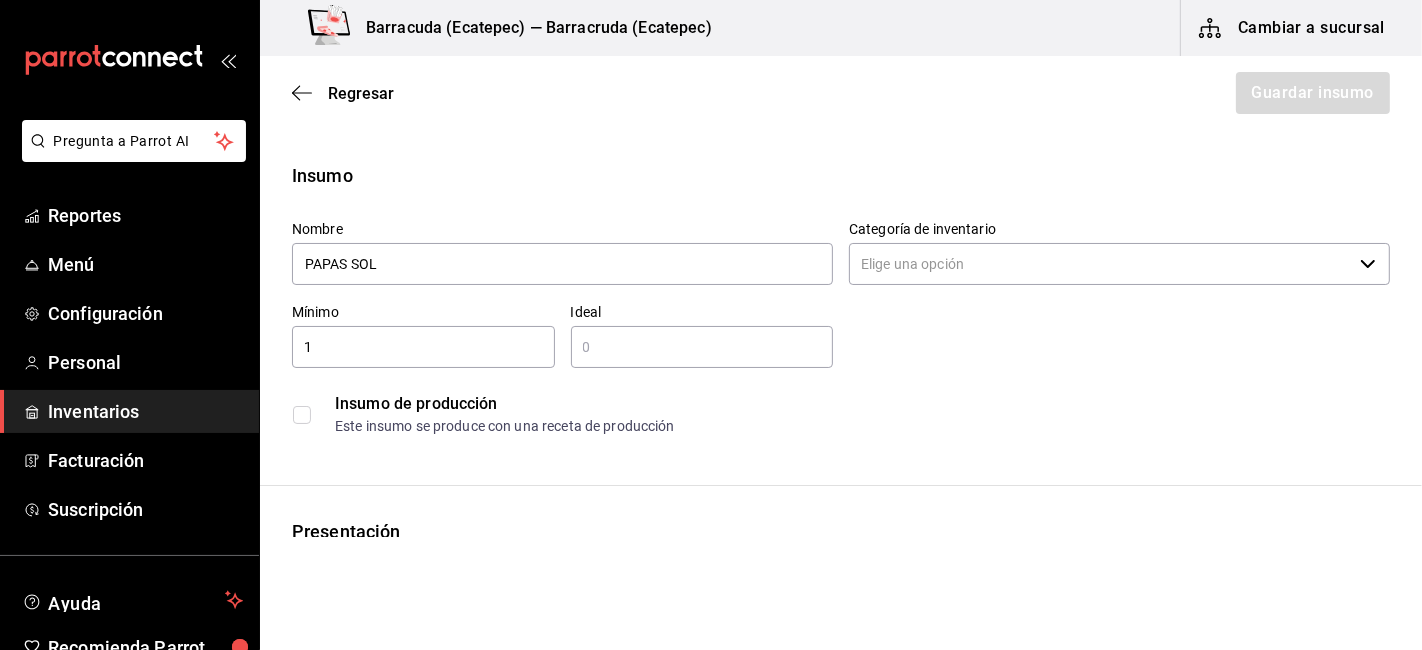 click on "1" at bounding box center (423, 347) 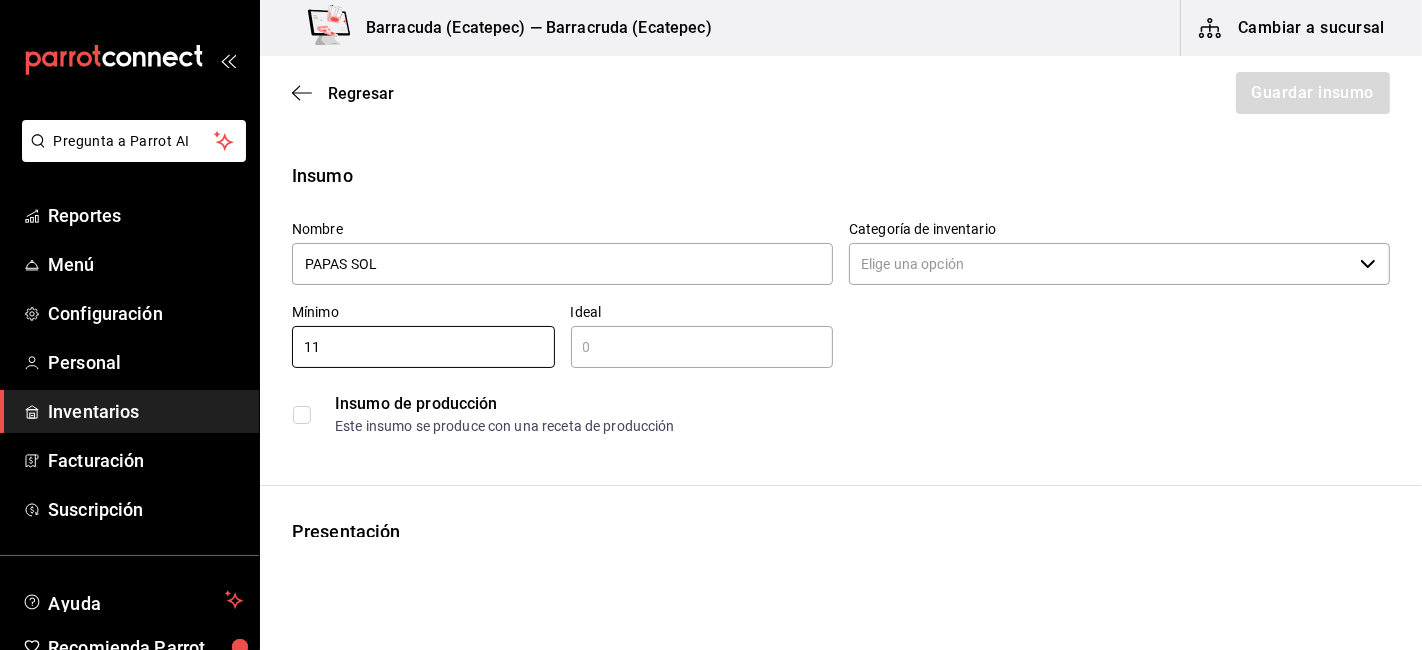 click on "​" at bounding box center (702, 347) 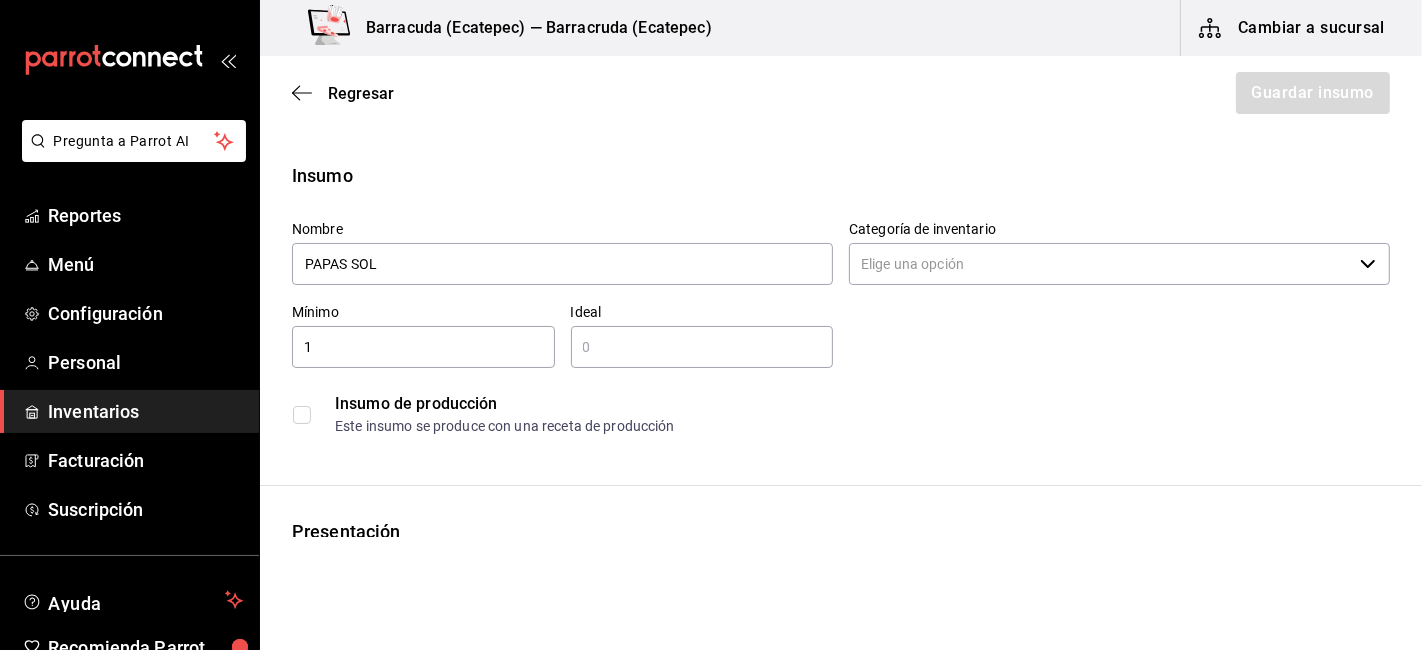 click on "1" at bounding box center (423, 347) 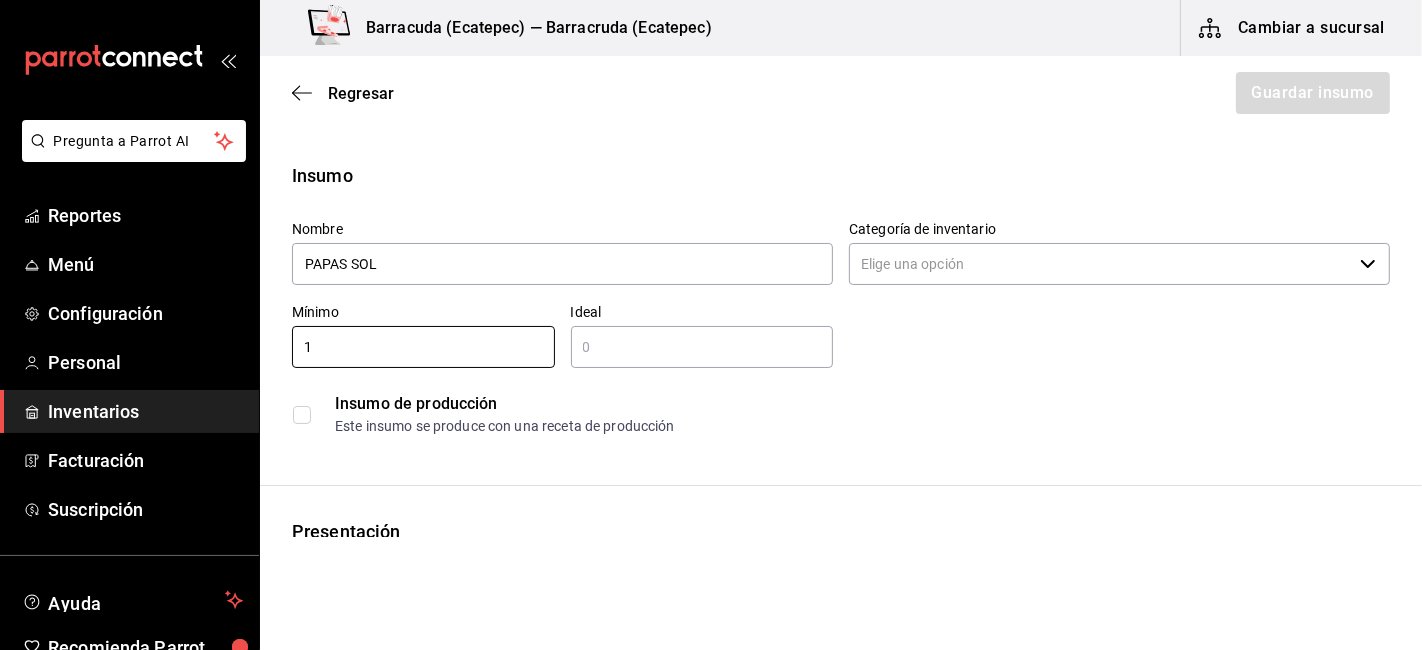 type on "1" 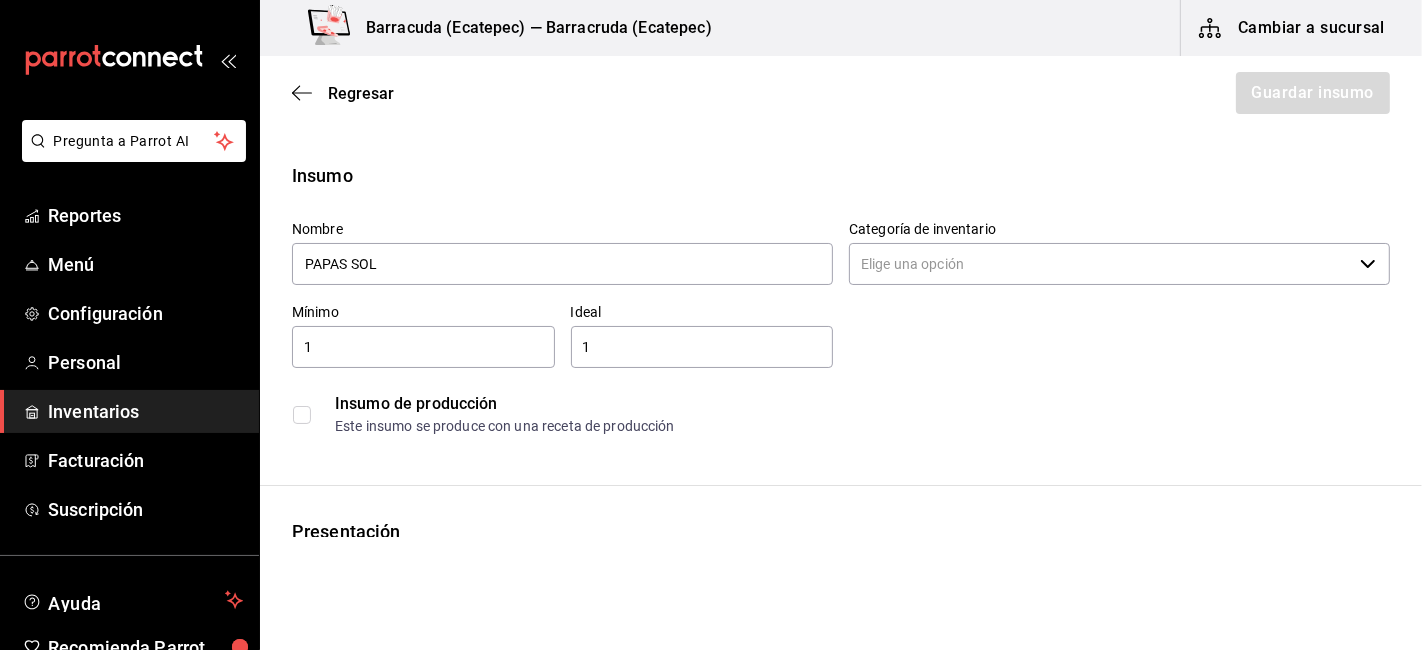 click on "1" at bounding box center (702, 347) 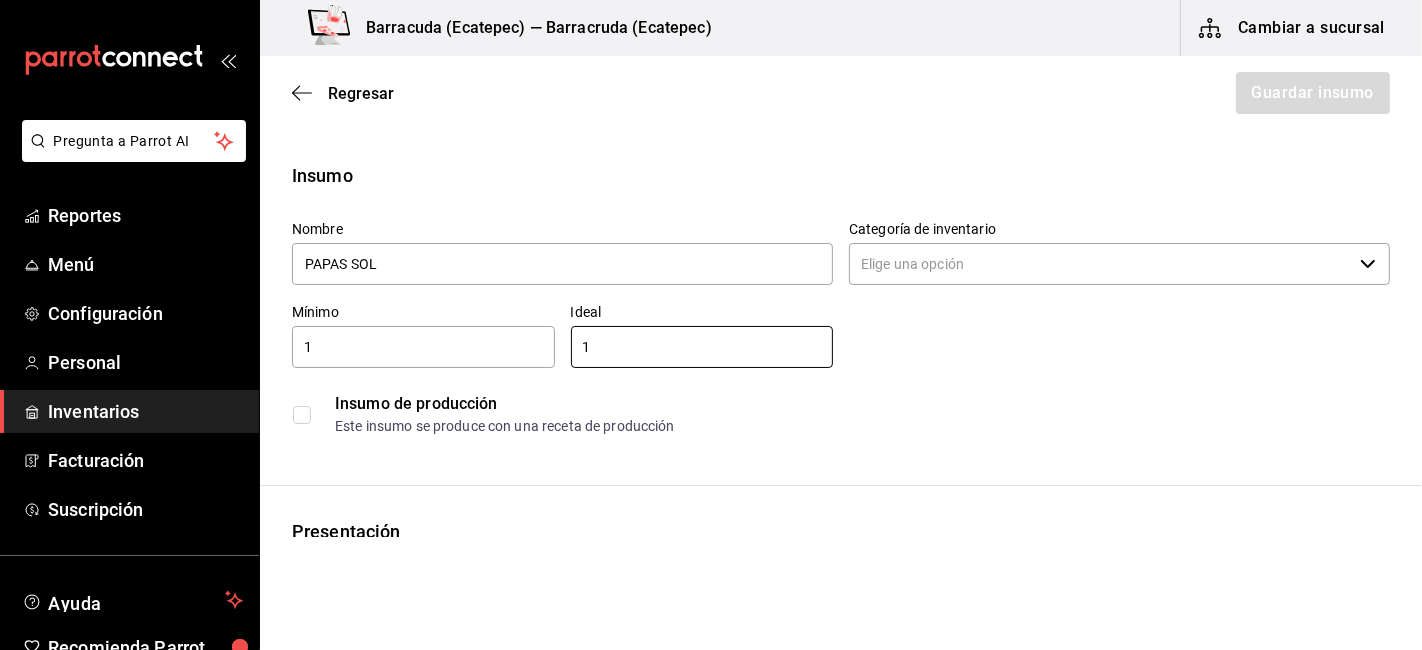 type on "1" 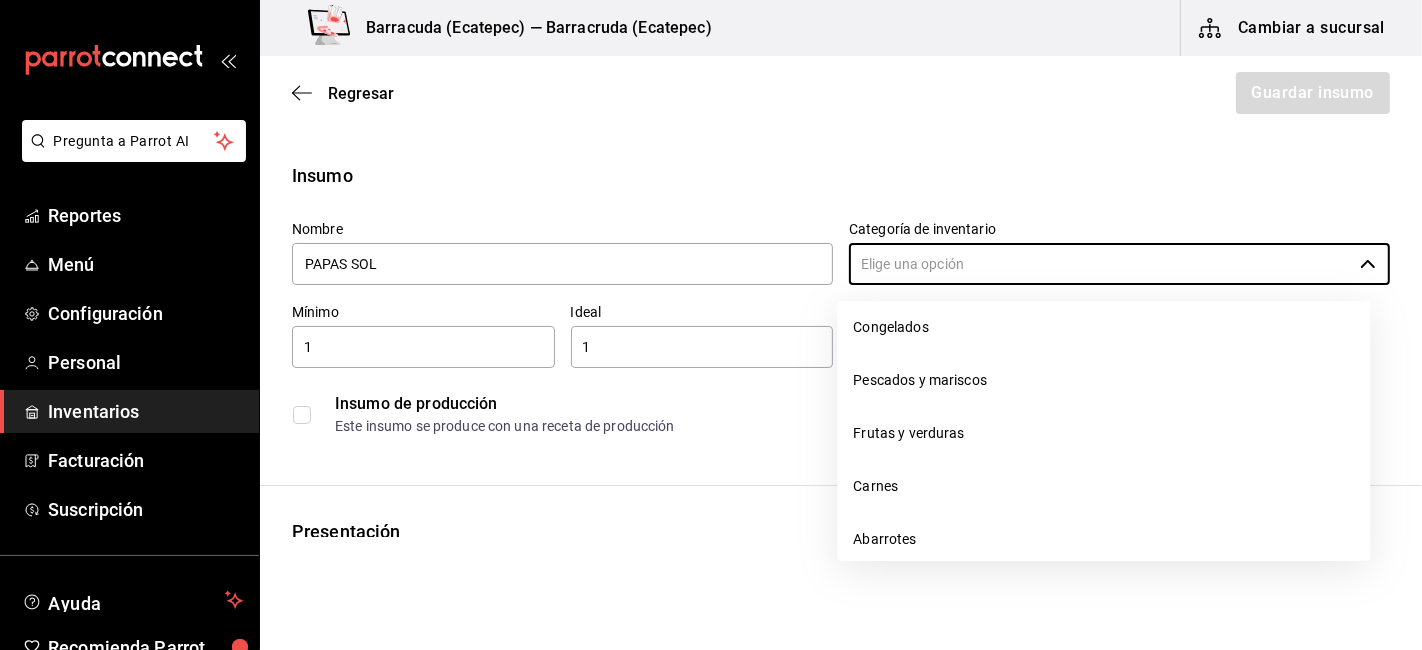 scroll, scrollTop: 700, scrollLeft: 0, axis: vertical 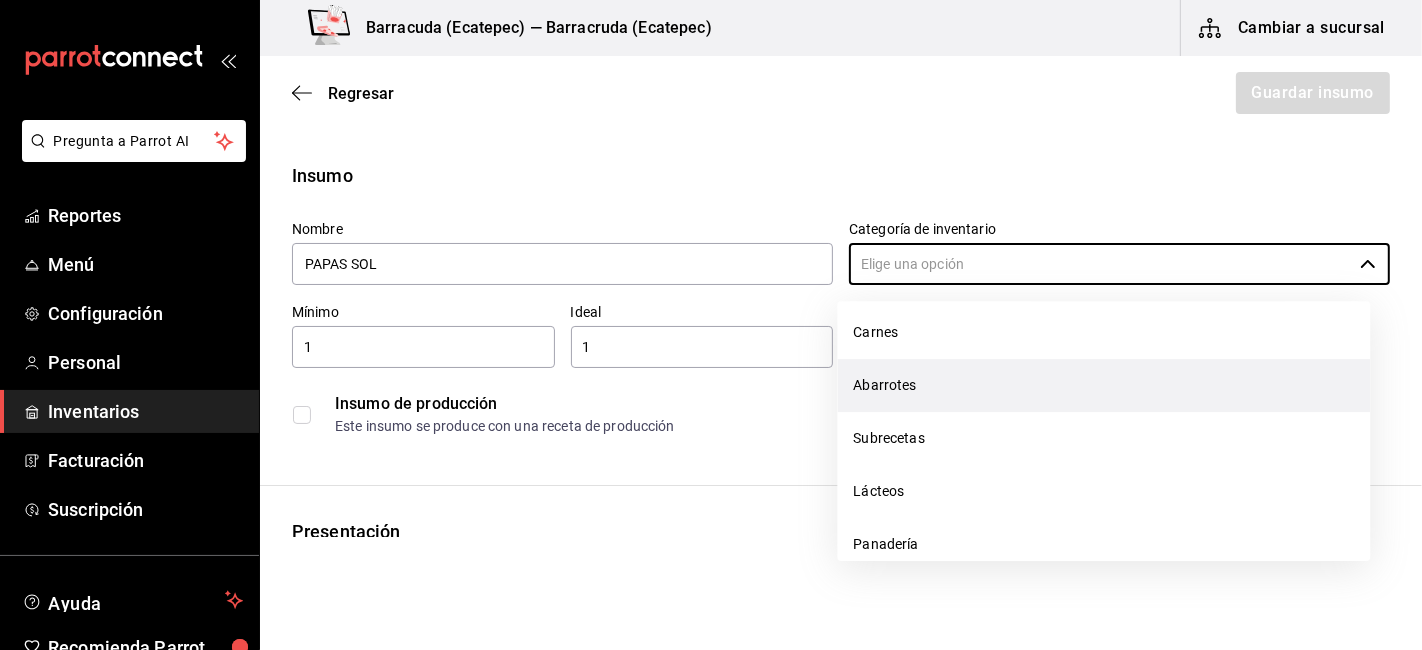 click on "Abarrotes" at bounding box center [1103, 385] 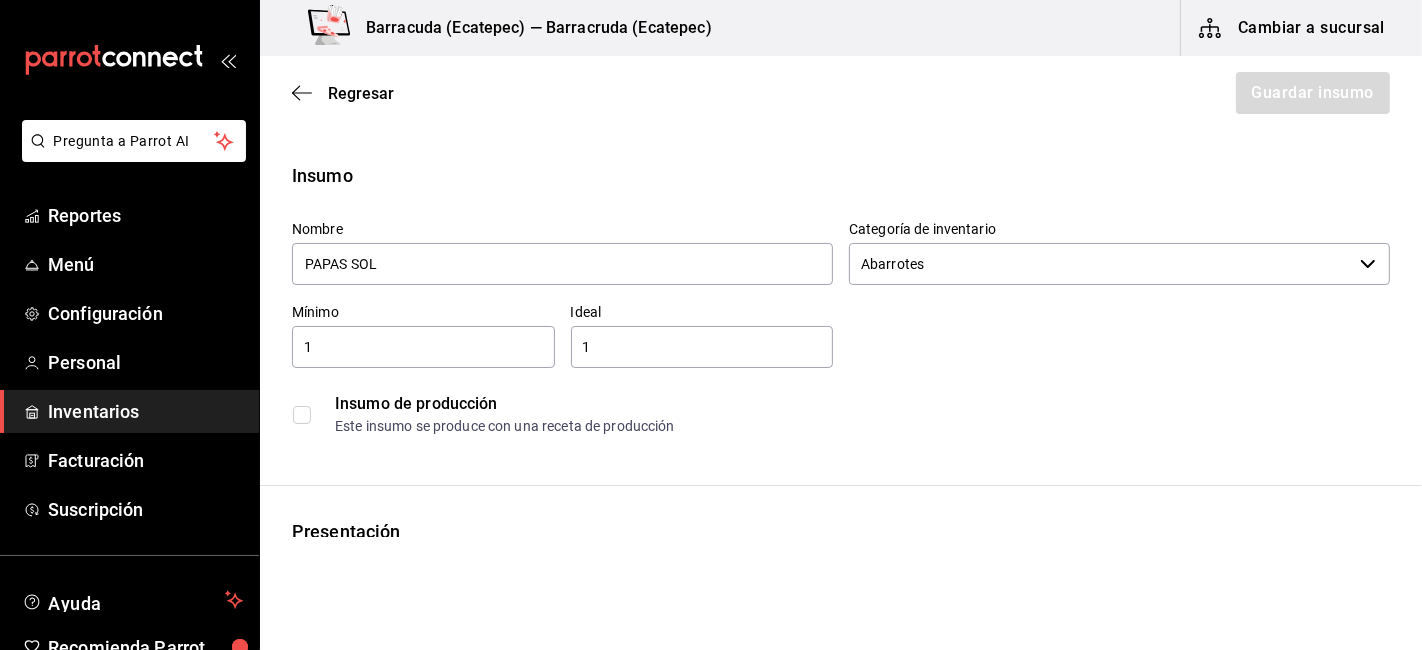 click on "Insumo Nombre PAPAS SOL Categoría de inventario Abarrotes ​ Mínimo 1 ​ Ideal 1 ​ Insumo de producción Este insumo se produce con una receta de producción Presentación Proveedor ​ Cód. de producto/Descripción Nombre de presentación Precio sin impuesto ​ Impuestos Elige una opción Precio con impuestos $0.00 ​ Unidad de presentación UdM ​ Receta Unidad de receta Elige una opción Factor de conversión ​ Ver ayuda de conversiones ¿La presentación  viene en otra caja? Si No Presentaciones por caja ​ Sin definir Unidades de conteo" at bounding box center (841, 756) 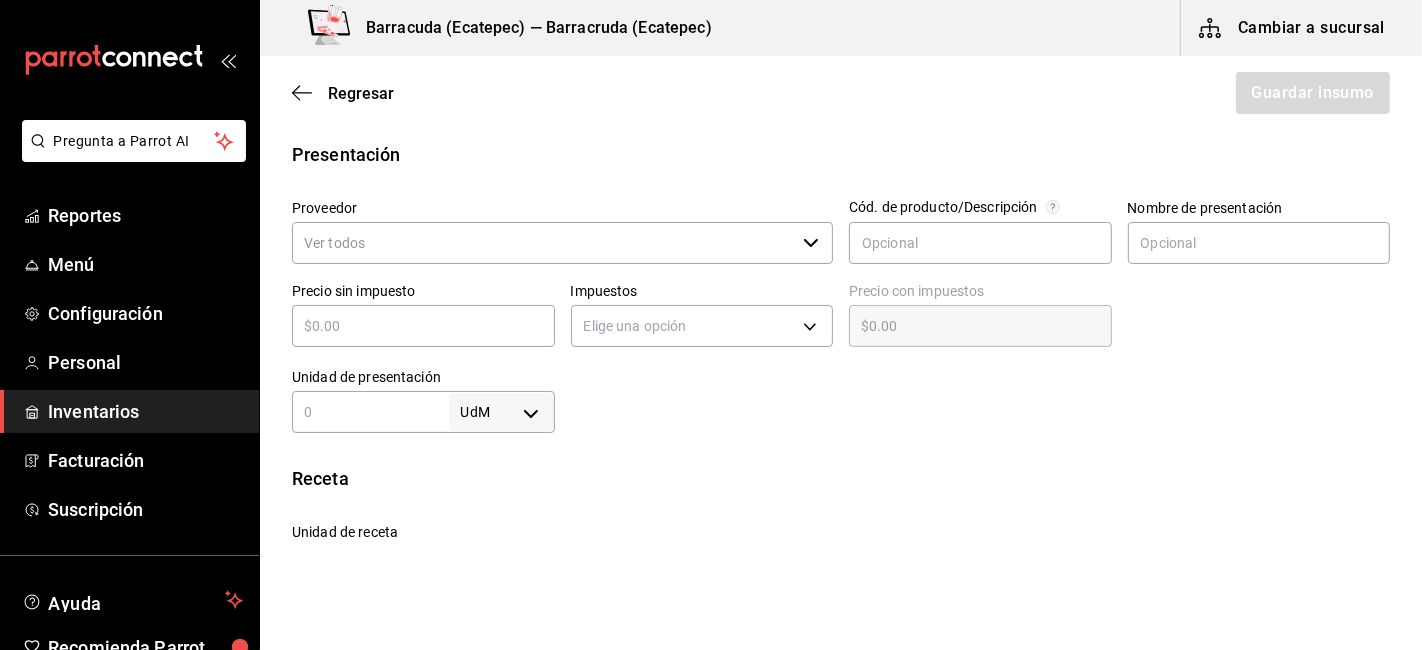 scroll, scrollTop: 380, scrollLeft: 0, axis: vertical 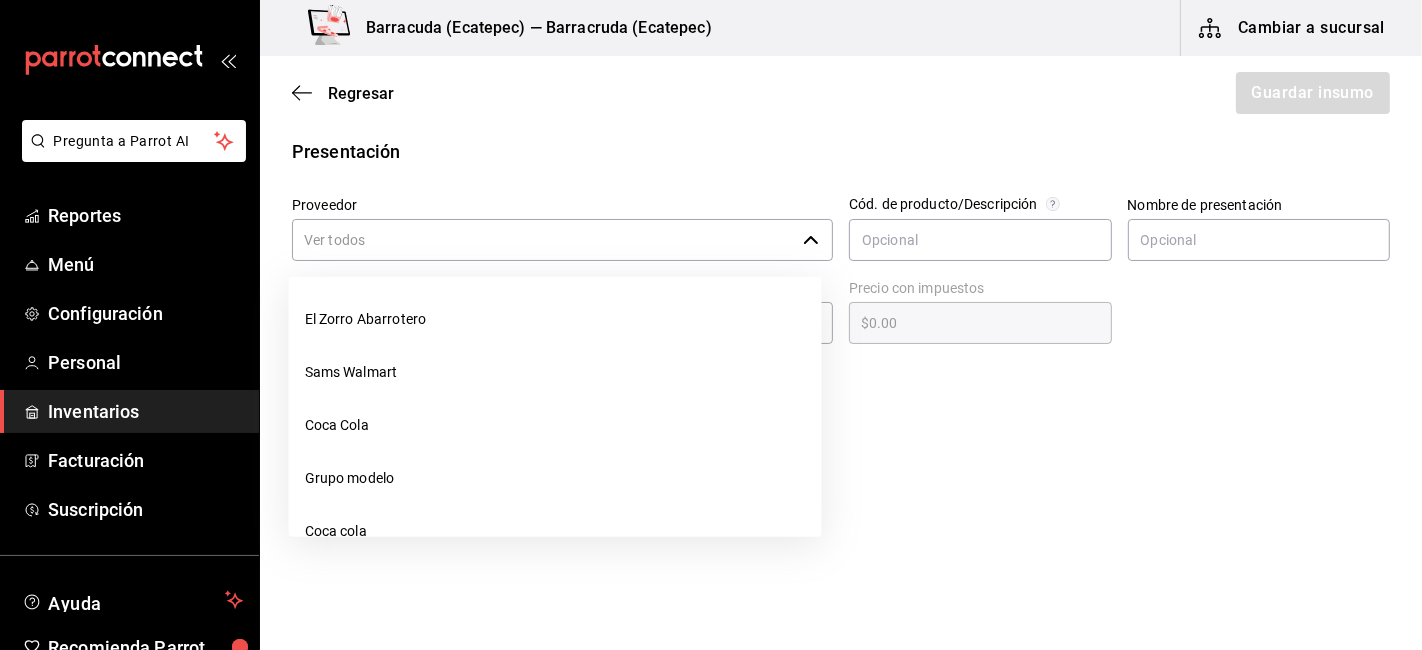 click on "Proveedor" at bounding box center (543, 240) 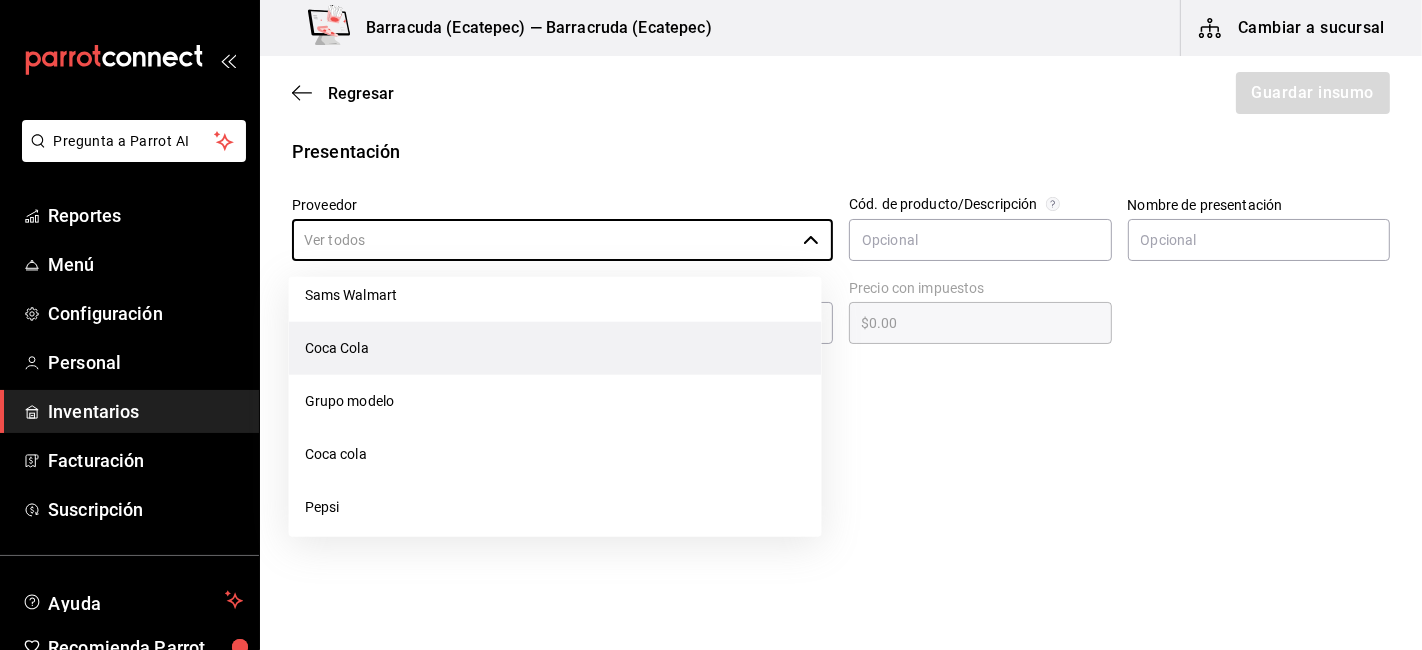 scroll, scrollTop: 75, scrollLeft: 0, axis: vertical 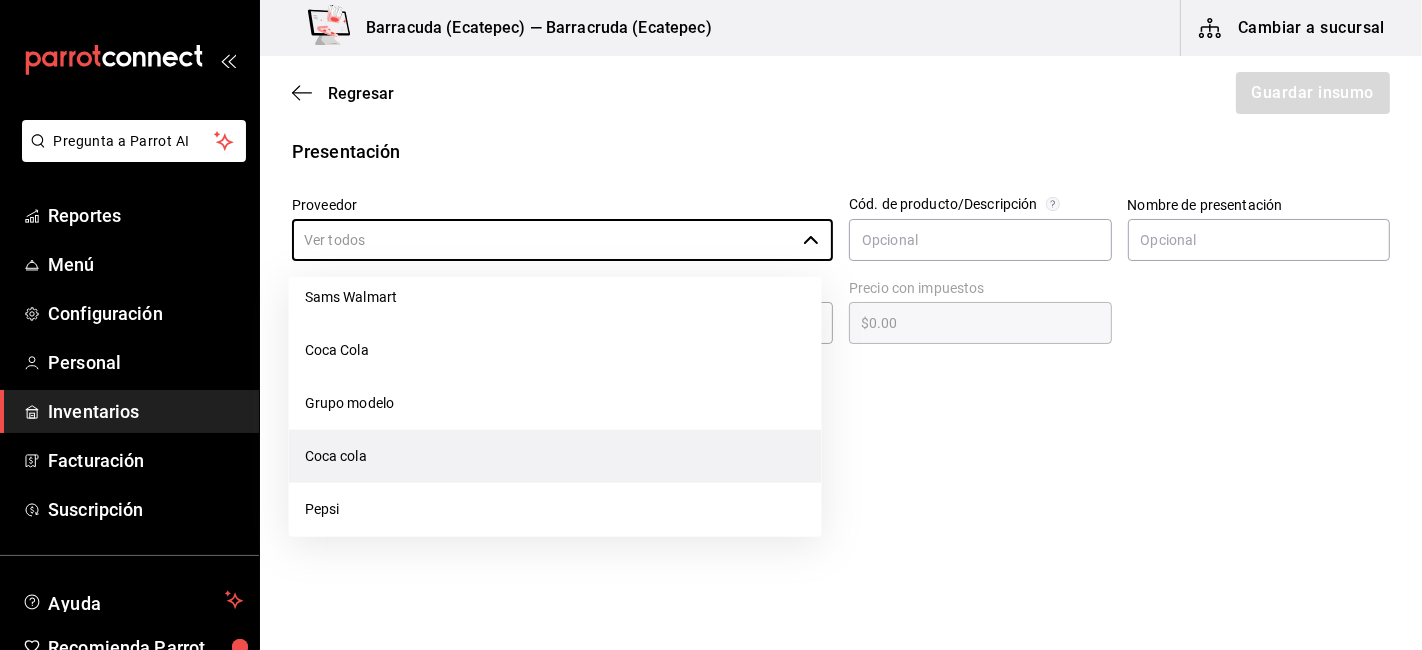 click on "Coca cola" at bounding box center [555, 456] 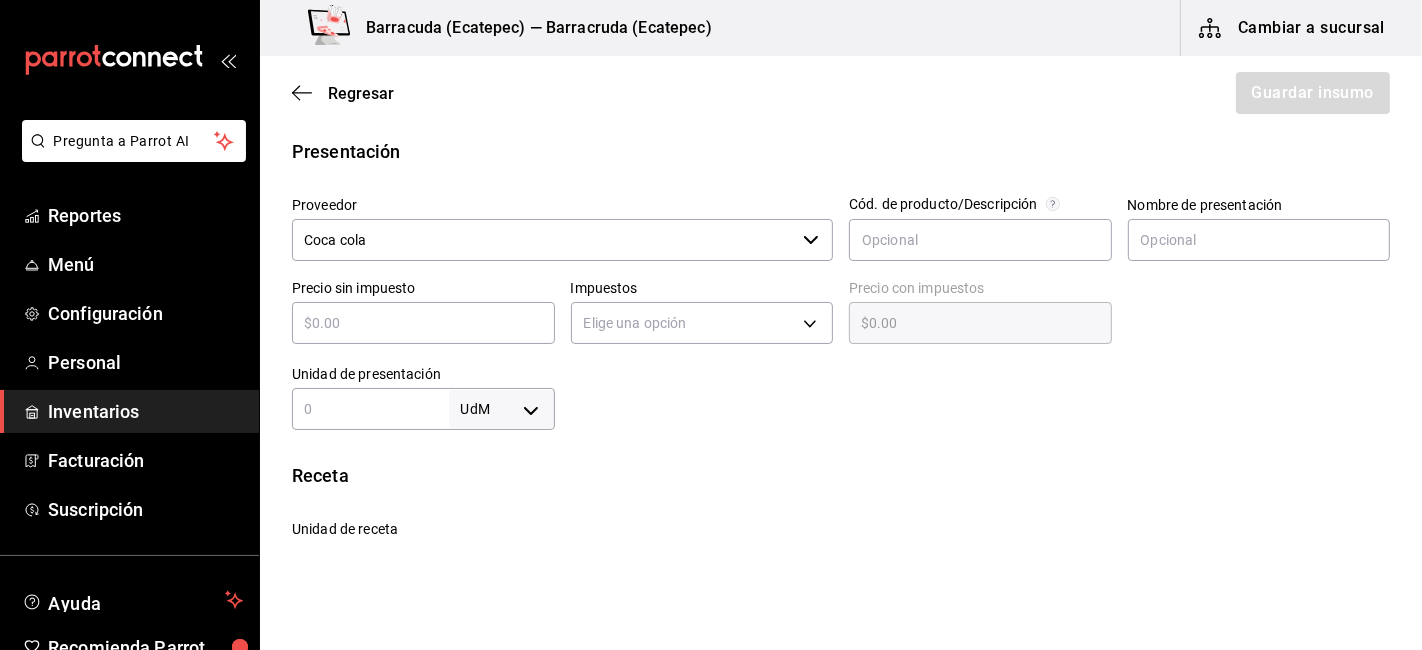 click on "​" at bounding box center [423, 323] 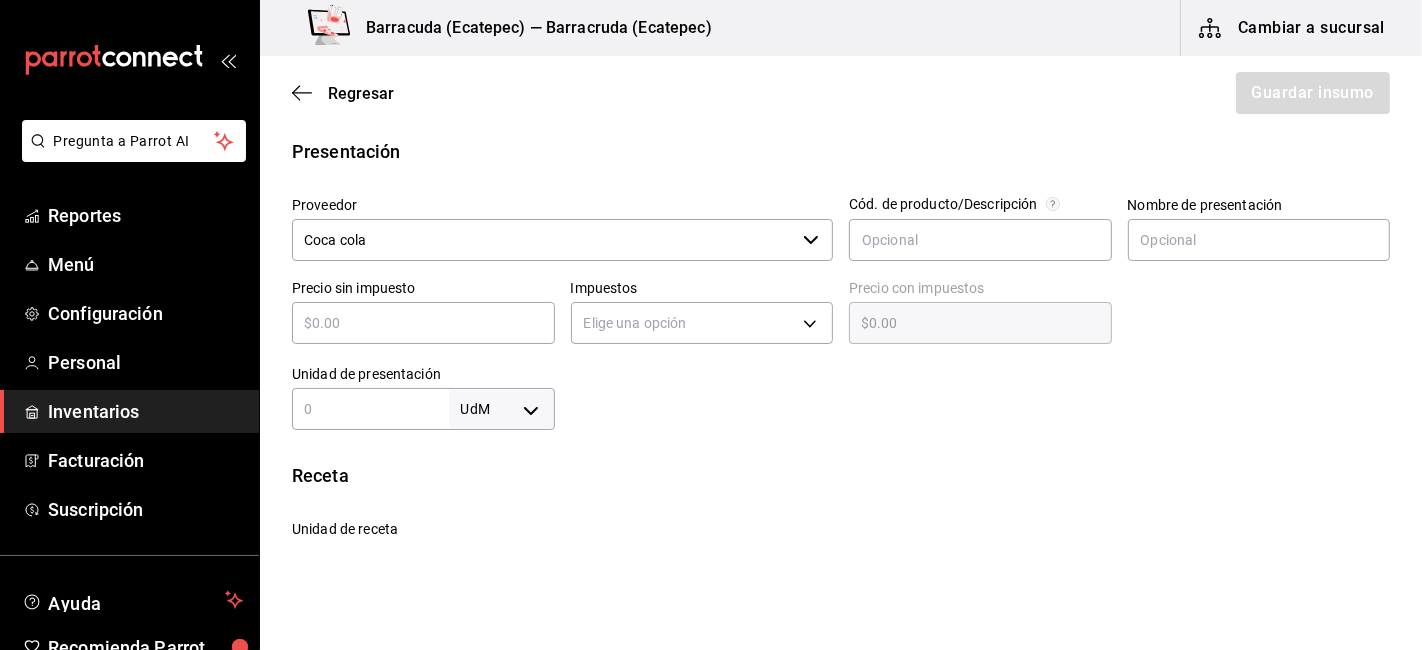 type on "$1" 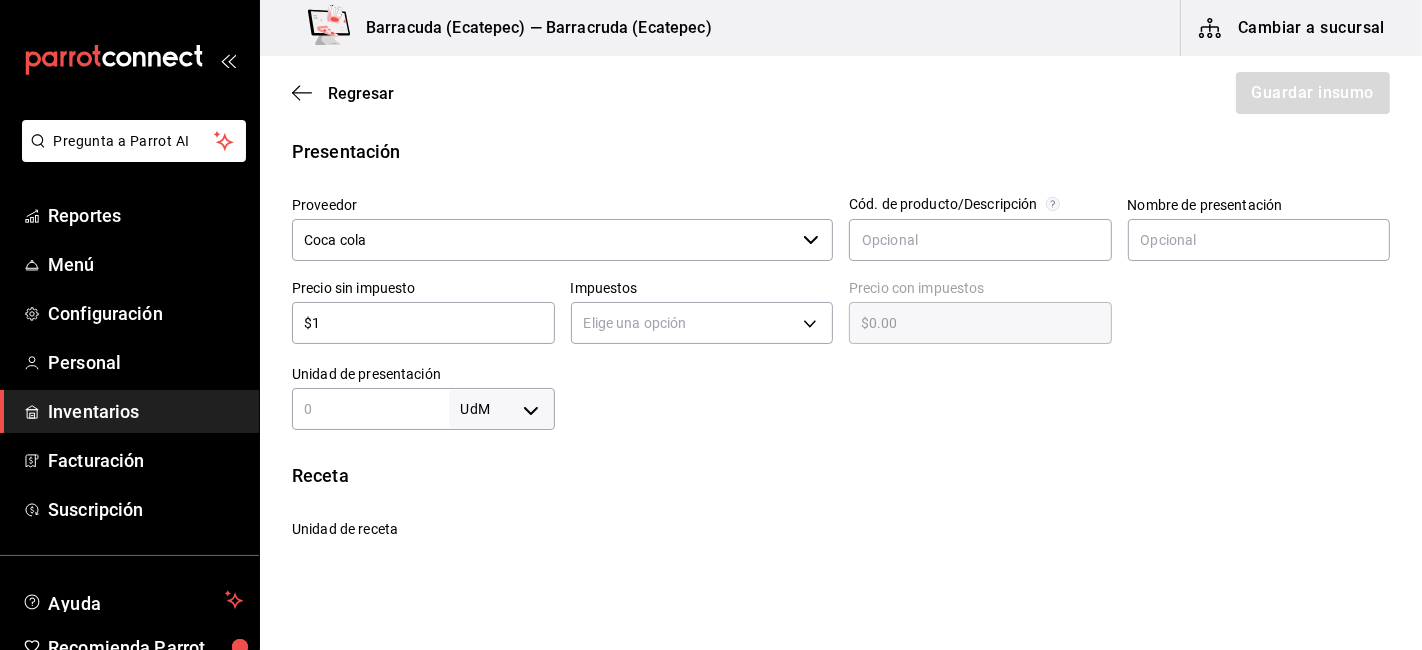 type on "$1.00" 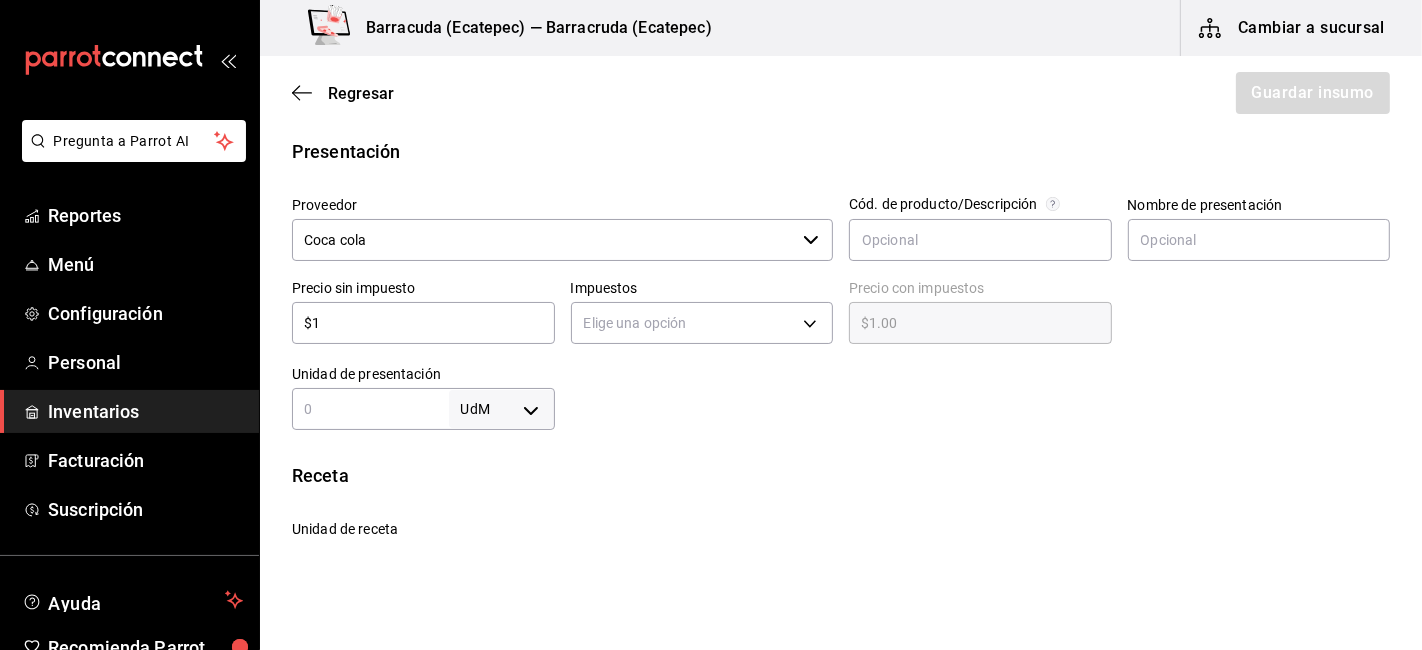 type on "$16" 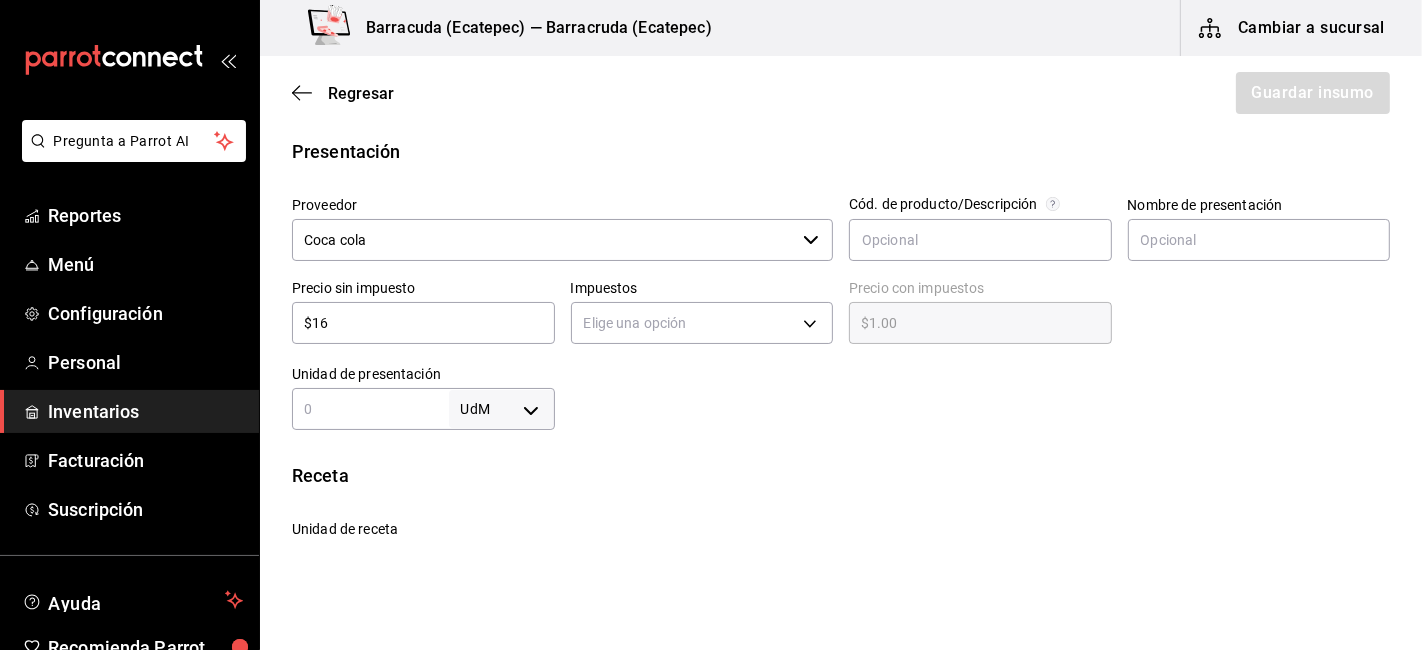 type on "$16.00" 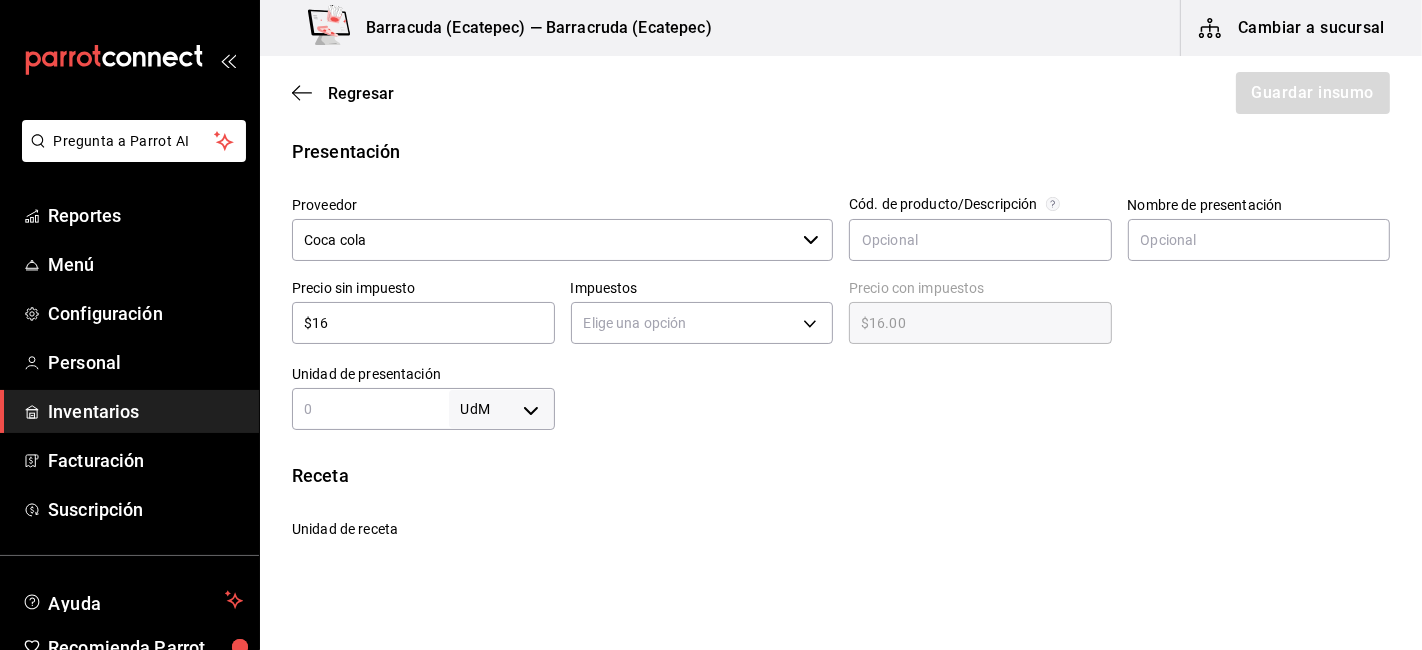 type on "$160" 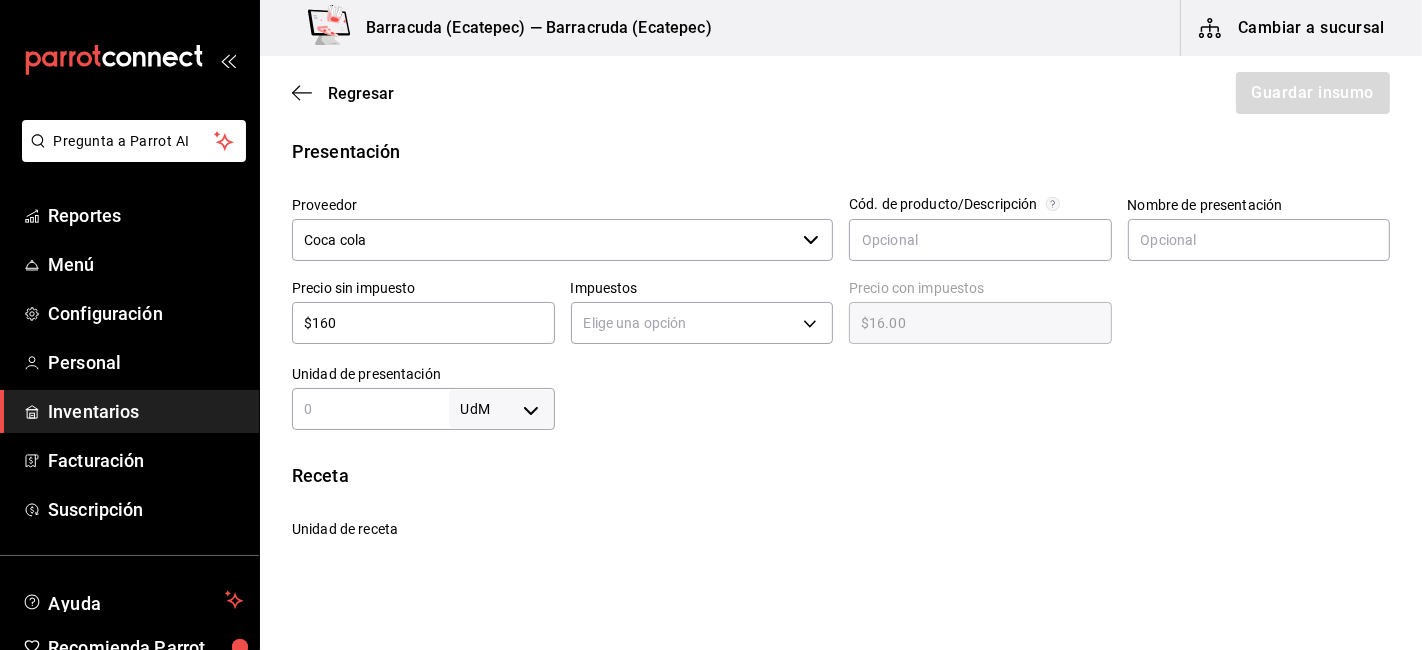 type on "$160.00" 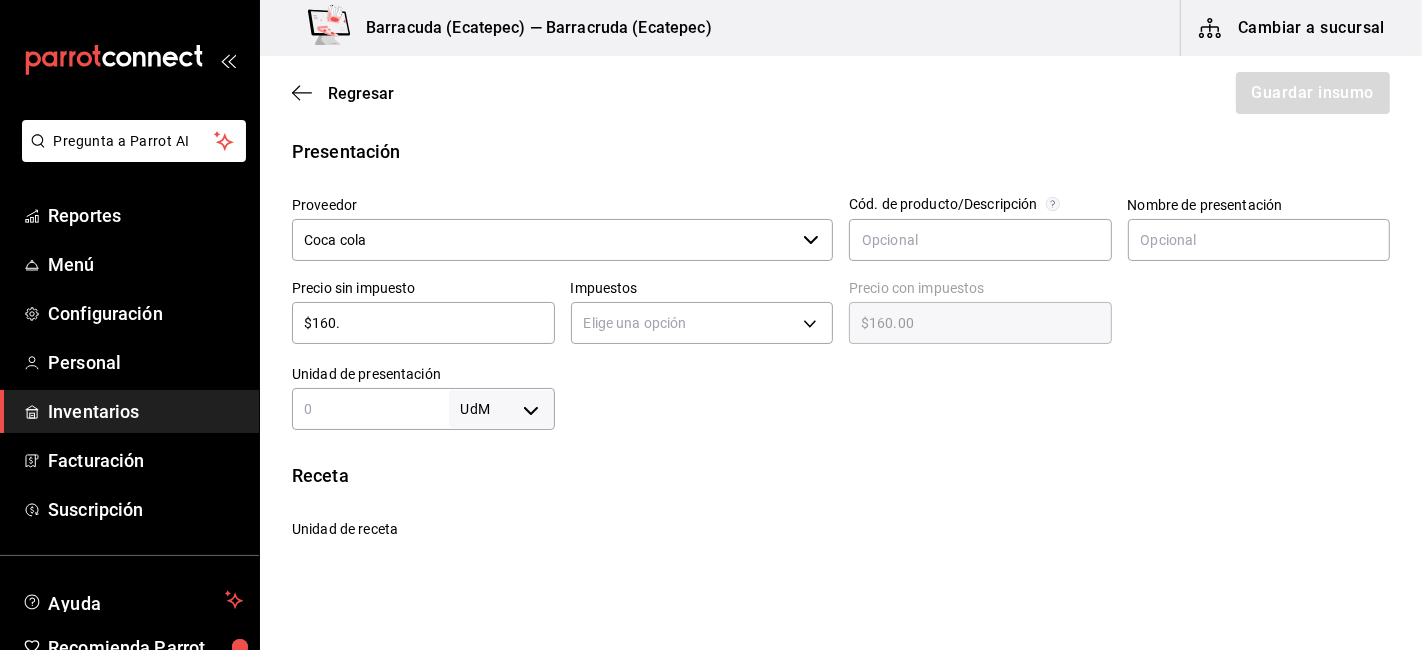 type on "$160.5" 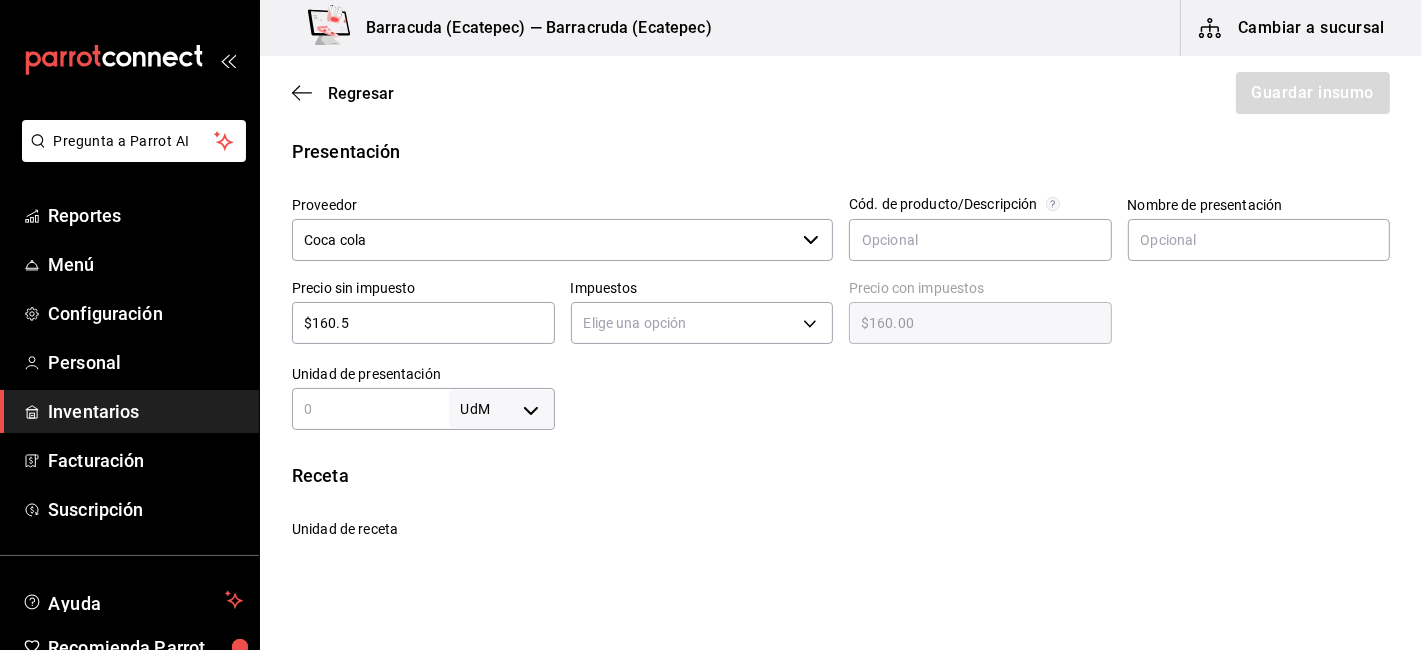 type on "$160.50" 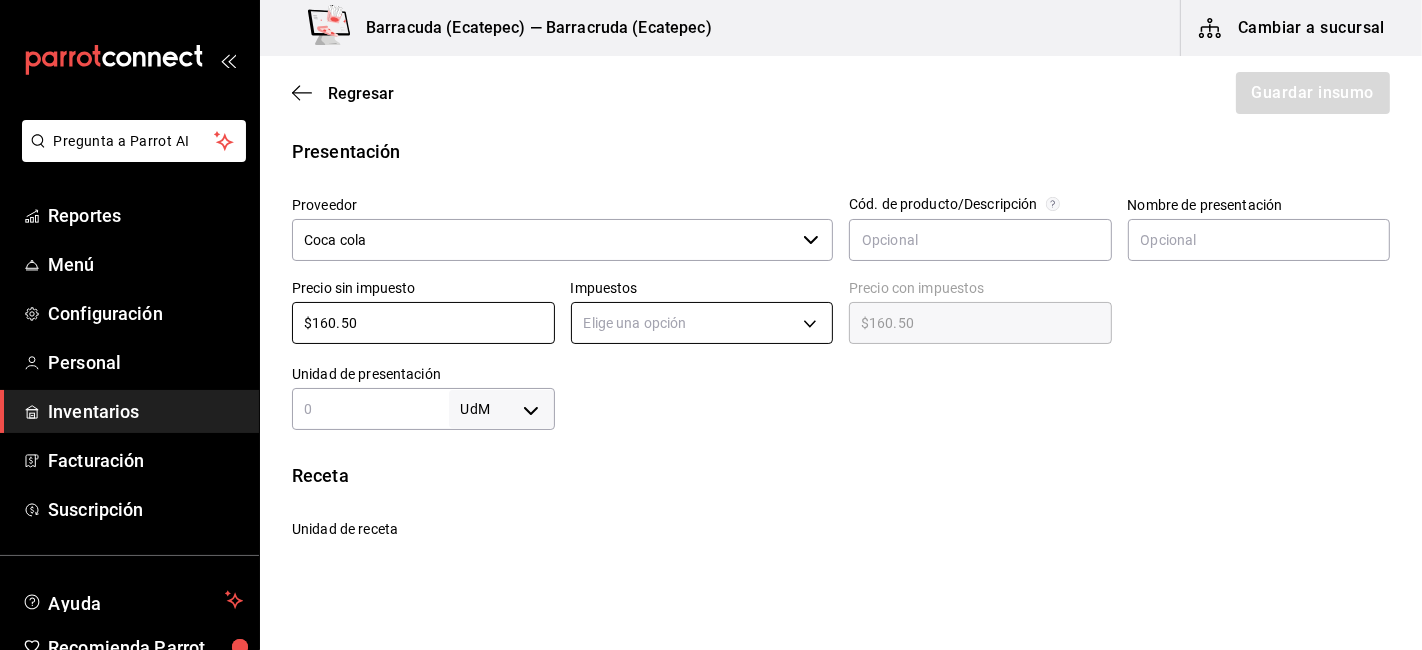 type on "$160.50" 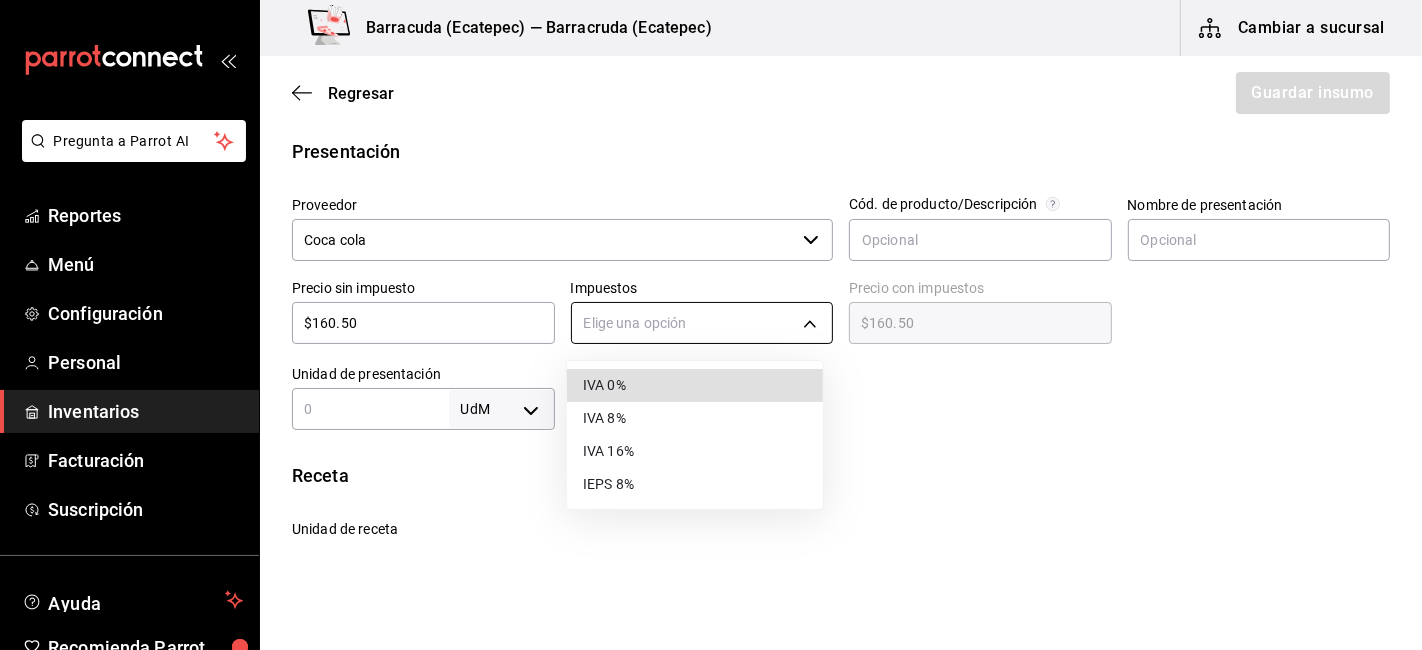 click on "Pregunta a Parrot AI Reportes   Menú   Configuración   Personal   Inventarios   Facturación   Suscripción   Ayuda Recomienda Parrot   Ximena Leon   Sugerir nueva función   Barracuda (Ecatepec) — Barracruda (Ecatepec) Cambiar a sucursal Regresar Guardar insumo Insumo Nombre PAPAS SOL Categoría de inventario Abarrotes ​ Mínimo 1 ​ Ideal 1 ​ Insumo de producción Este insumo se produce con una receta de producción Presentación Proveedor Coca cola ​ Cód. de producto/Descripción Nombre de presentación Precio sin impuesto $160.50 ​ Impuestos Elige una opción Precio con impuestos $160.50 ​ Unidad de presentación UdM ​ Receta Unidad de receta Elige una opción Factor de conversión ​ Ver ayuda de conversiones ¿La presentación  viene en otra caja? Si No Presentaciones por caja ​ Sin definir Unidades de conteo GANA 1 MES GRATIS EN TU SUSCRIPCIÓN AQUÍ Pregunta a Parrot AI Reportes   Menú   Configuración   Personal   Inventarios   Facturación   Suscripción   Ayuda   Ximena Leon" at bounding box center (711, 268) 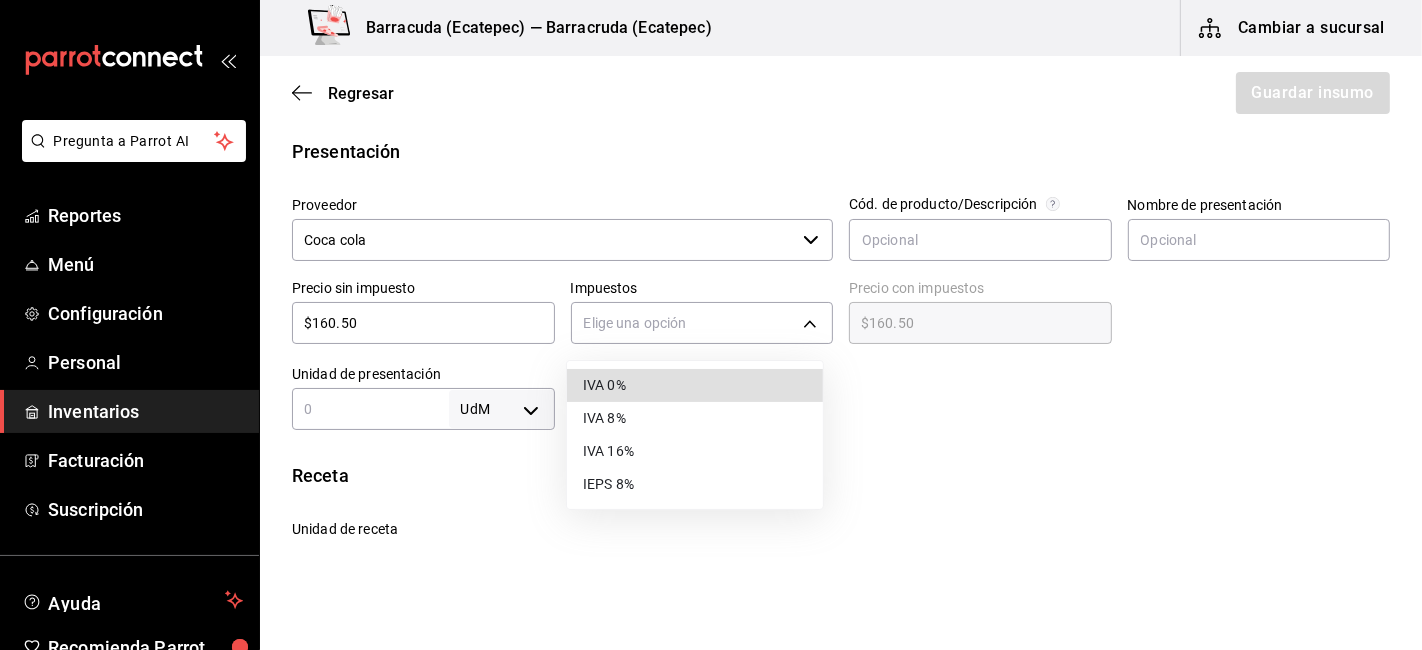 click on "IVA 0%" at bounding box center [695, 385] 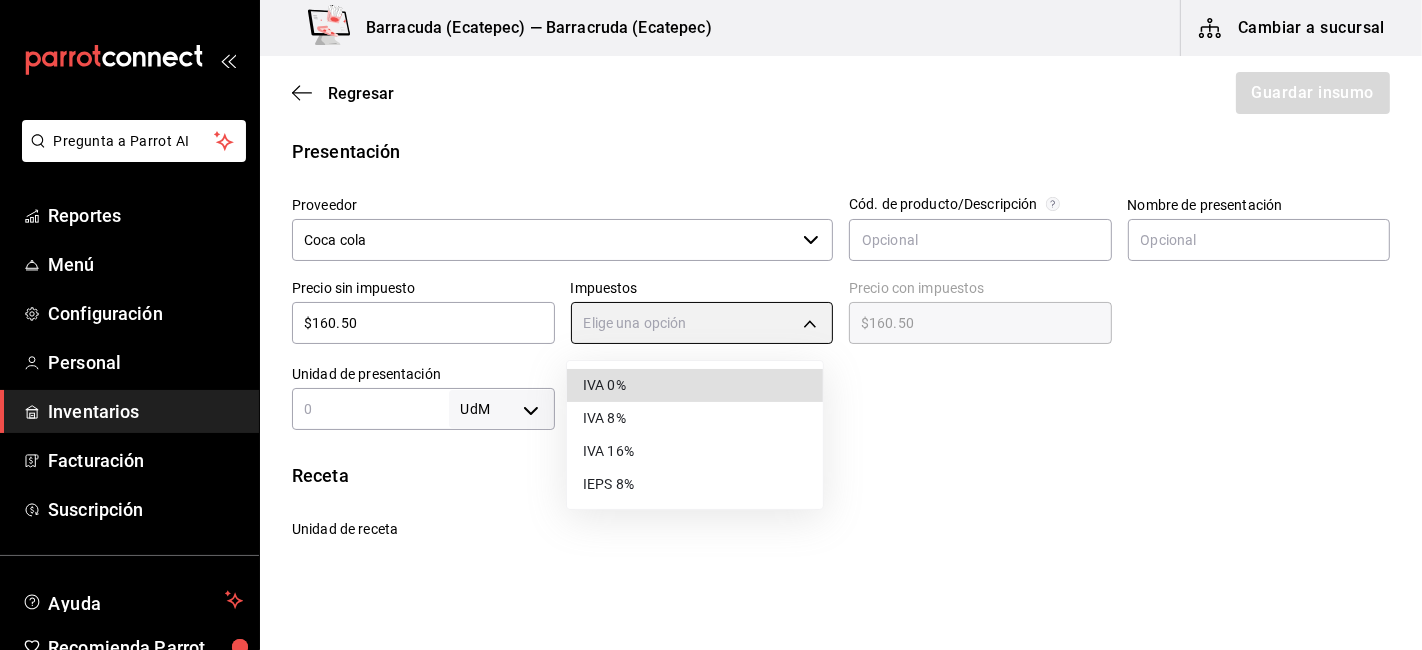 type on "IVA_0" 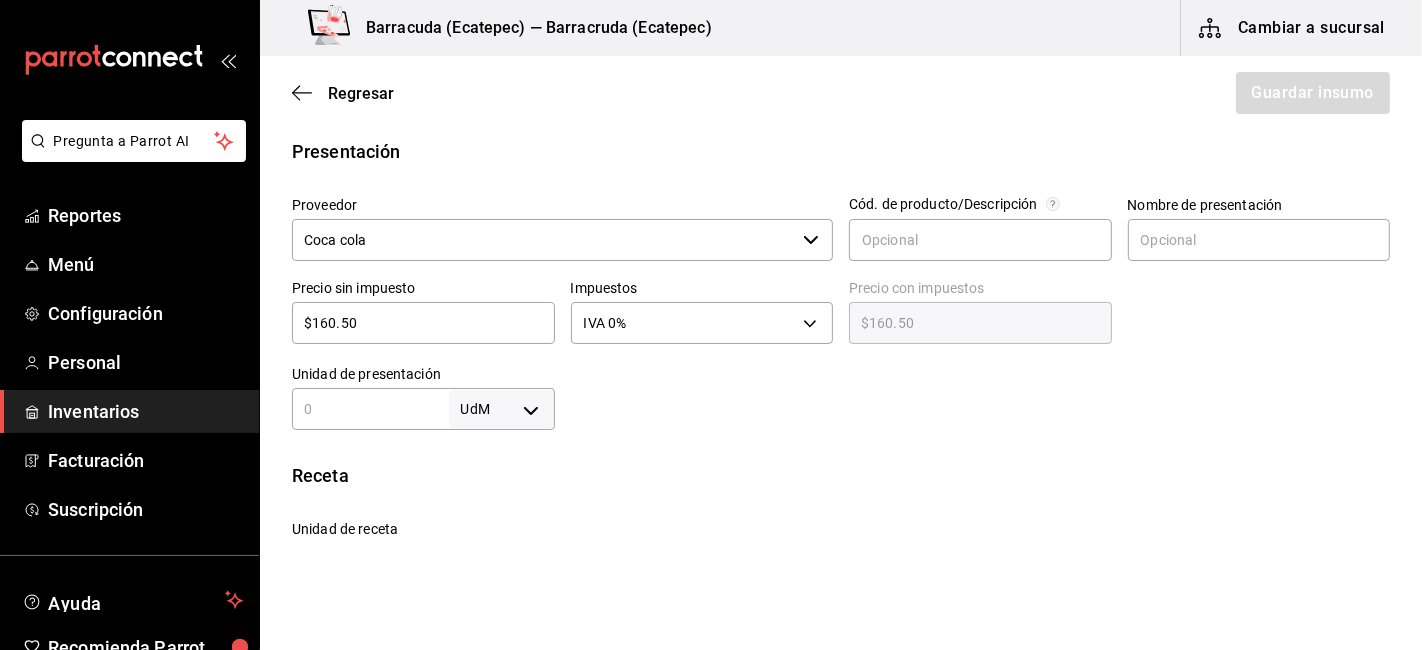 click at bounding box center (370, 409) 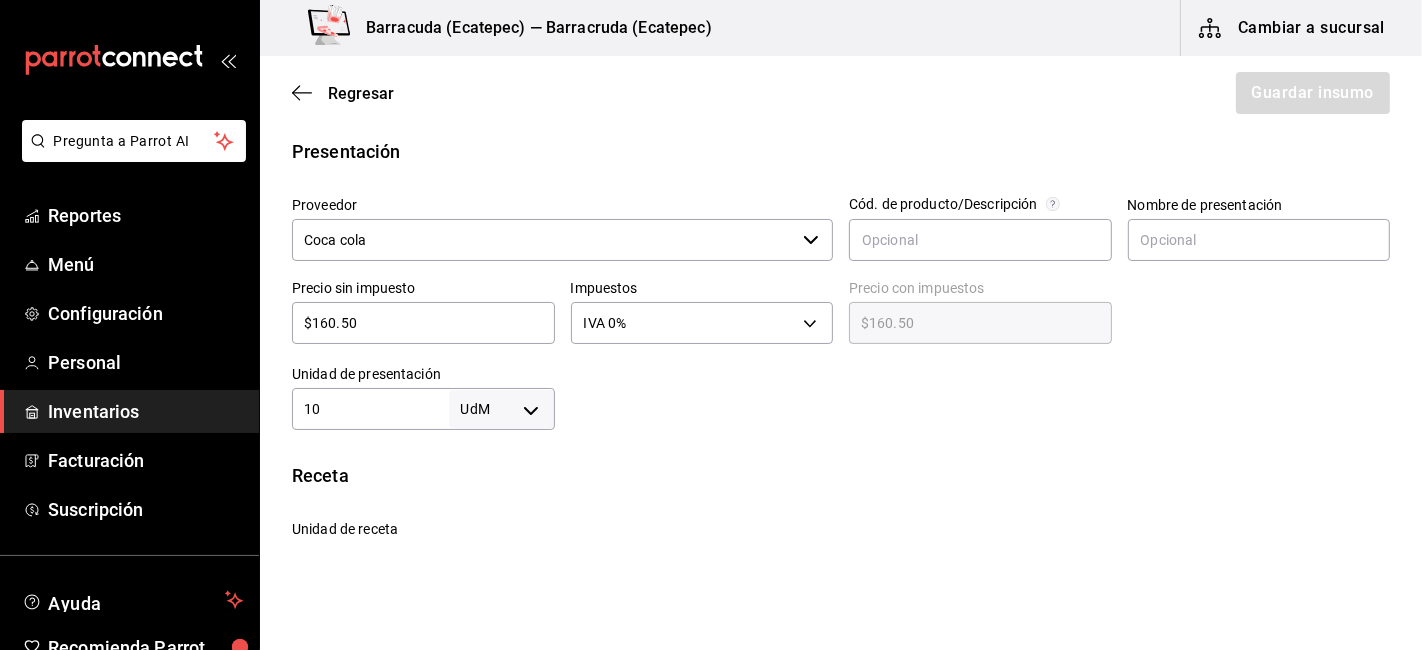 type on "10" 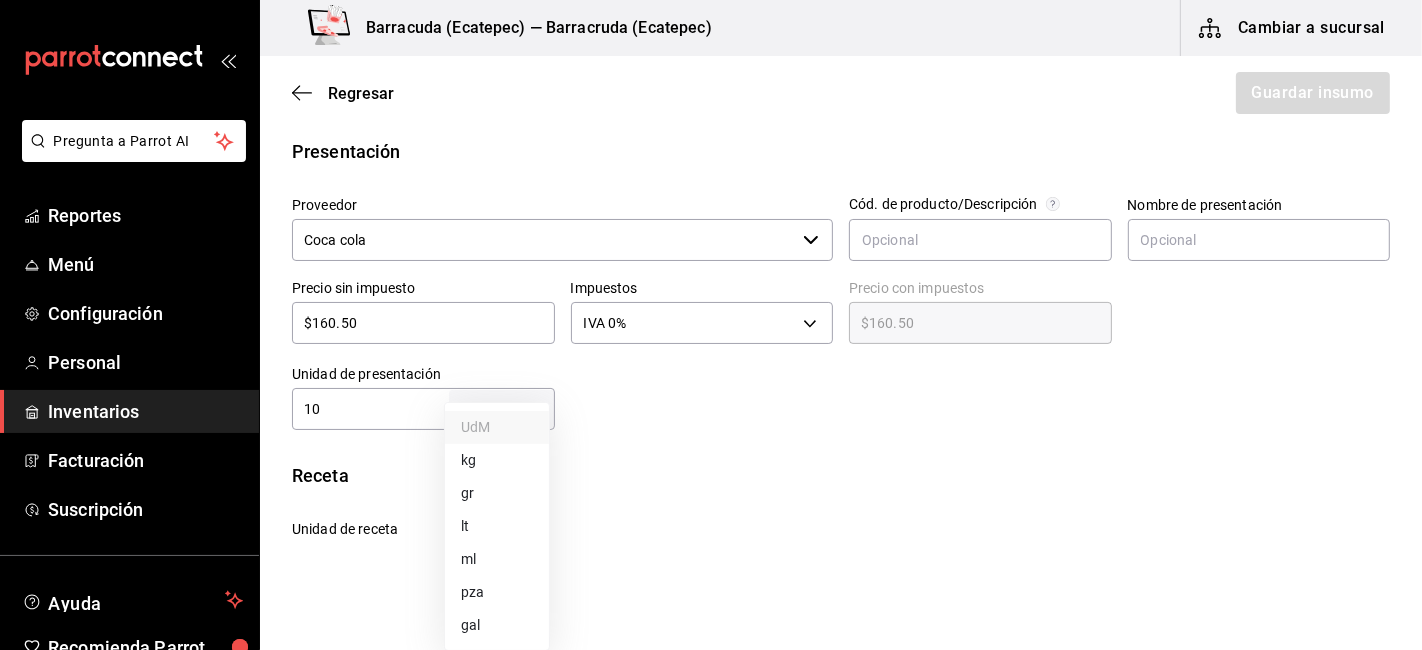 click on "pza" at bounding box center (497, 592) 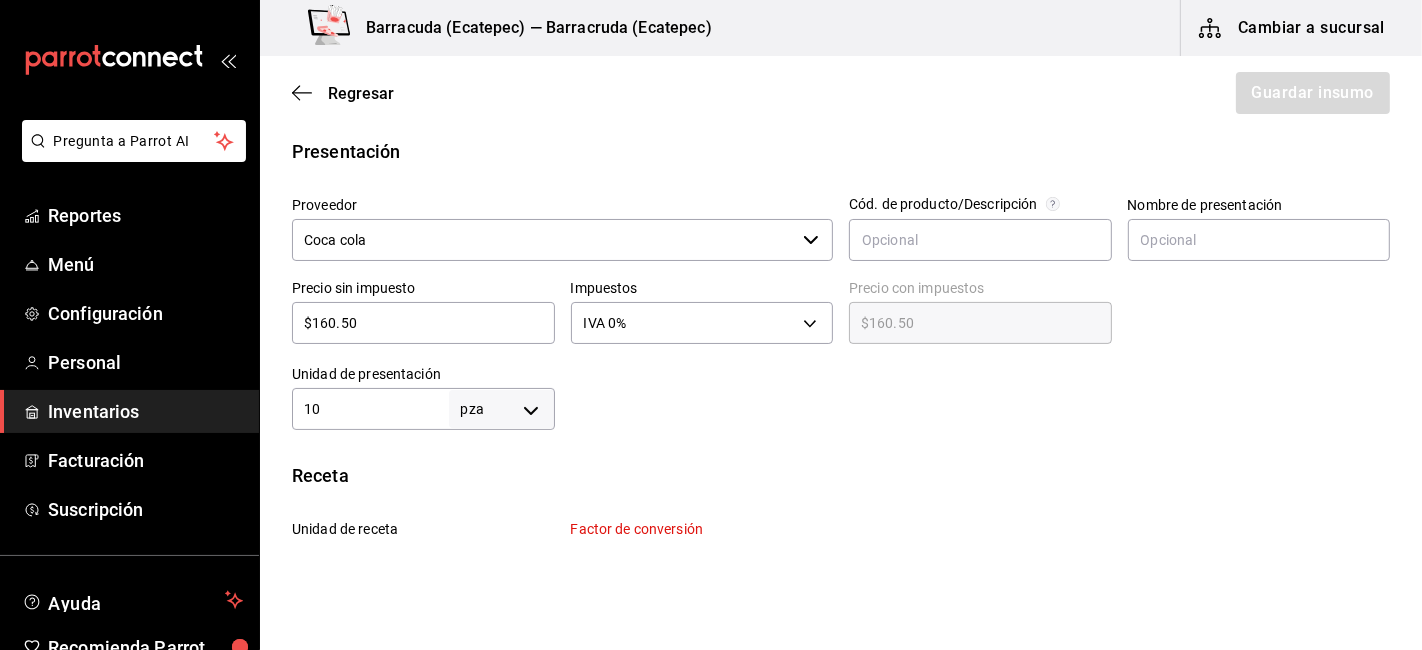click on "Receta" at bounding box center [841, 475] 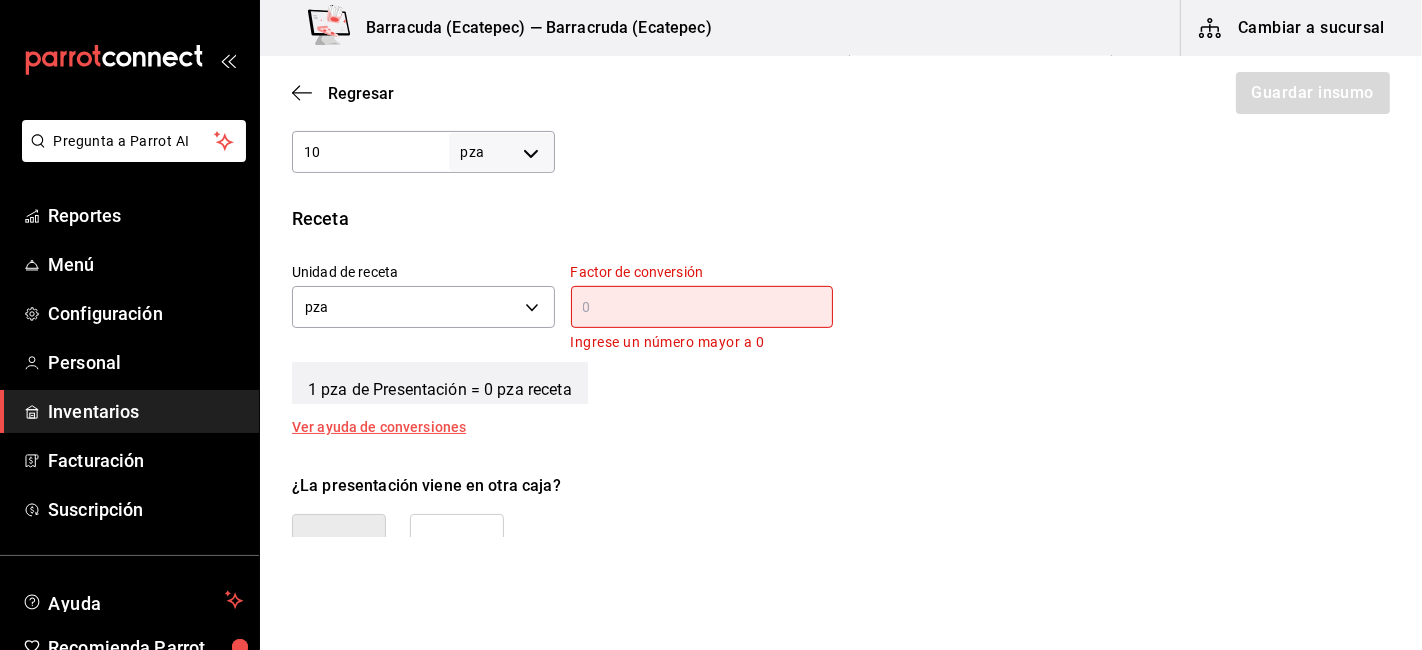 scroll, scrollTop: 642, scrollLeft: 0, axis: vertical 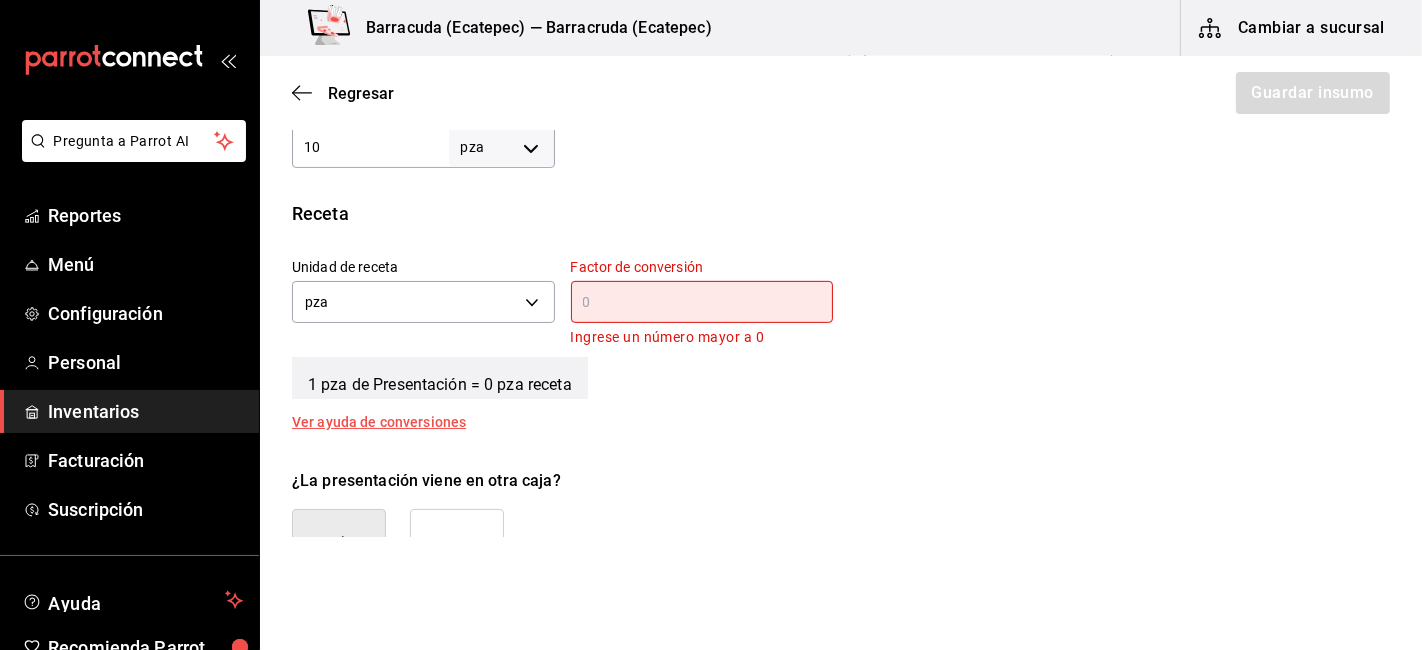 click on "​" at bounding box center (702, 302) 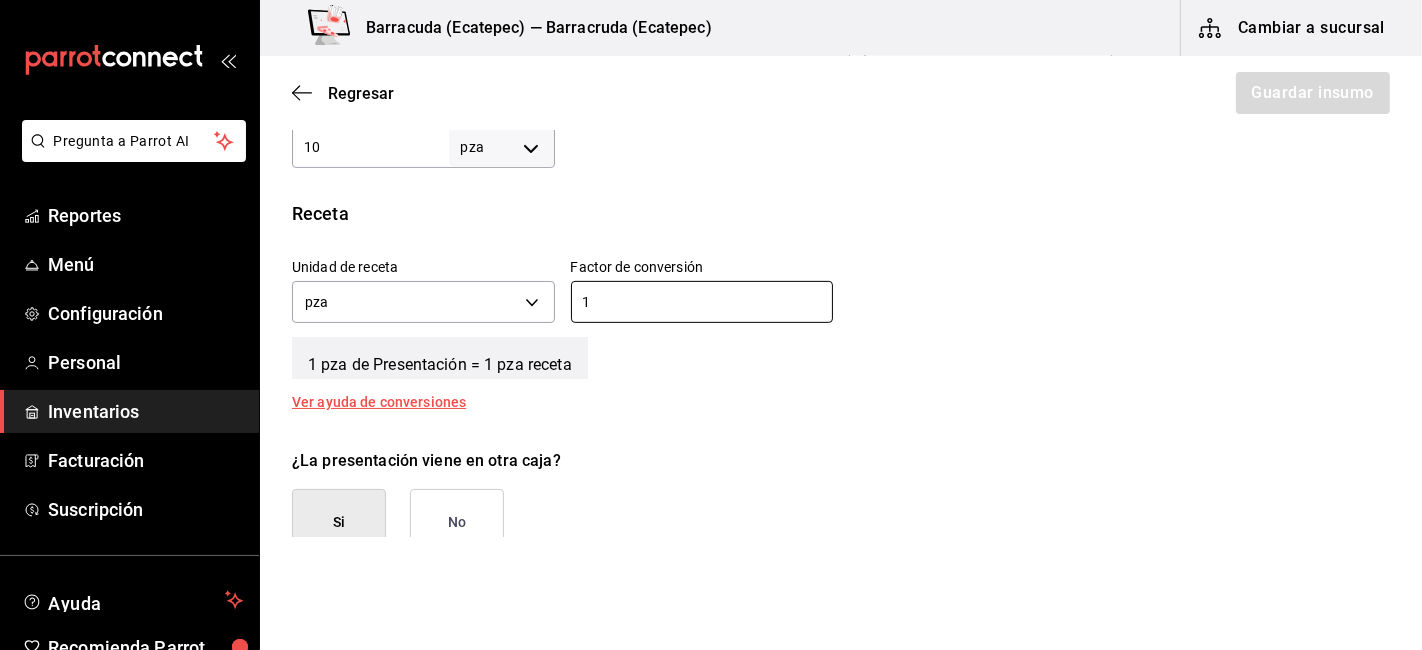 type on "1" 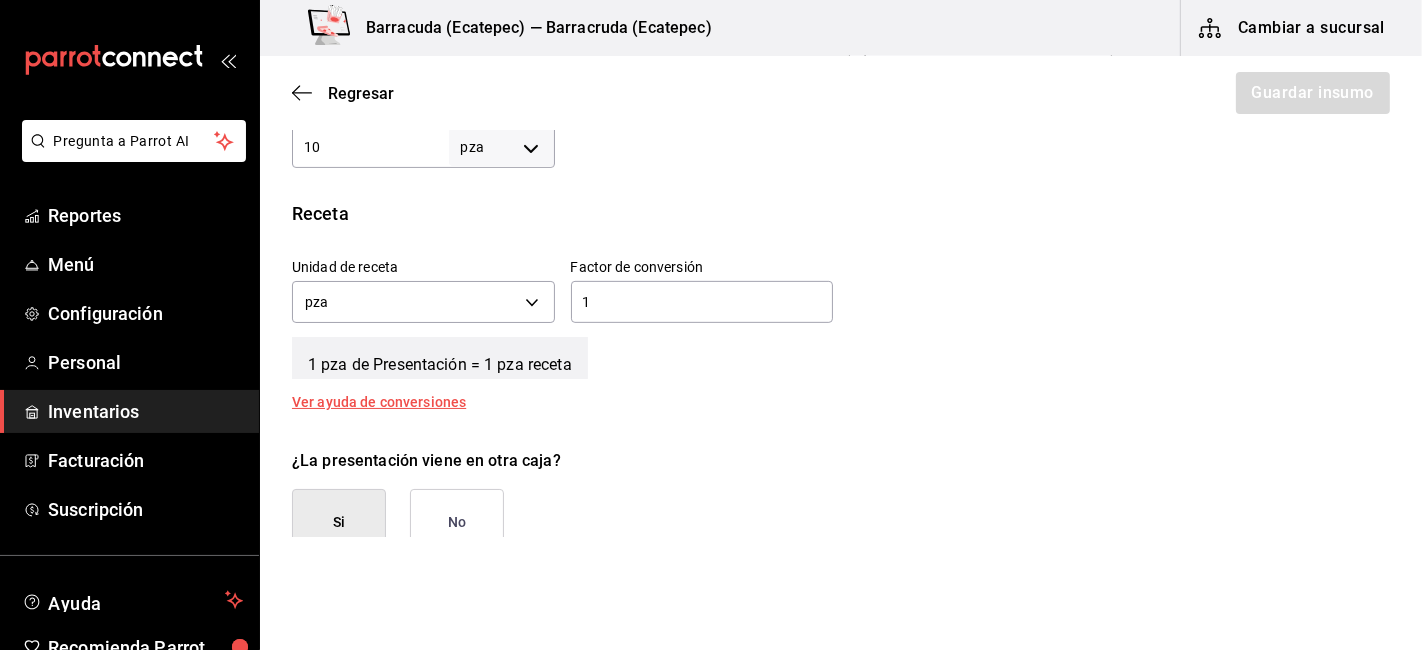 click on "¿La presentación  viene en otra caja?" at bounding box center [841, 461] 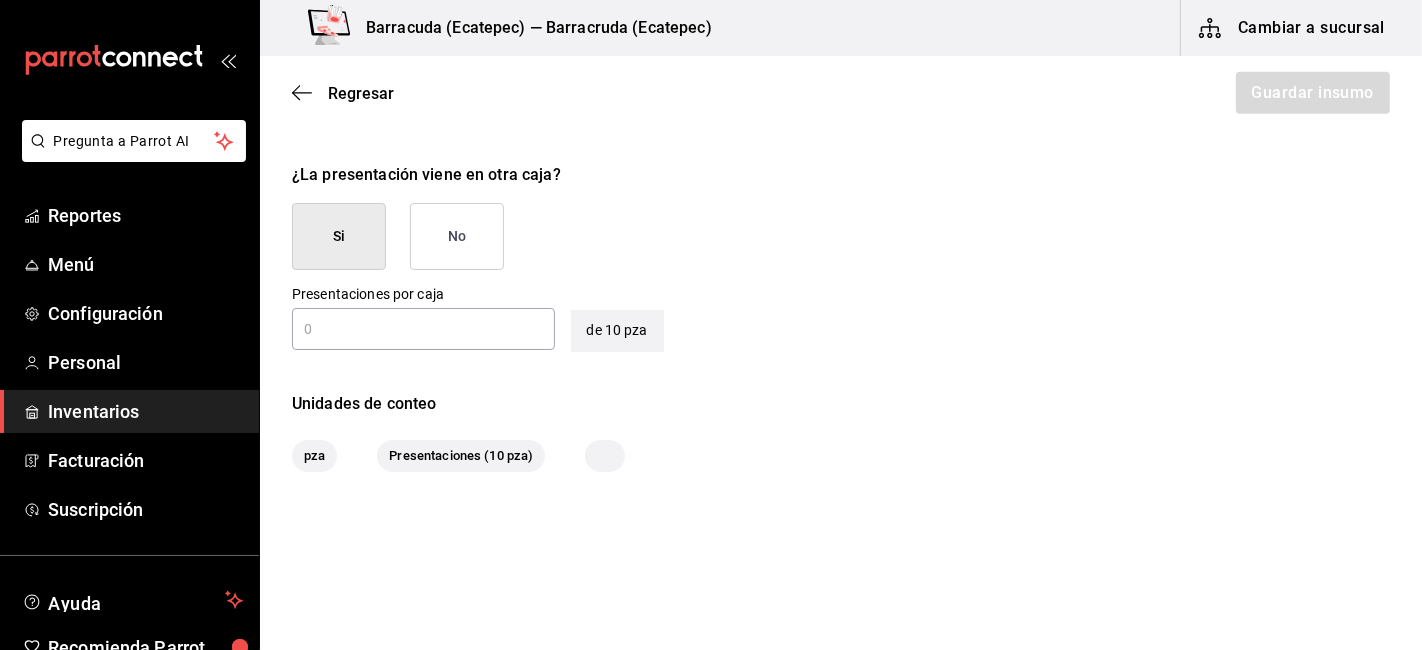scroll, scrollTop: 928, scrollLeft: 0, axis: vertical 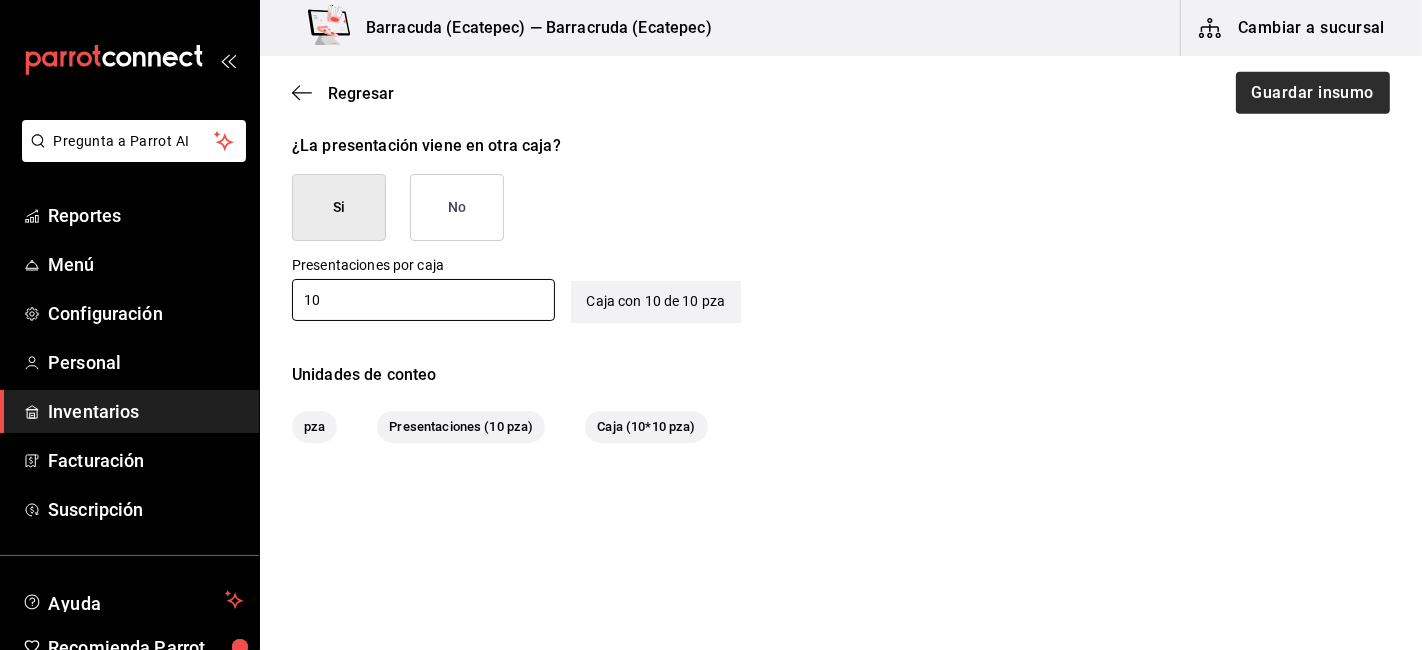 type on "10" 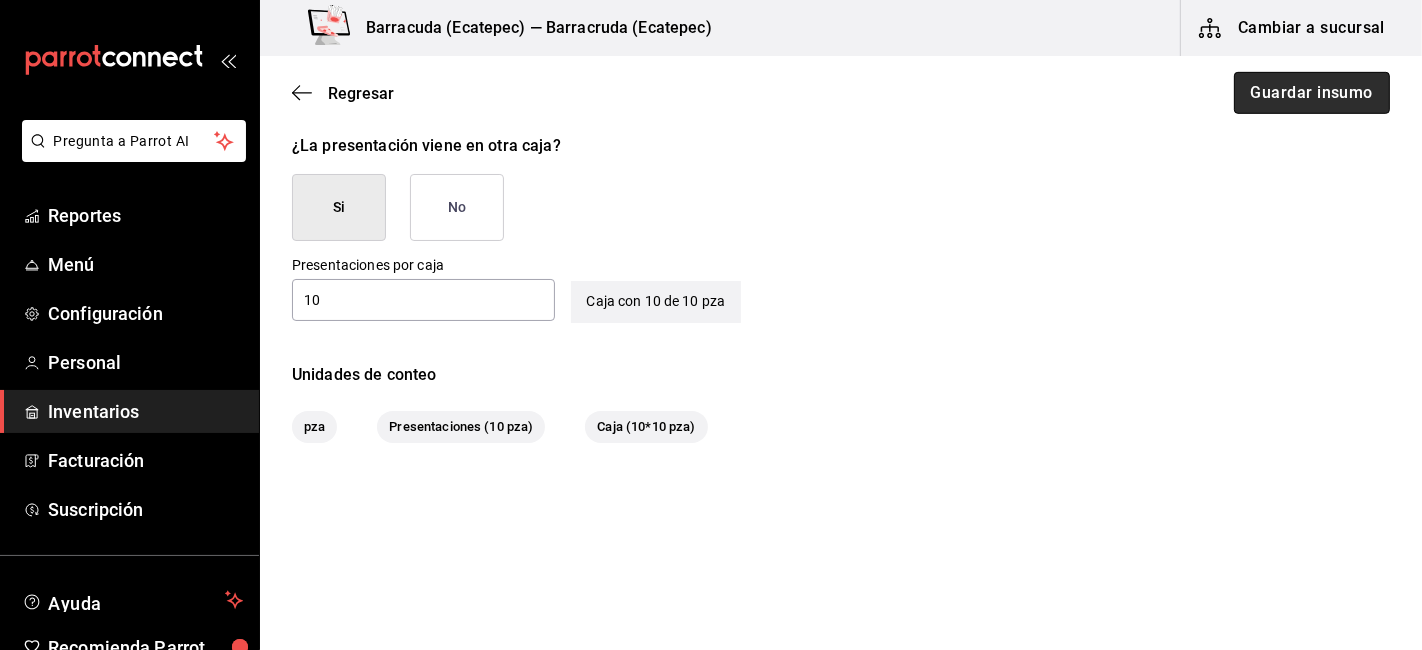 click on "Guardar insumo" at bounding box center (1312, 93) 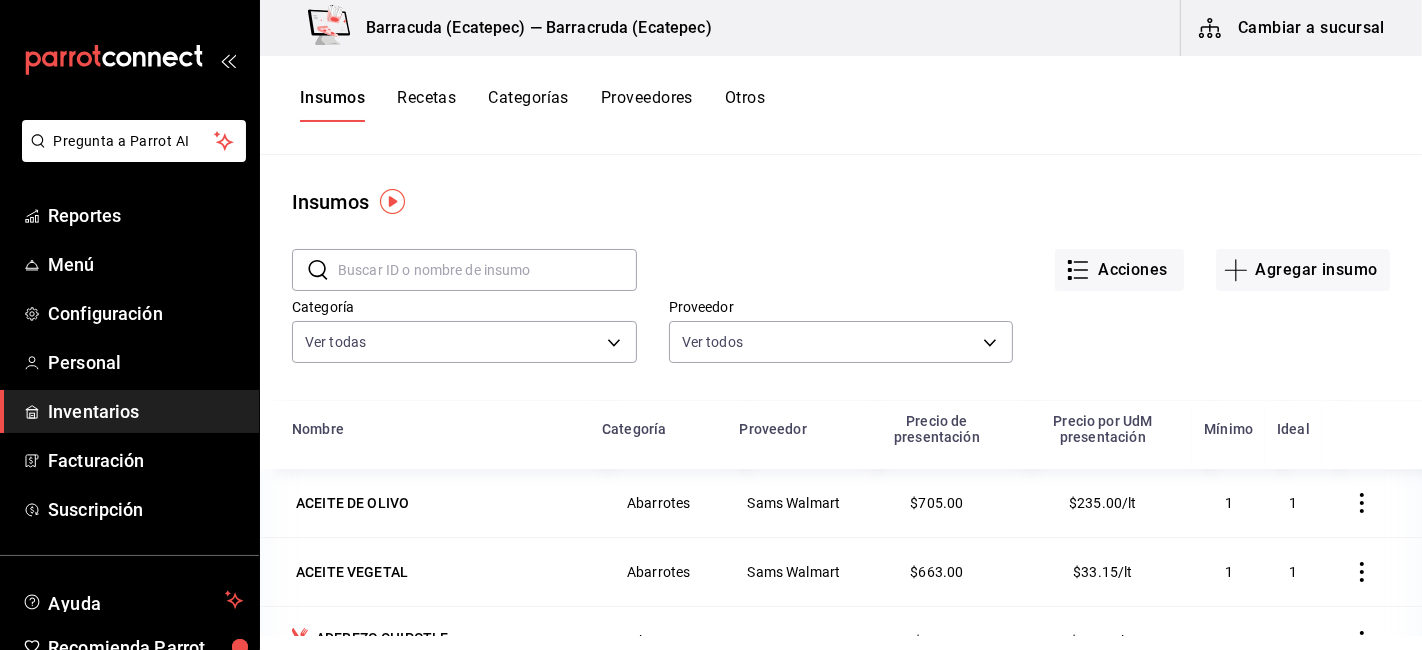 click at bounding box center (487, 270) 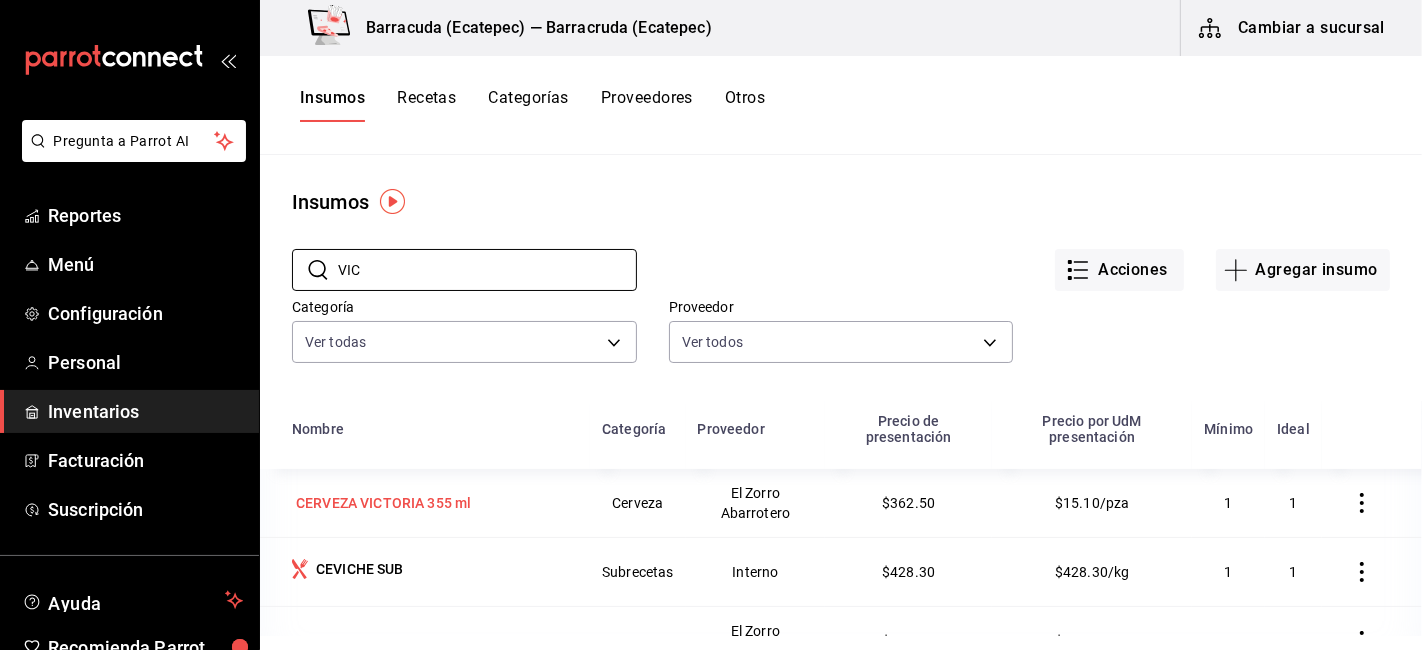 type on "VIC" 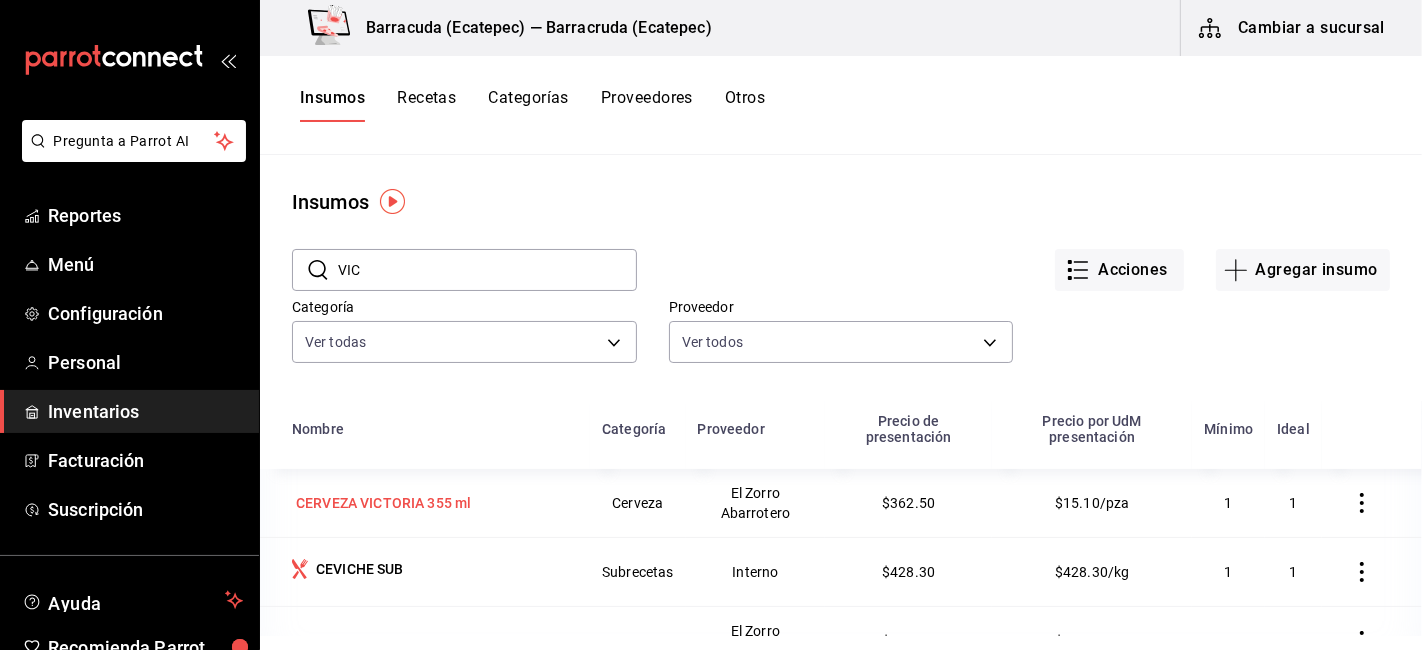 click on "CERVEZA VICTORIA 355 ml" at bounding box center [383, 503] 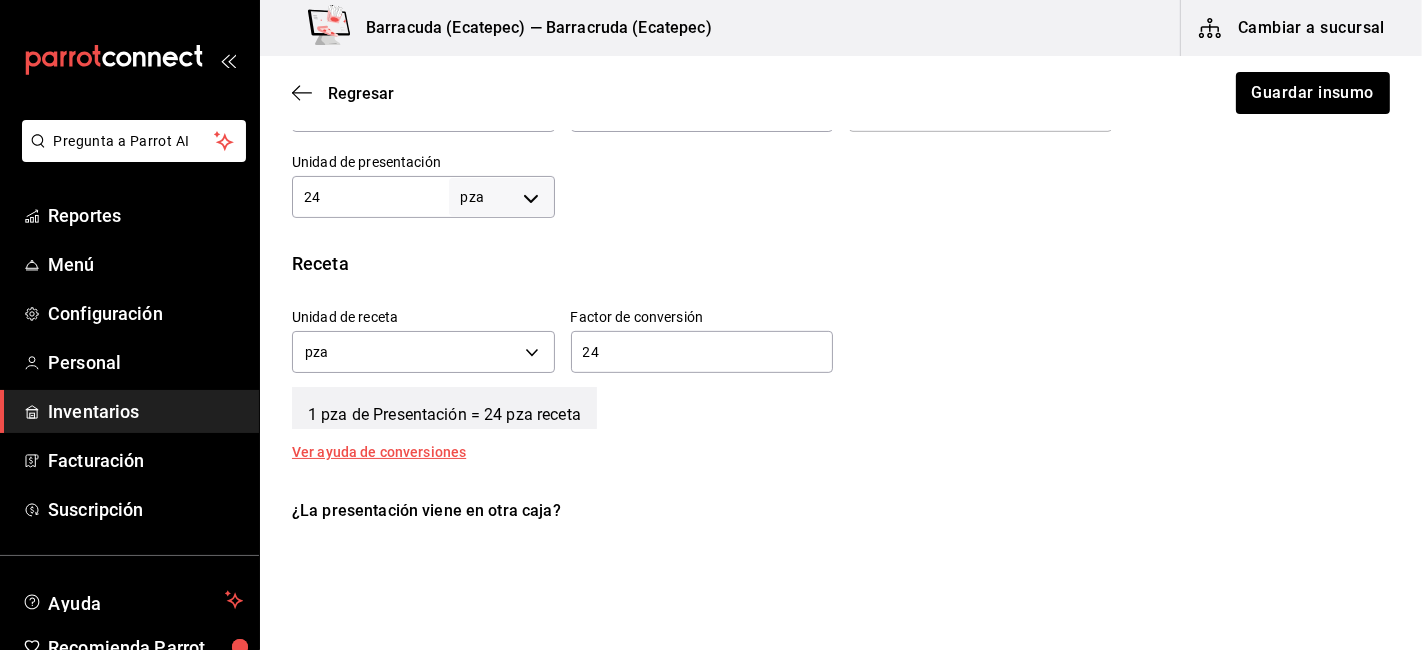 scroll, scrollTop: 615, scrollLeft: 0, axis: vertical 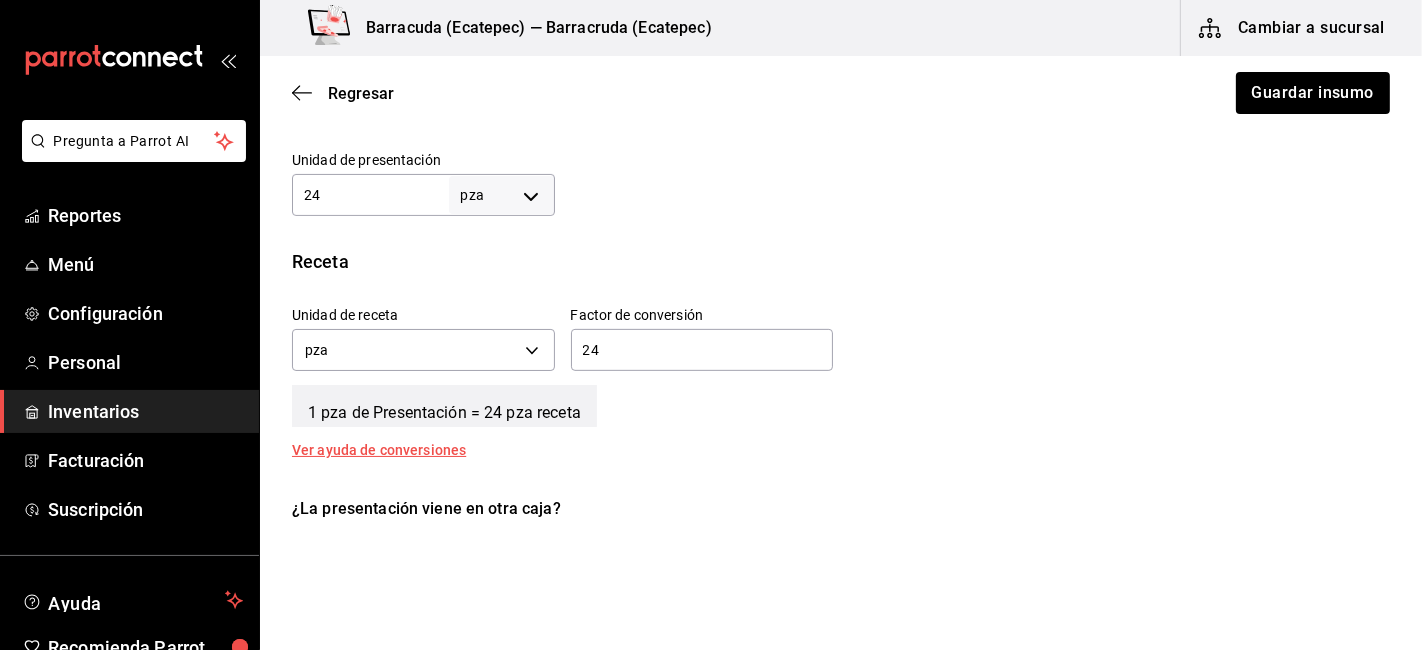 click on "24" at bounding box center (702, 350) 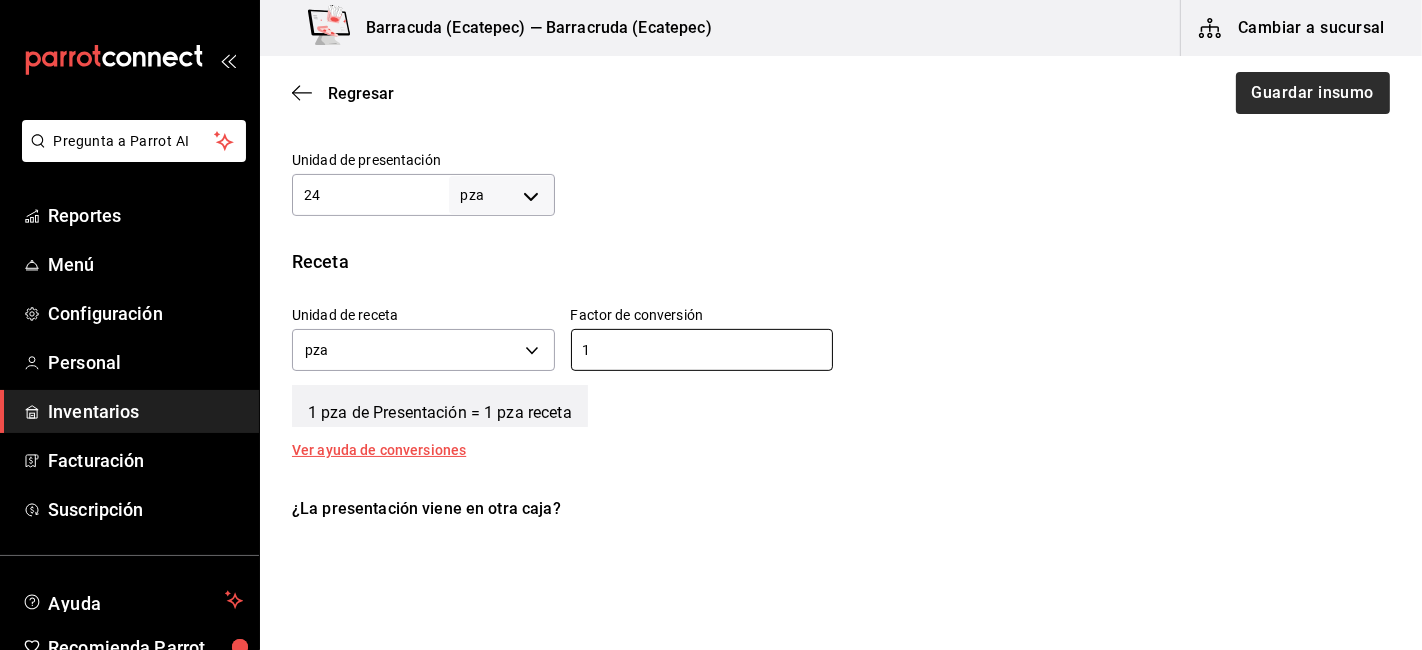 type on "1" 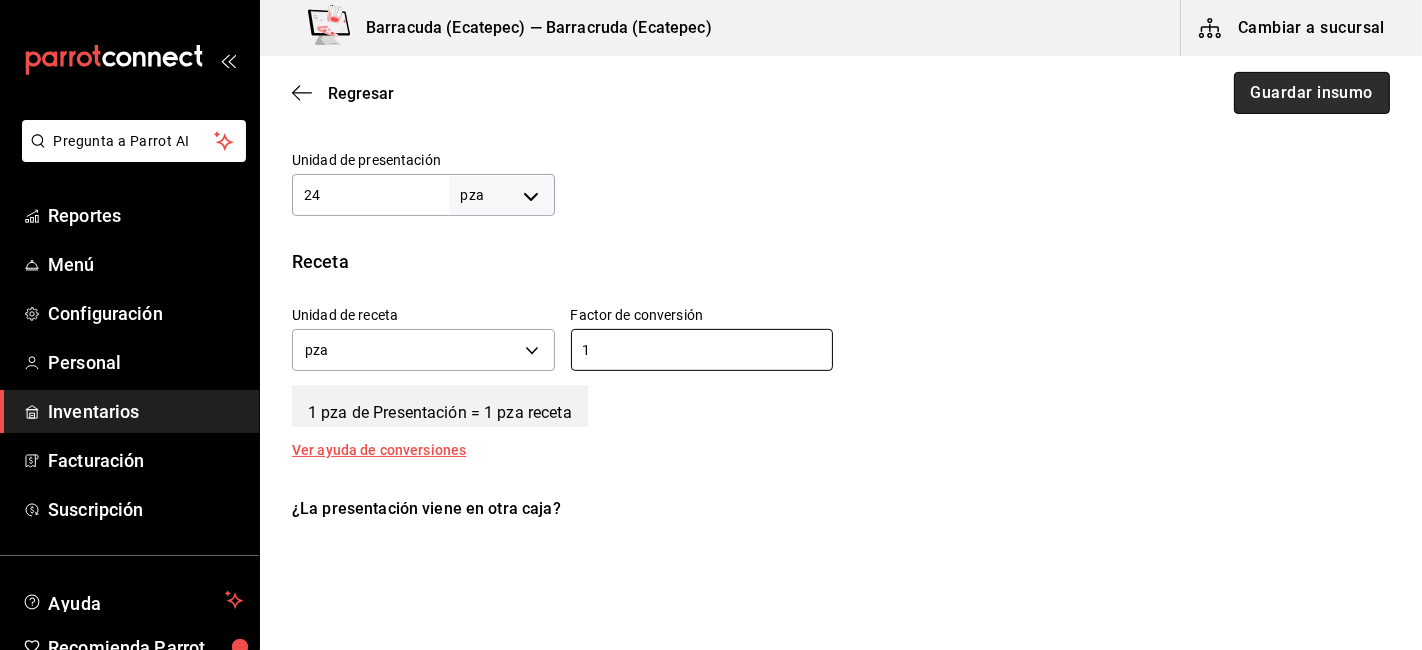 click on "Guardar insumo" at bounding box center [1312, 93] 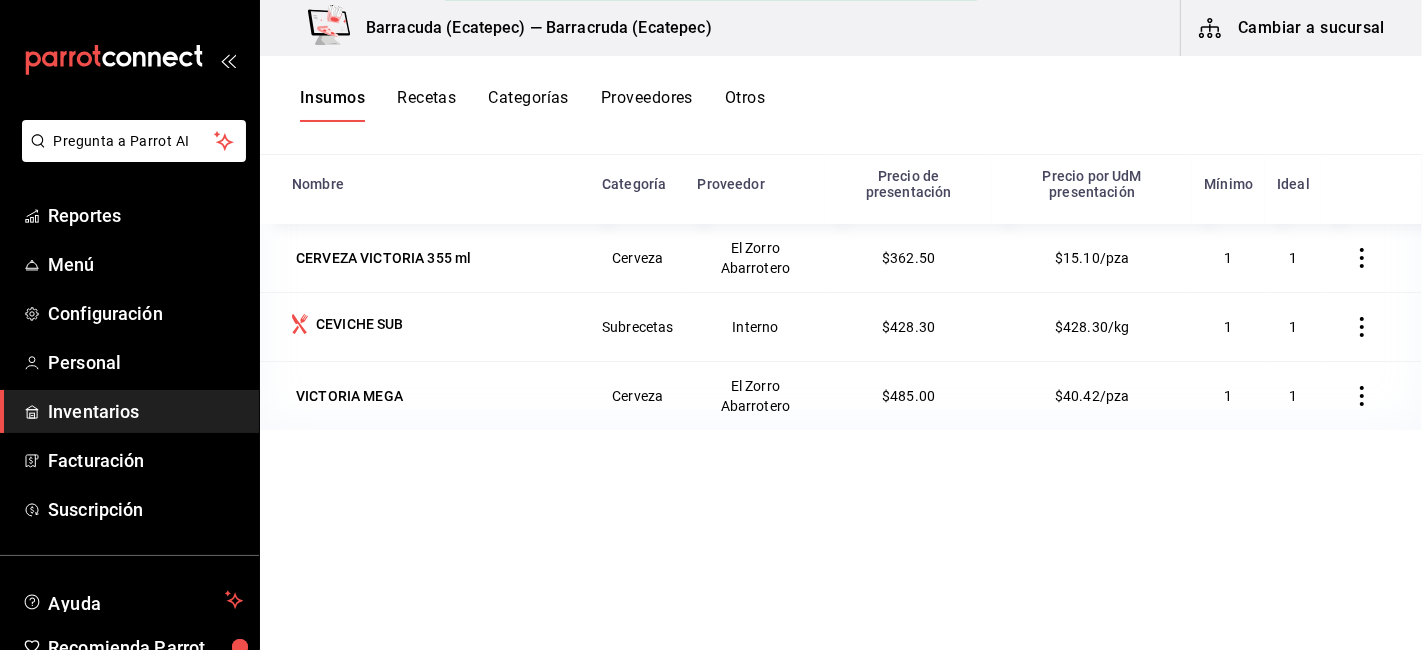 scroll, scrollTop: 0, scrollLeft: 0, axis: both 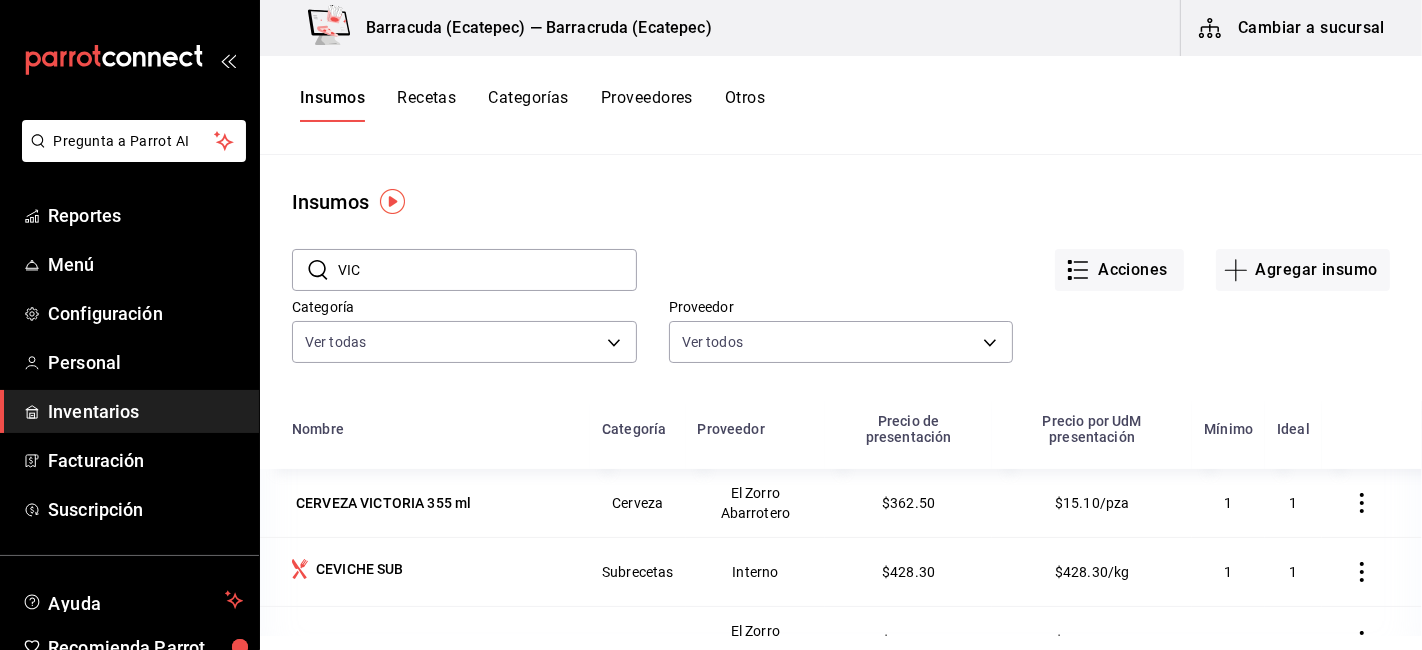 click on "VIC" at bounding box center (487, 270) 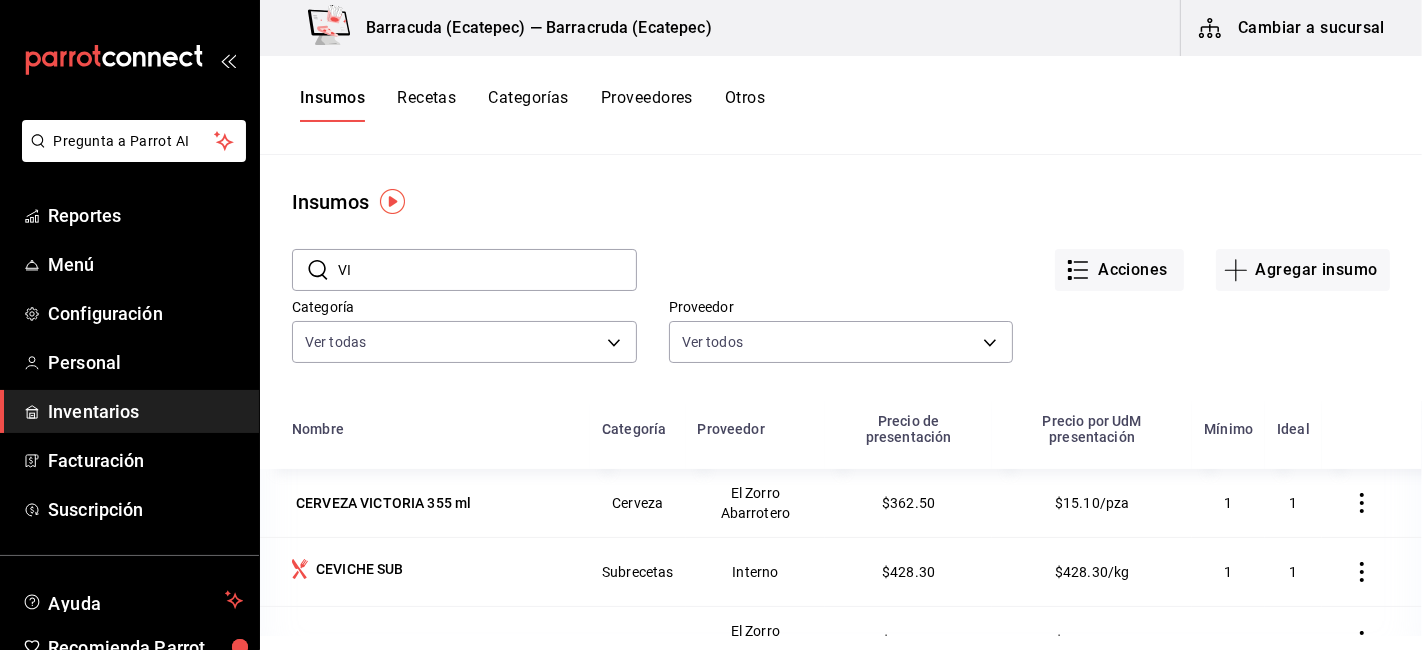 type on "V" 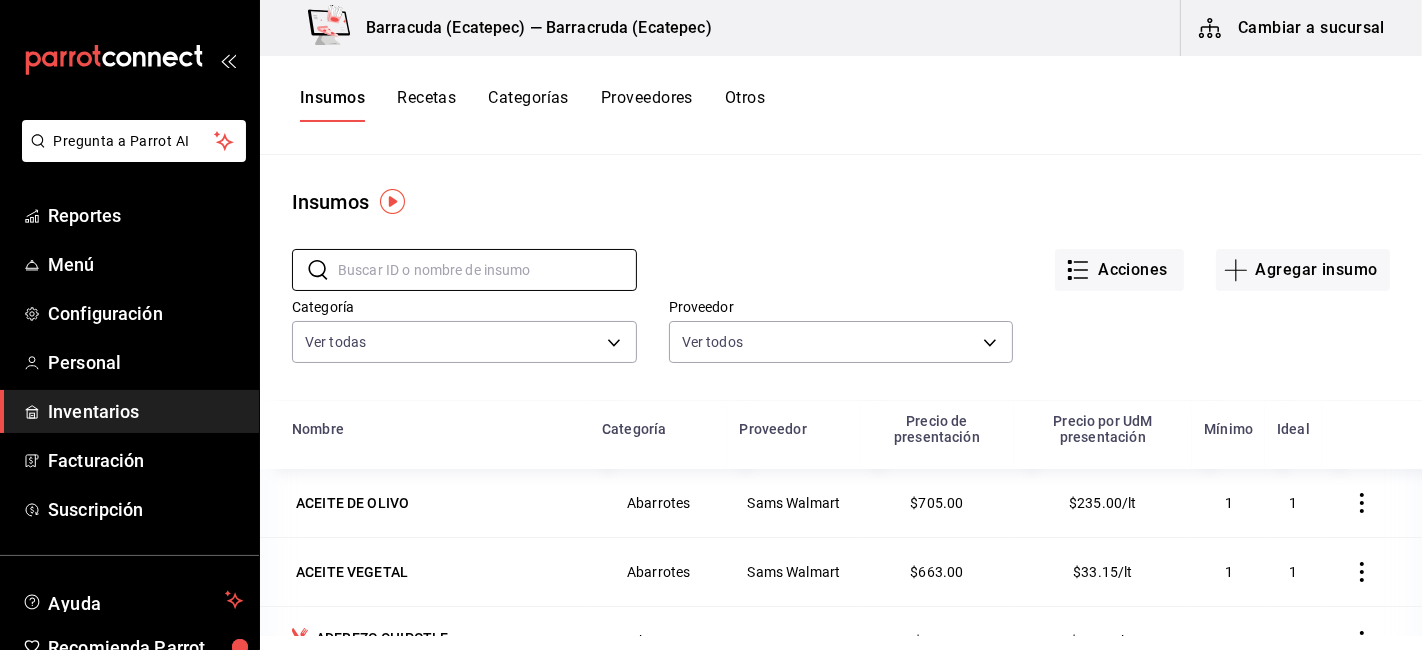 type 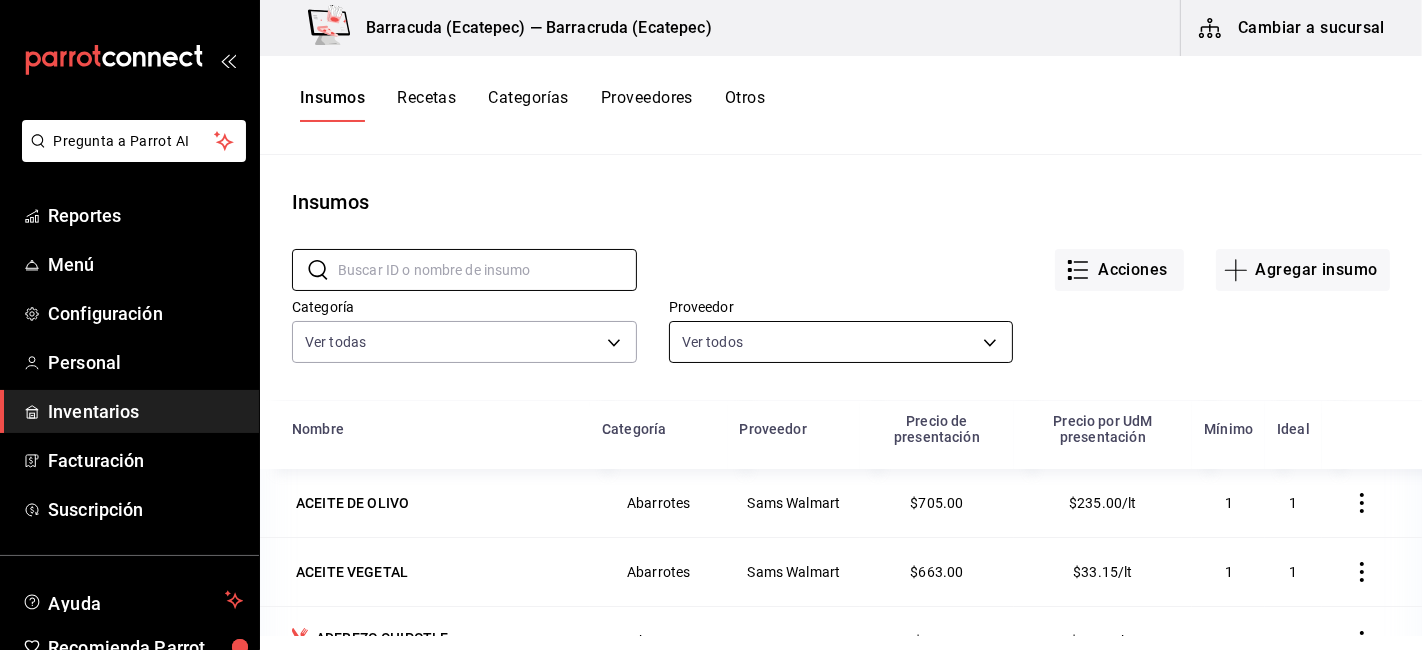 scroll, scrollTop: 245, scrollLeft: 0, axis: vertical 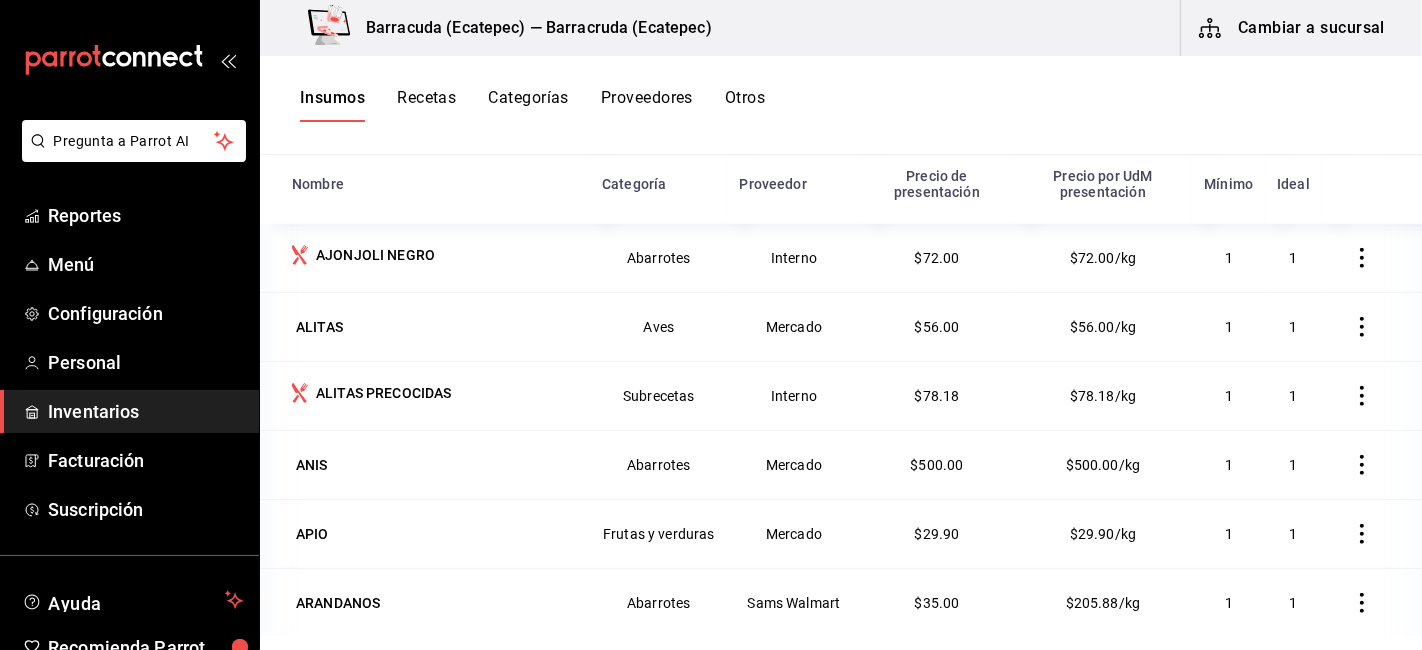 click on "Recetas" at bounding box center (426, 105) 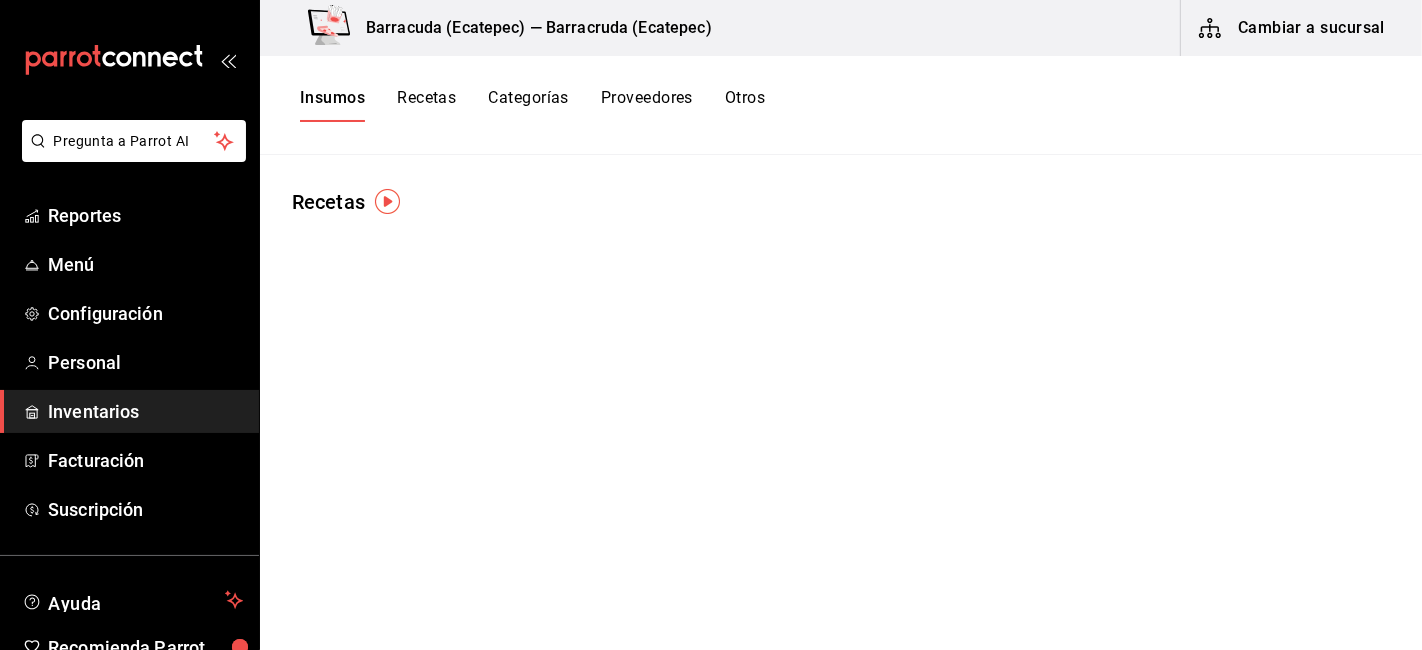 scroll, scrollTop: 0, scrollLeft: 0, axis: both 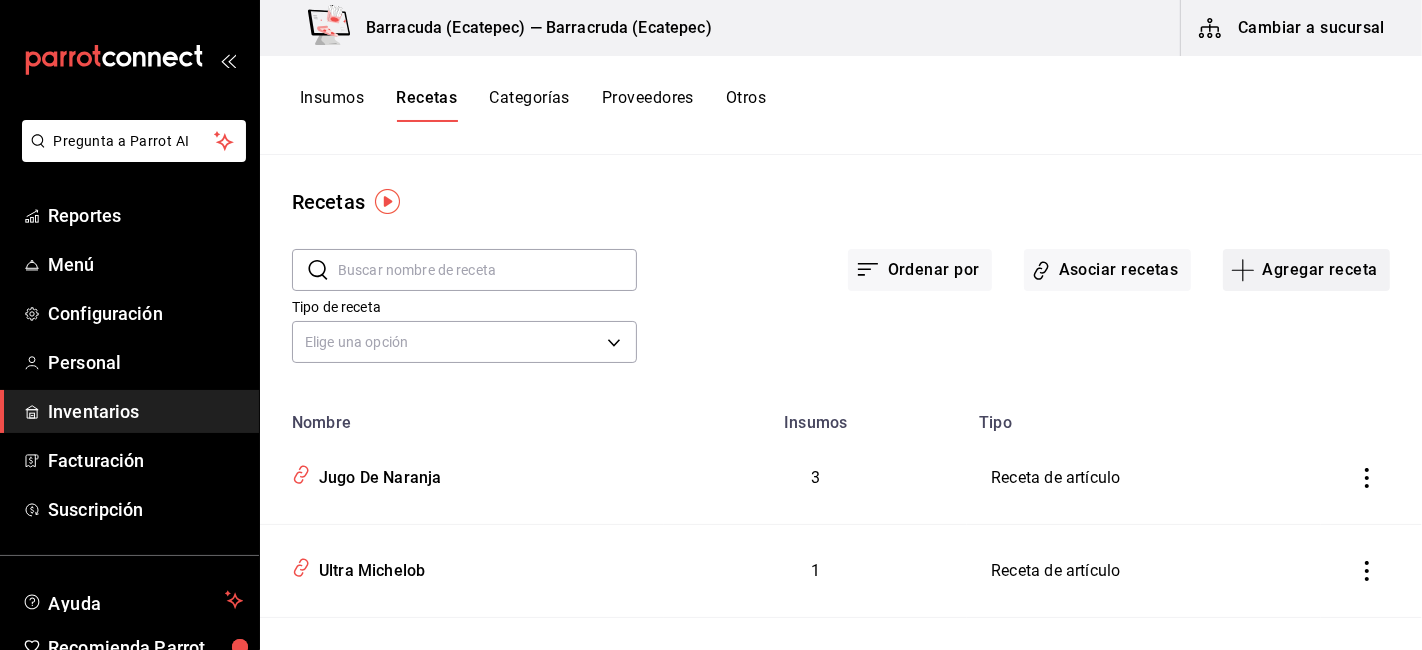 click on "Agregar receta" at bounding box center [1306, 270] 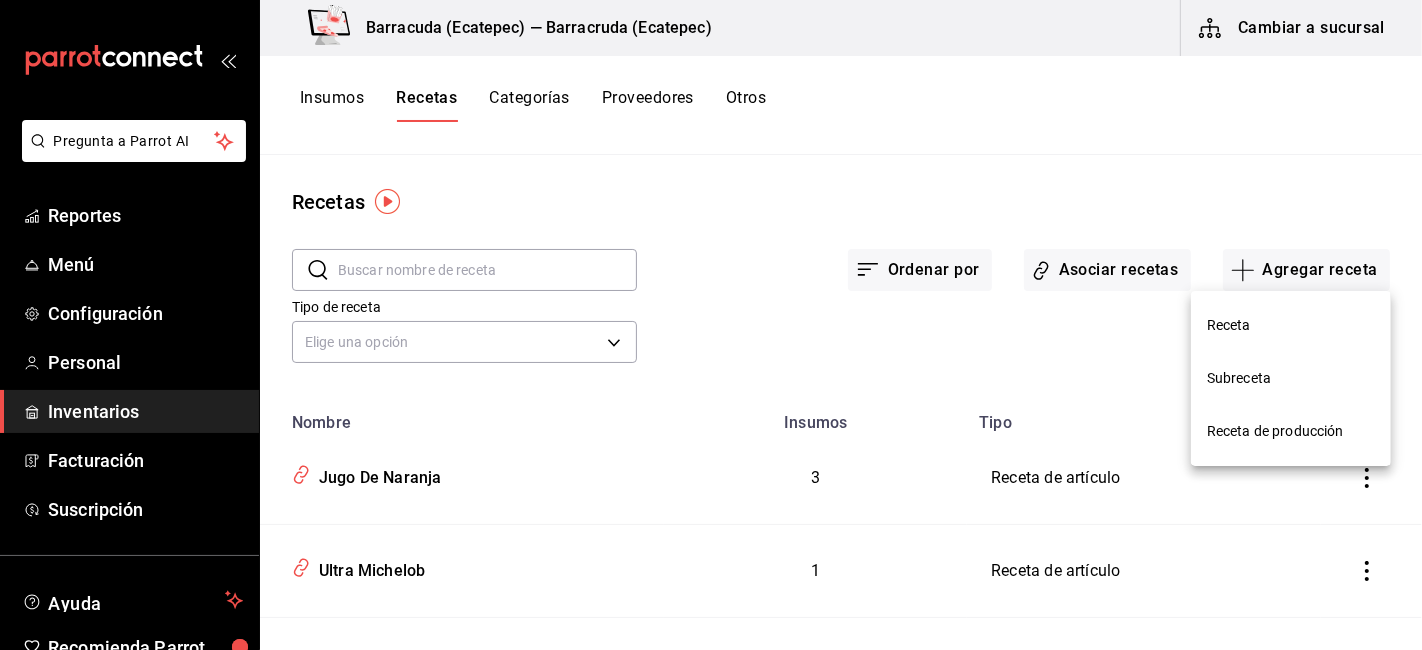 click at bounding box center (711, 325) 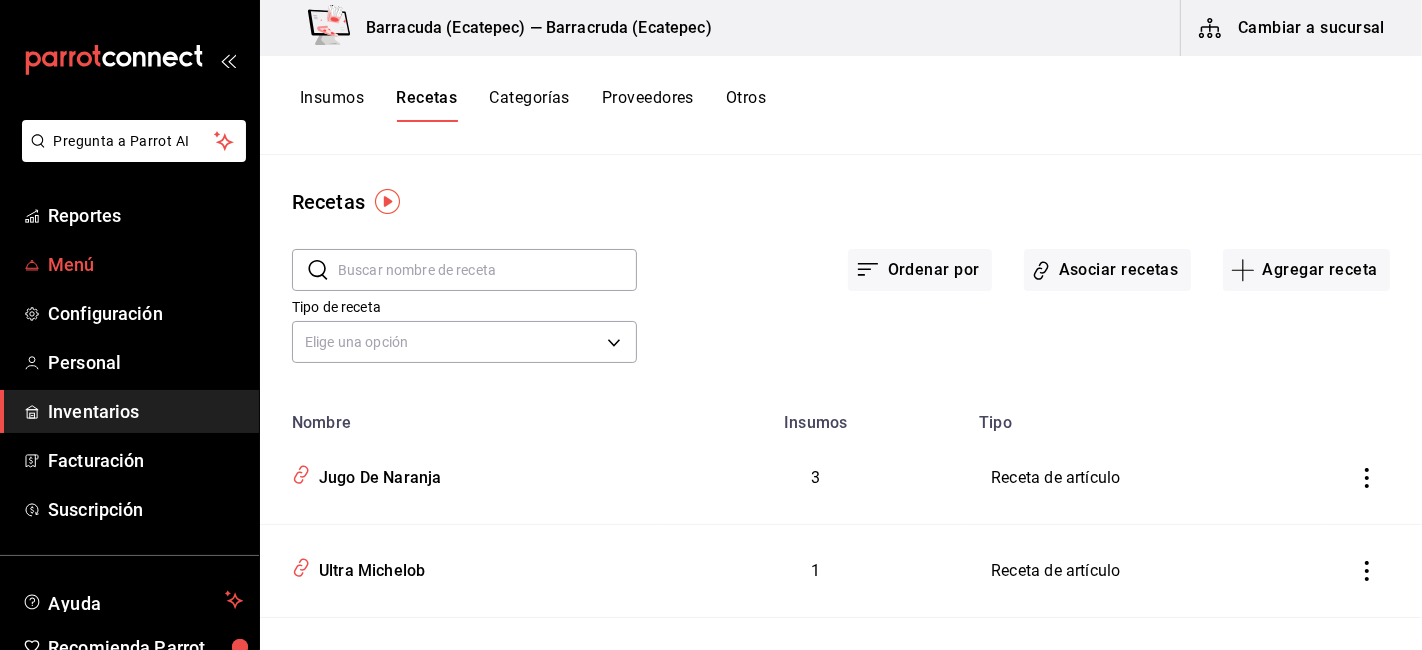 click on "Menú" at bounding box center (145, 264) 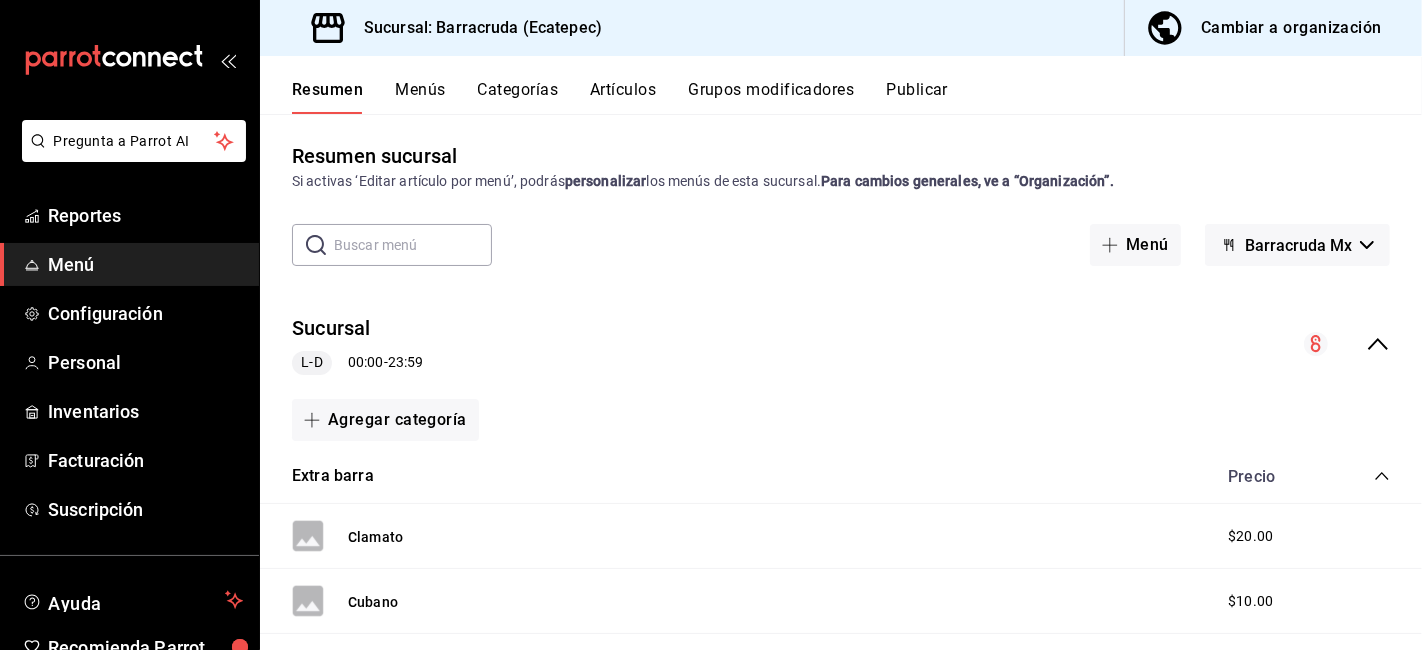 scroll, scrollTop: 0, scrollLeft: 0, axis: both 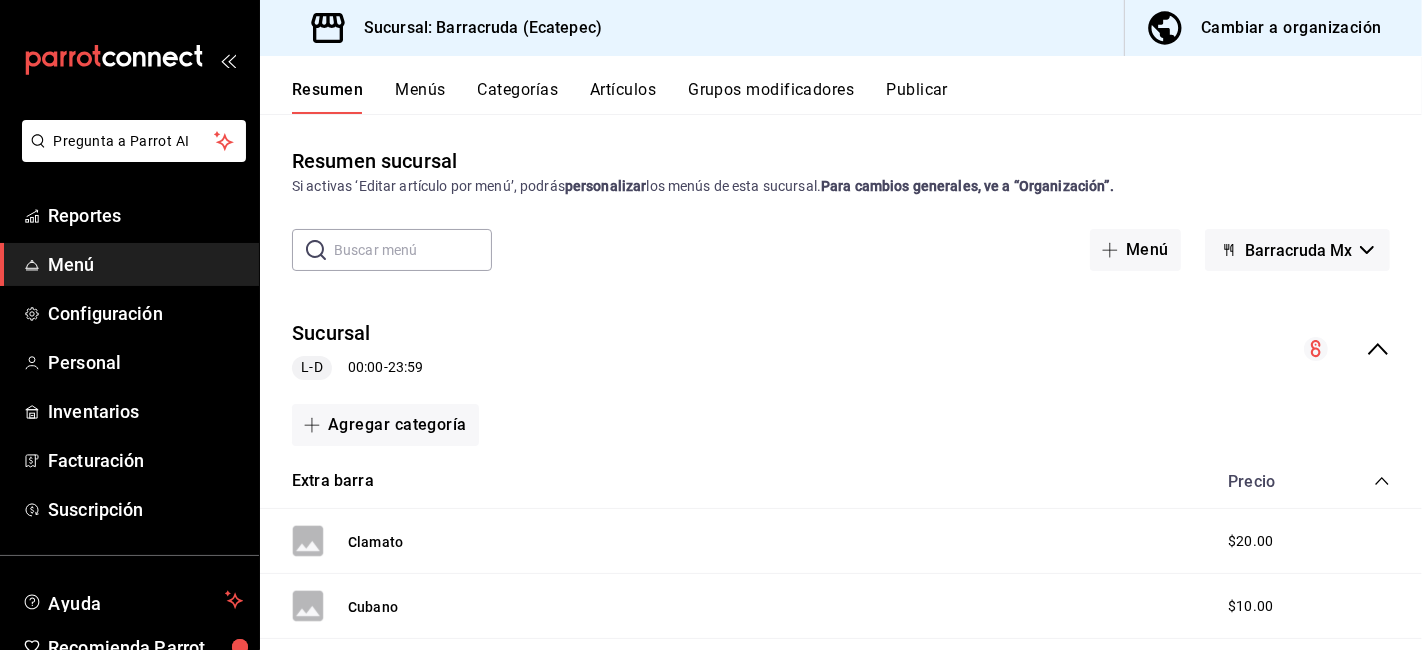 click on "Cambiar a organización" at bounding box center [1291, 28] 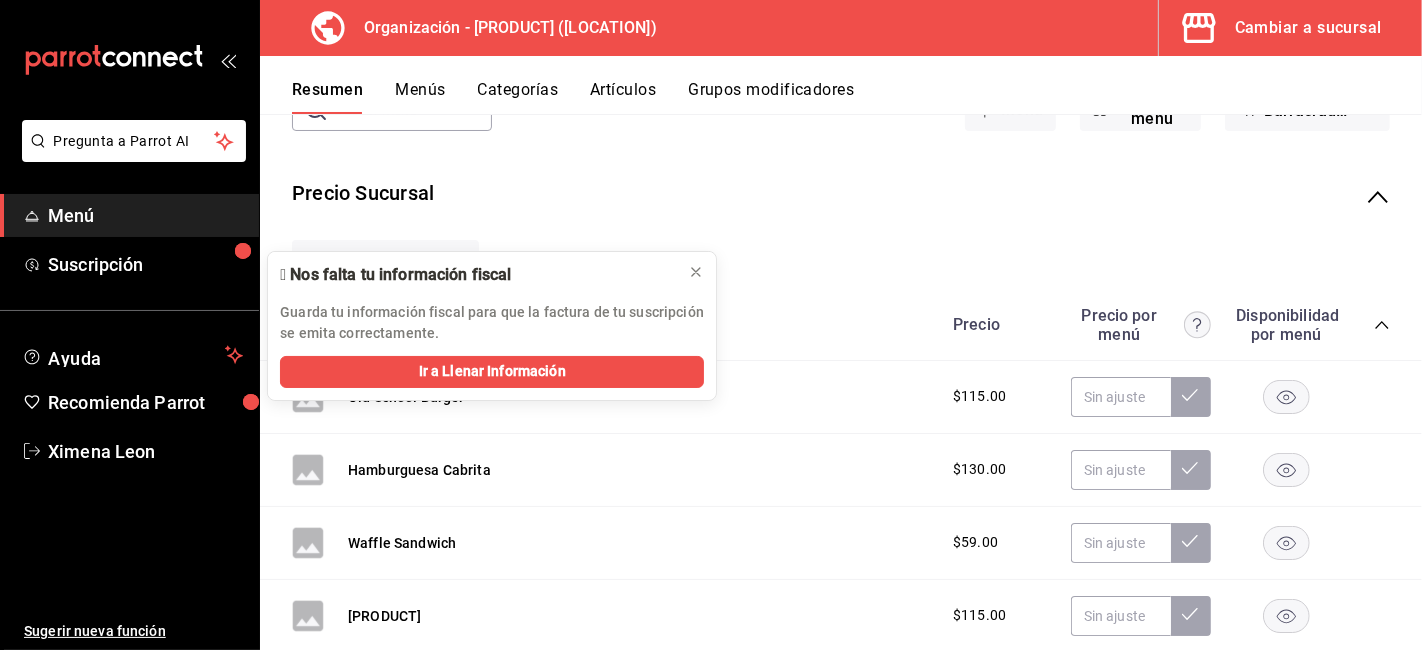 scroll, scrollTop: 0, scrollLeft: 0, axis: both 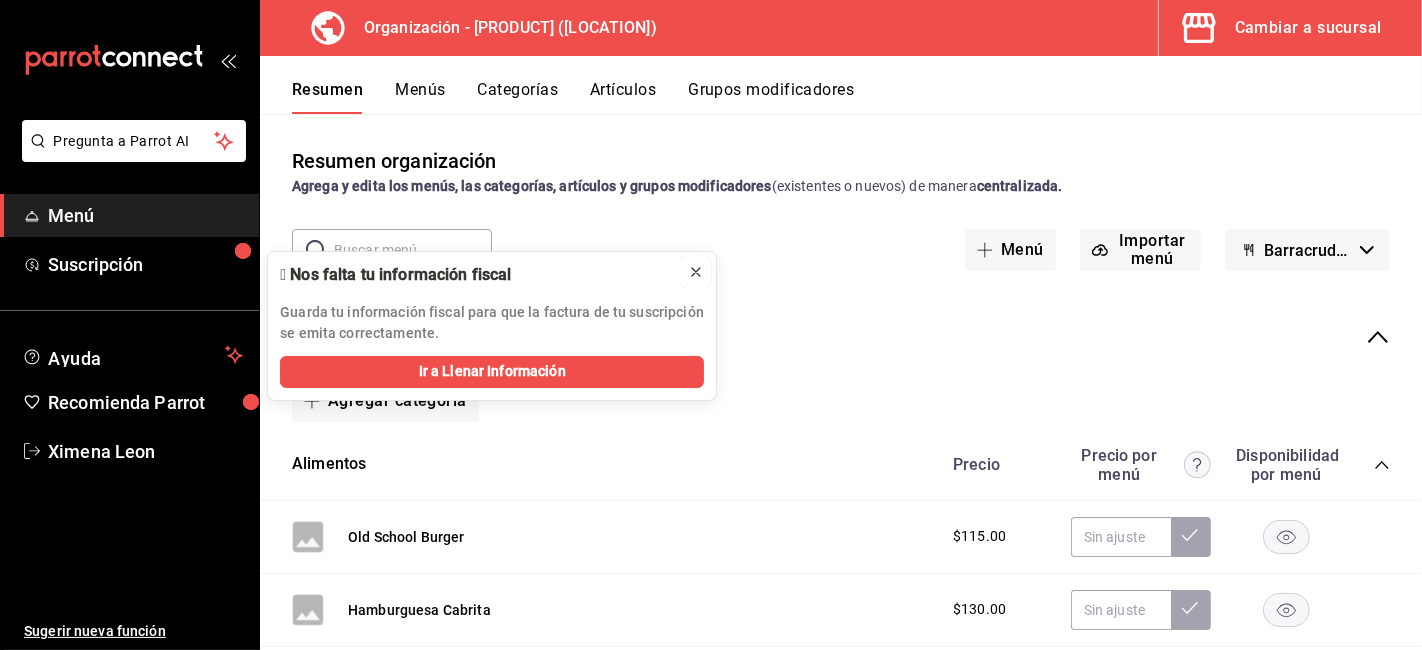 click 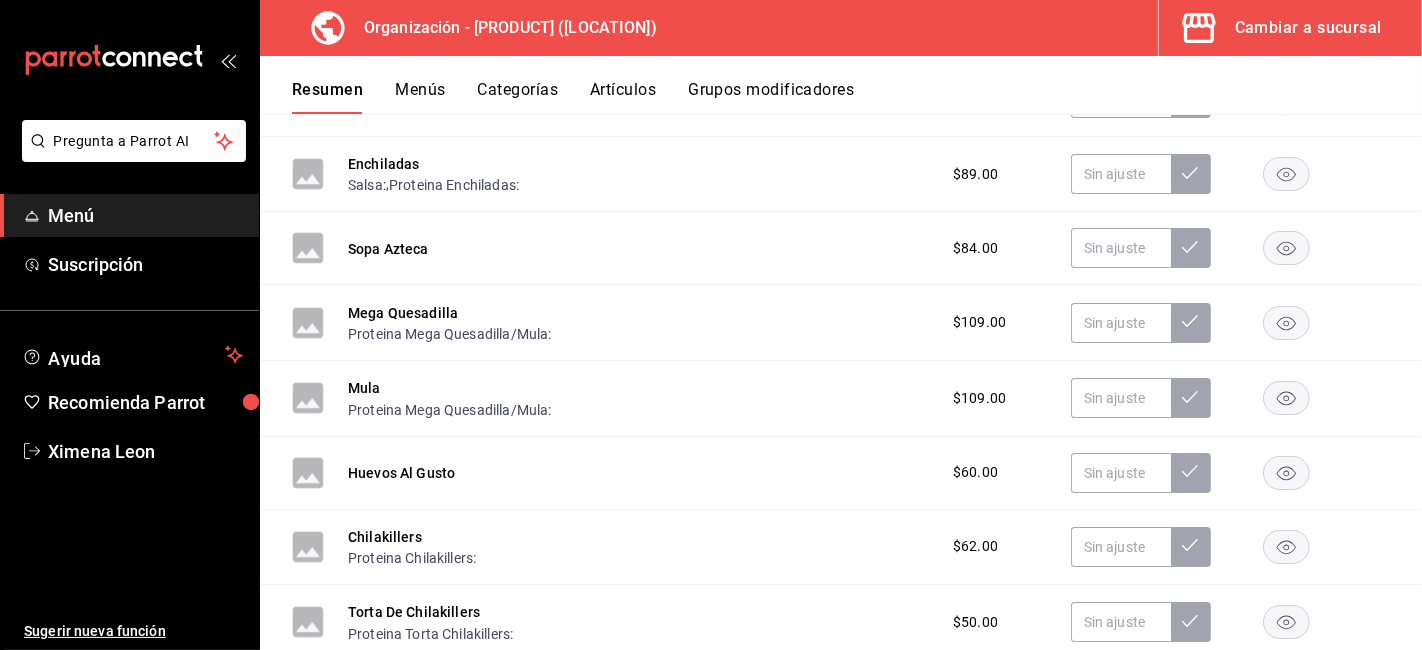 scroll, scrollTop: 1333, scrollLeft: 0, axis: vertical 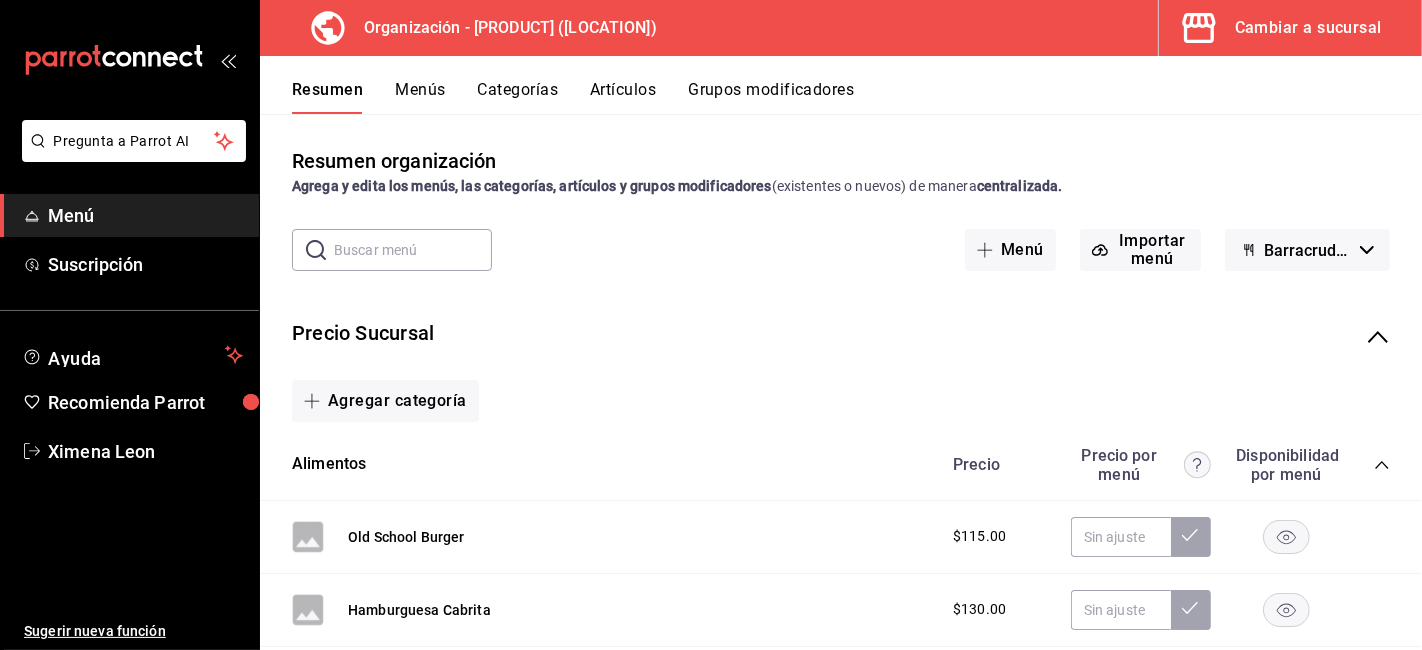 click on "Menús" at bounding box center [420, 97] 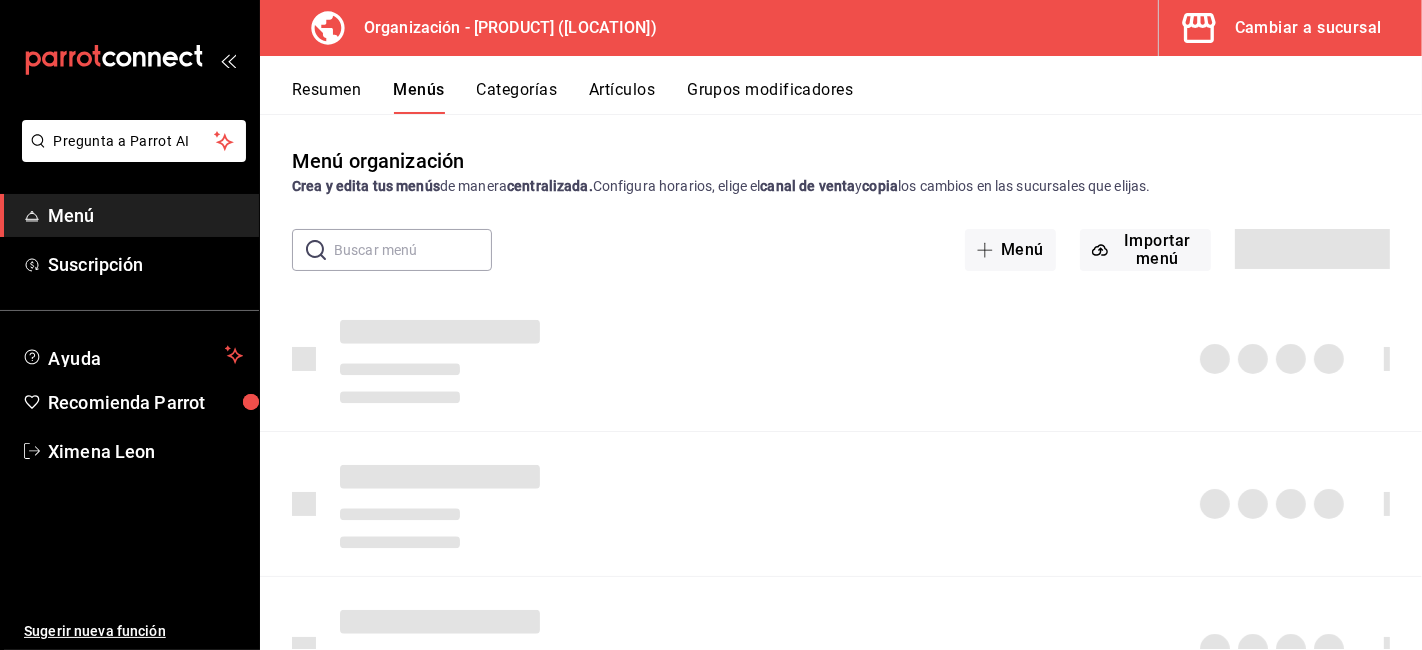 click on "Resumen Menús Categorías Artículos Grupos modificadores" at bounding box center [857, 97] 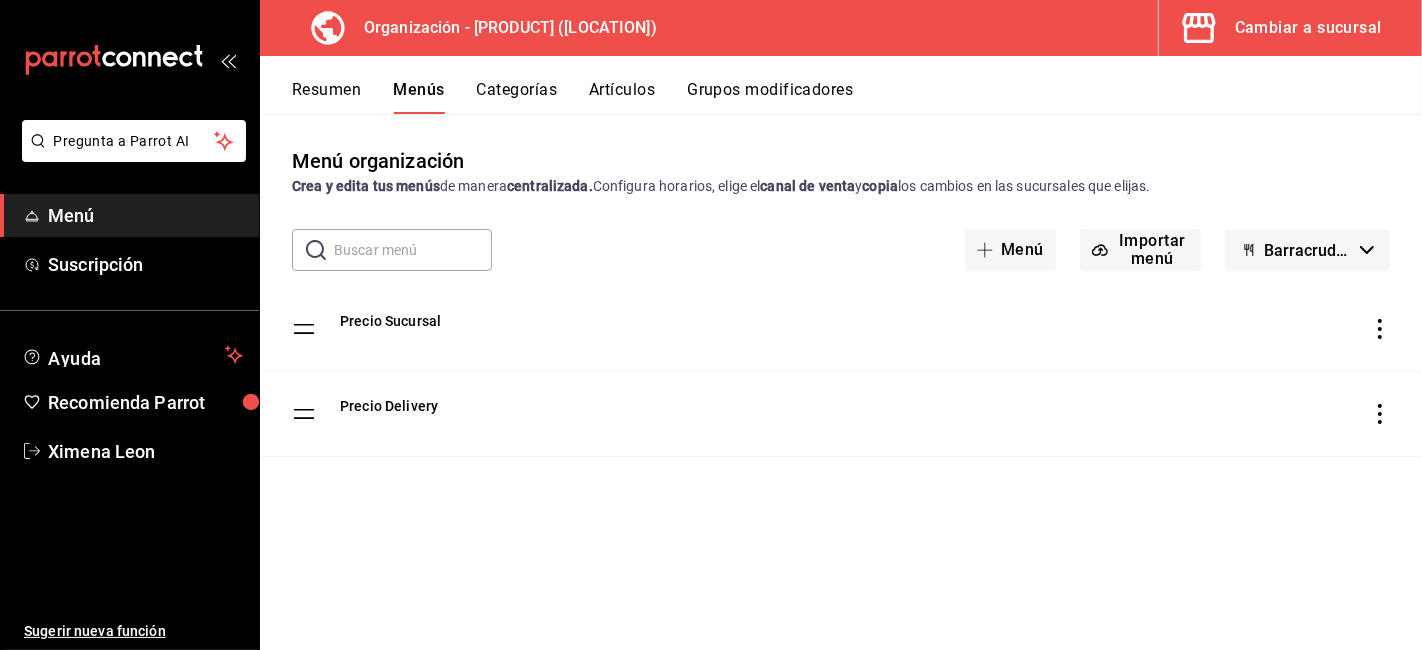 click on "Precio Sucursal" at bounding box center (841, 329) 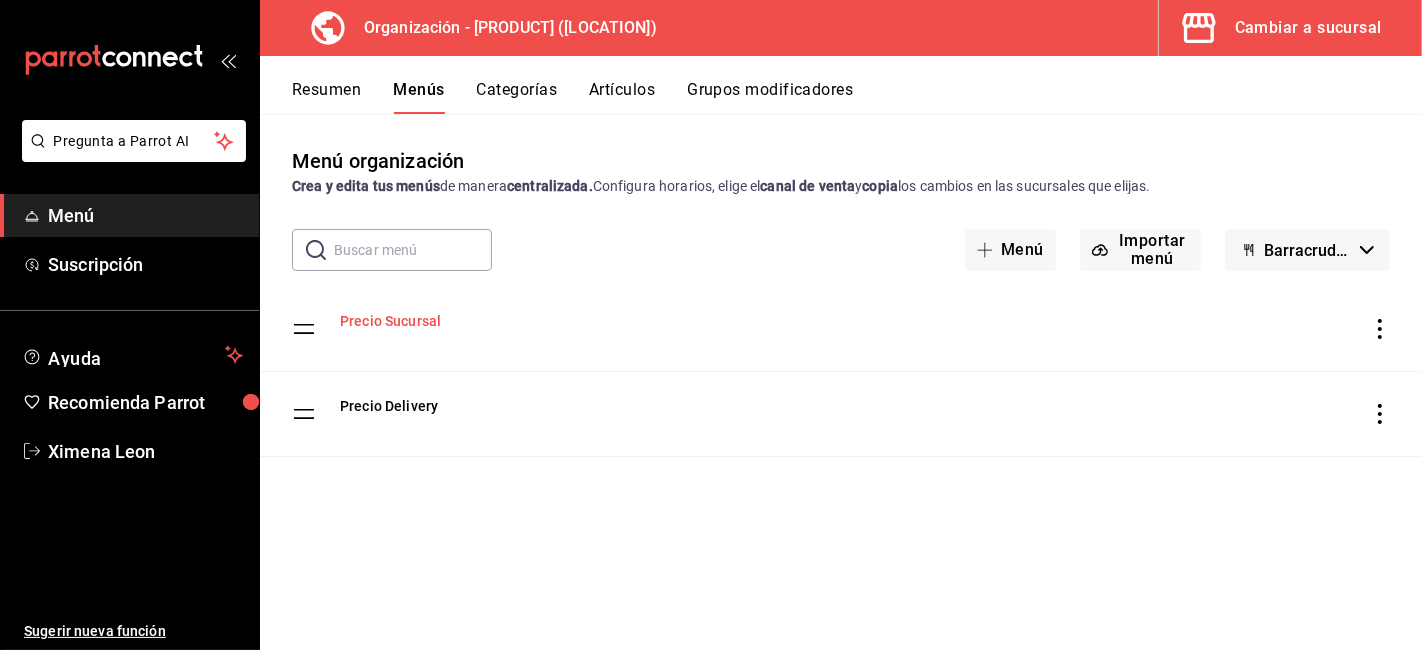 click on "Precio Sucursal" at bounding box center [390, 321] 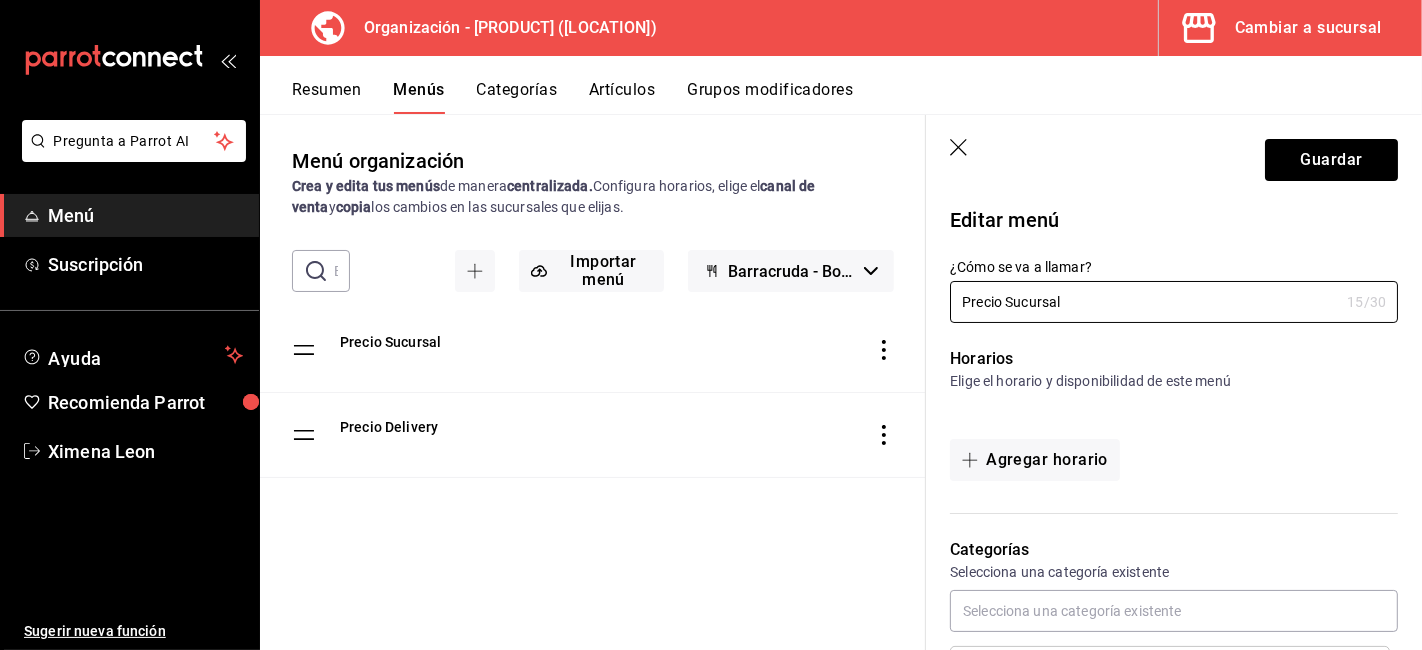 click on "Resumen Menús Categorías Artículos Grupos modificadores" at bounding box center [841, 85] 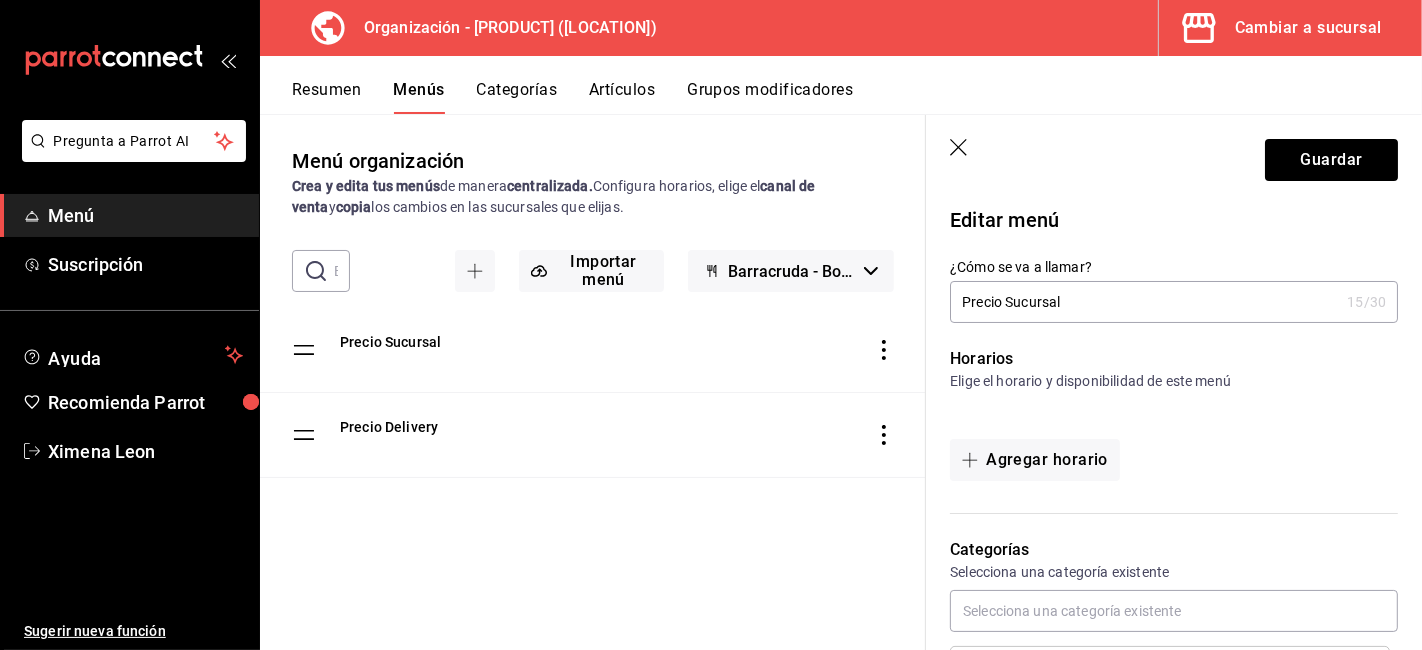 click on "Artículos" at bounding box center [622, 97] 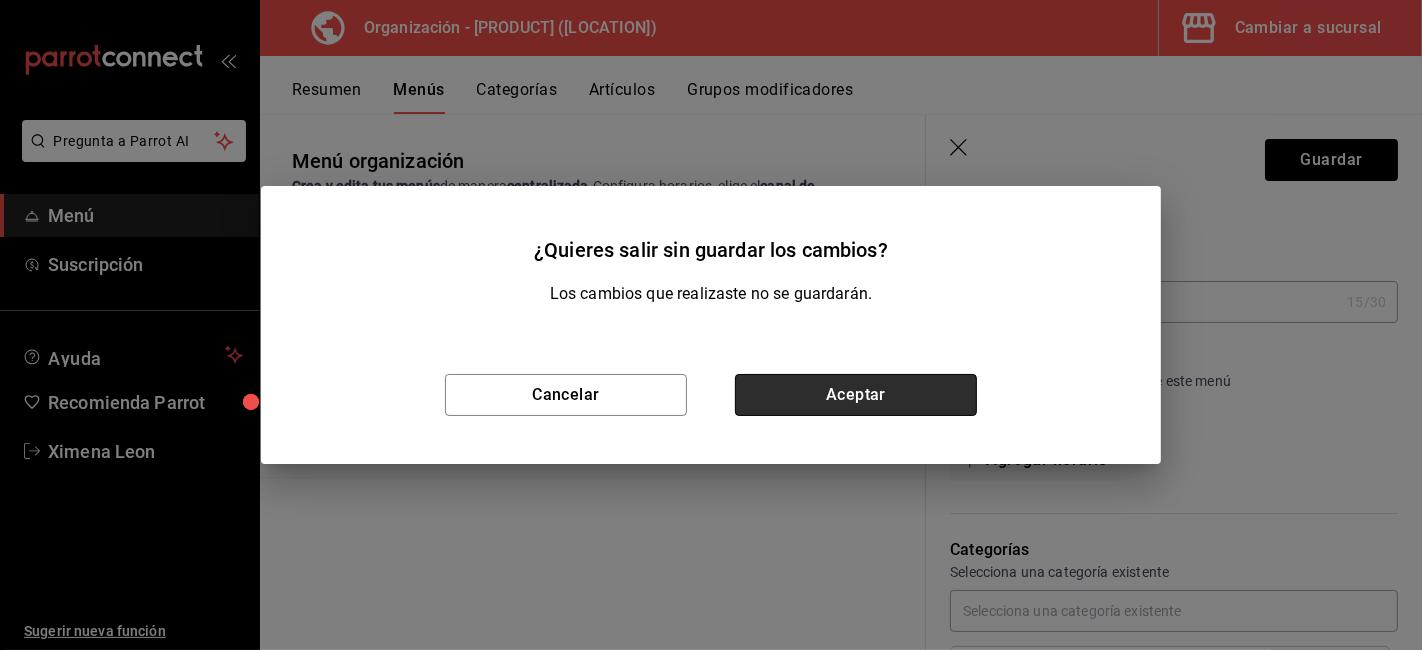 click on "Aceptar" at bounding box center (856, 395) 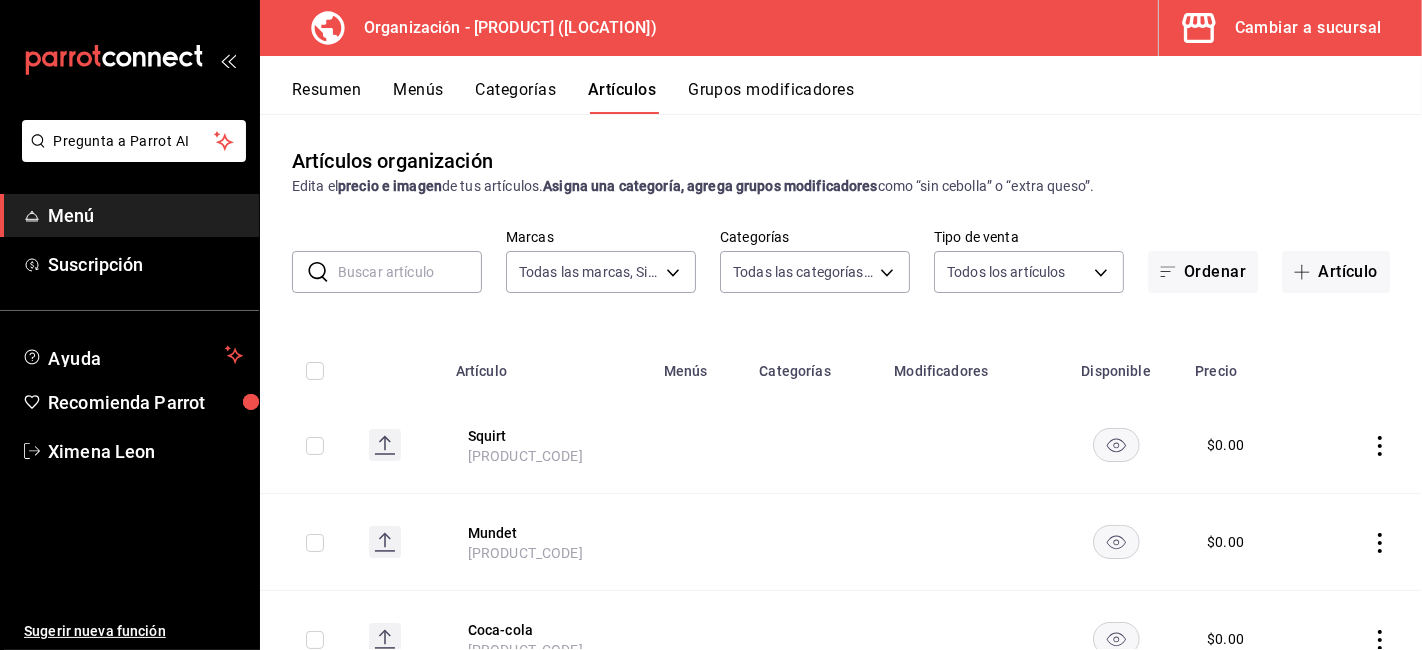 type on "dc46b136-1e4a-40da-9268-cf8a4303b341" 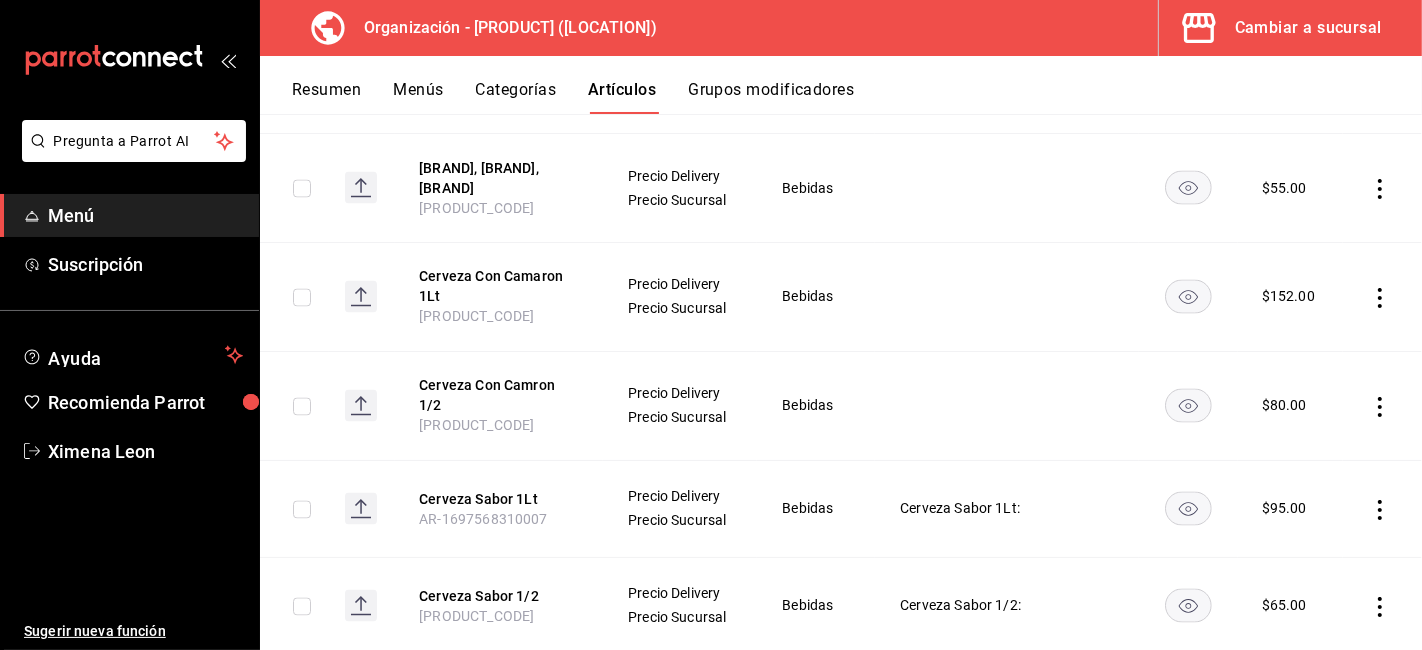 scroll, scrollTop: 9660, scrollLeft: 0, axis: vertical 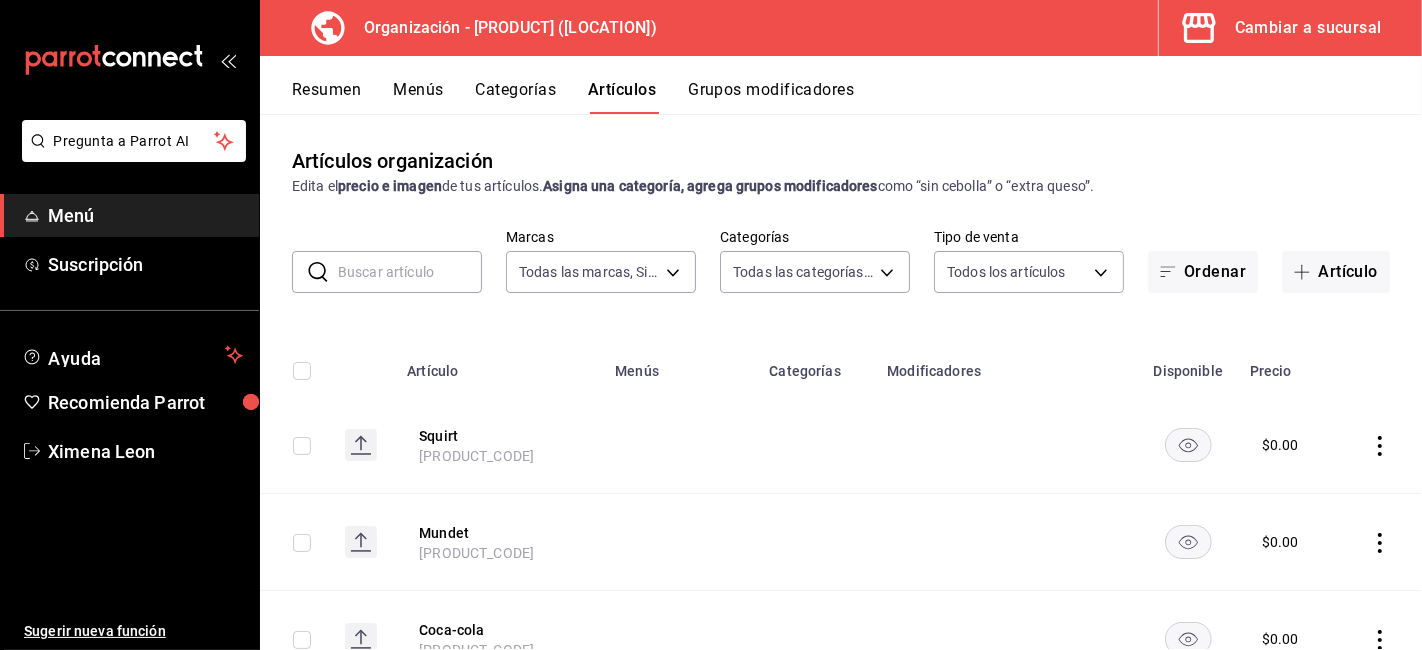 click on "Cambiar a sucursal" at bounding box center [1282, 28] 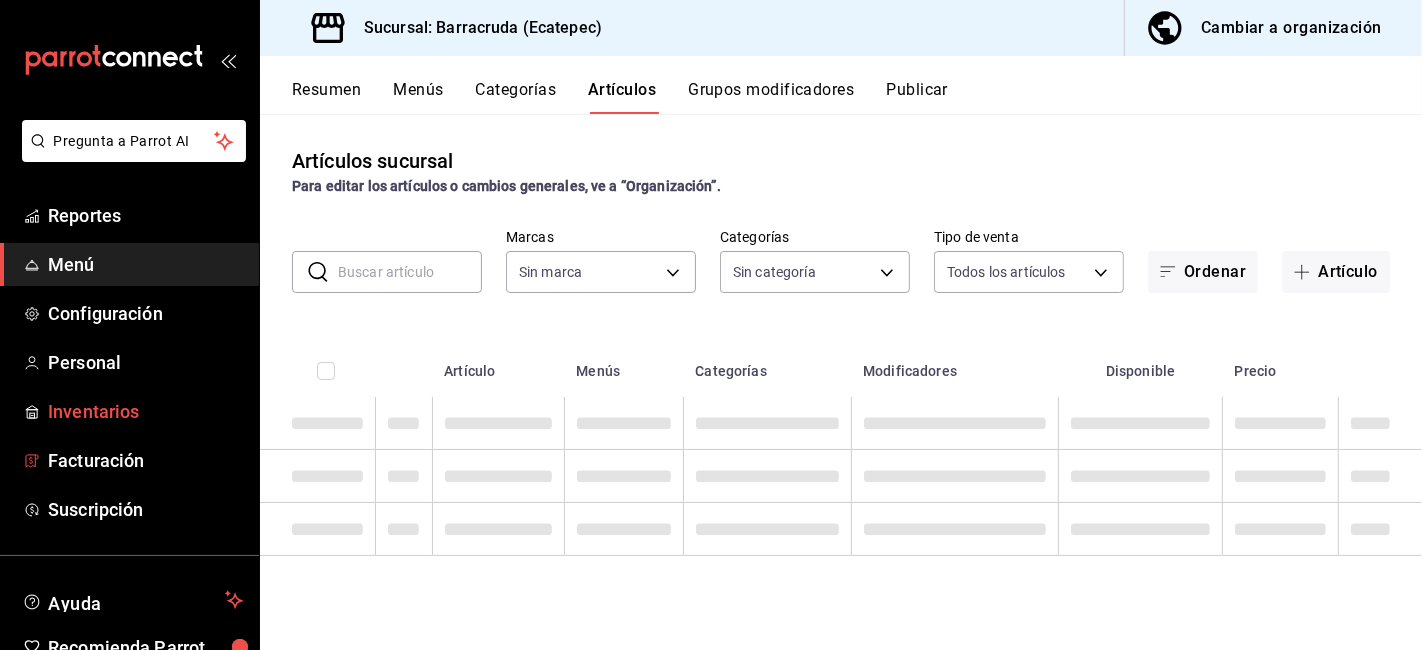 click on "Inventarios" at bounding box center [129, 411] 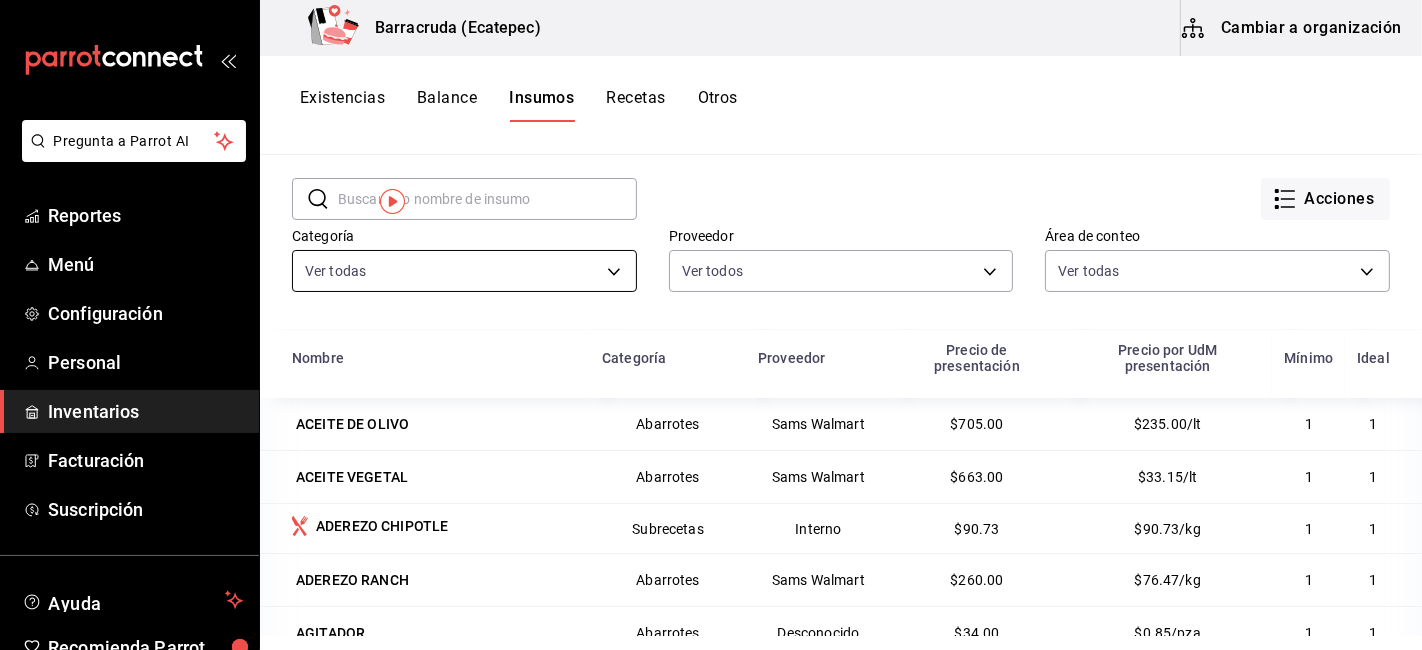 scroll, scrollTop: 0, scrollLeft: 0, axis: both 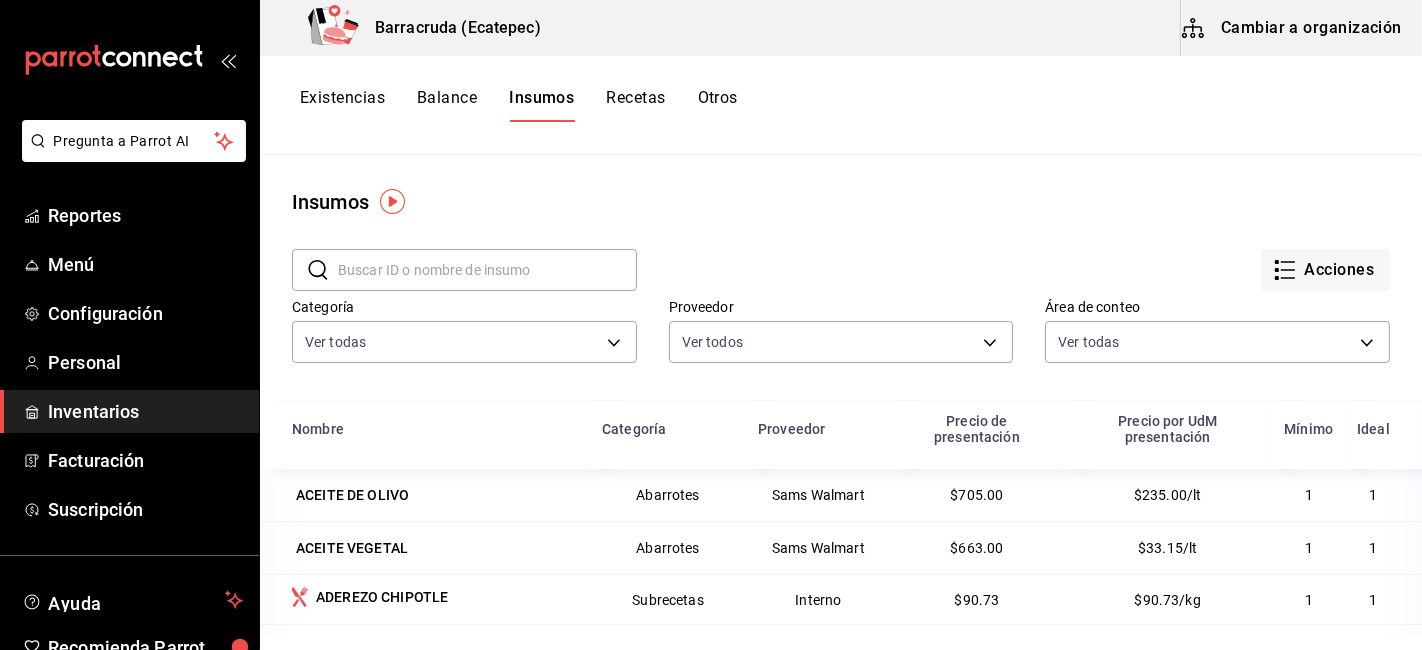 click on "Recetas" at bounding box center [635, 105] 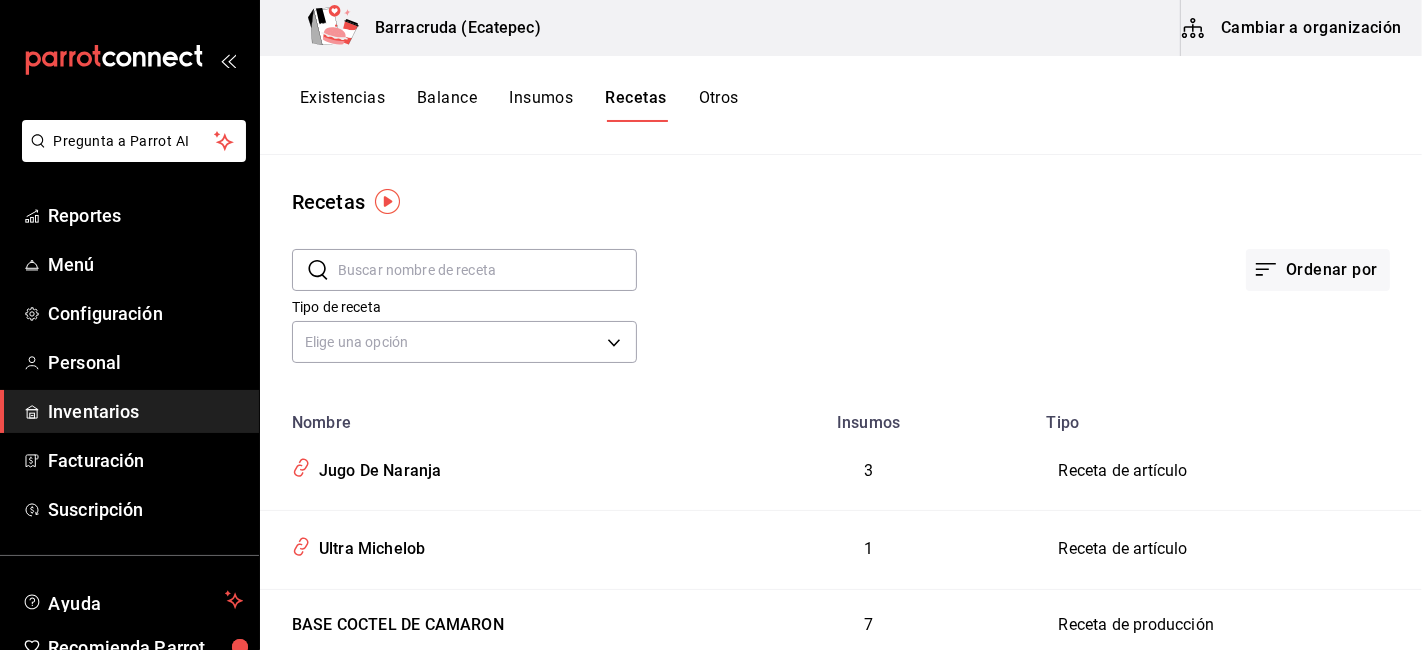 click on "Cambiar a organización" at bounding box center [1293, 28] 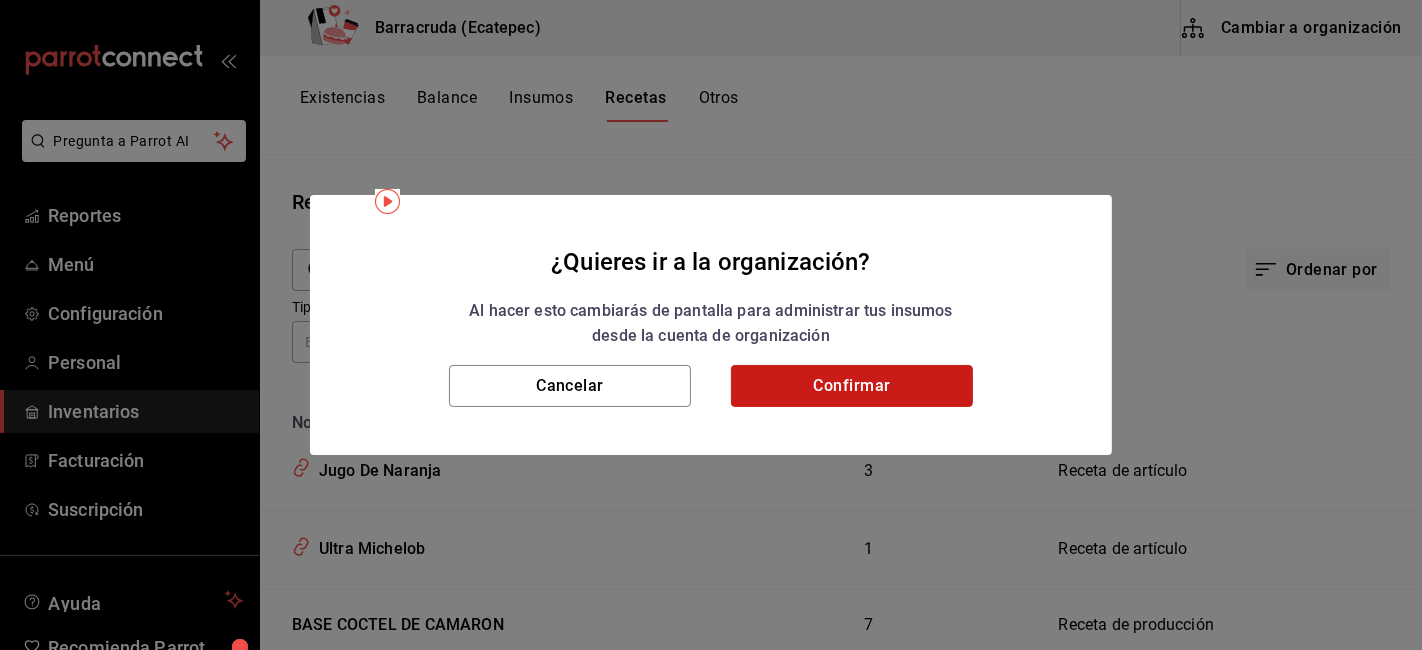 click on "Confirmar" at bounding box center [852, 386] 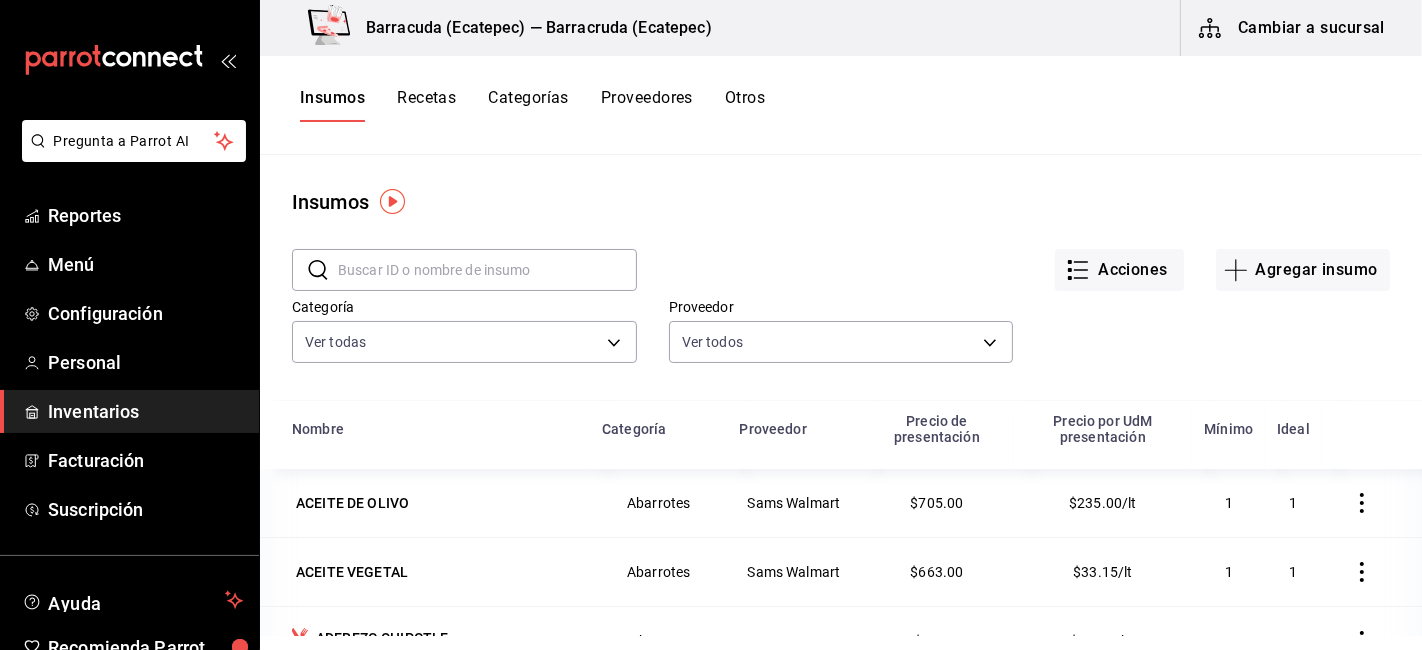 scroll, scrollTop: 111, scrollLeft: 0, axis: vertical 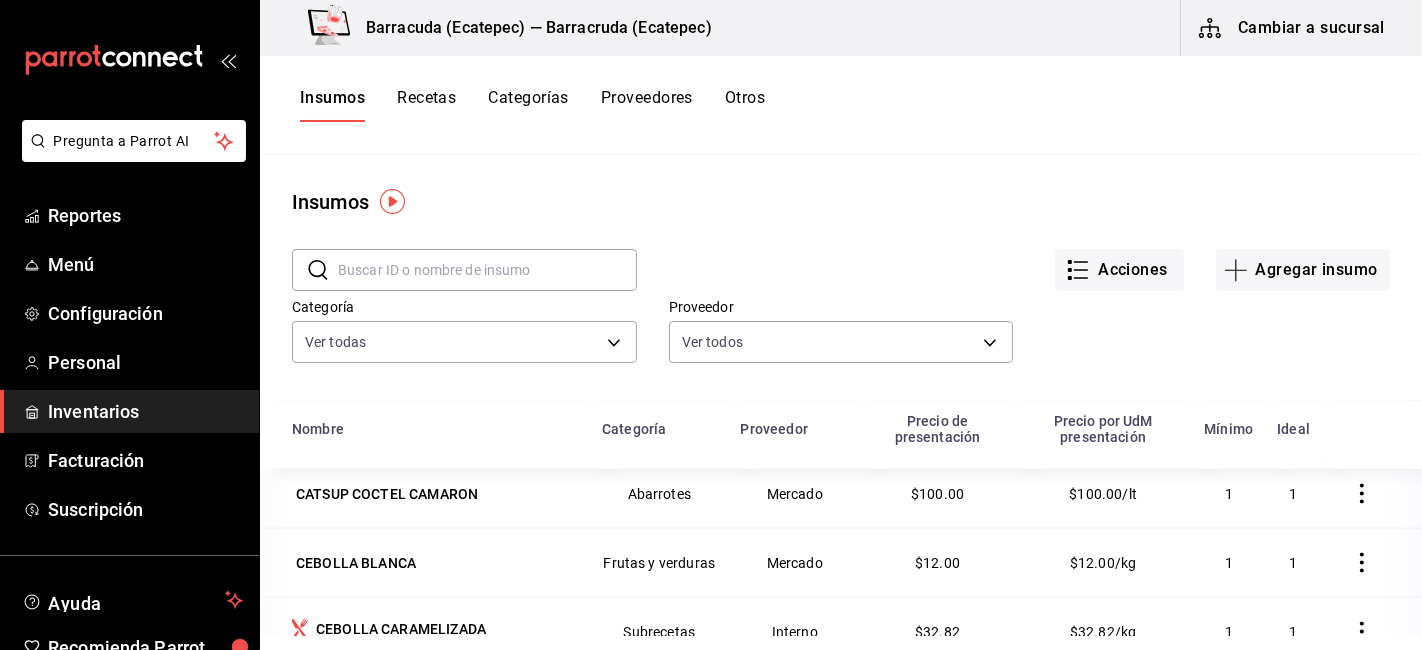 click on "Recetas" at bounding box center (426, 105) 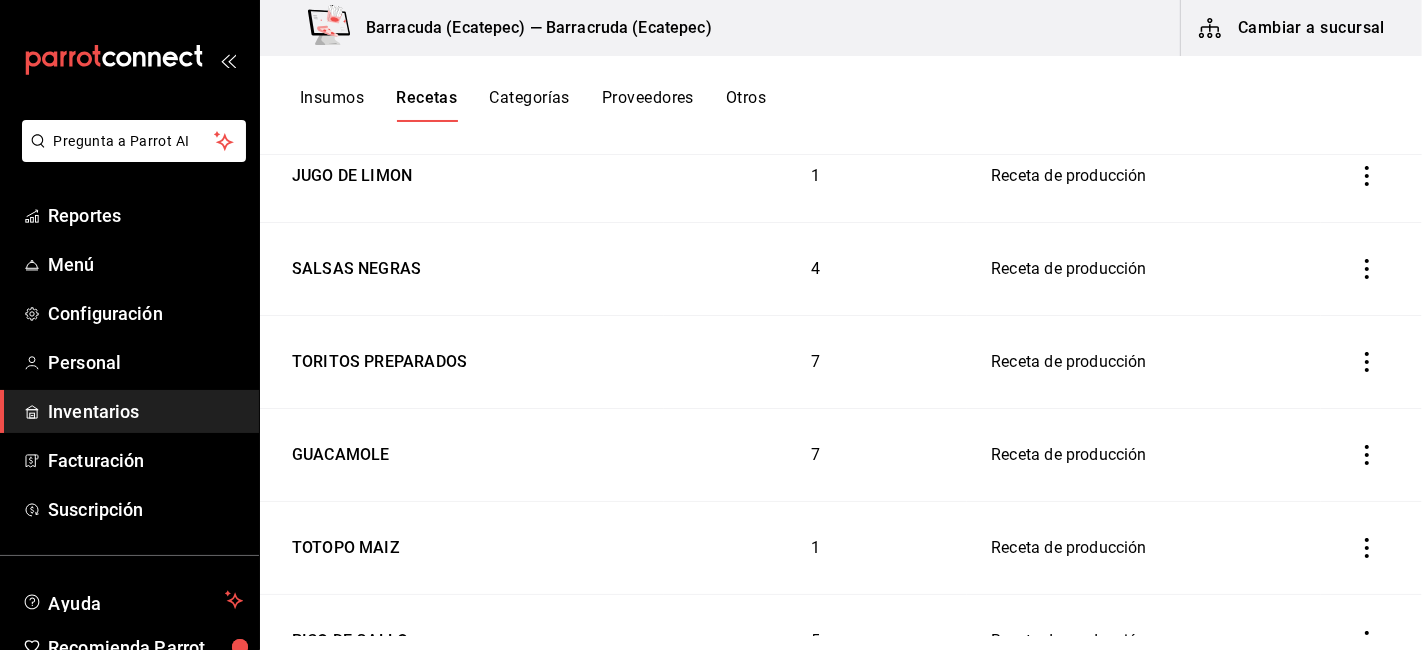scroll, scrollTop: 1888, scrollLeft: 0, axis: vertical 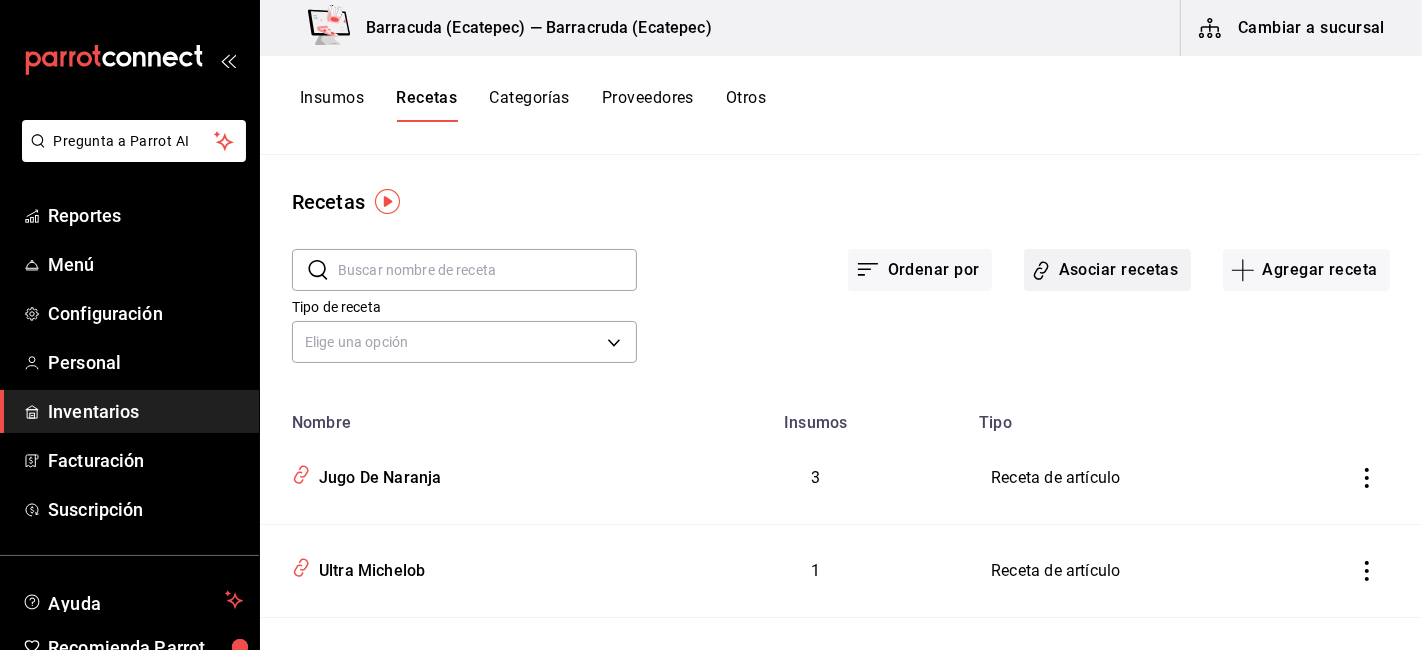 click on "Asociar recetas" at bounding box center (1107, 270) 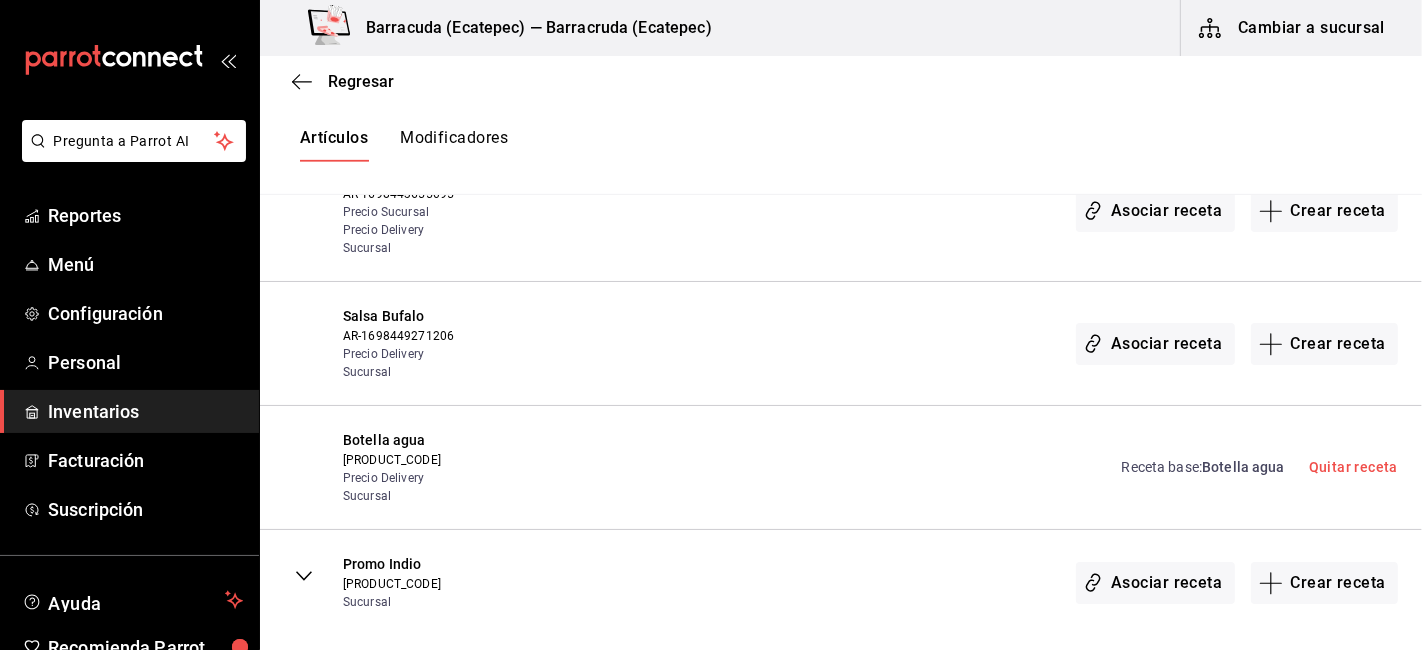 scroll, scrollTop: 829, scrollLeft: 0, axis: vertical 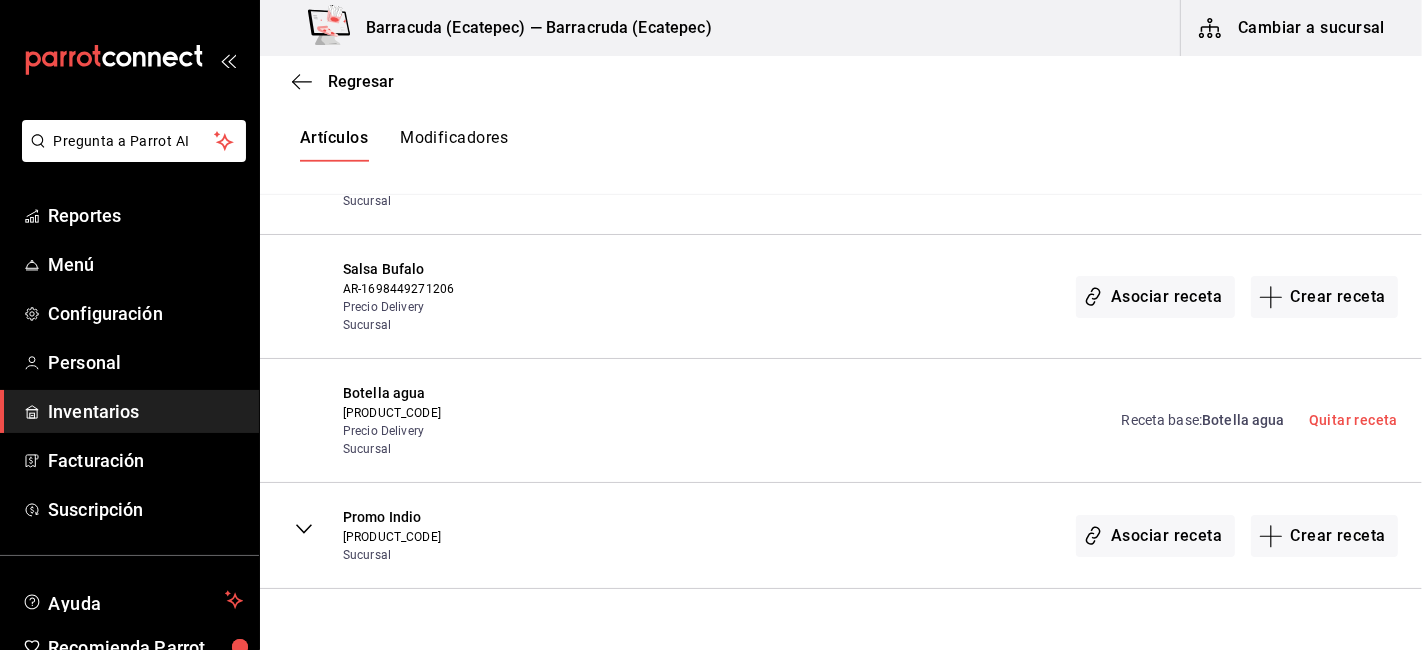 click on "Asociar receta Crear receta" at bounding box center (1237, 296) 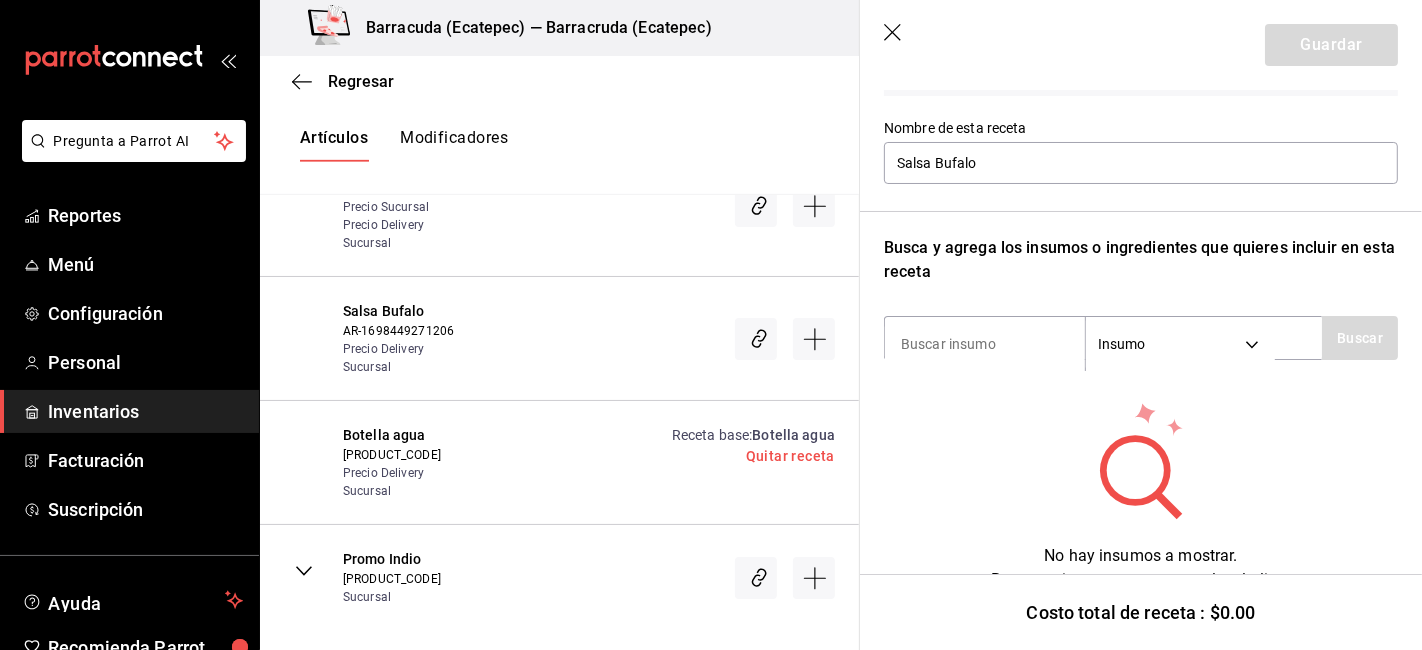 scroll, scrollTop: 203, scrollLeft: 0, axis: vertical 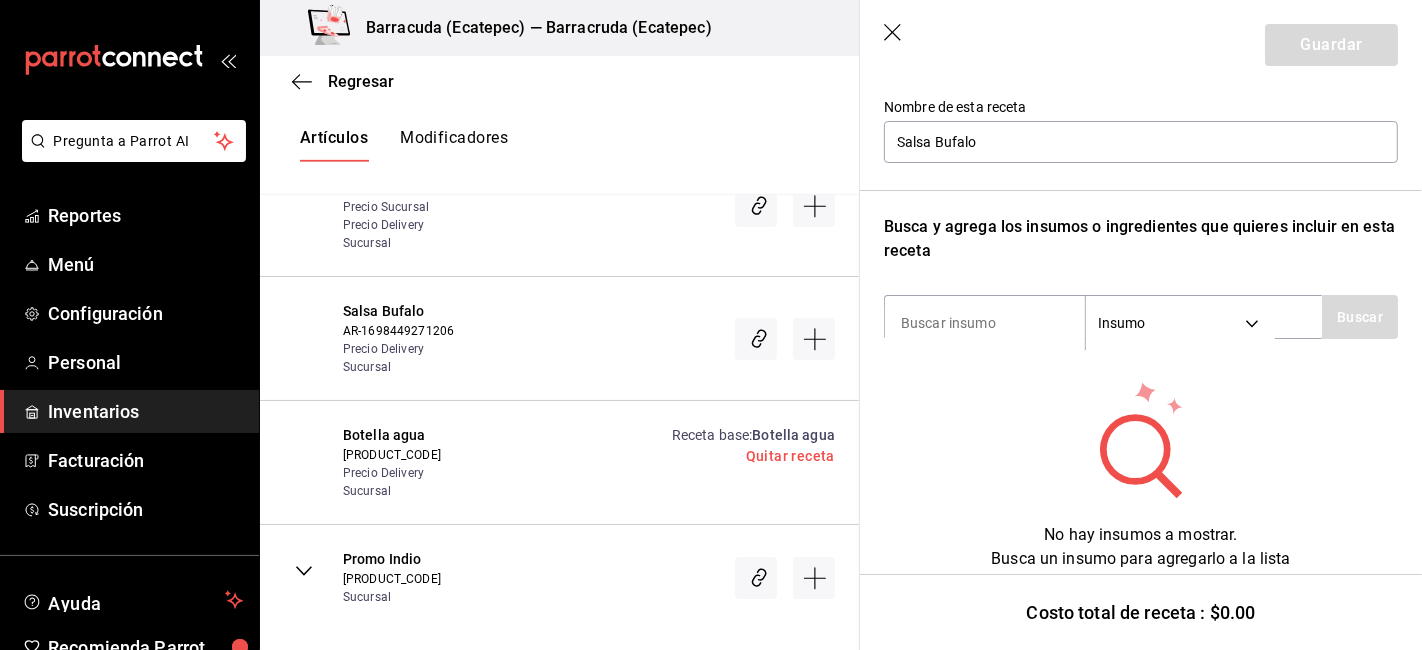 click 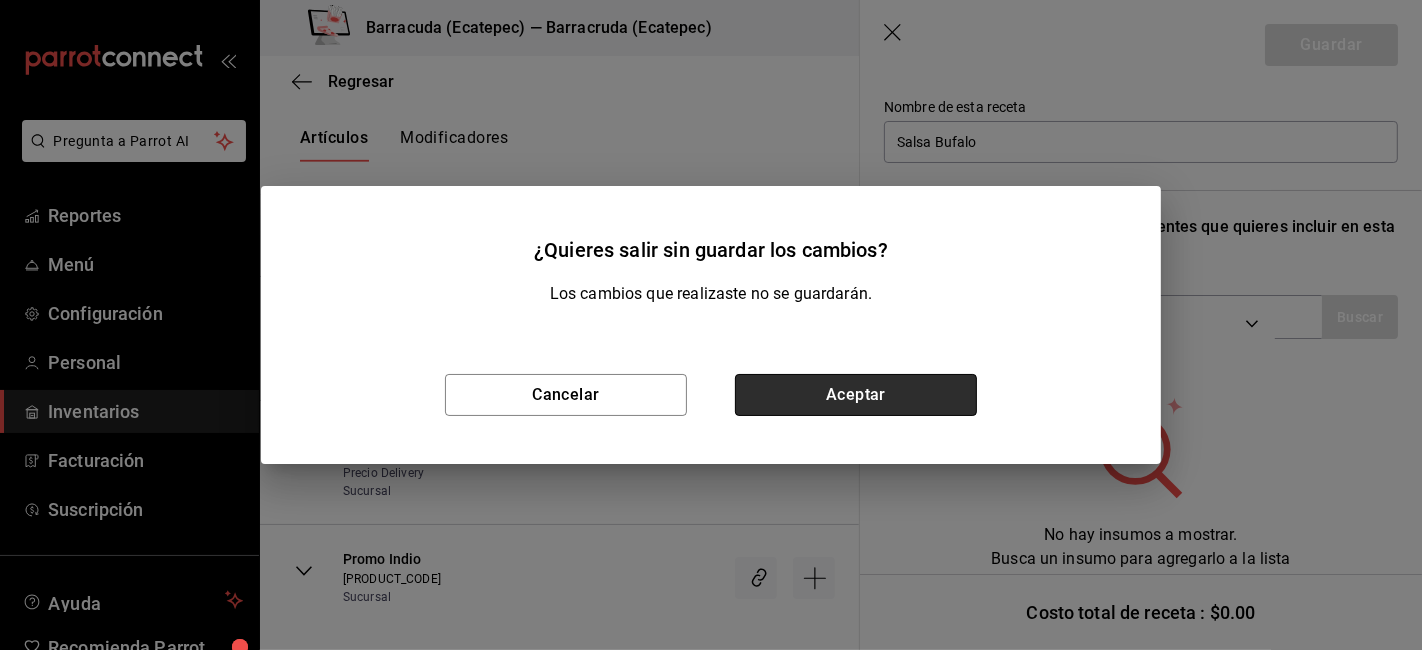 click on "Aceptar" at bounding box center (856, 395) 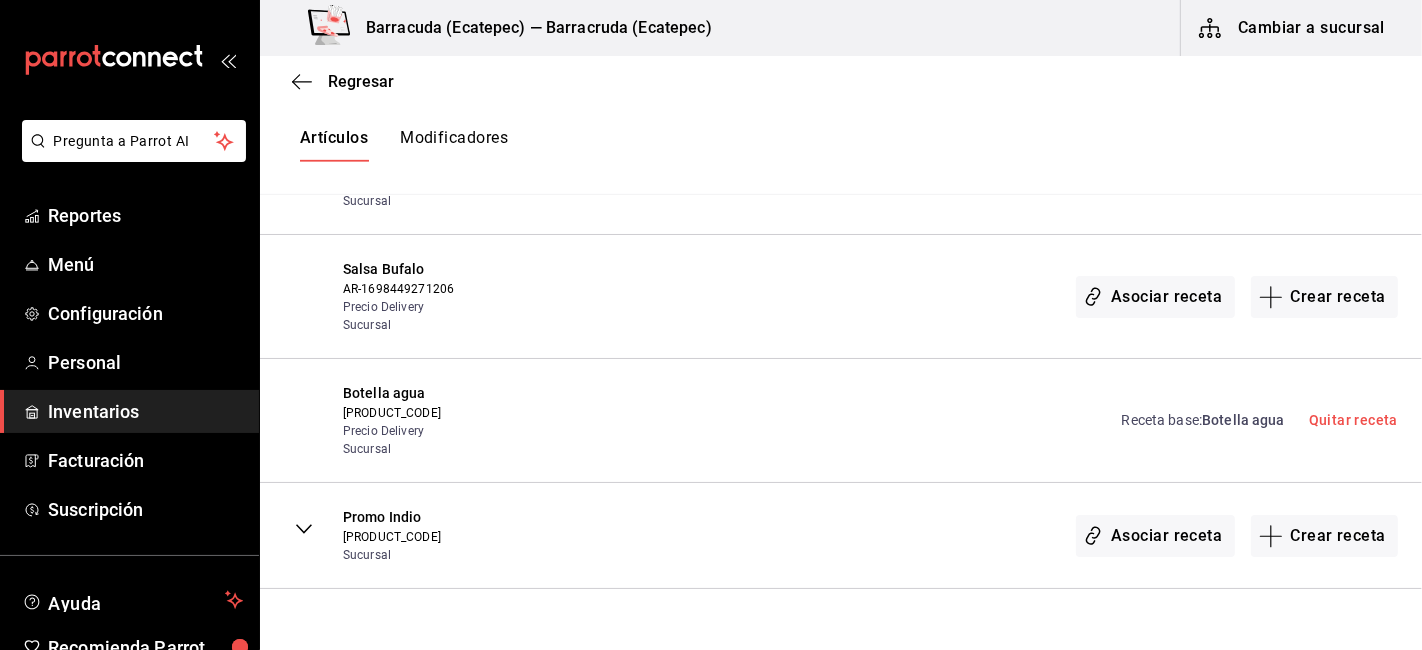 scroll, scrollTop: 0, scrollLeft: 0, axis: both 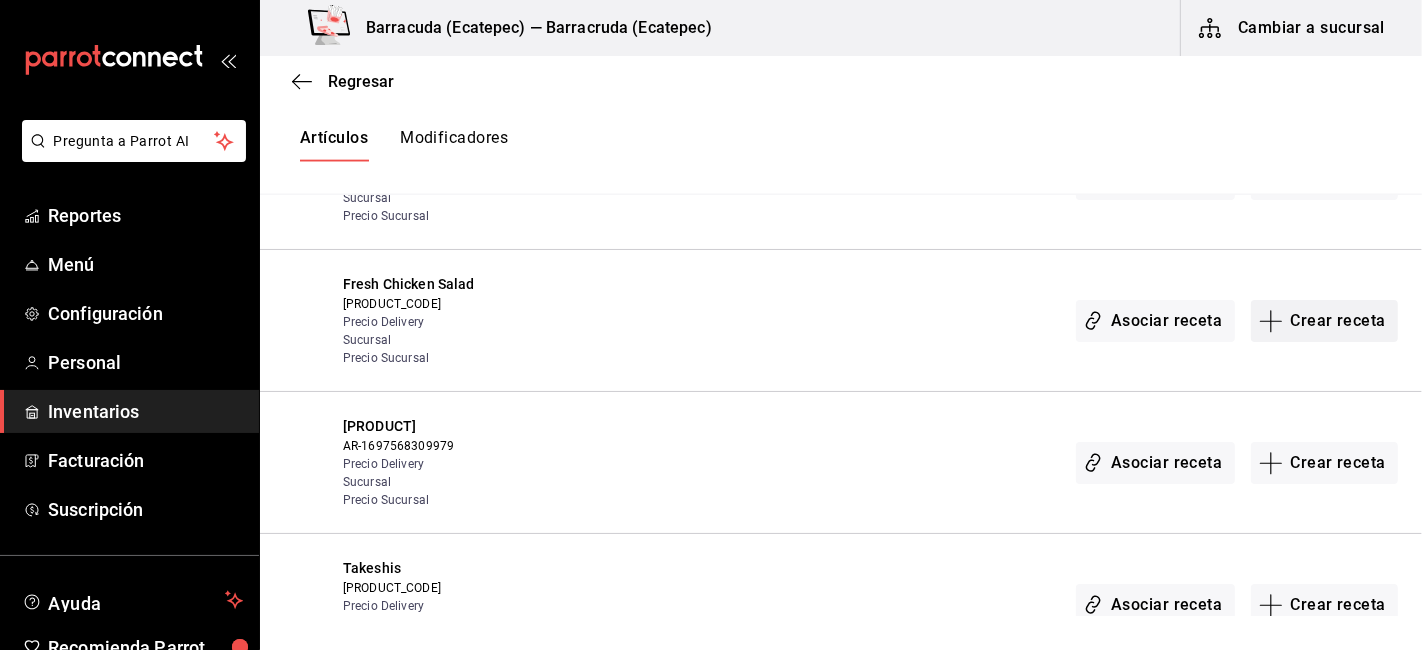 click on "Crear receta" at bounding box center (1325, 321) 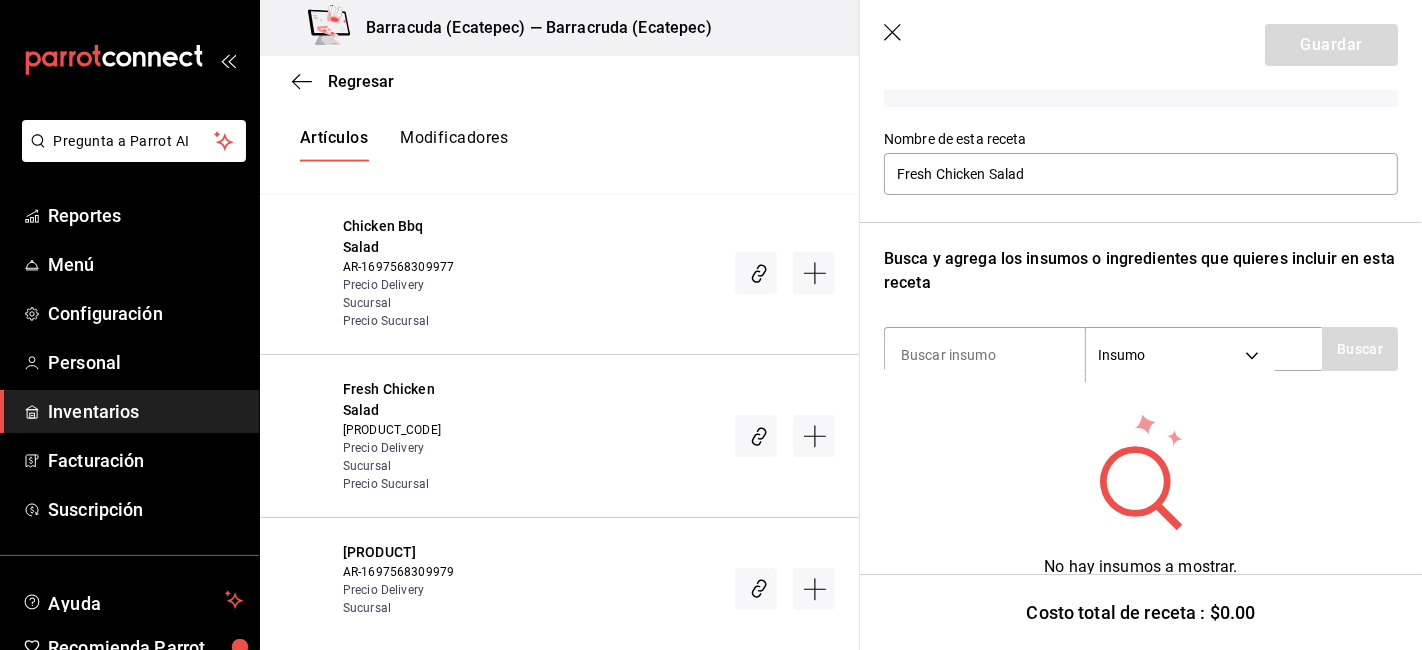 scroll, scrollTop: 203, scrollLeft: 0, axis: vertical 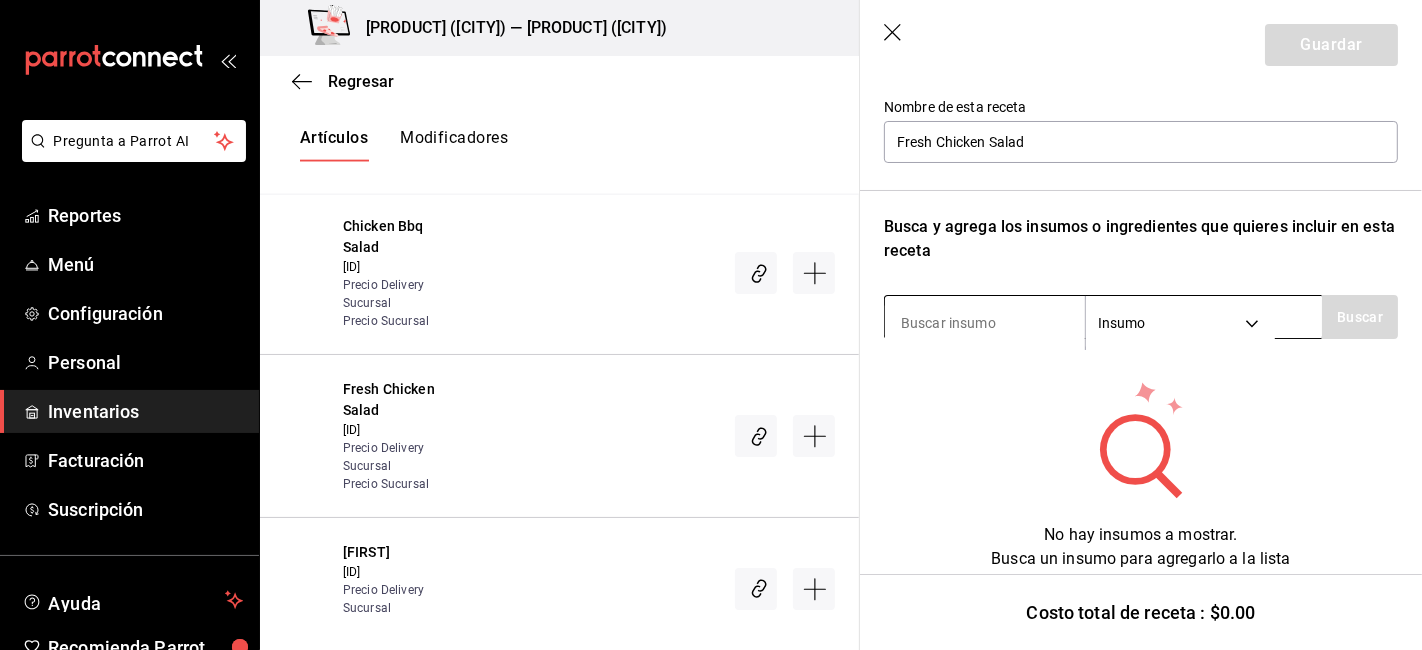 click at bounding box center [985, 323] 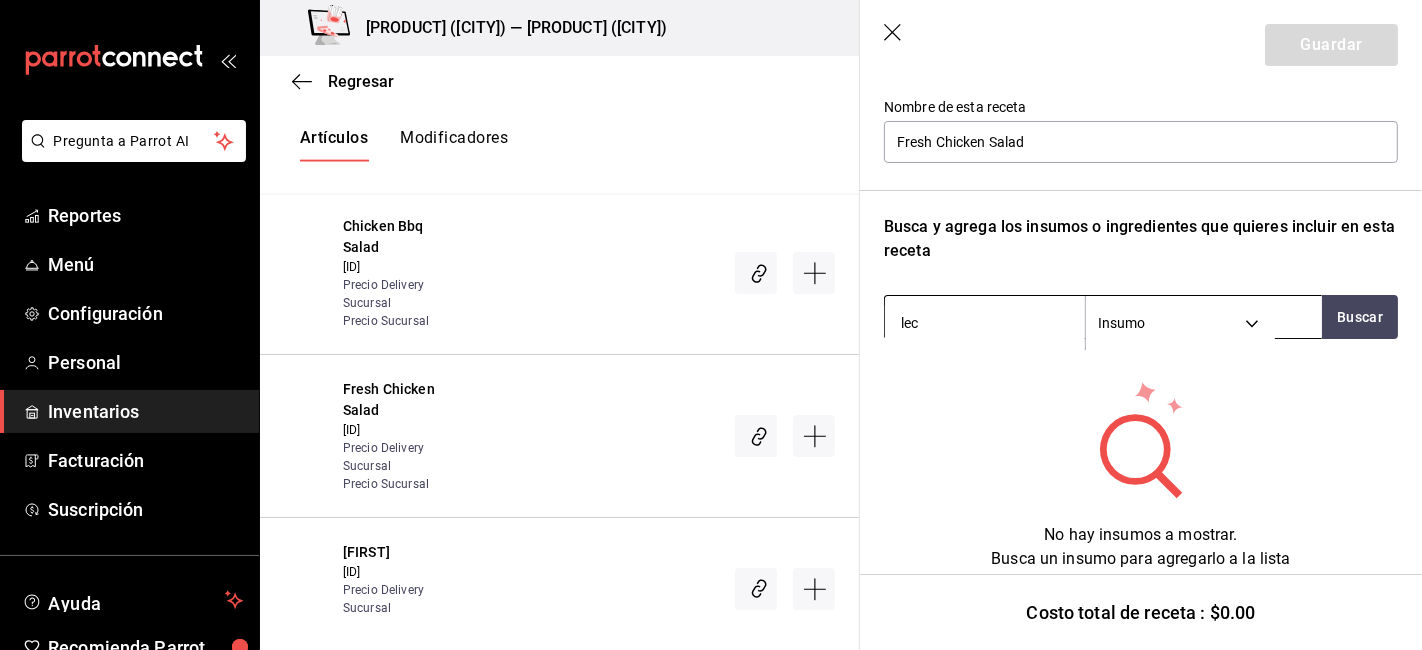 type on "lech" 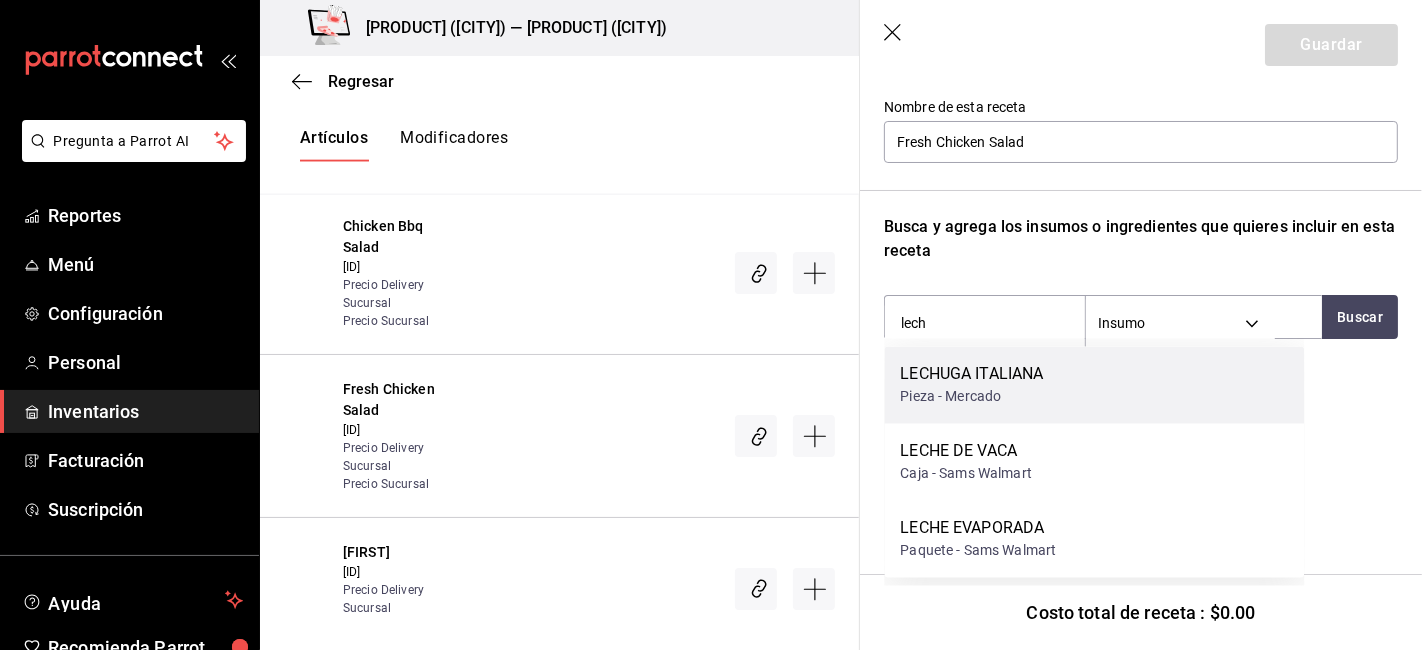 click on "[PRODUCT] Pieza - Mercado" at bounding box center [1094, 385] 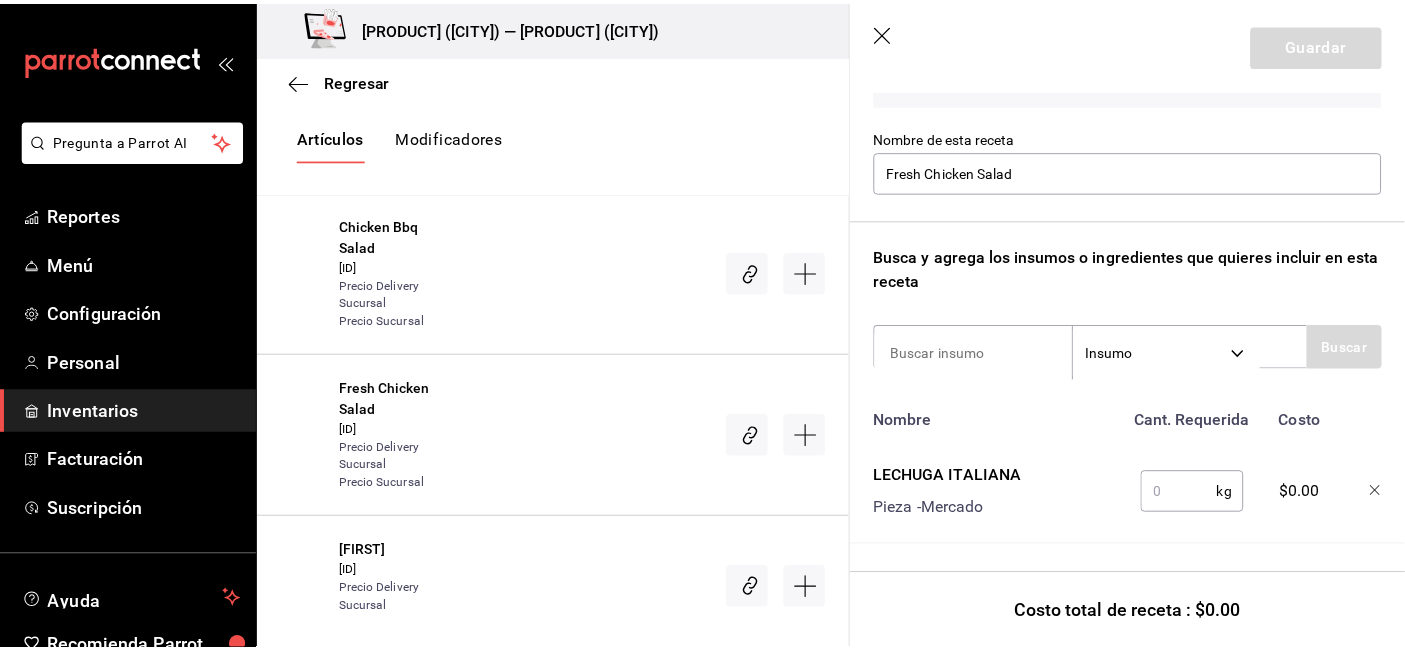scroll, scrollTop: 189, scrollLeft: 0, axis: vertical 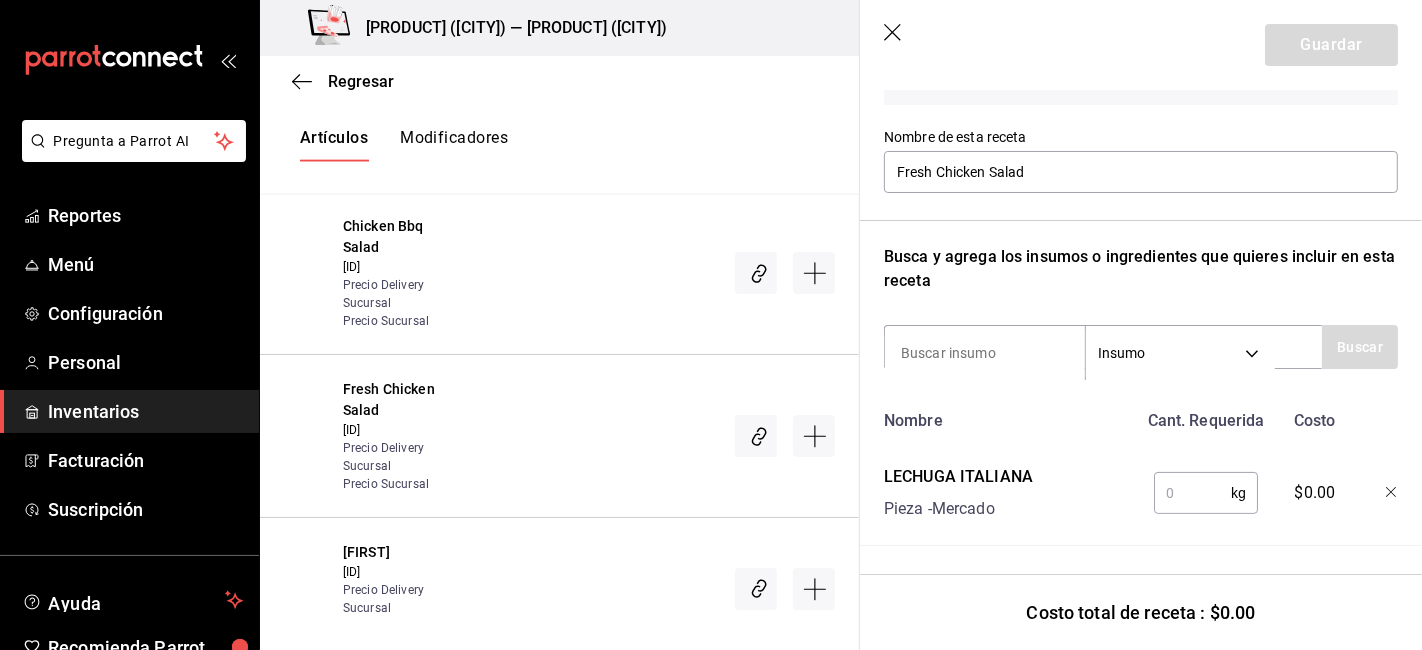 click at bounding box center [1192, 493] 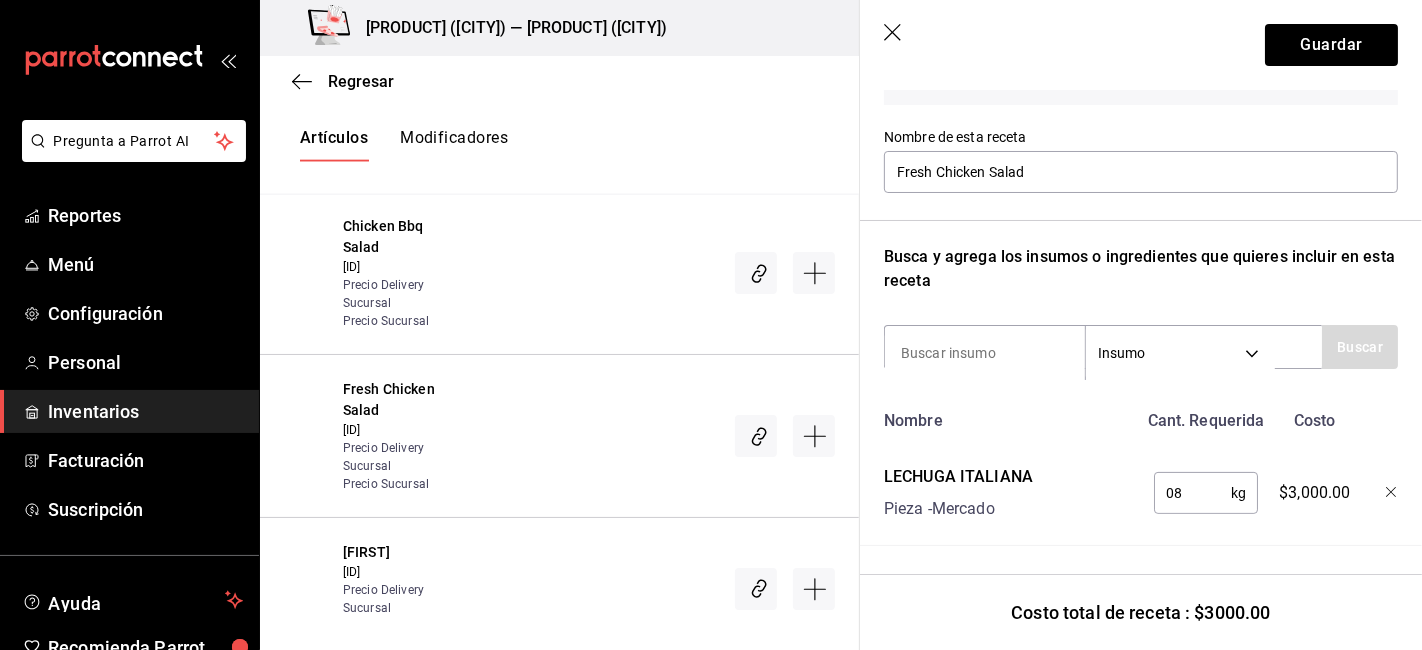 type on "0" 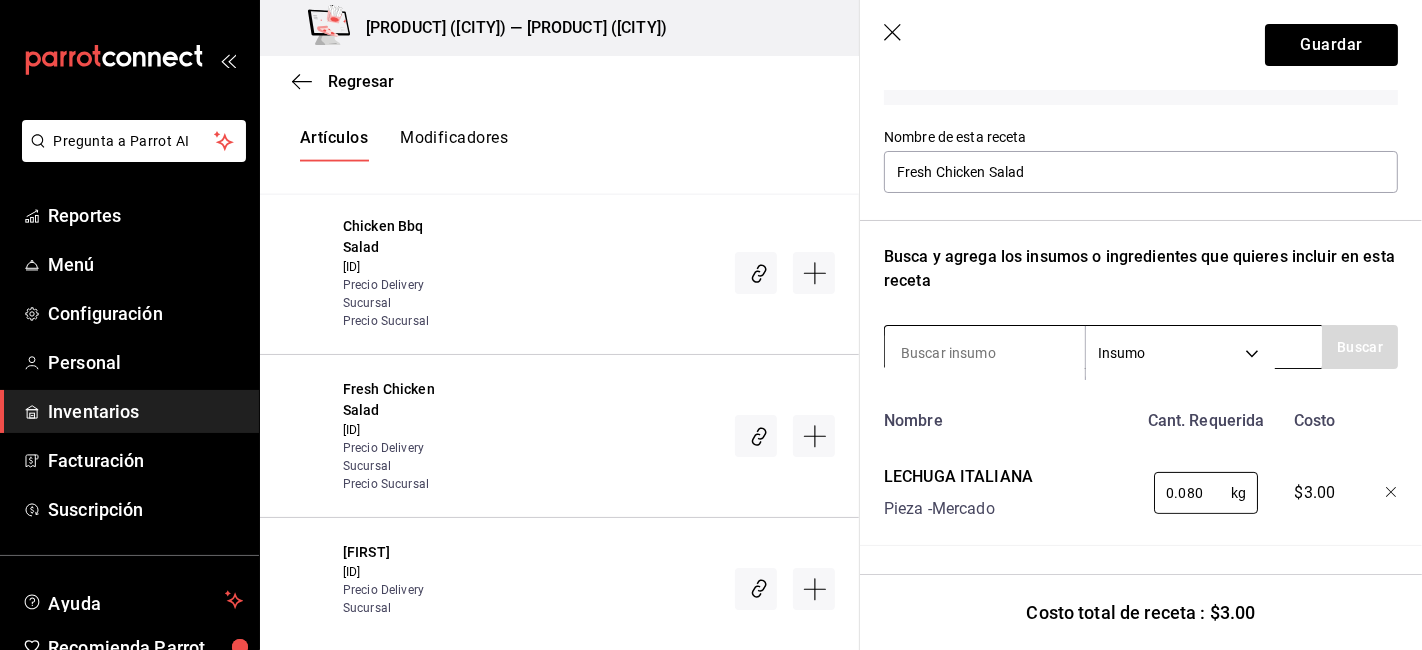 type on "0.080" 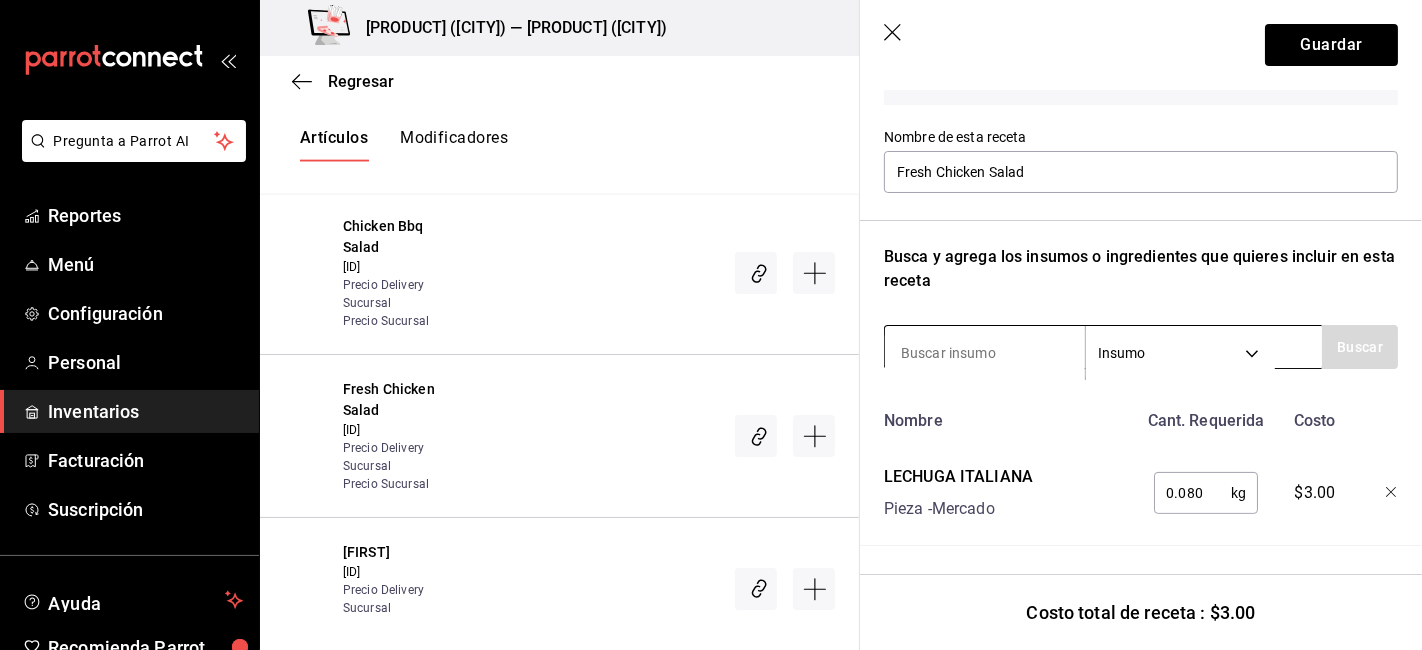 click at bounding box center [985, 353] 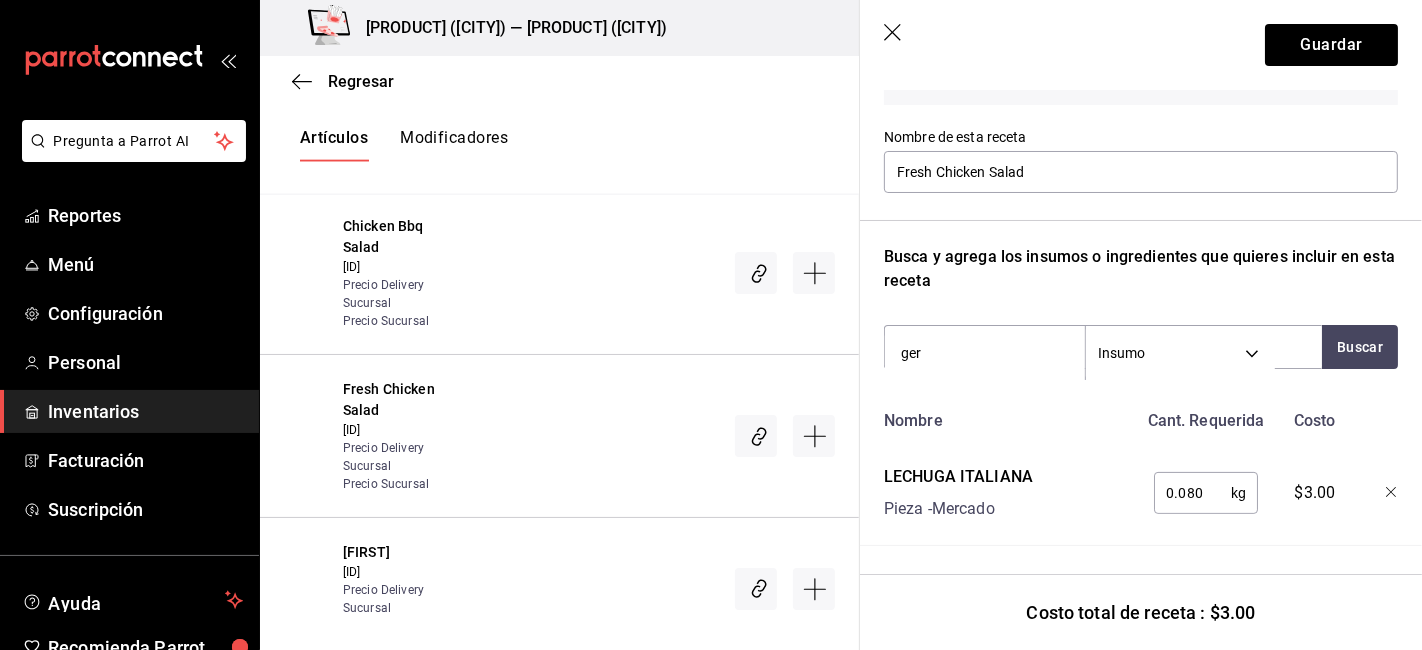 type on "germ" 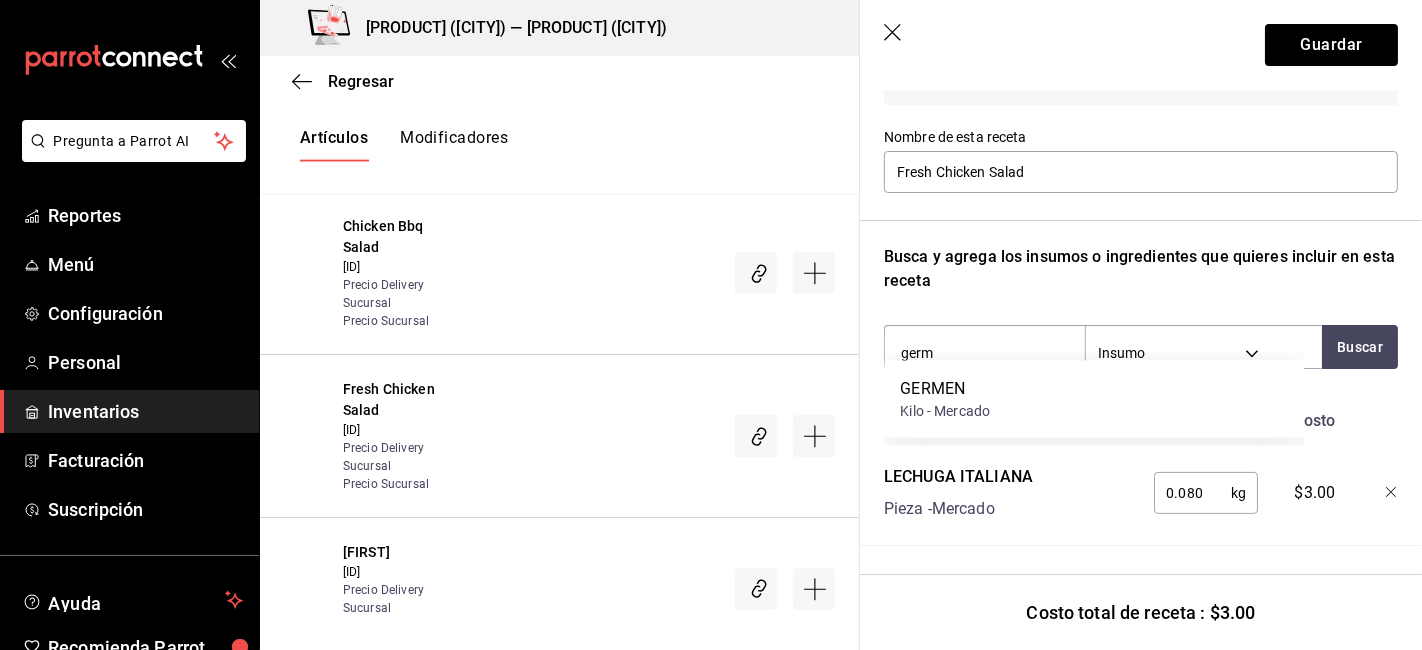 click on "[PRODUCT] Kilo - Mercado" at bounding box center (1094, 399) 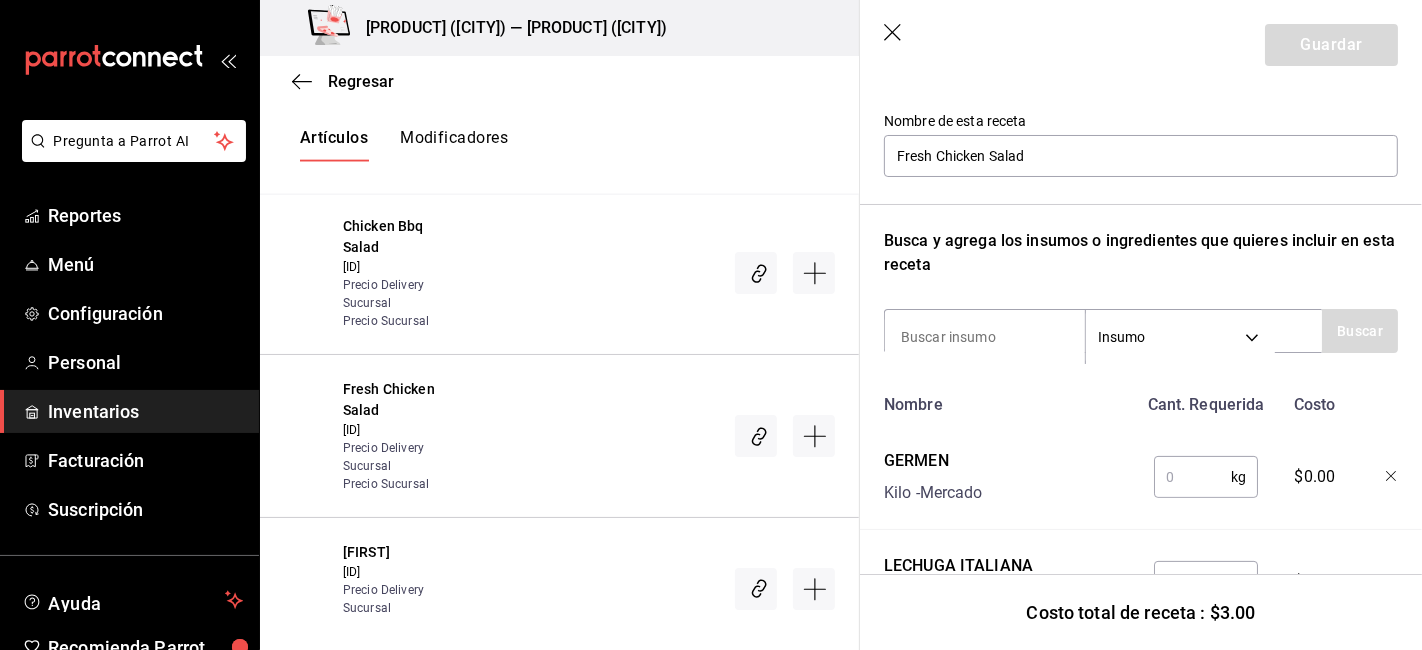 click at bounding box center (1192, 477) 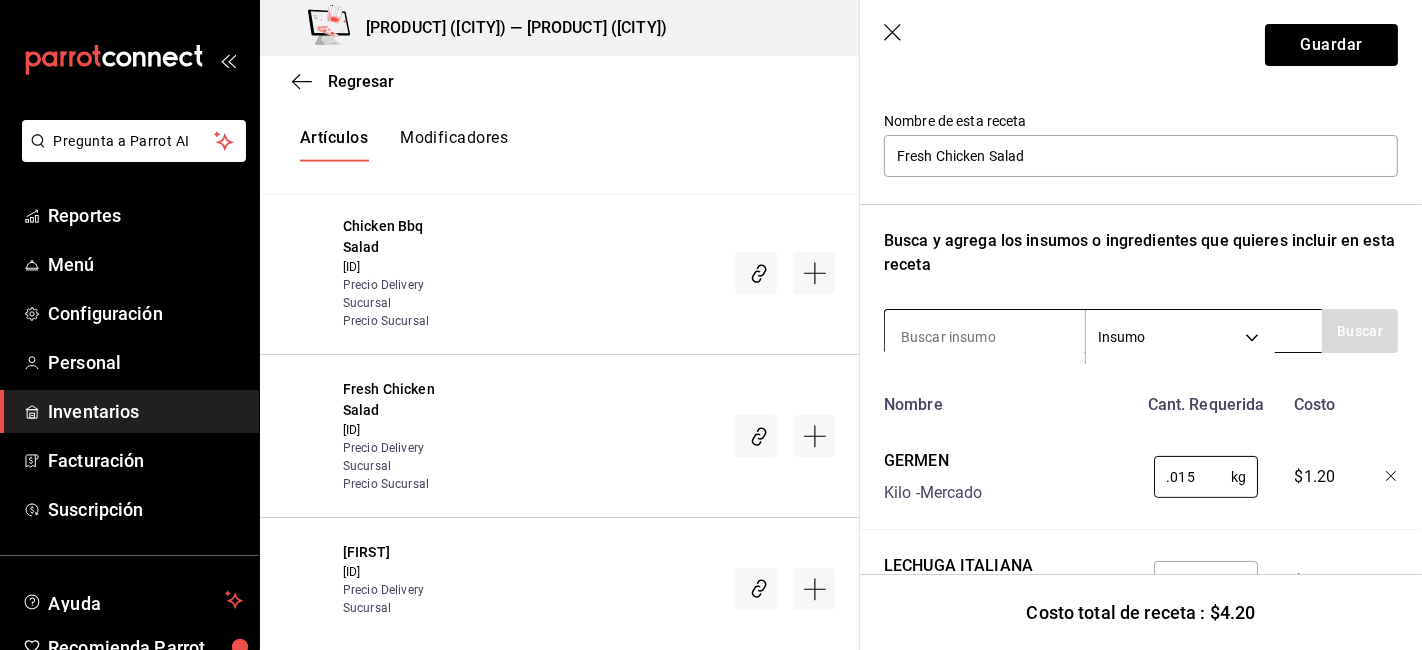 type on "0.015" 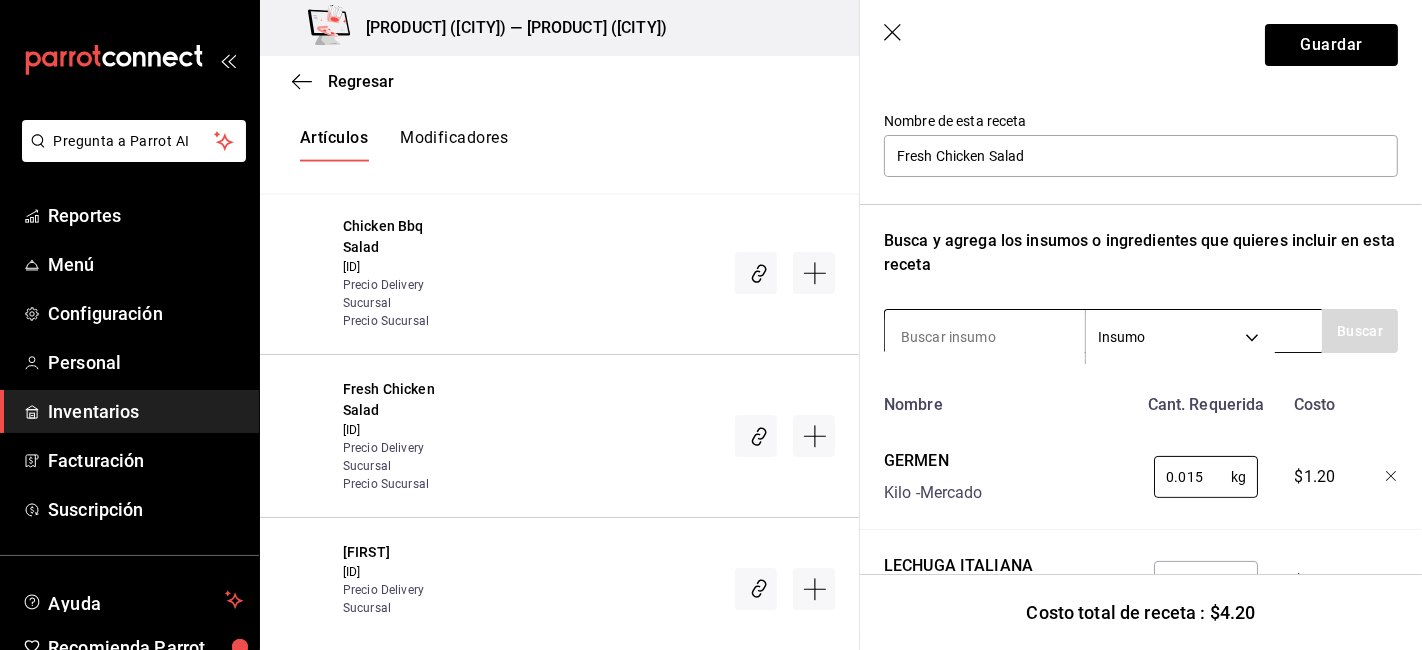 click at bounding box center (985, 337) 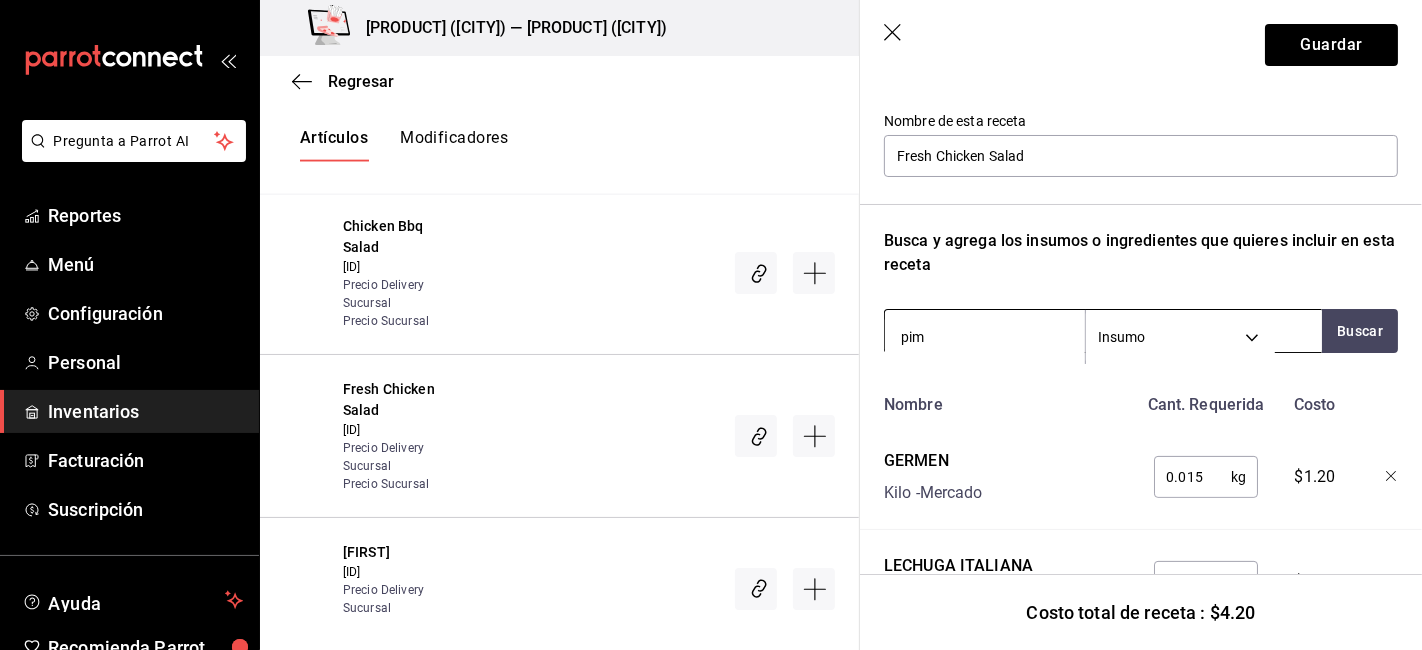 type on "pimi" 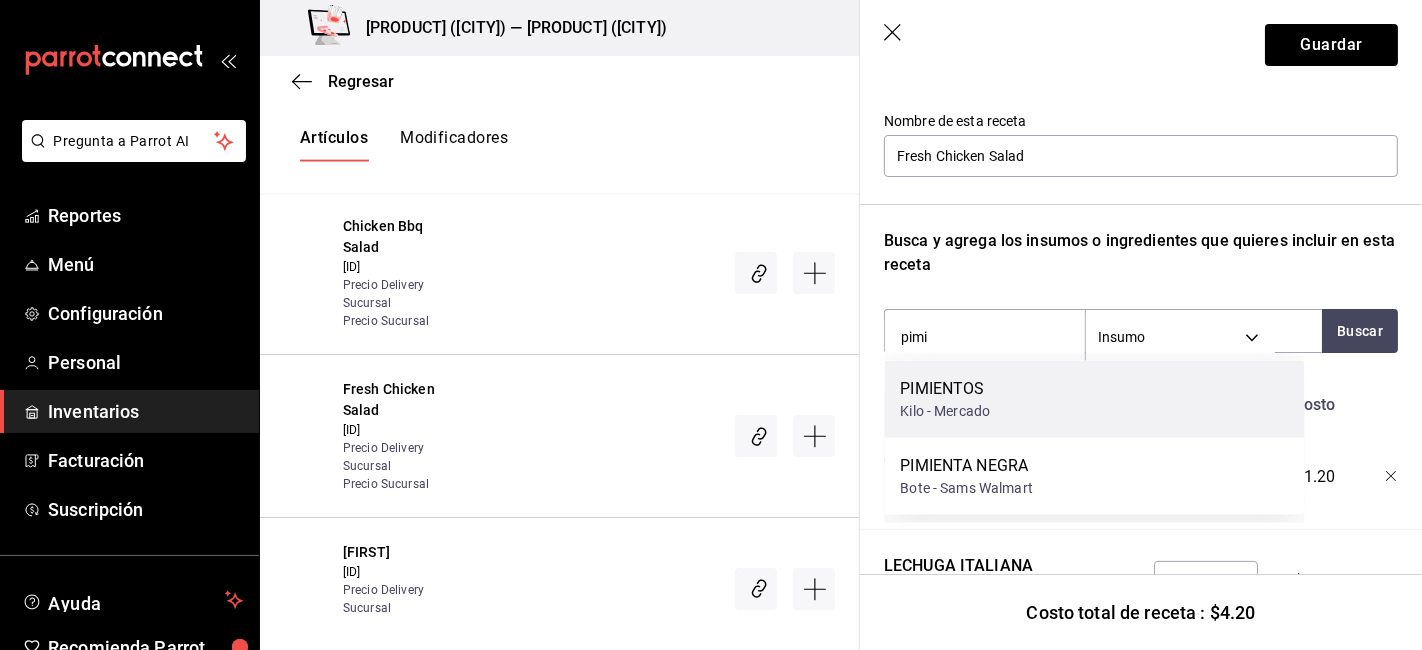 click on "[PRODUCT] Kilo - Mercado" at bounding box center [1094, 399] 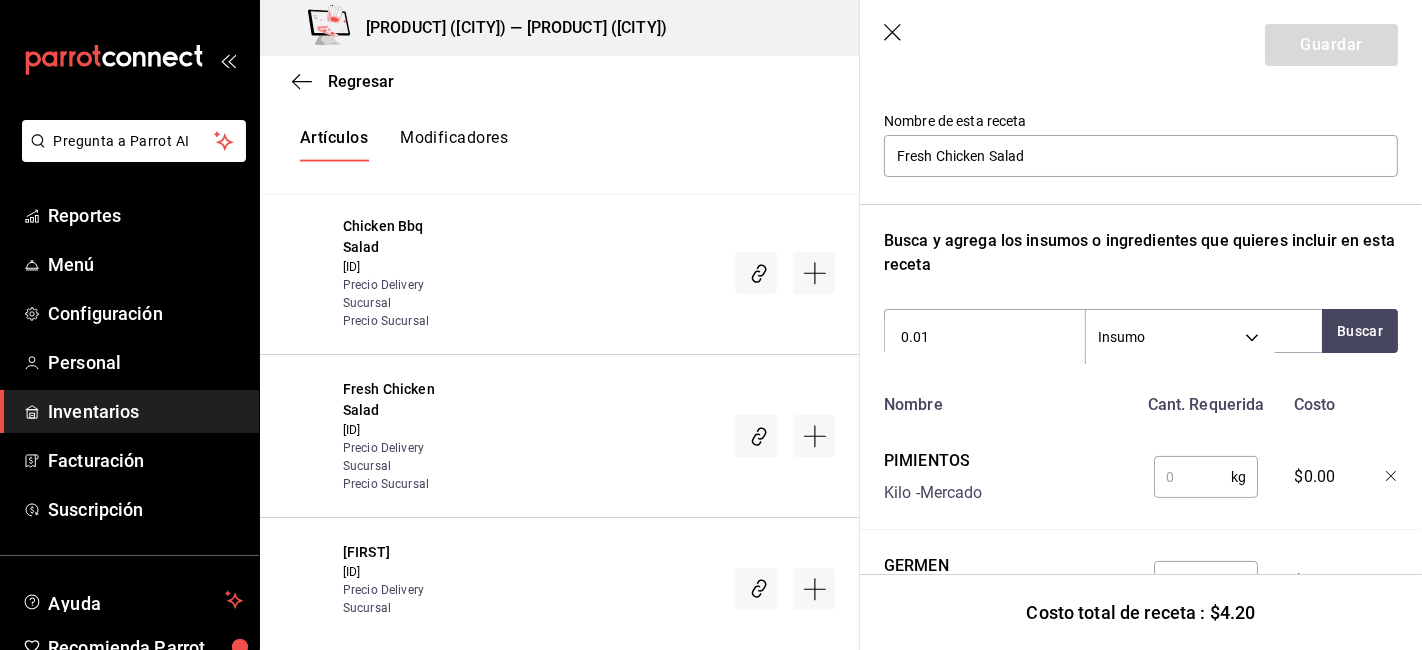 type on "0.01" 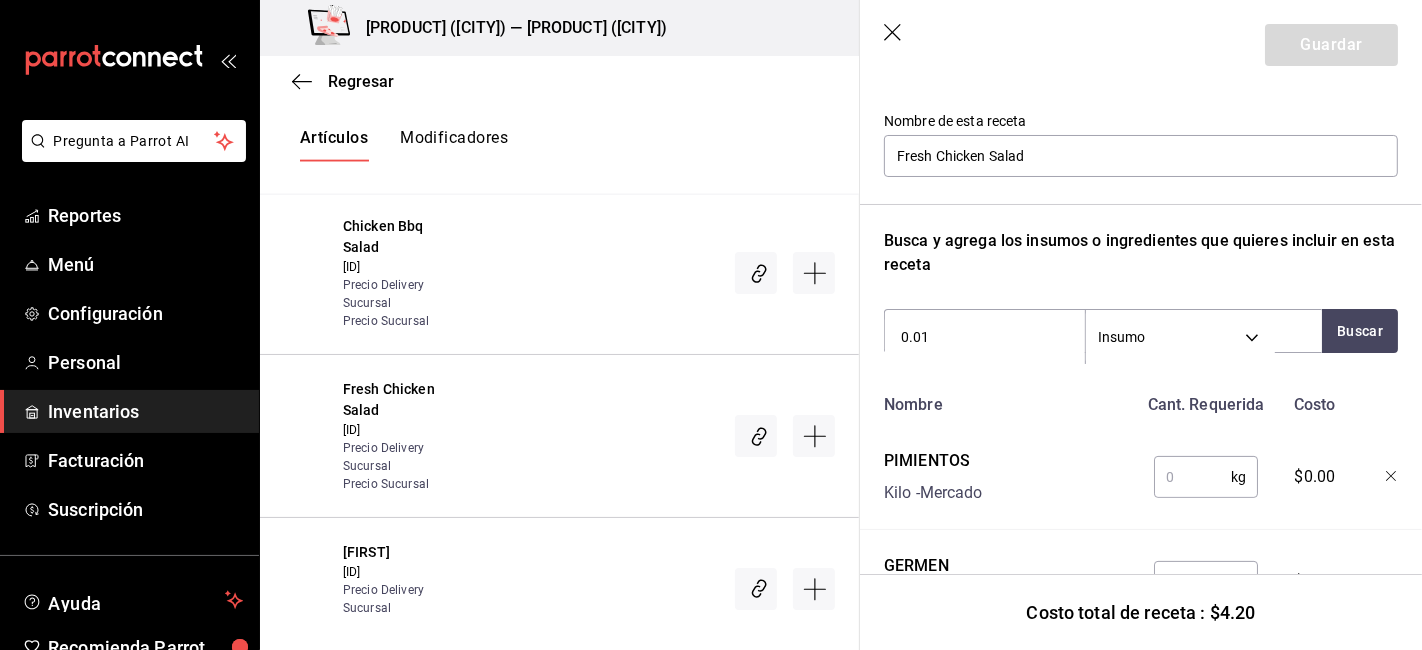 click at bounding box center [1192, 477] 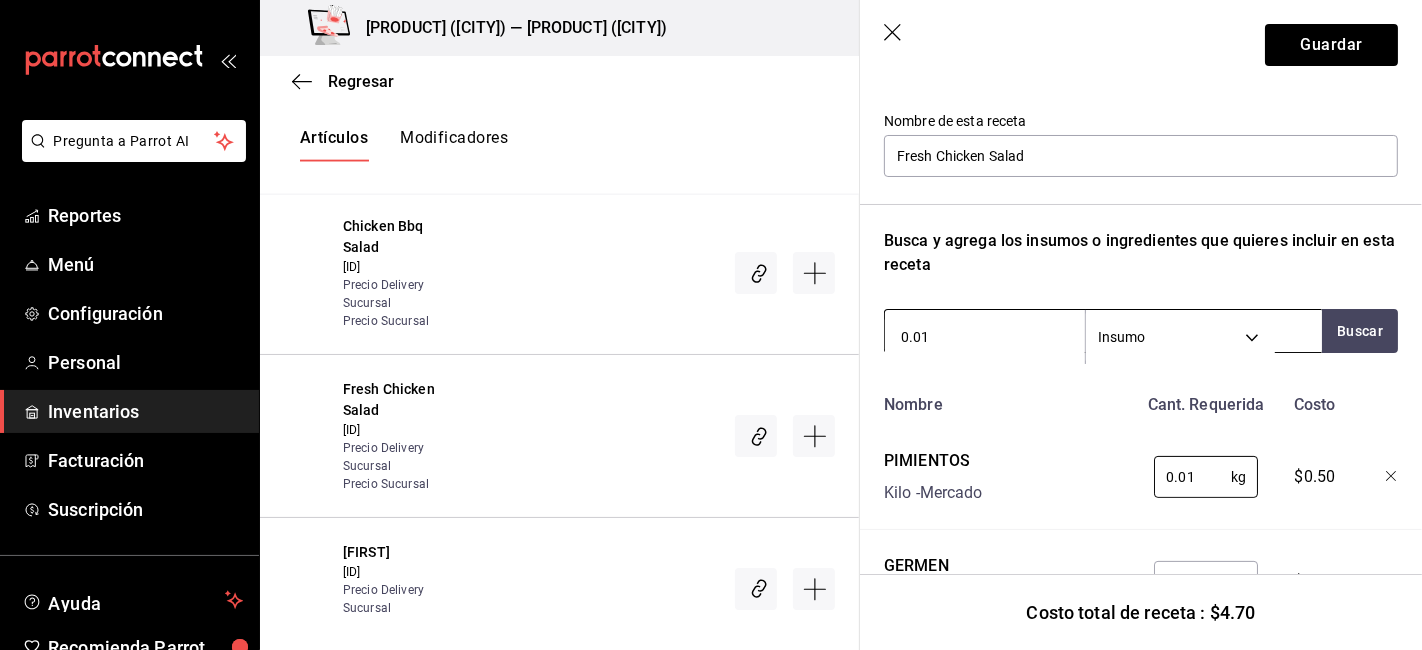 type on "0.01" 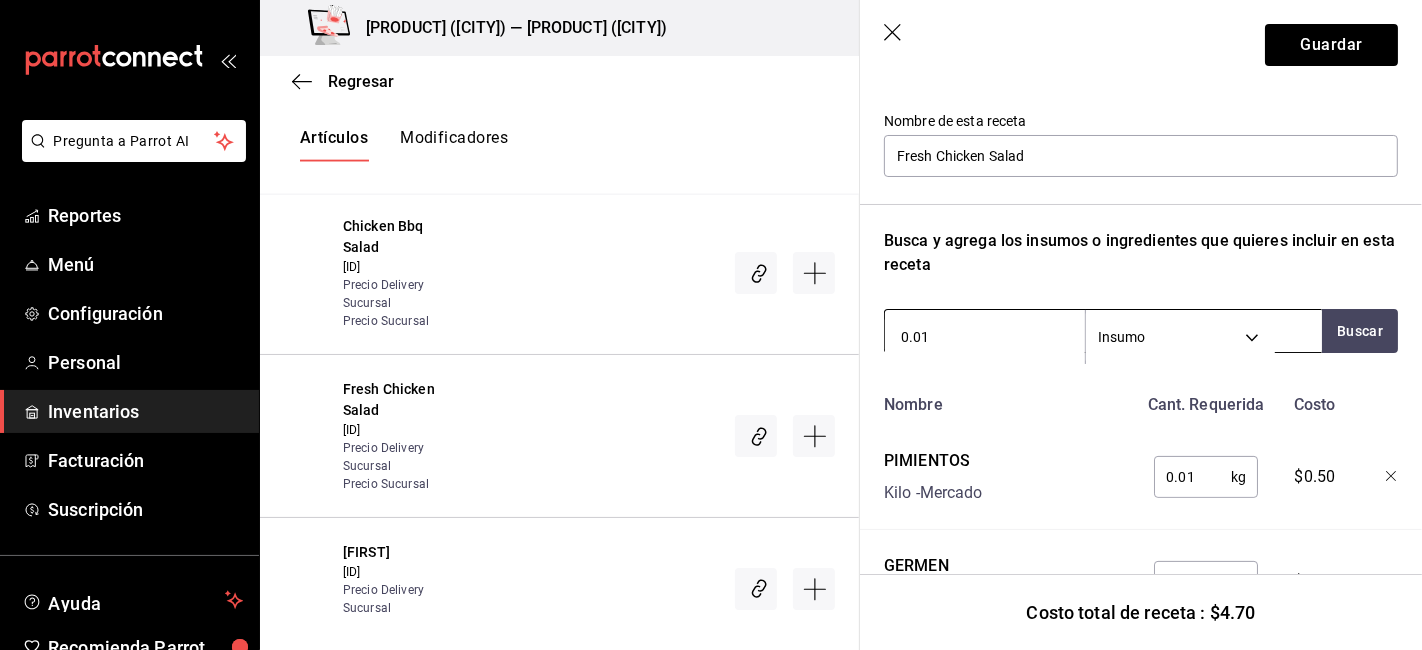 click on "0.01 Insumo SUPPLY" at bounding box center (1103, 331) 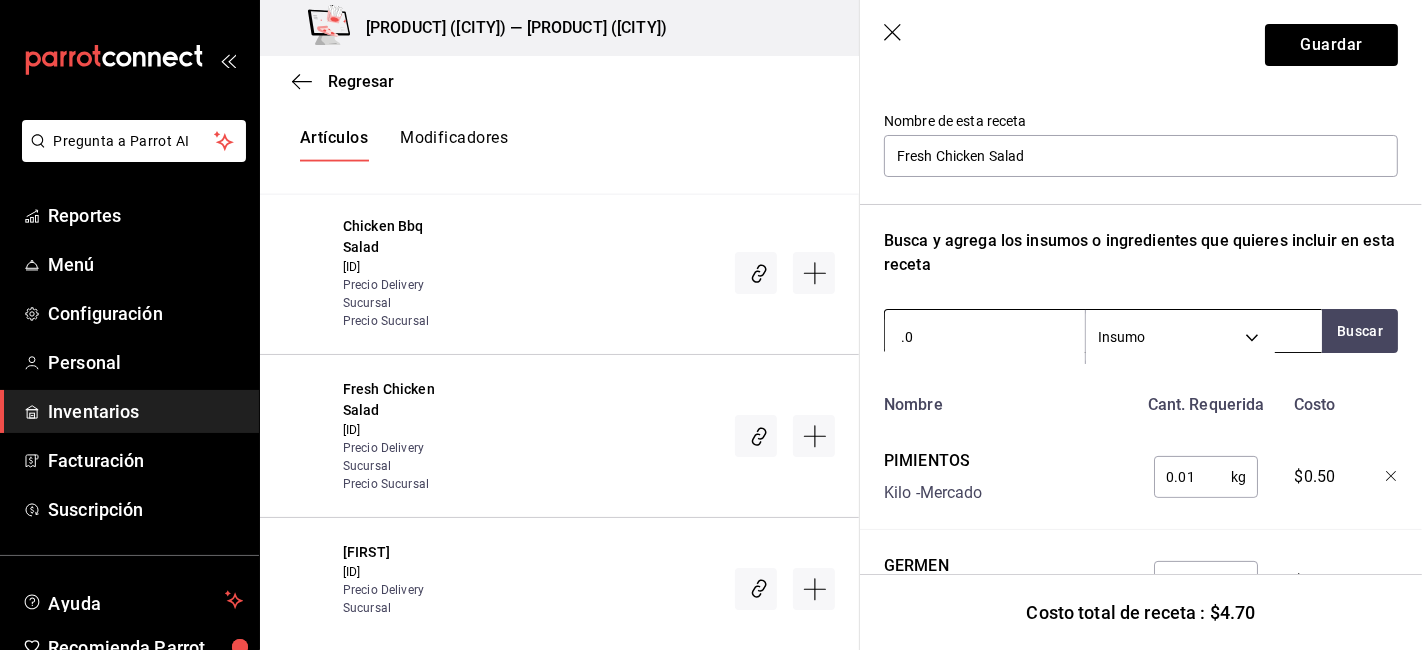 type on "." 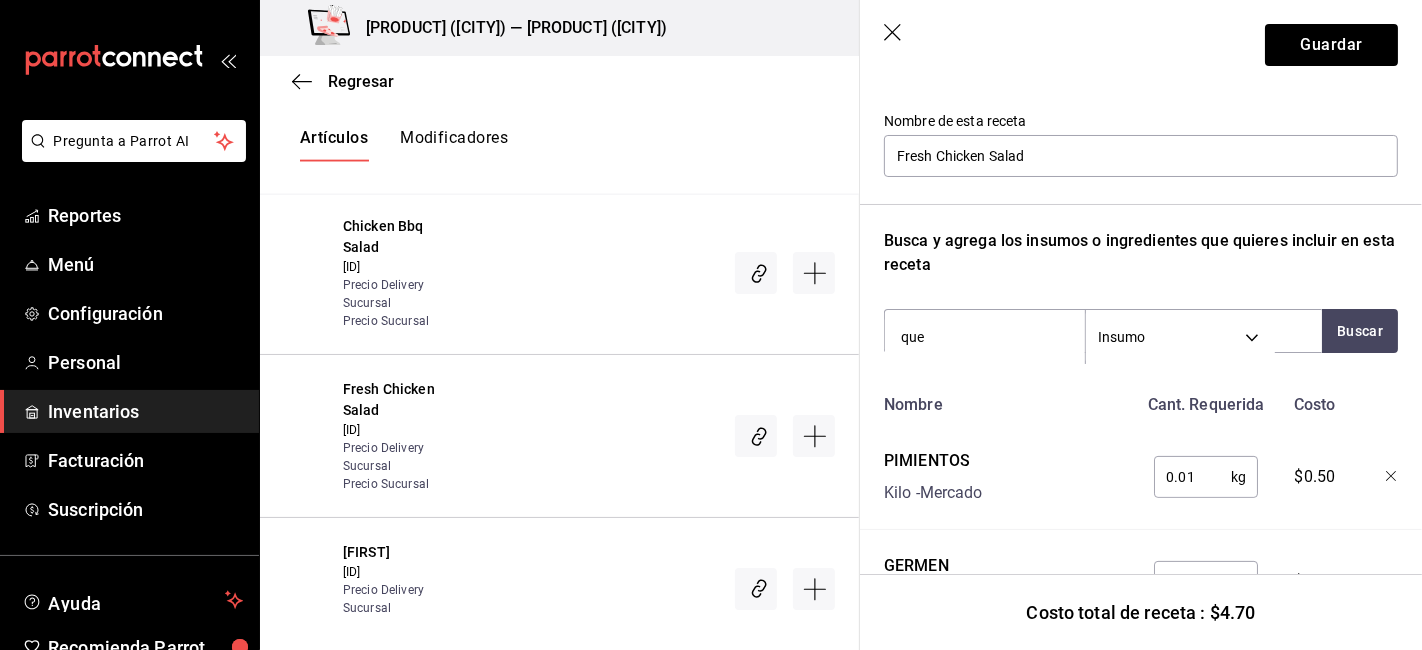 type on "ques" 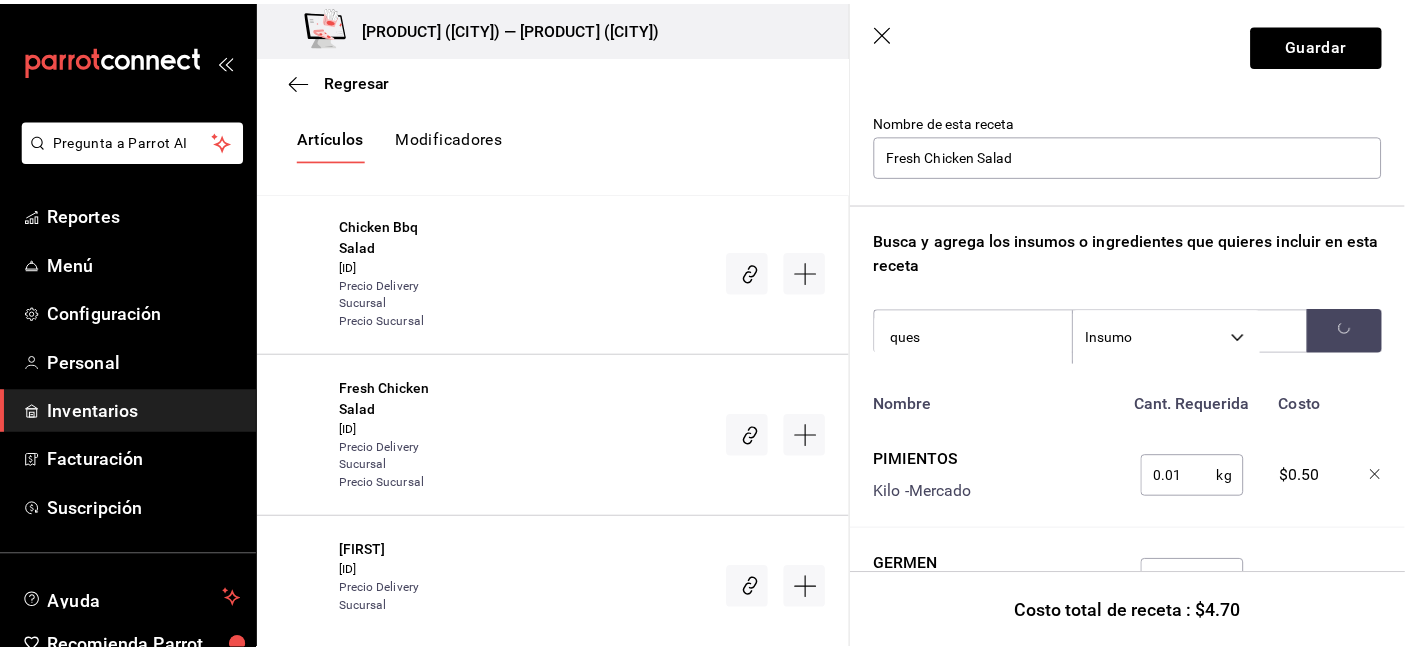 scroll, scrollTop: 2422, scrollLeft: 0, axis: vertical 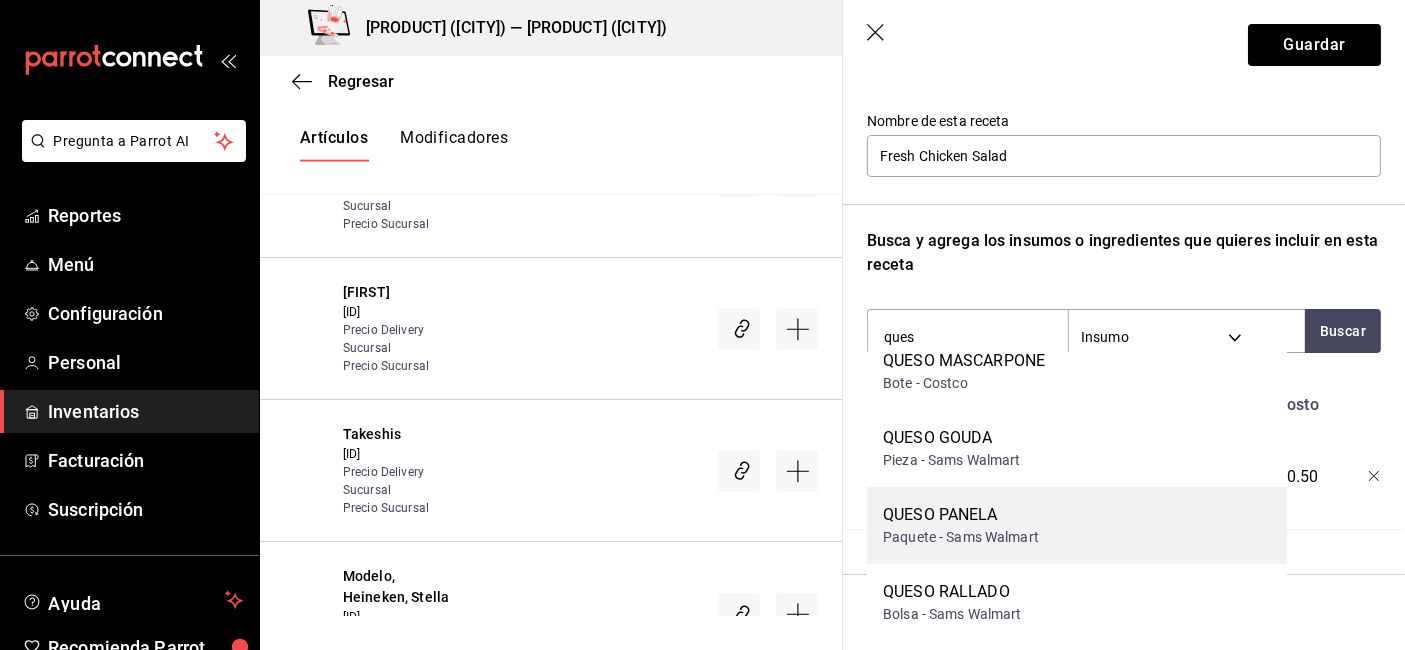 click on "QUESO PANELA" at bounding box center [961, 515] 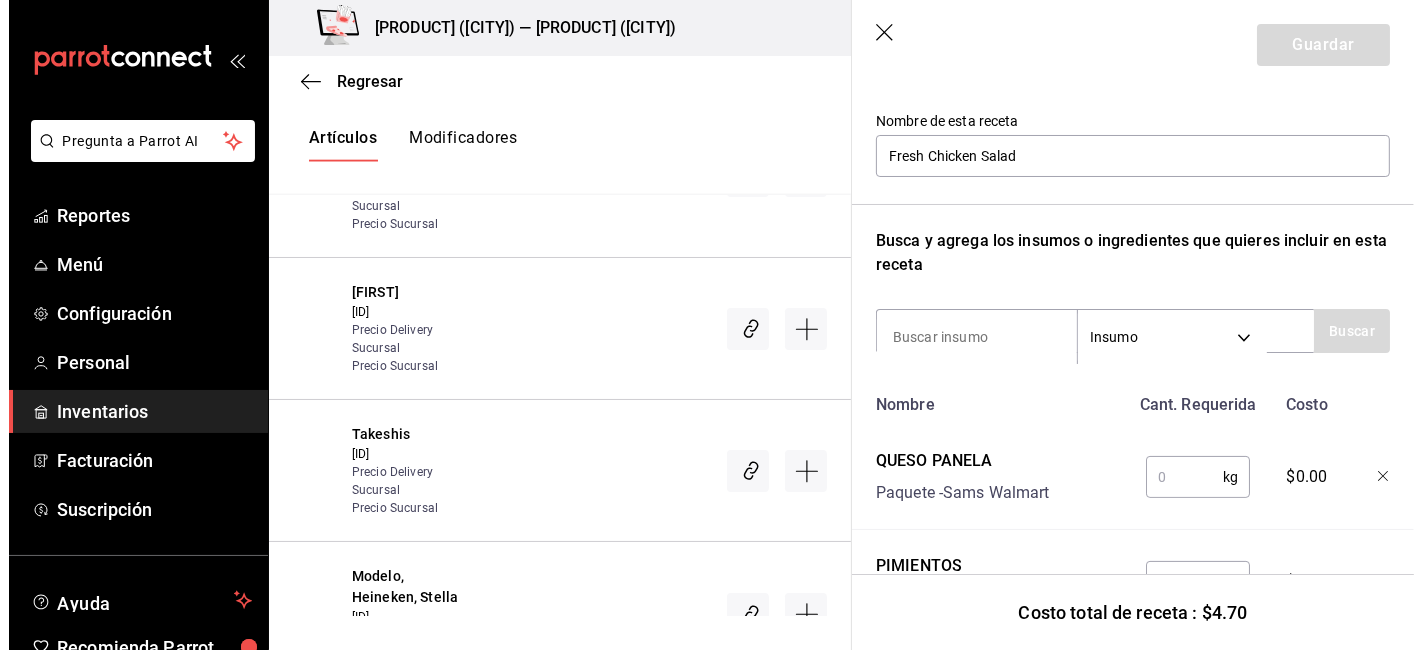 scroll, scrollTop: 2162, scrollLeft: 0, axis: vertical 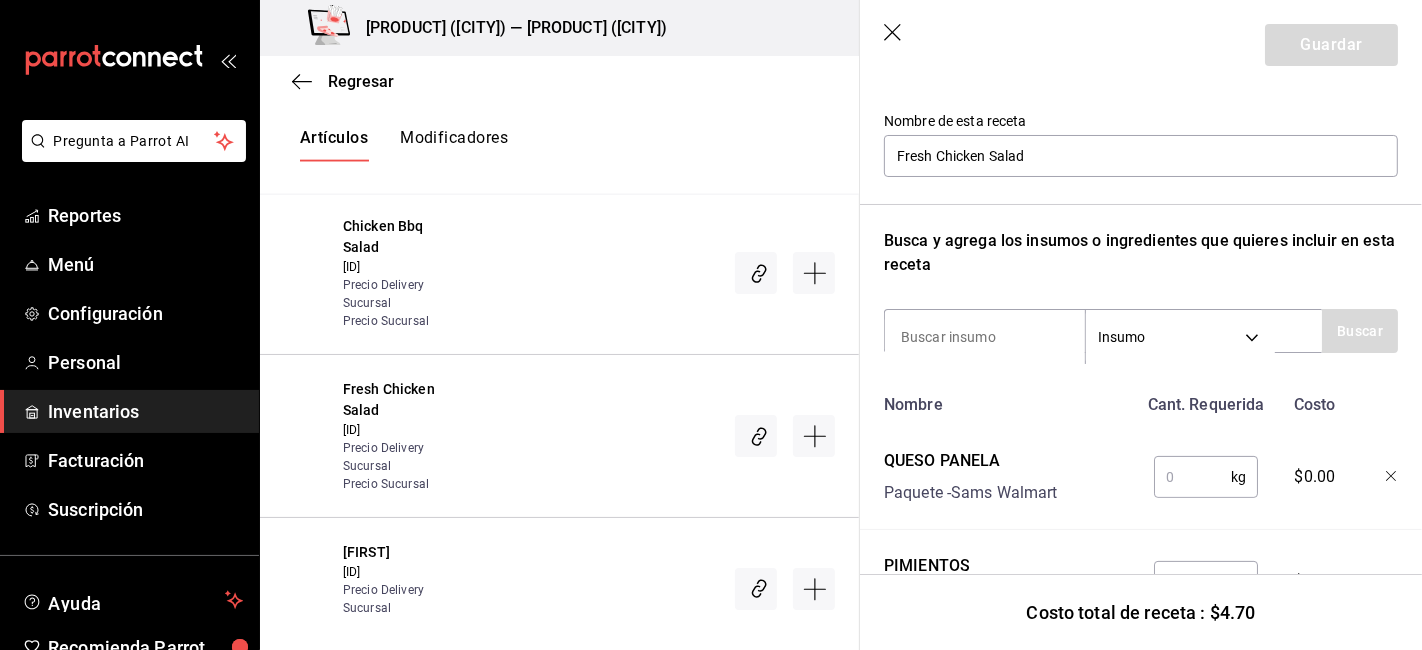 click at bounding box center (1192, 477) 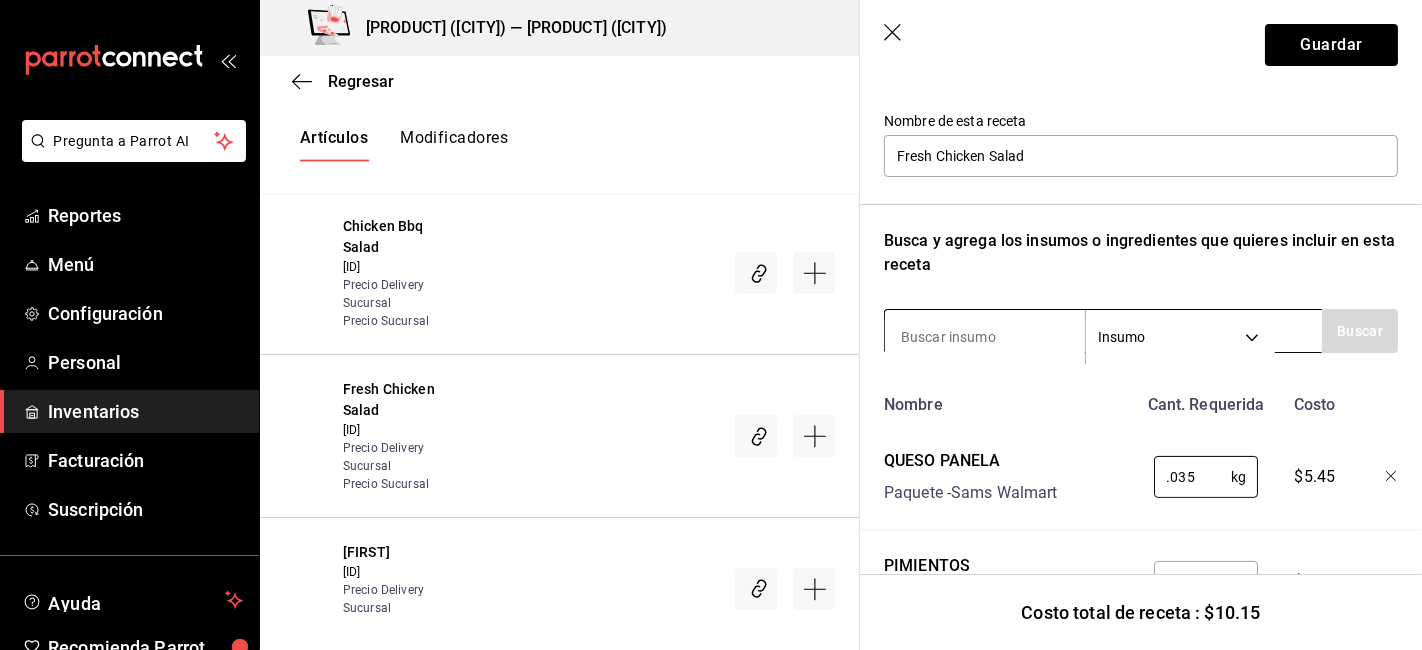 type on "0.035" 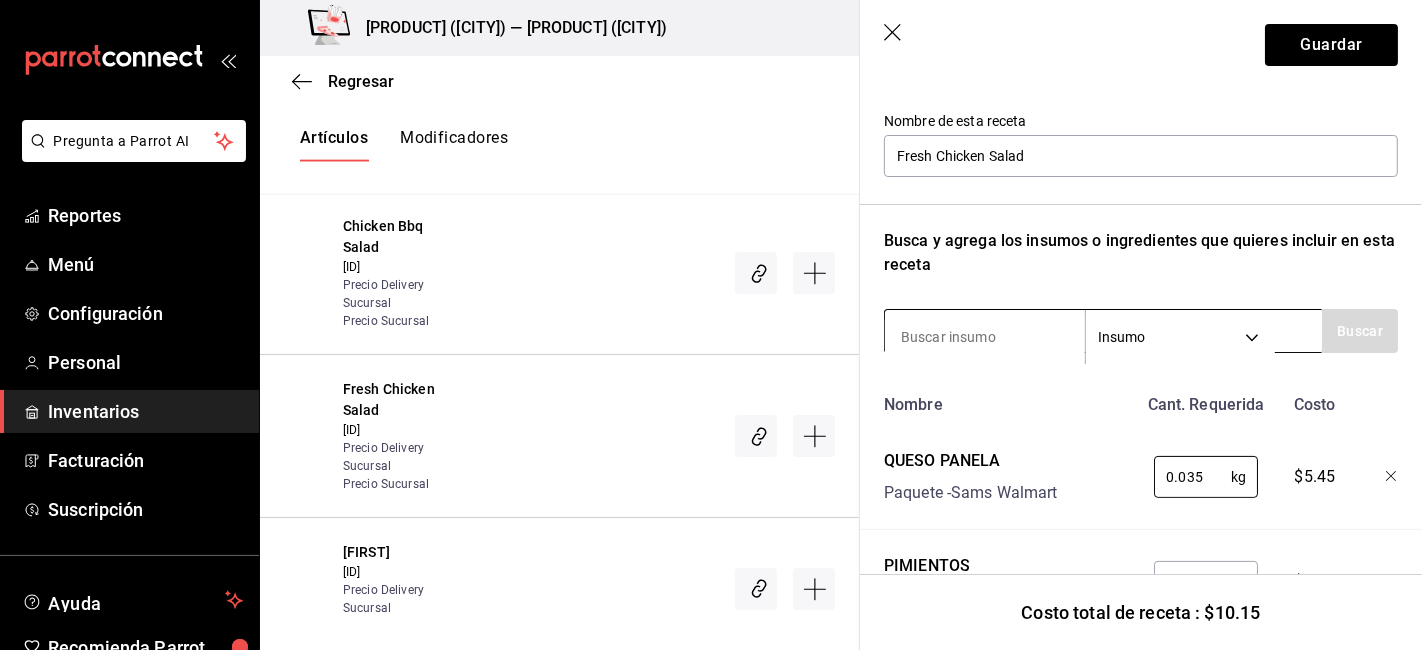 click at bounding box center [985, 337] 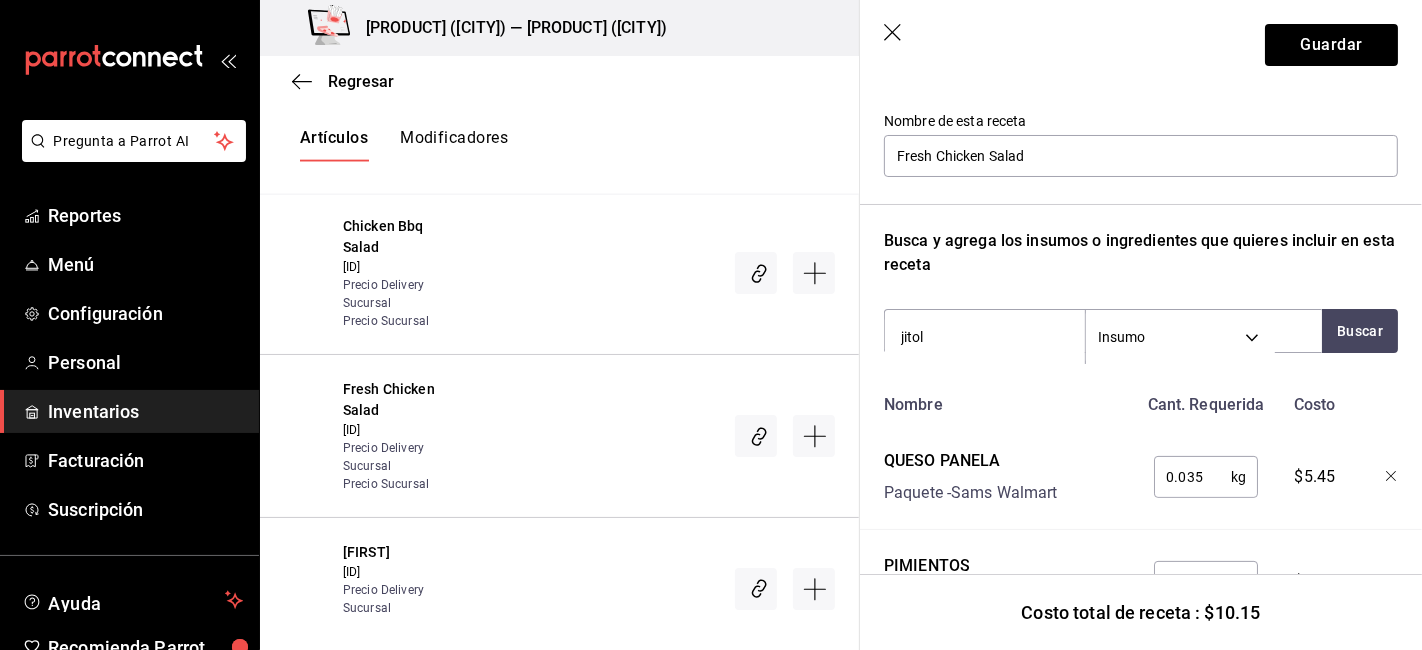 type on "jito" 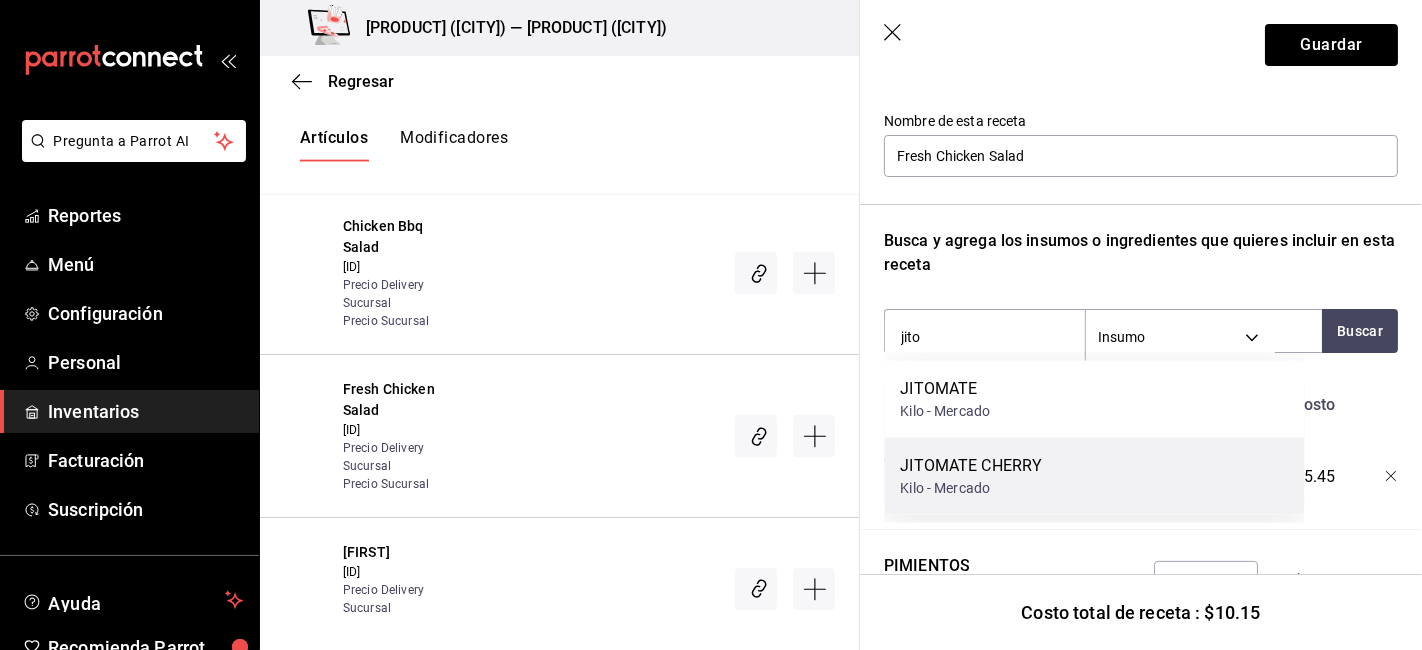 click on "JITOMATE CHERRY" at bounding box center (971, 466) 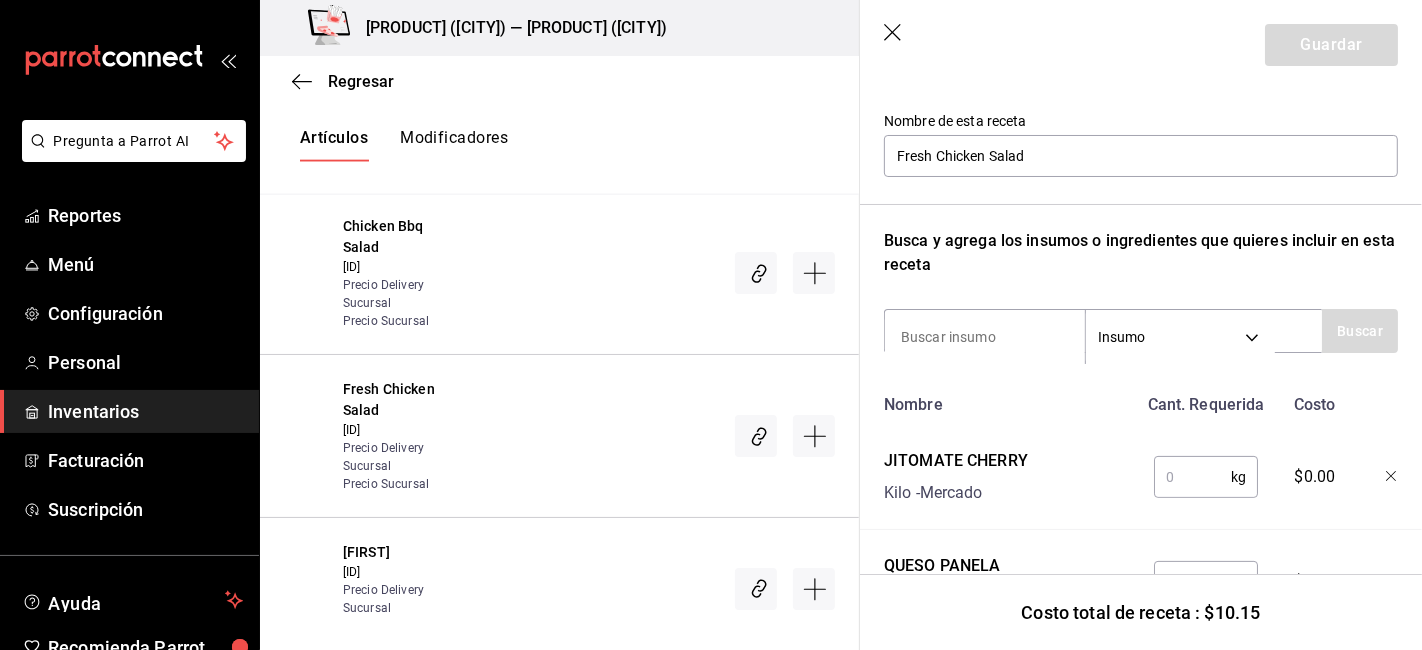 click at bounding box center [1192, 477] 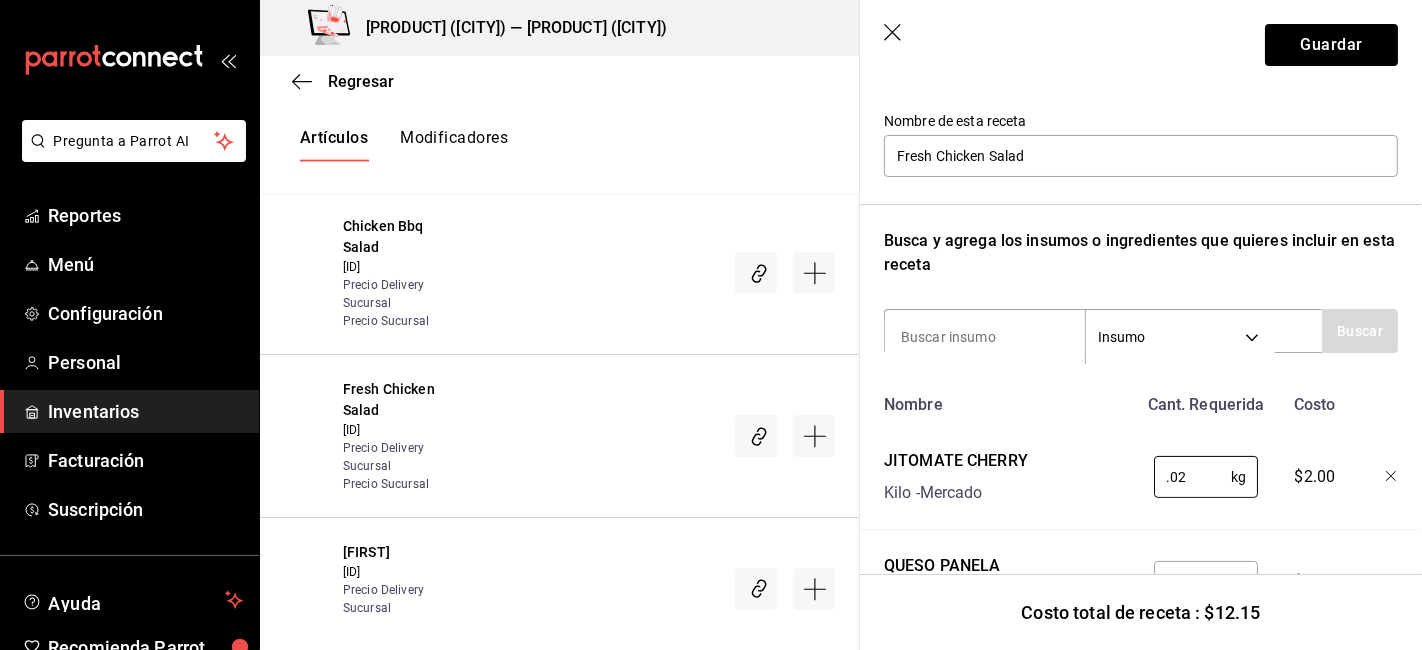 type on "0.02" 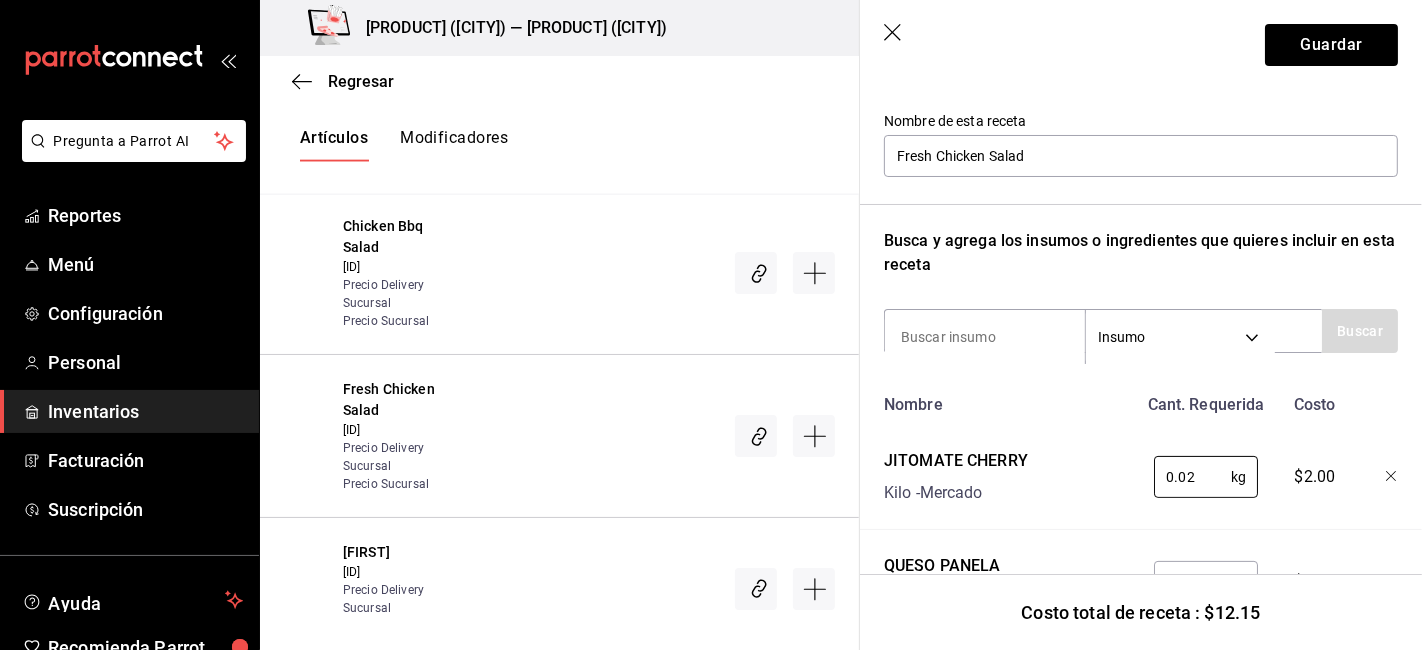 click on "Recuerda que las cantidades utilizadas en tus recetas estarán definidas en la Unidad de medida de receta que hayas especificado para cada insumo. Nombre de esta receta Fresh Chicken Salad Busca y agrega los insumos o ingredientes que quieres incluir en esta receta Insumo SUPPLY Buscar Nombre Cant. Requerida Costo JITOMATE CHERRY Kilo - Mercado 0.02 kg ​ $2.00 QUESO PANELA Paquete - Sams Walmart 0.035 kg ​ $5.45 PIMIENTOS Kilo - Mercado 0.01 kg ​ $0.50 GERMEN Kilo - Mercado 0.015 kg ​ $1.20 LECHUGA ITALIANA Pieza - Mercado 0.080 kg ​ $3.00" at bounding box center [1141, 459] 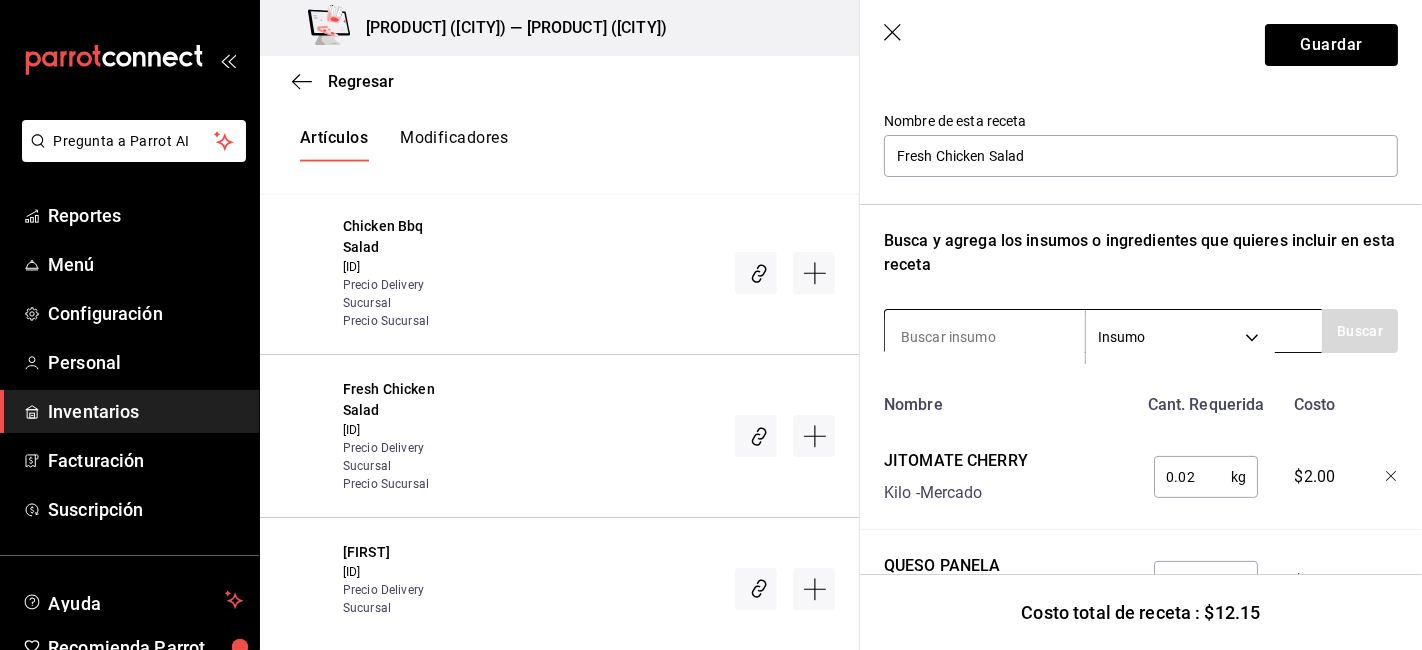 click at bounding box center [985, 337] 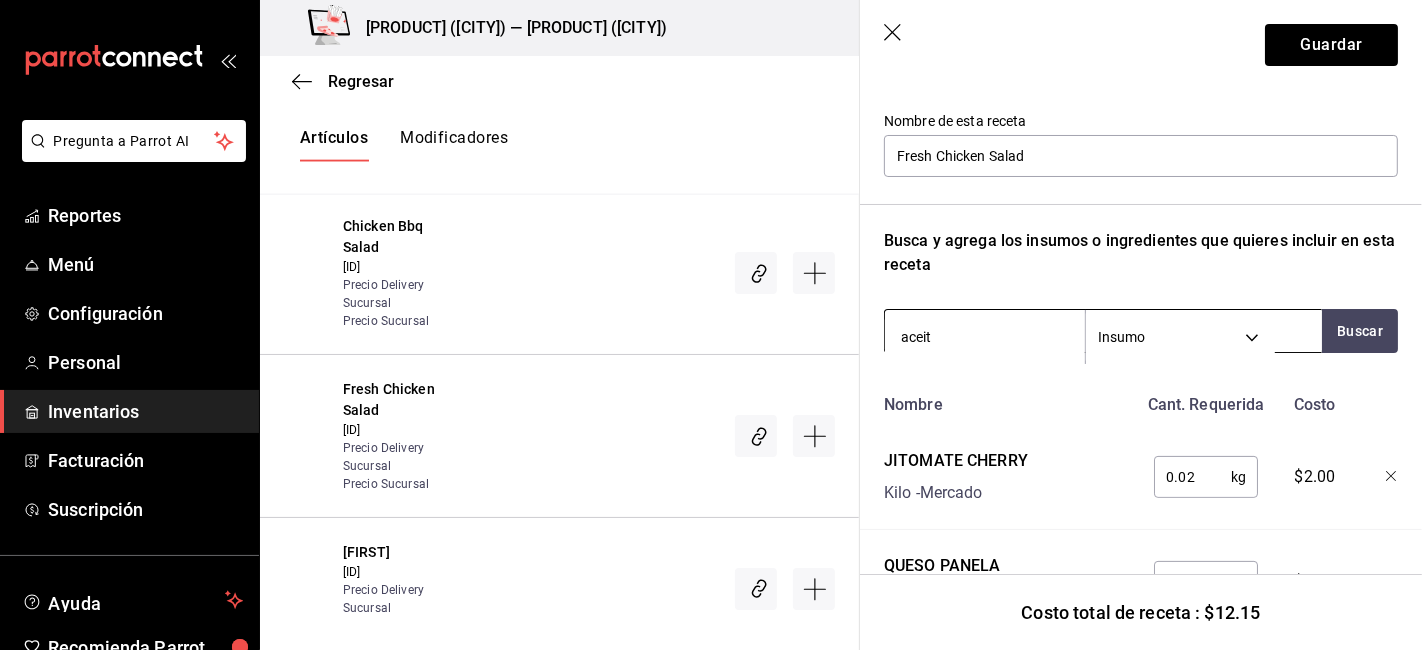 type on "aceite" 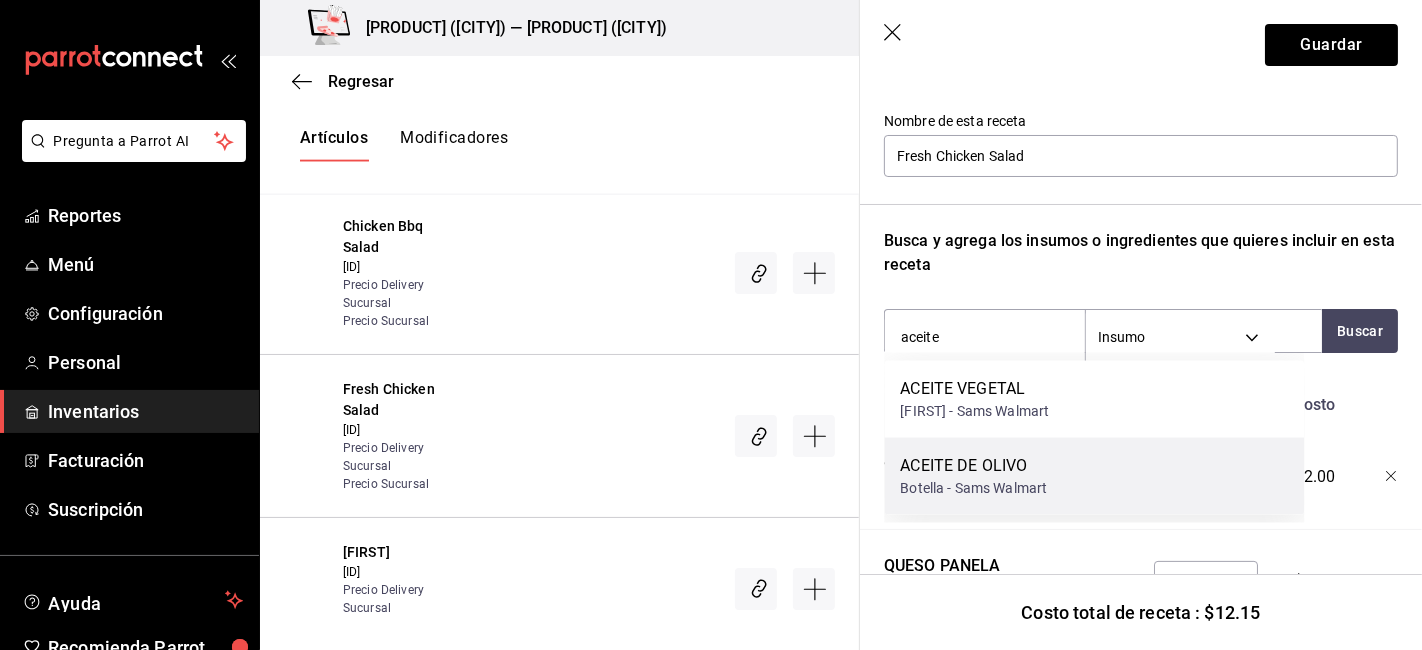 click on "ACEITE DE OLIVO" at bounding box center [973, 466] 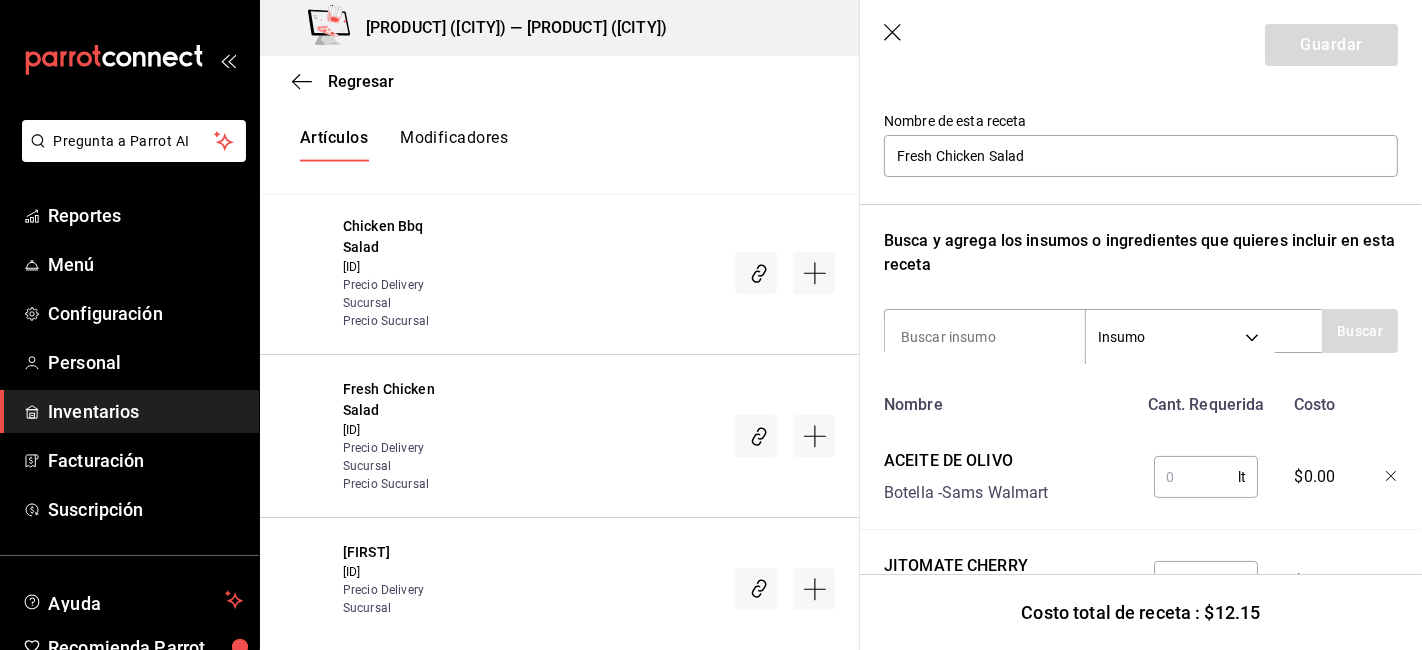 click at bounding box center (1196, 477) 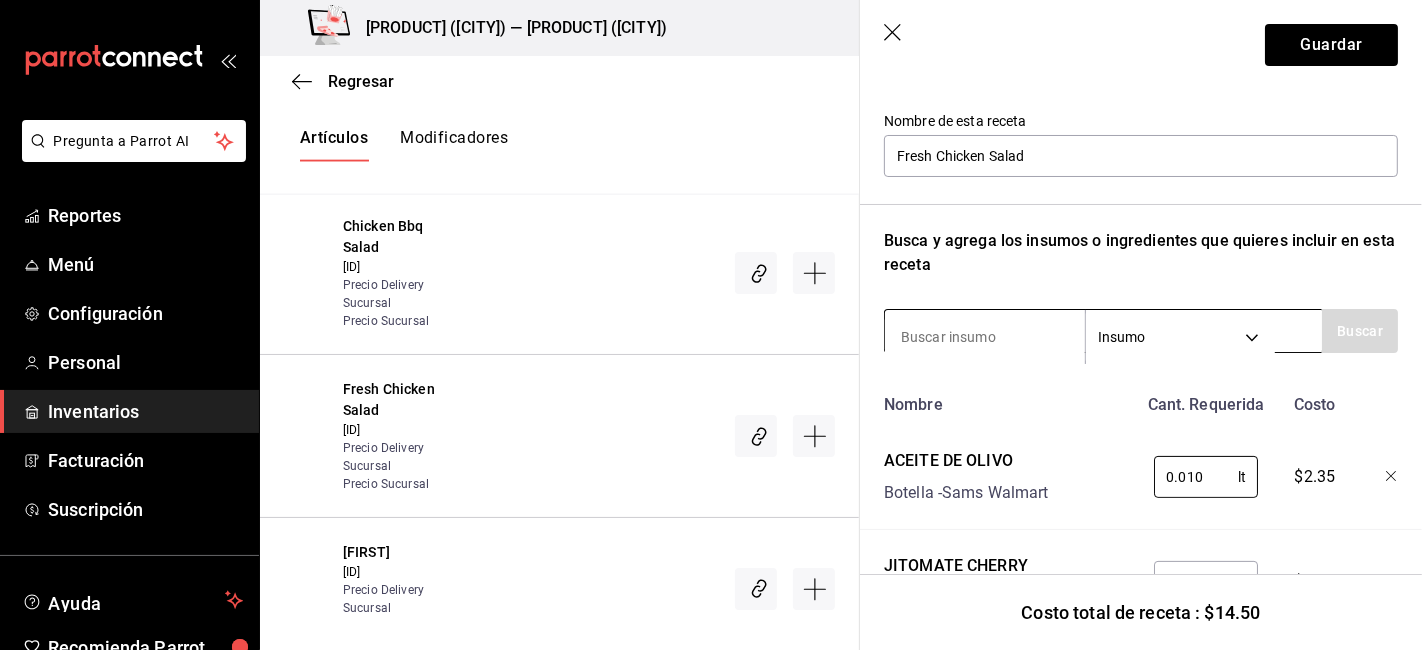 type on "0.010" 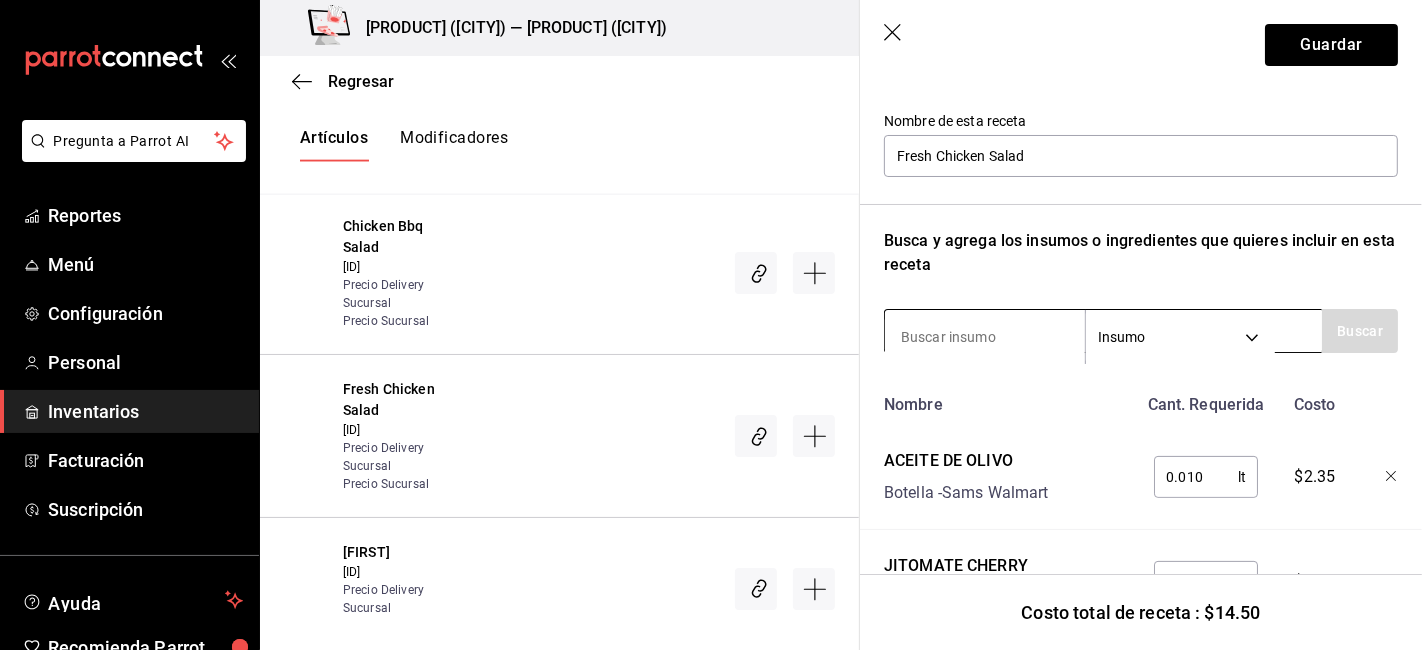 click at bounding box center [985, 337] 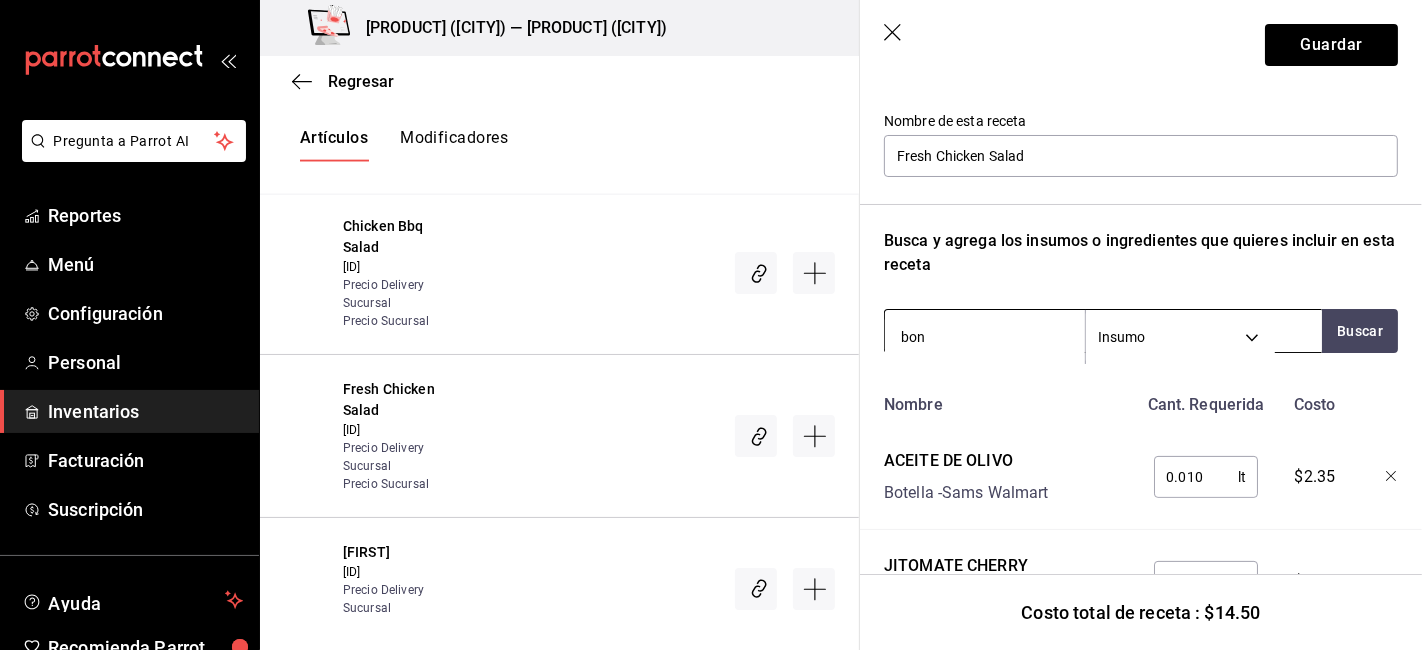 type on "bone" 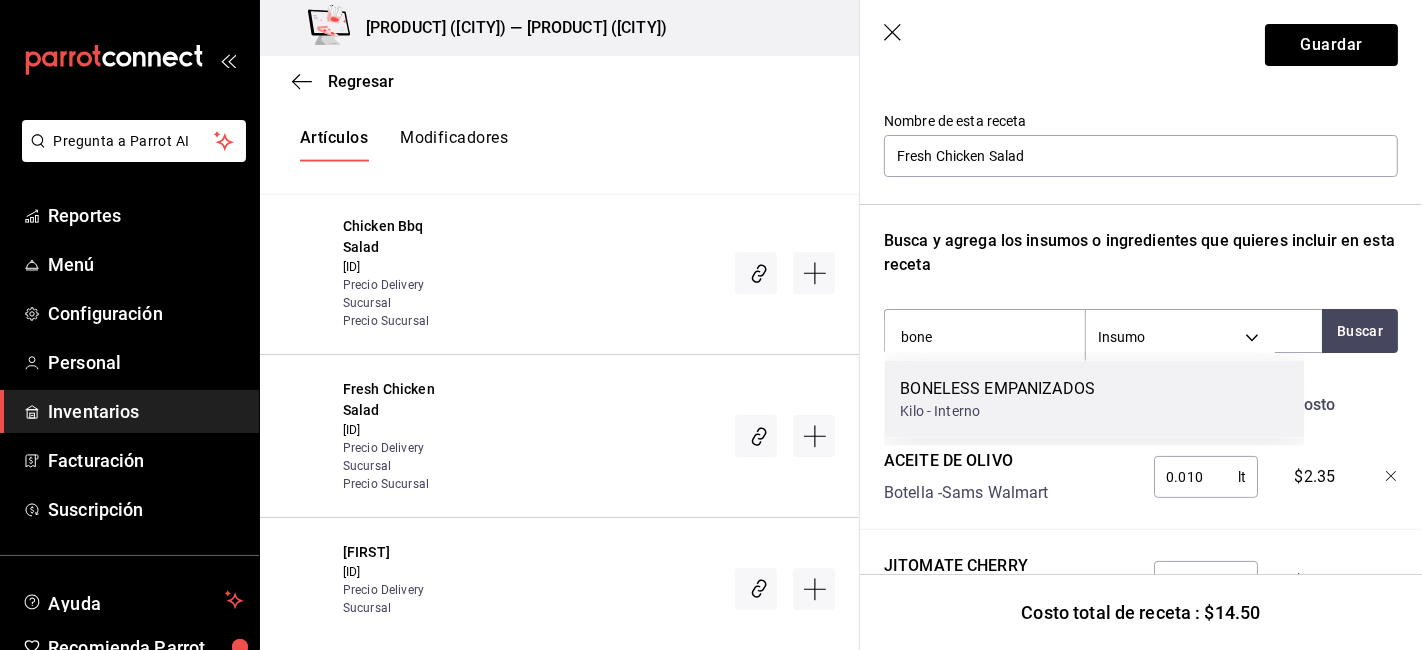 click on "Kilo - Interno" at bounding box center [997, 411] 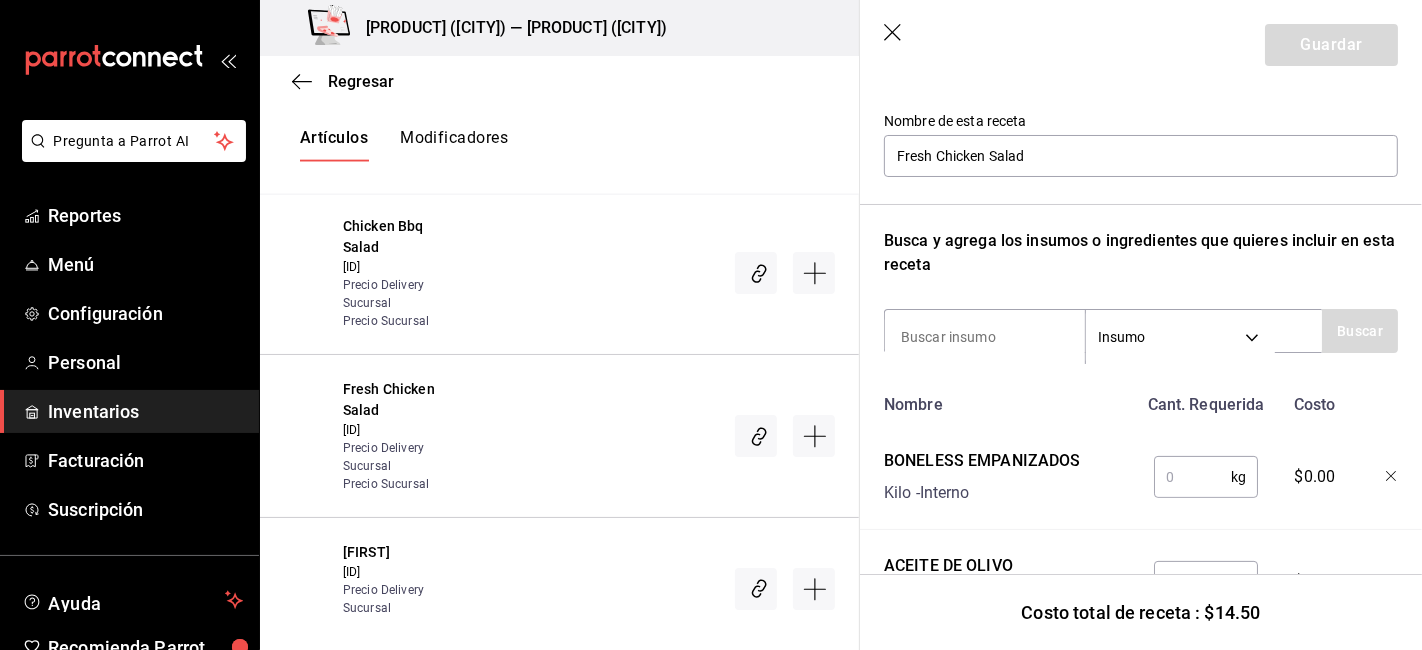 click at bounding box center [1192, 477] 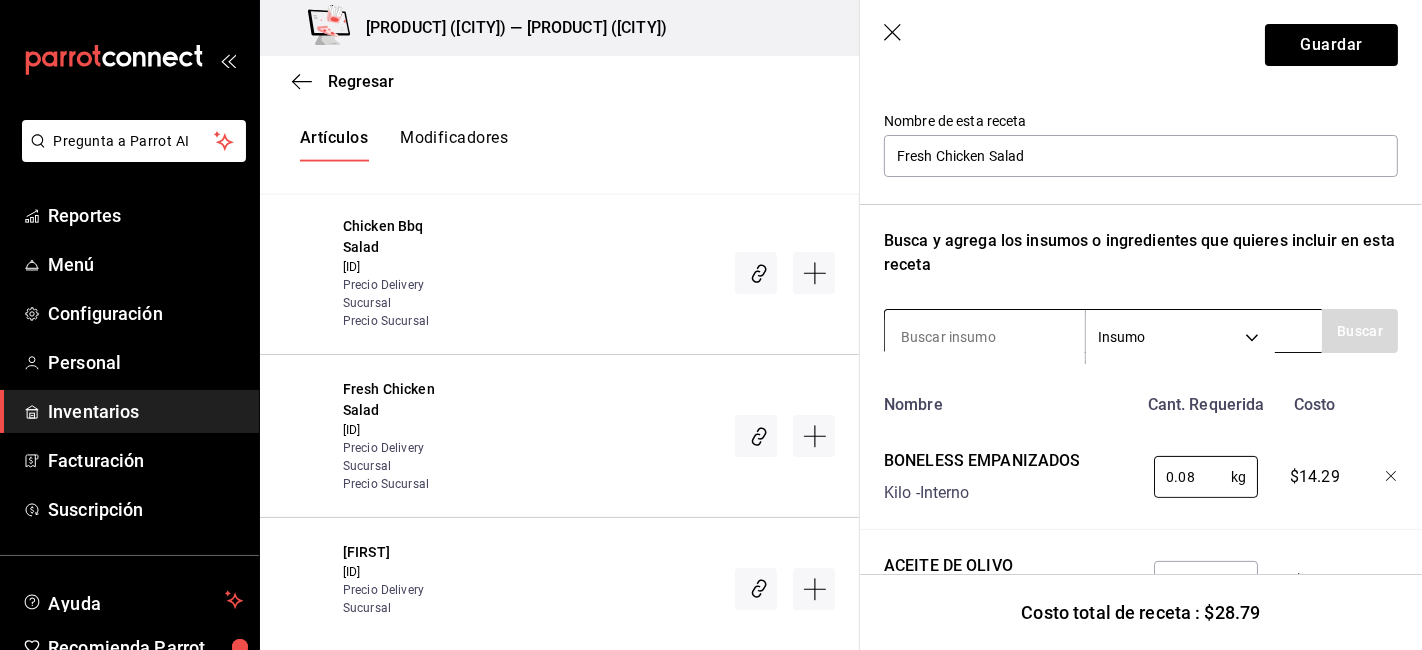 type on "0.08" 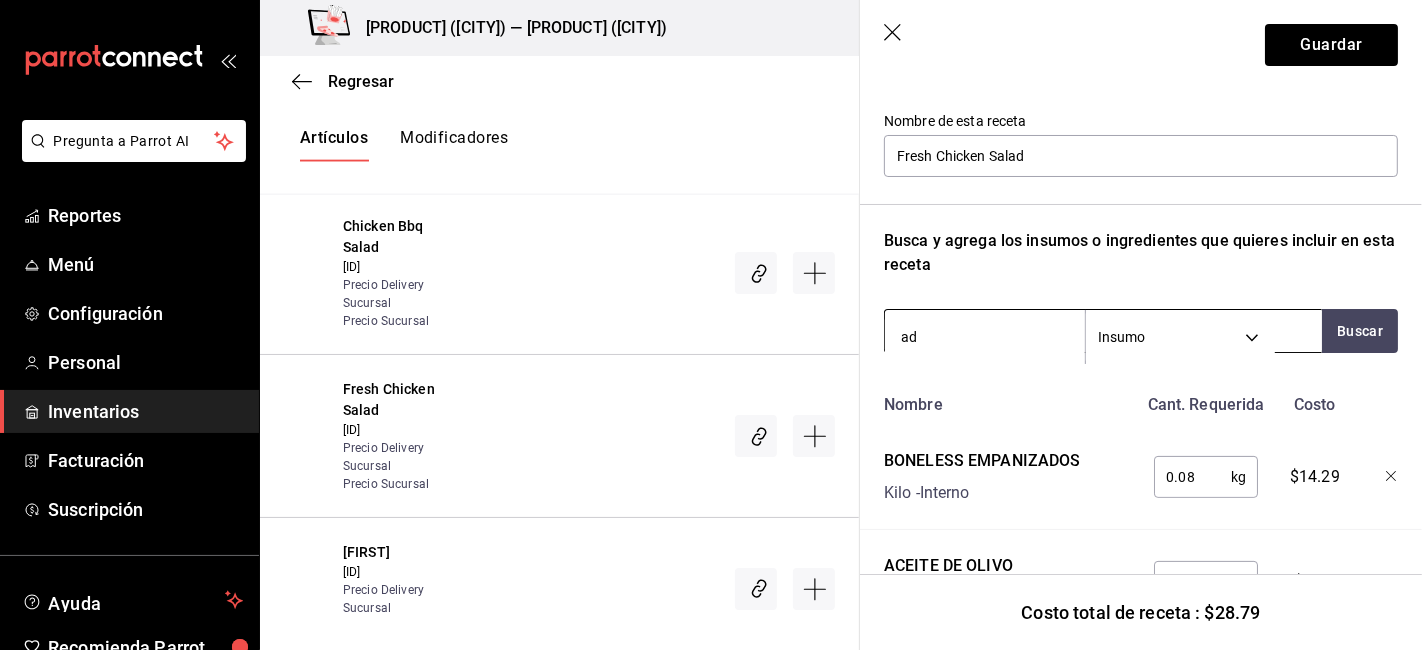 type on "ade" 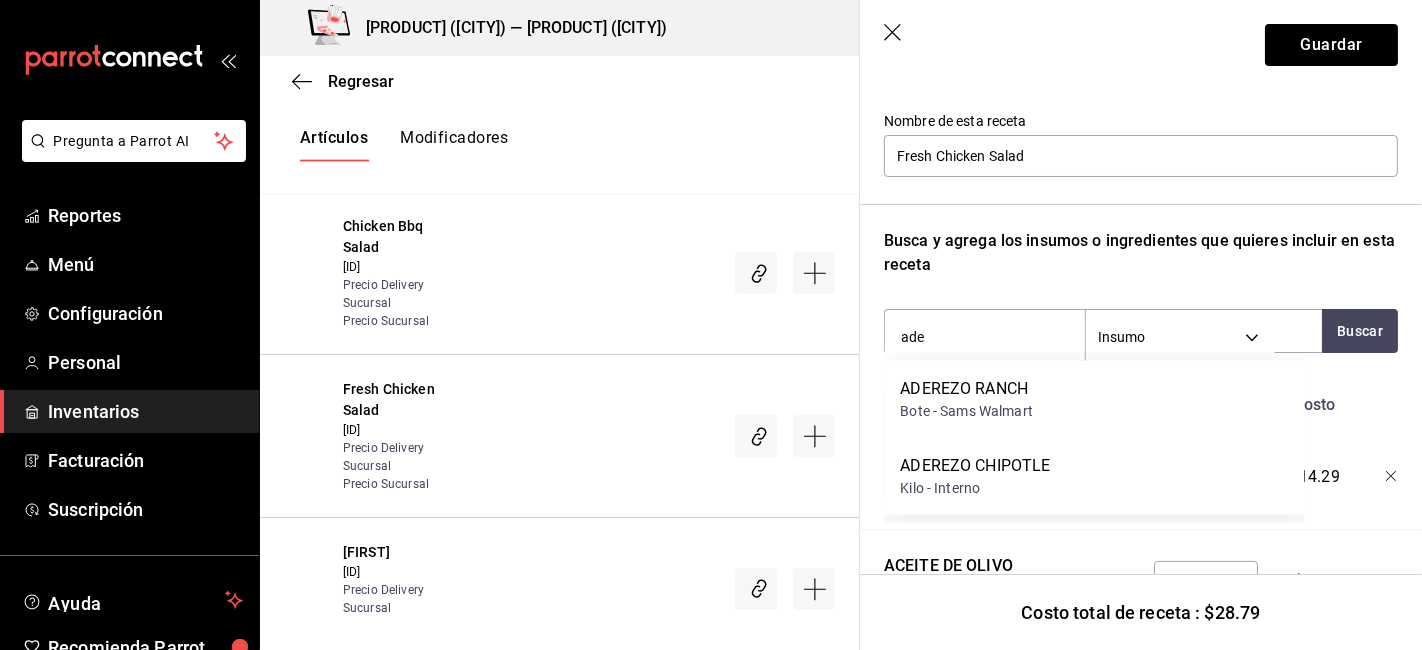 click on "ADEREZO RANCH" at bounding box center (966, 389) 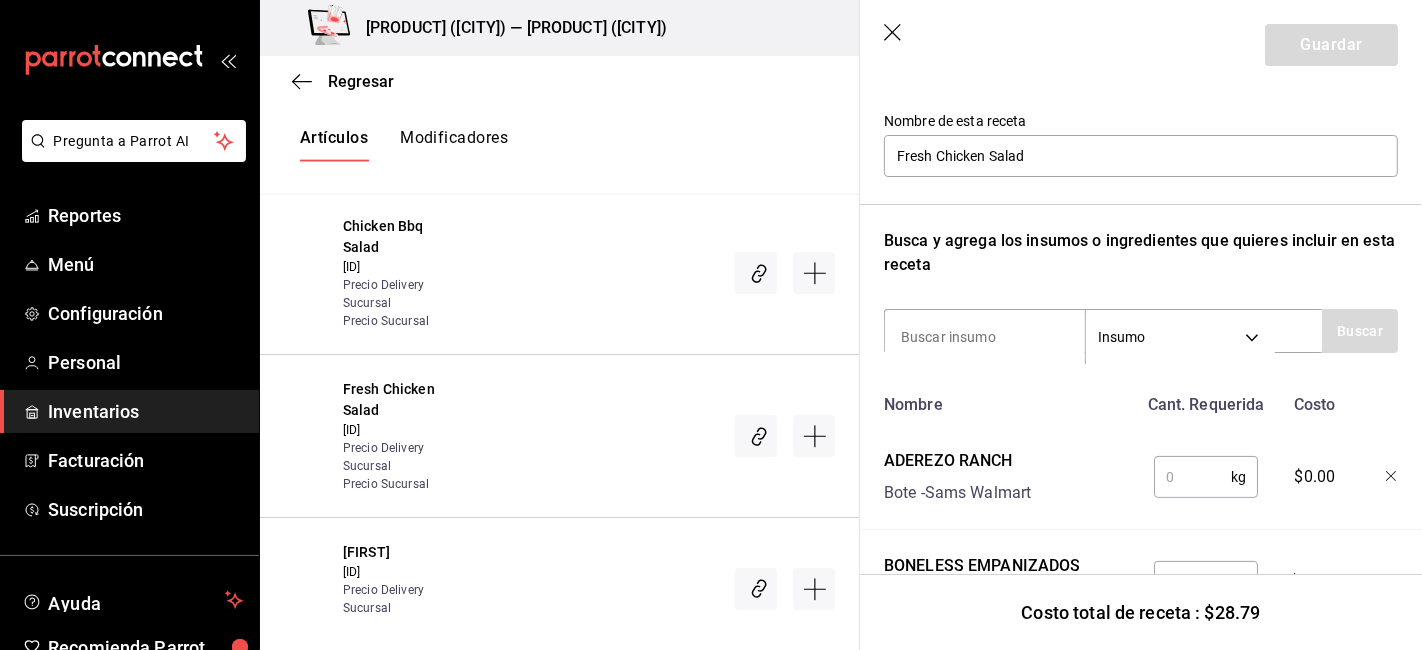 click at bounding box center [1192, 477] 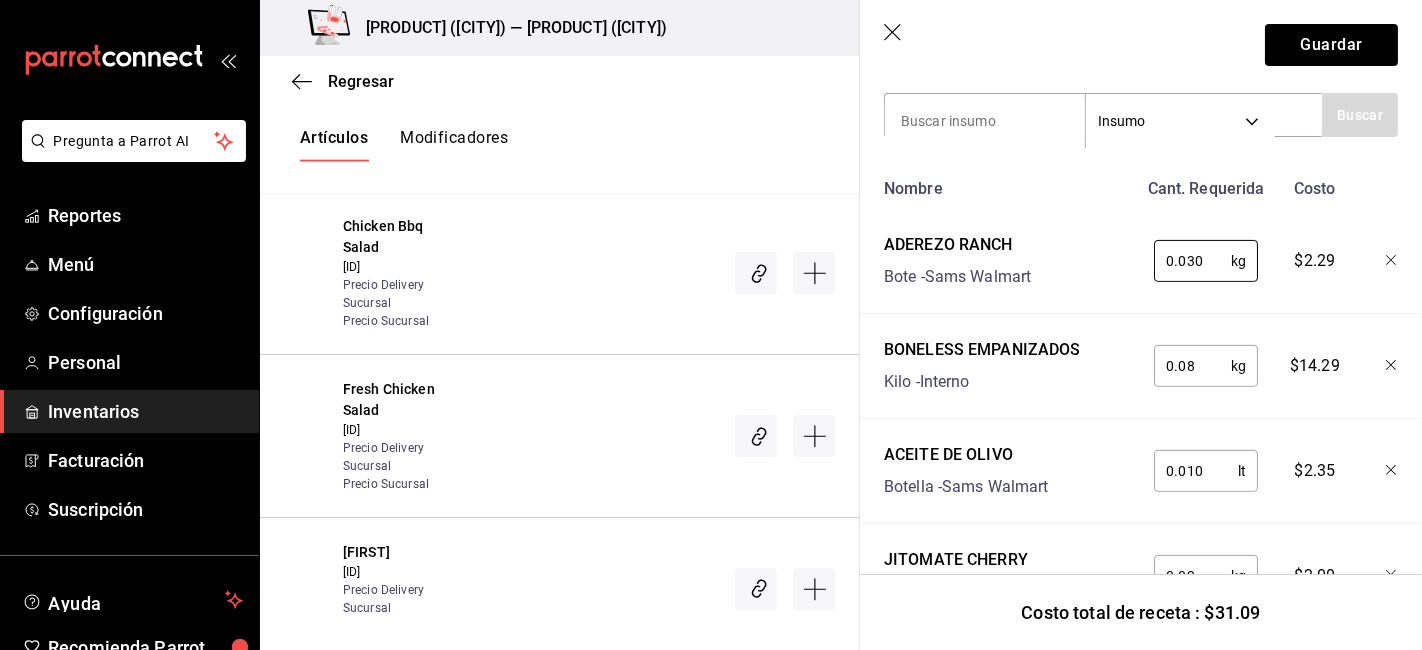 scroll, scrollTop: 411, scrollLeft: 0, axis: vertical 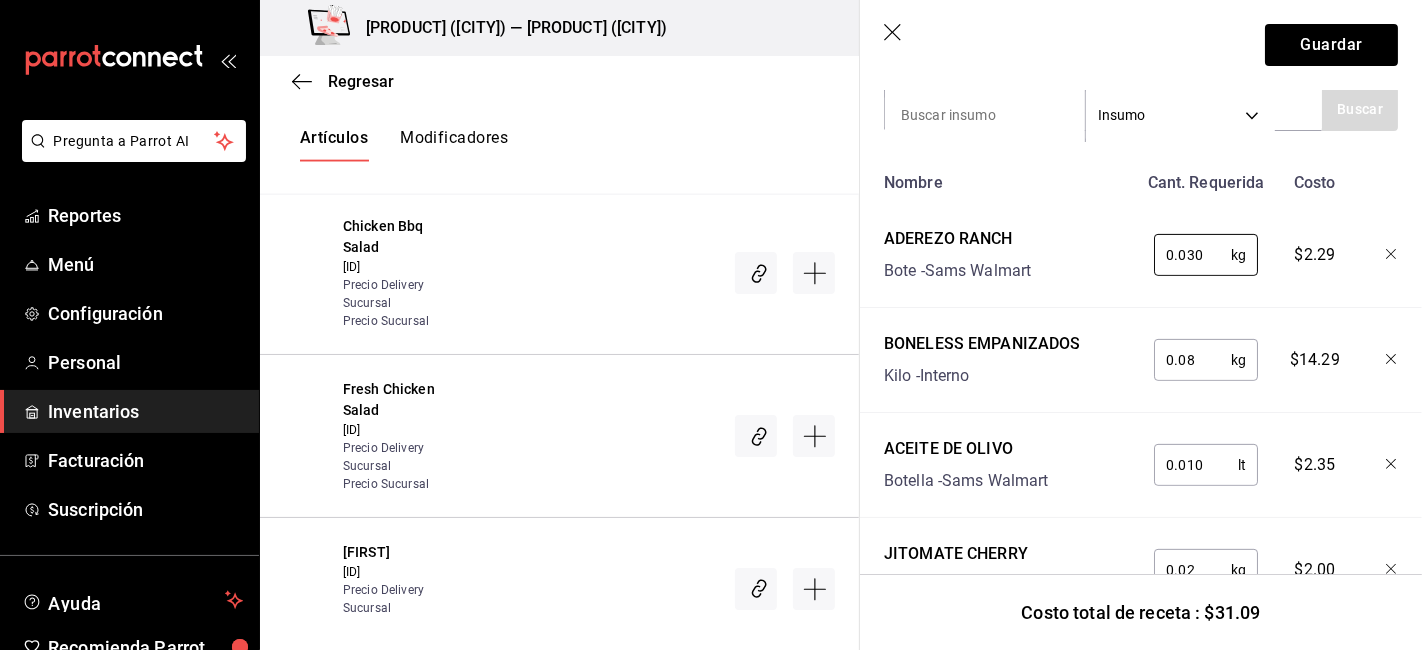 type on "0.030" 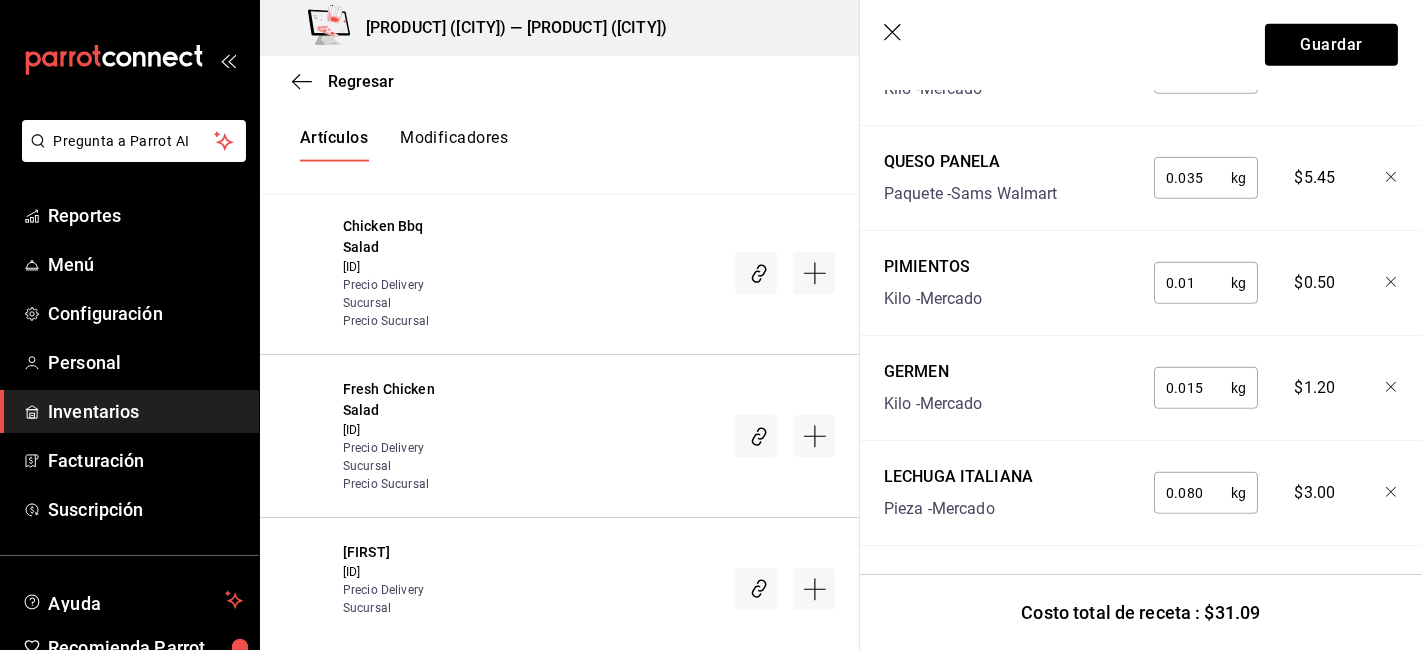 scroll, scrollTop: 924, scrollLeft: 0, axis: vertical 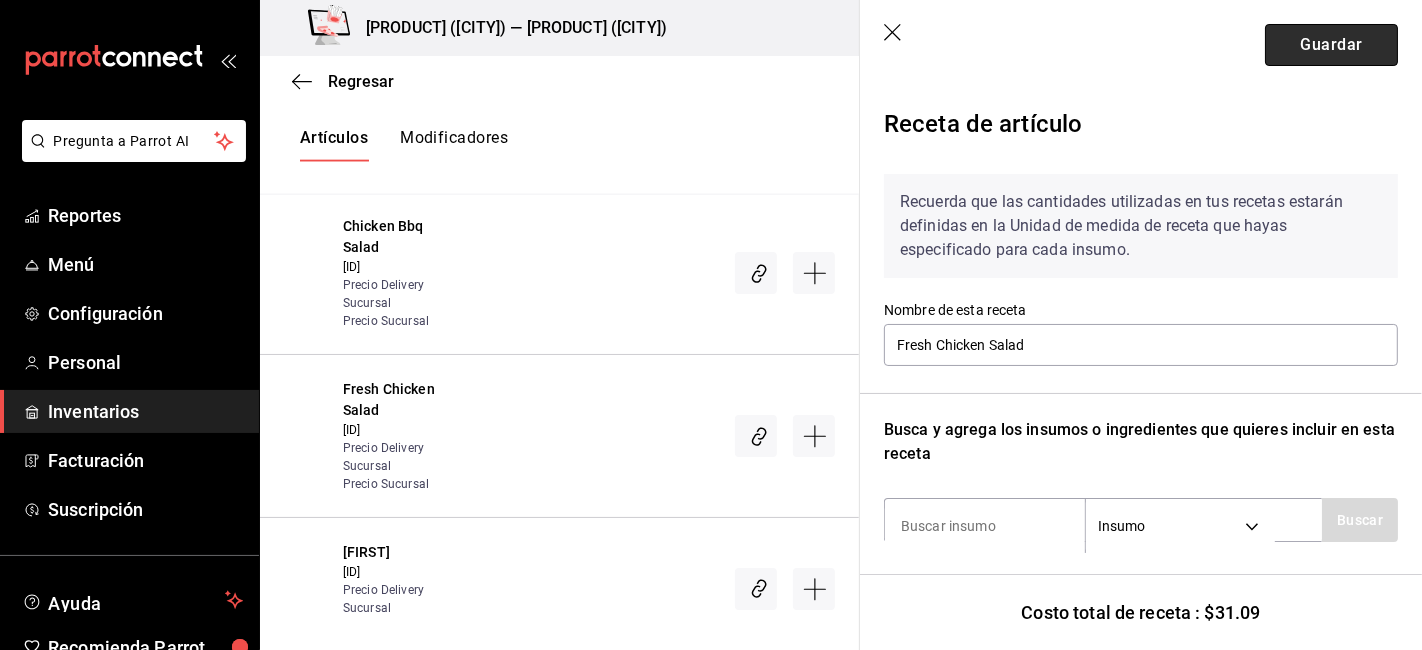 drag, startPoint x: 1328, startPoint y: 24, endPoint x: 1315, endPoint y: 36, distance: 17.691807 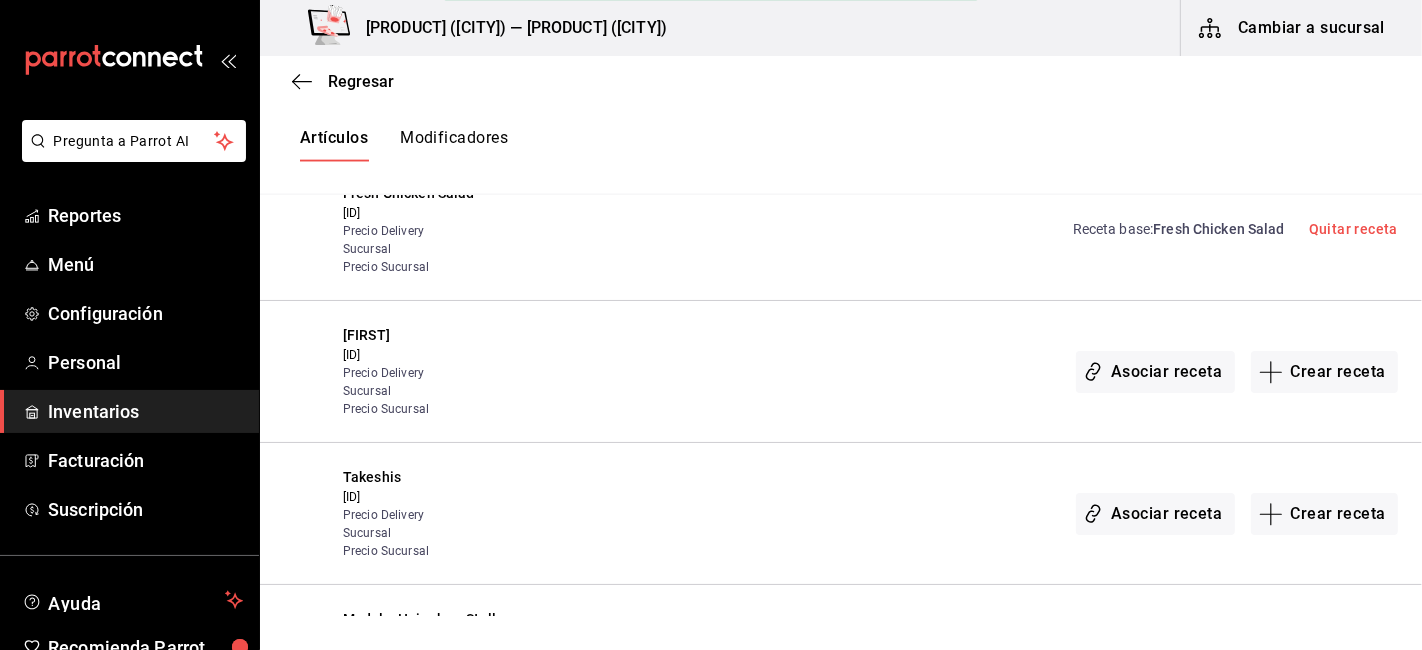scroll, scrollTop: 2274, scrollLeft: 0, axis: vertical 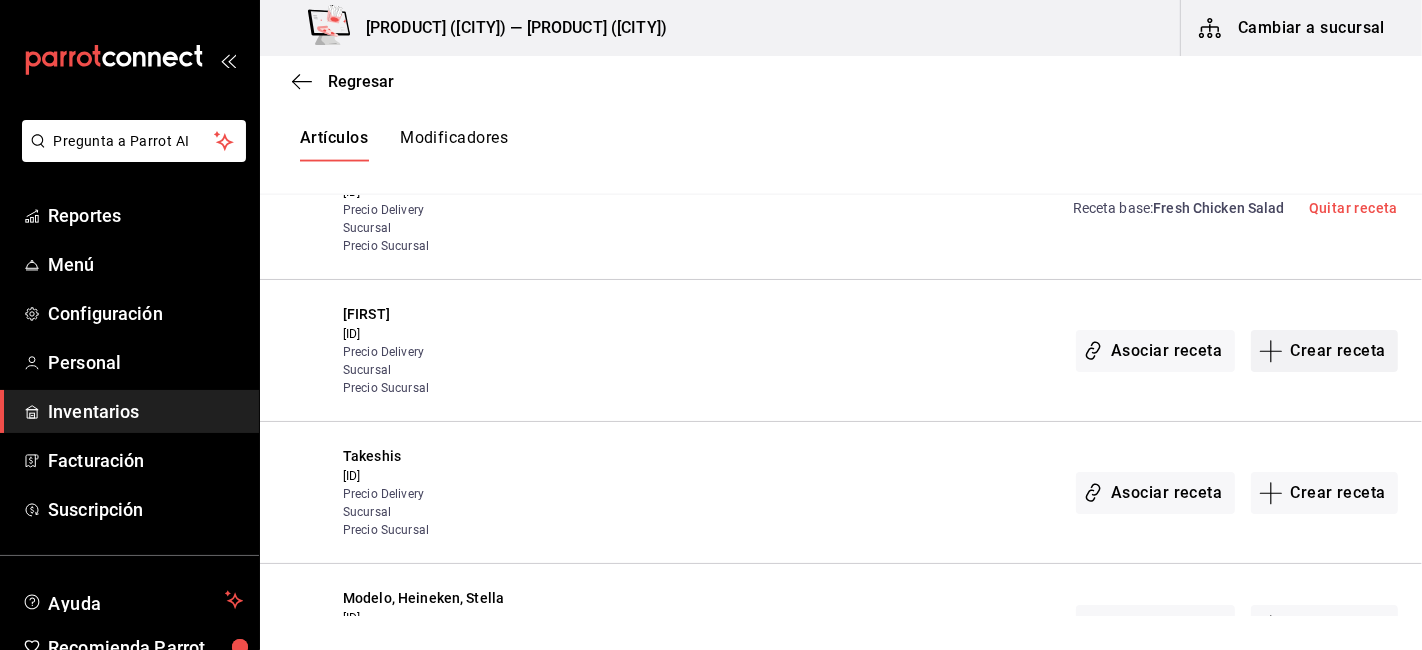click on "Crear receta" at bounding box center [1325, 351] 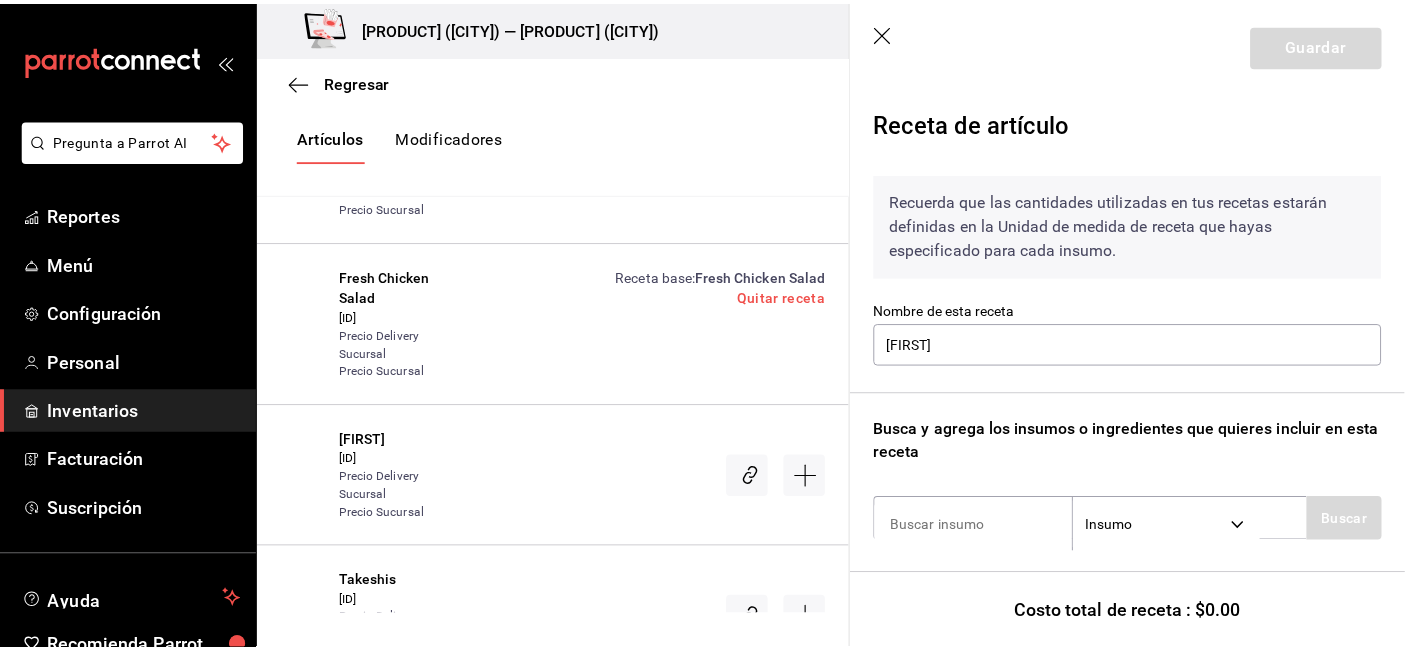 scroll, scrollTop: 111, scrollLeft: 0, axis: vertical 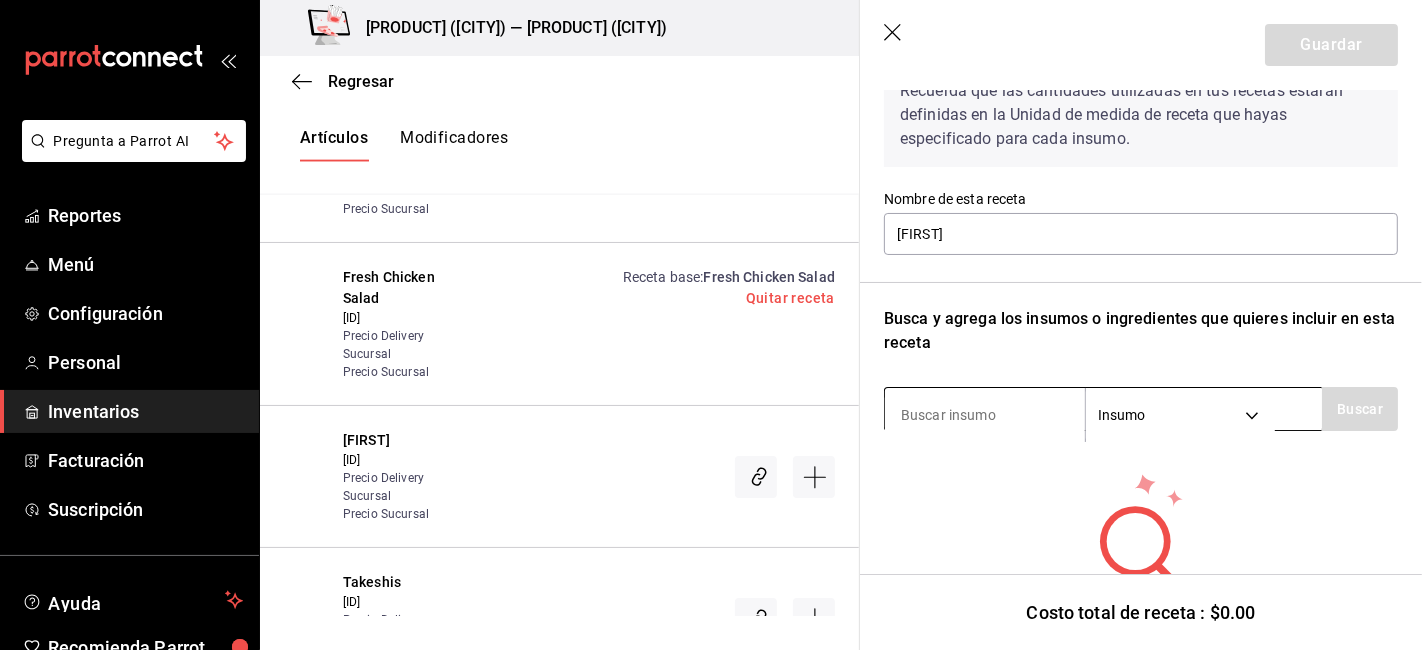 click at bounding box center [985, 415] 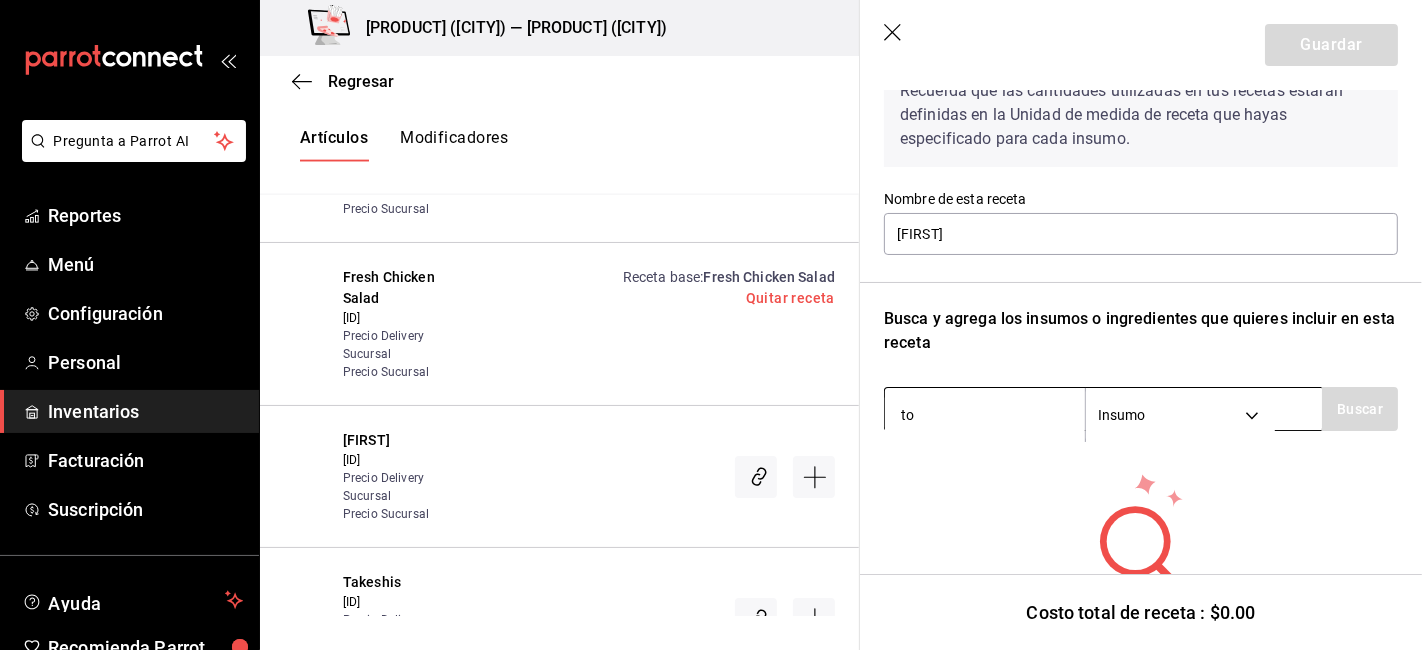 type on "tot" 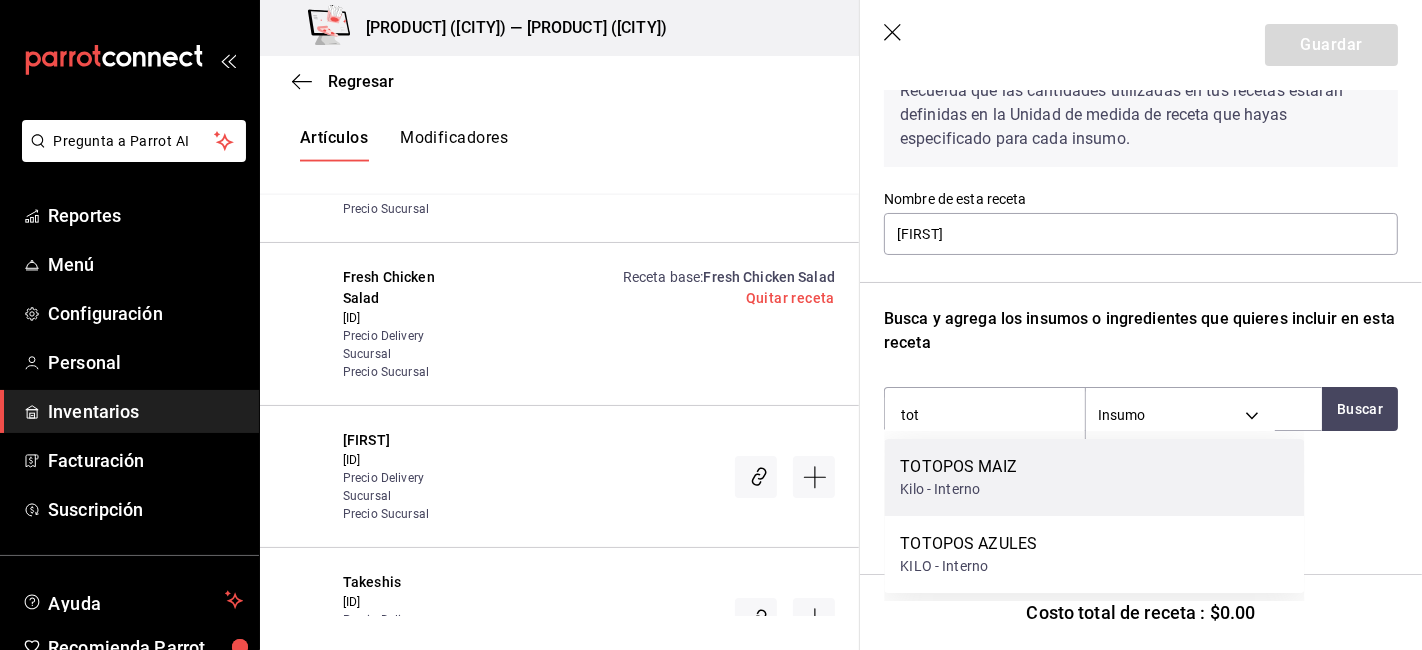 click on "[PRODUCT] Kilo - Interno" at bounding box center [1094, 477] 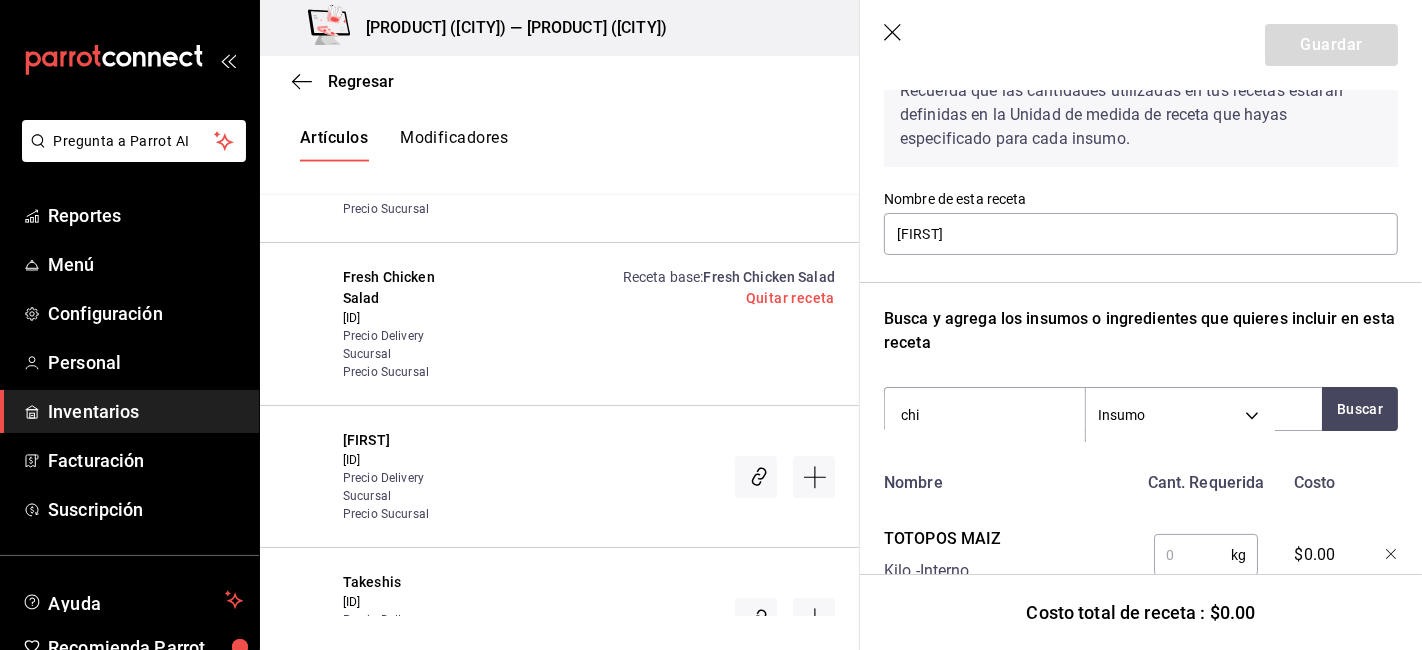 type on "chil" 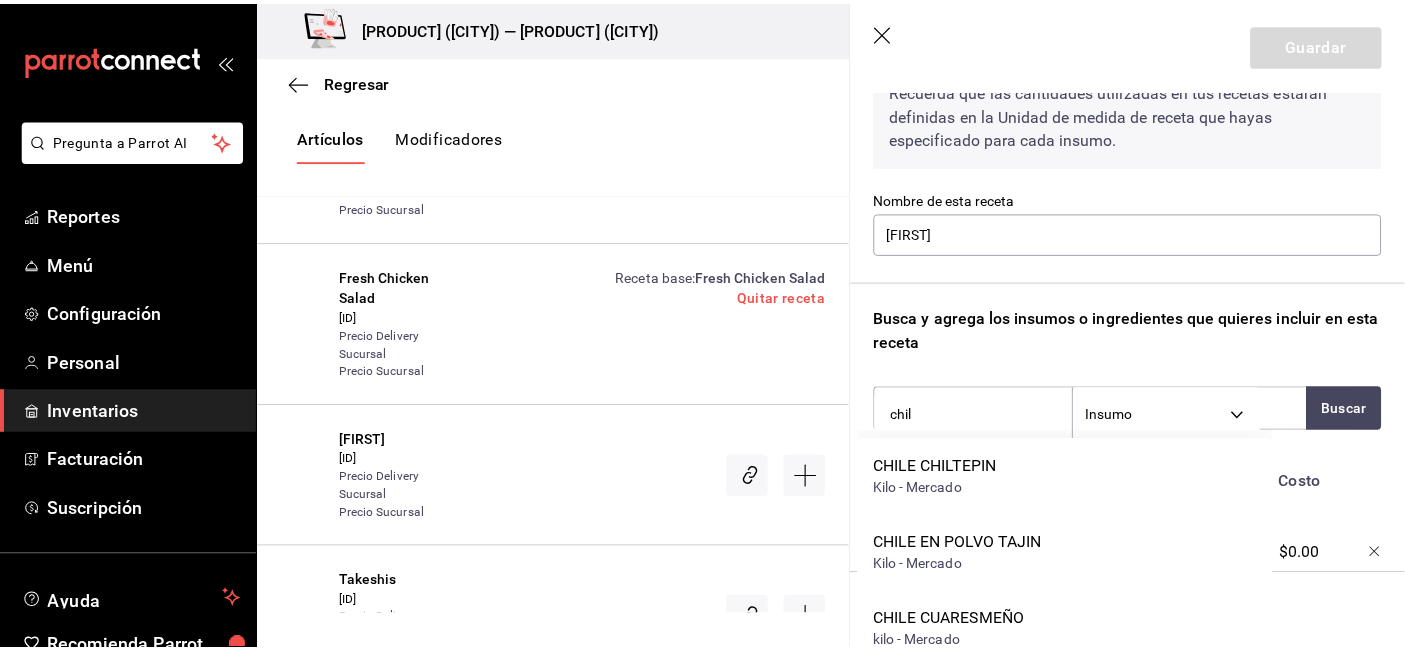 scroll, scrollTop: 2534, scrollLeft: 0, axis: vertical 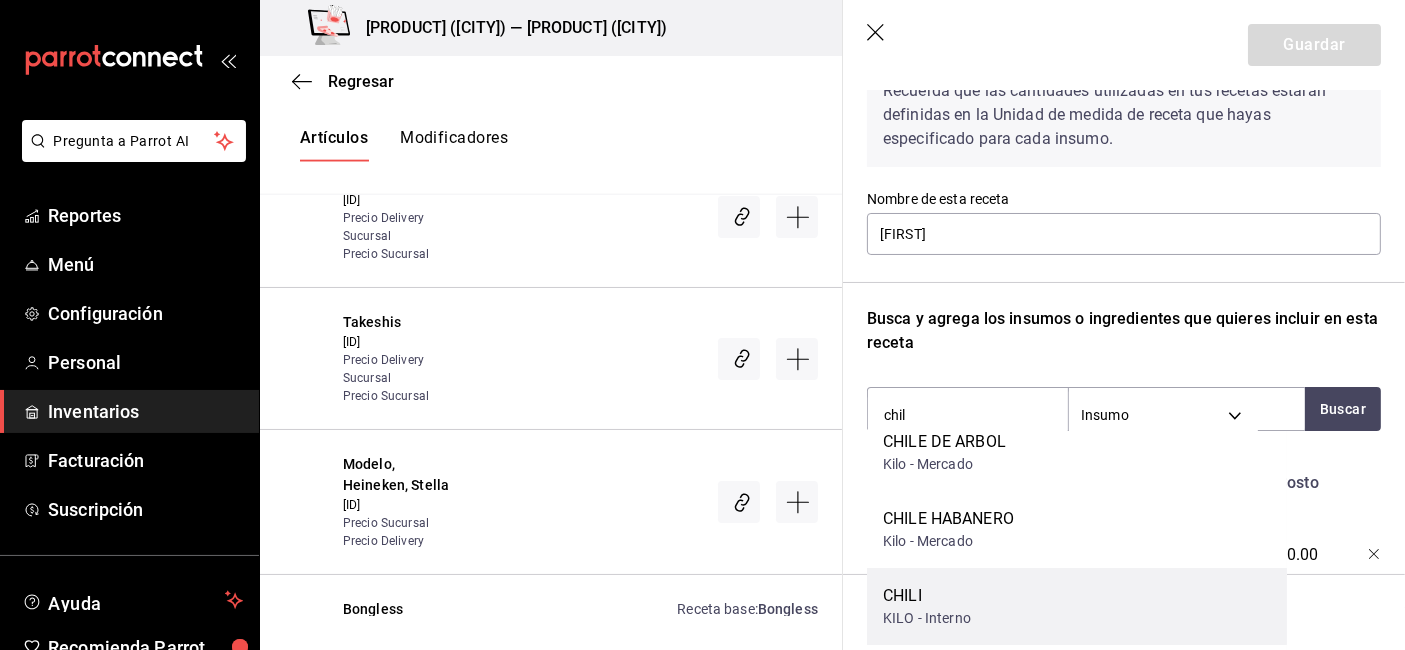 click on "[PRODUCT] KILO - Interno" at bounding box center (1077, 606) 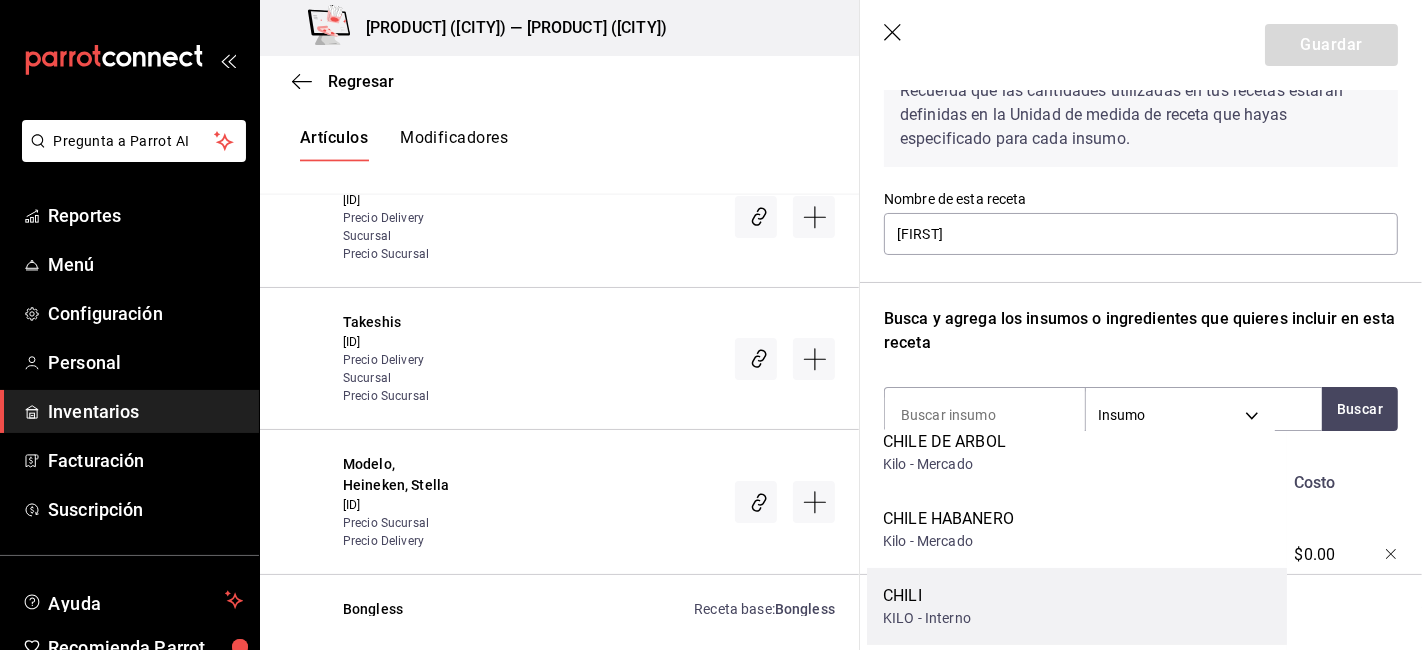 scroll, scrollTop: 2274, scrollLeft: 0, axis: vertical 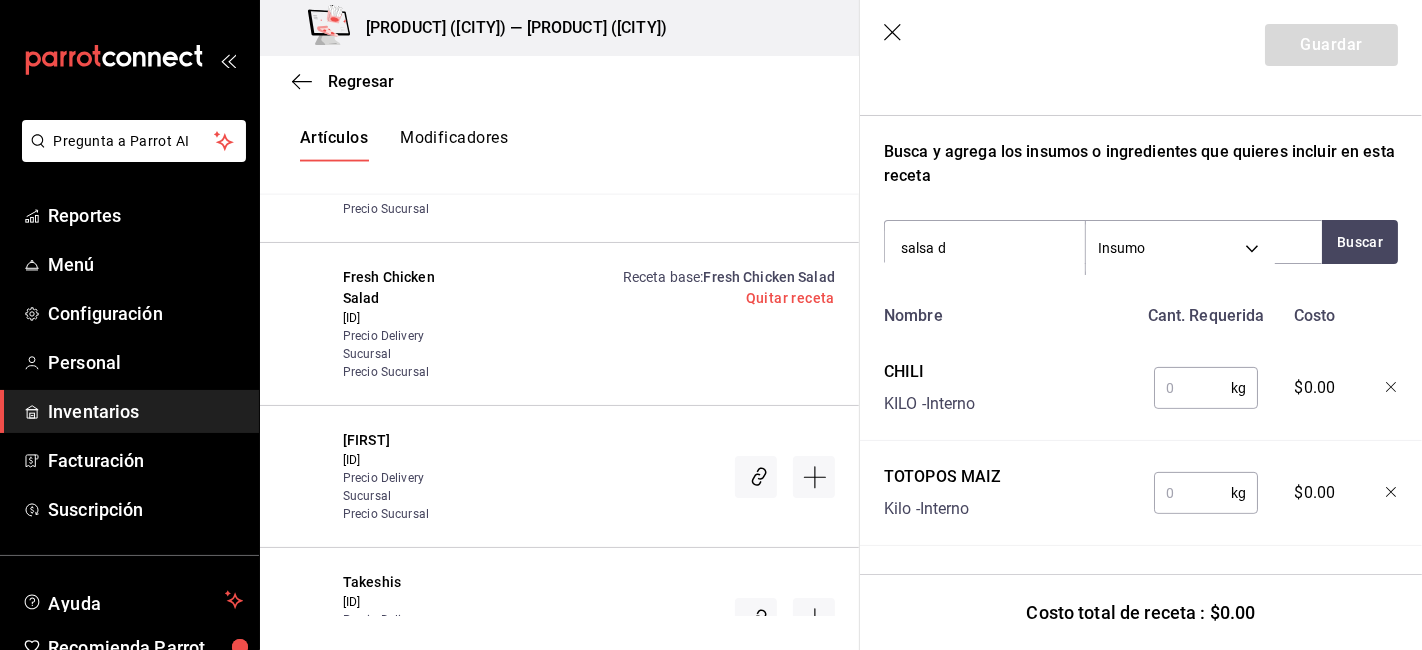 type on "salsa de" 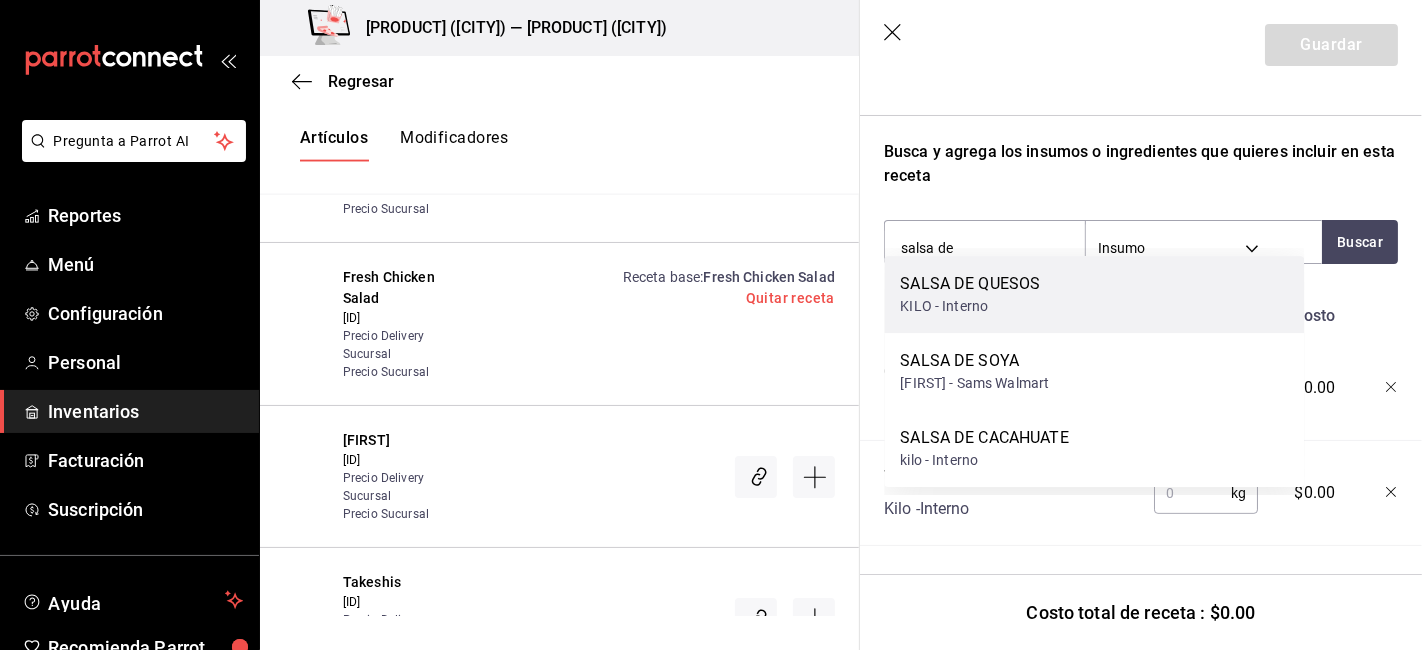 click on "KILO - Interno" at bounding box center [970, 306] 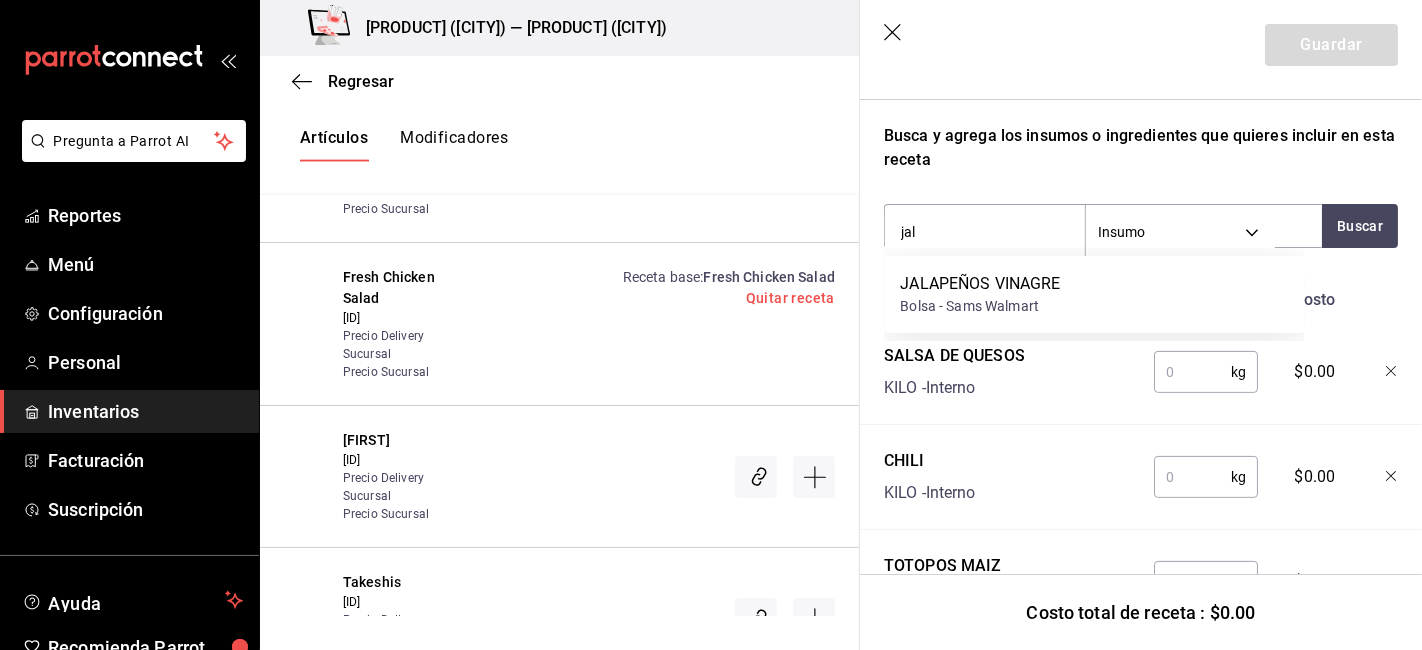 type on "jal" 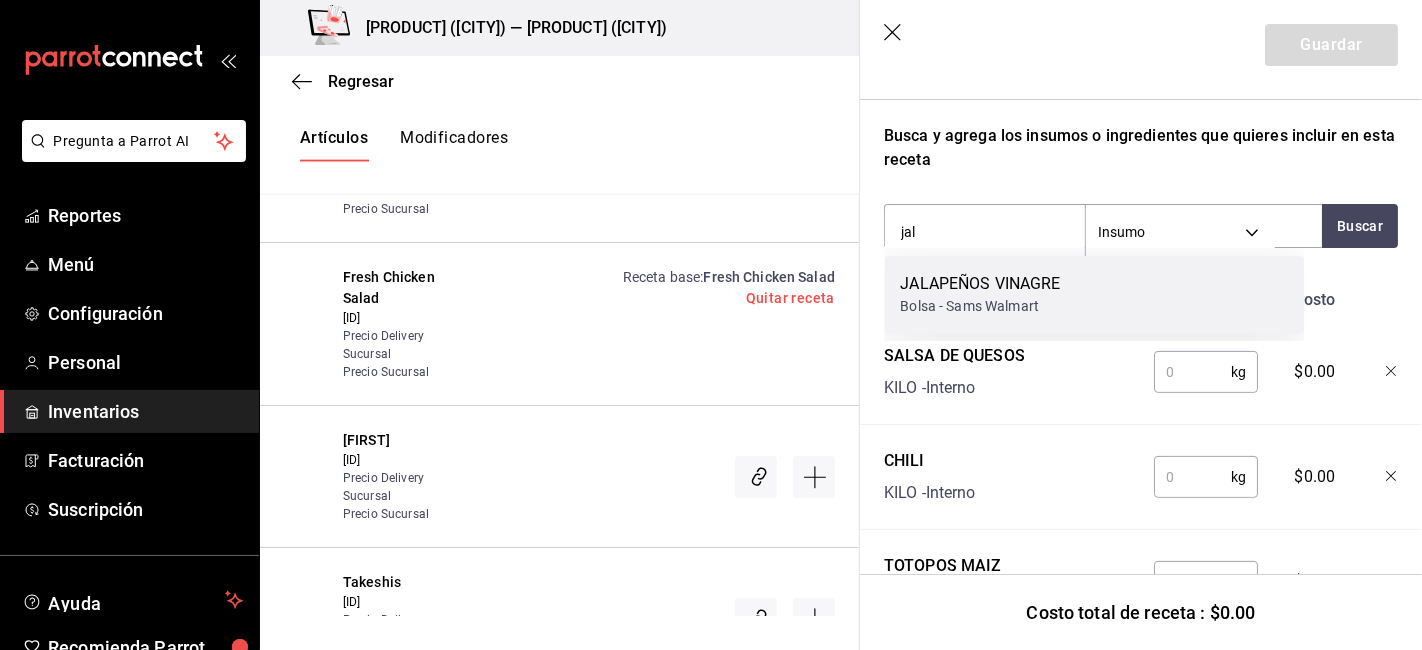 click on "JALAPEÑOS VINAGRE" at bounding box center (980, 284) 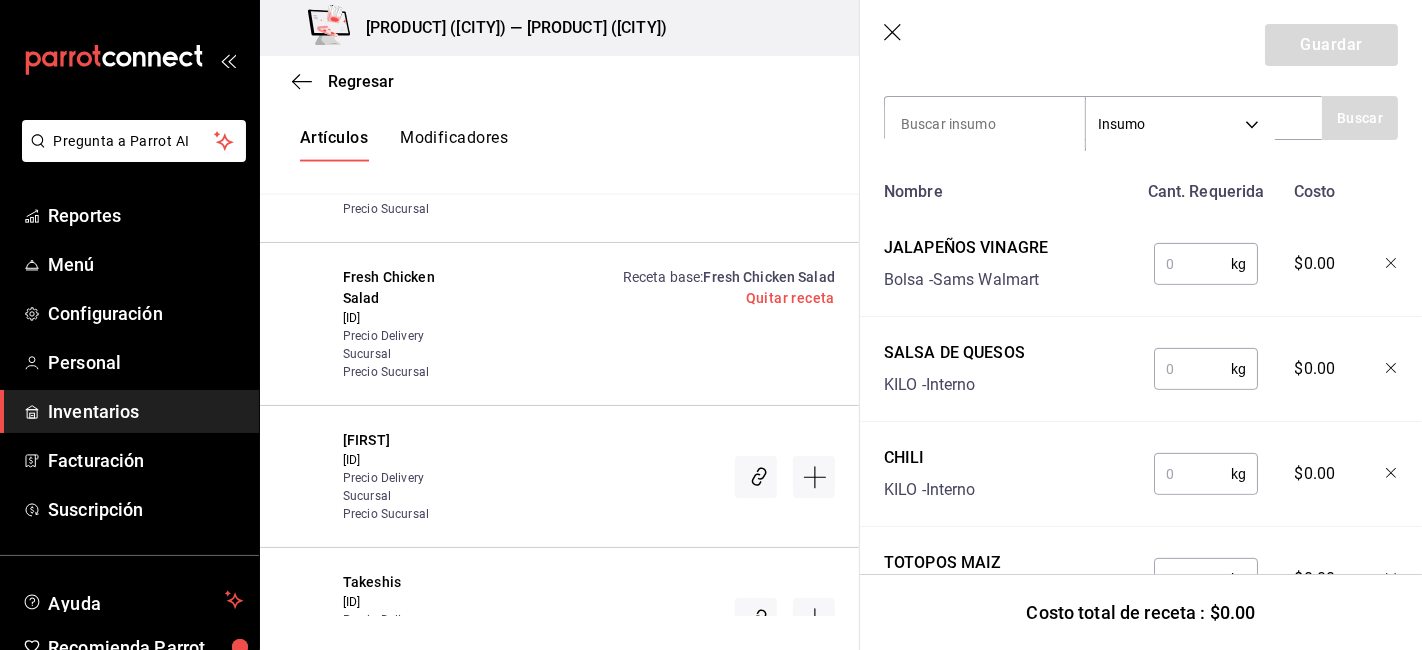 scroll, scrollTop: 504, scrollLeft: 0, axis: vertical 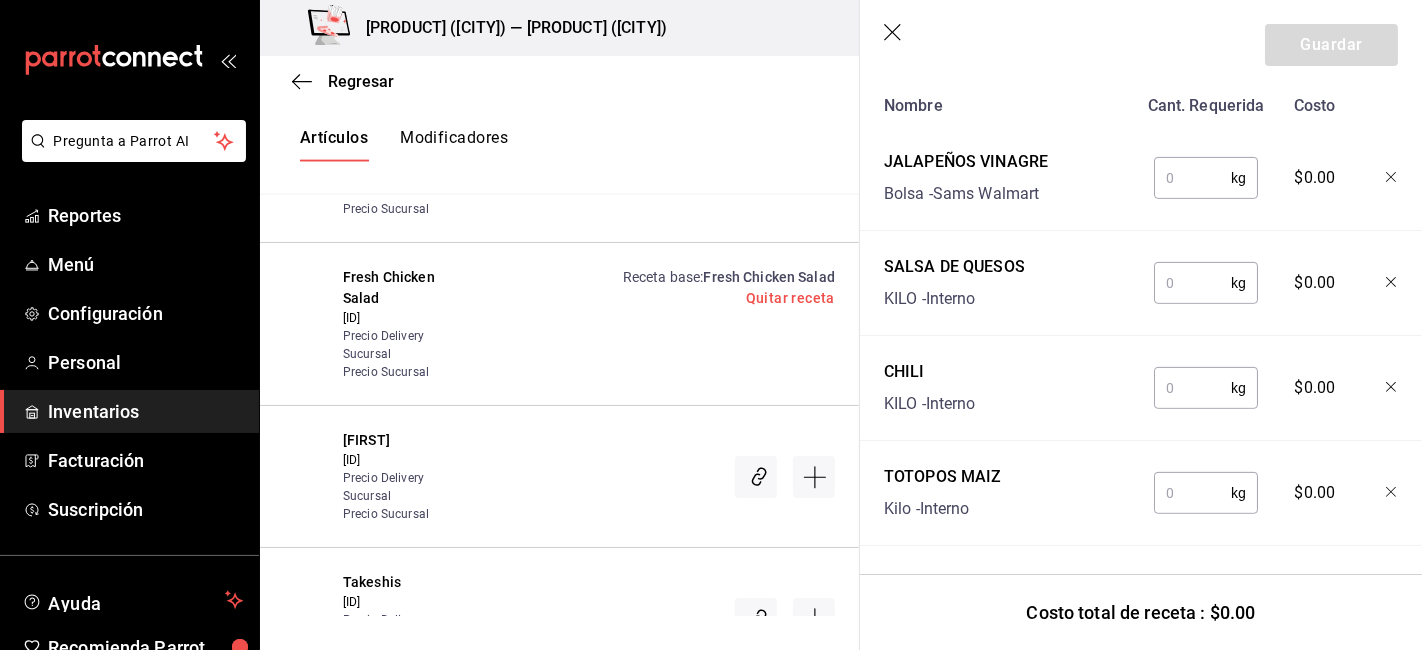 click at bounding box center (1192, 493) 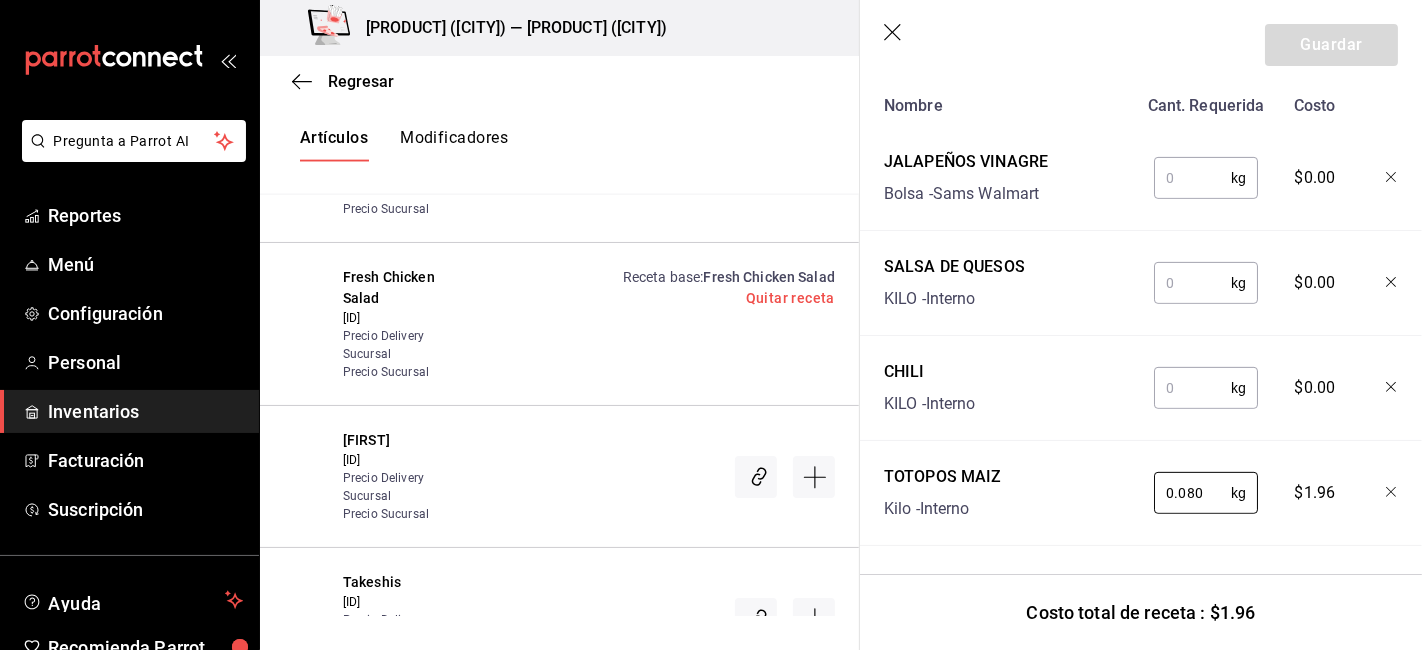 type on "0.080" 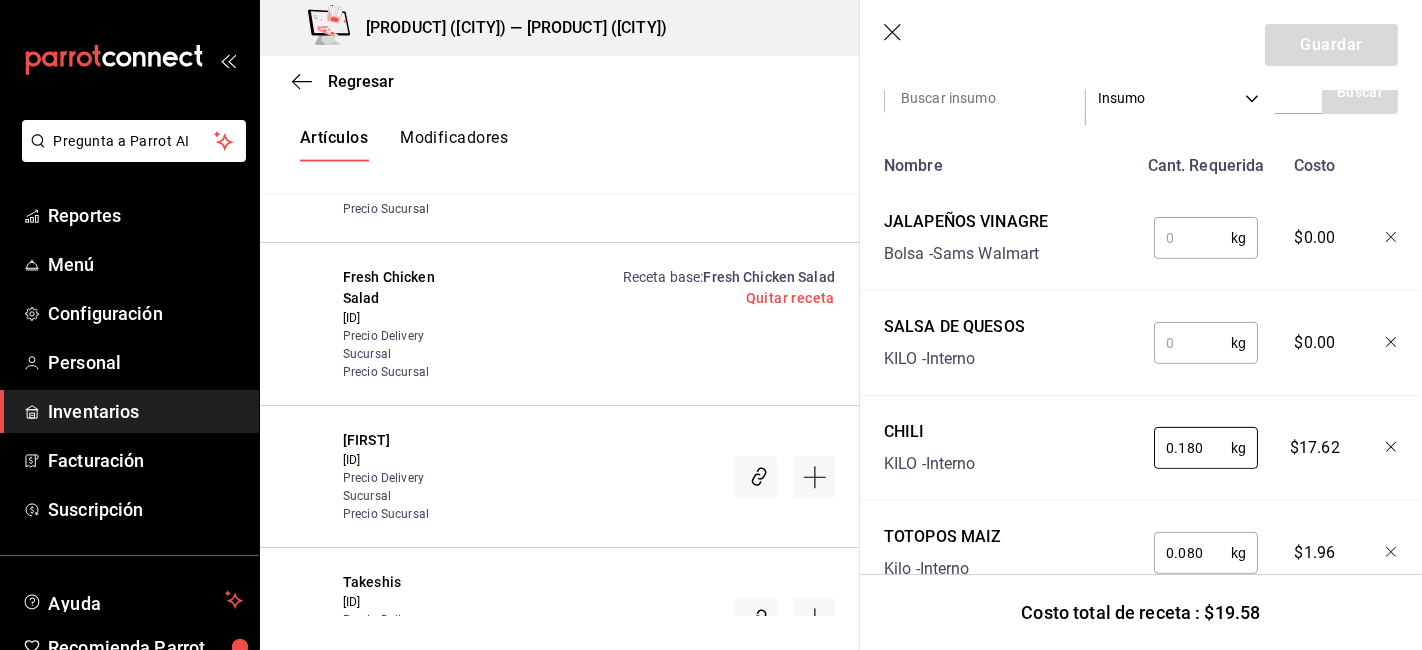 scroll, scrollTop: 393, scrollLeft: 0, axis: vertical 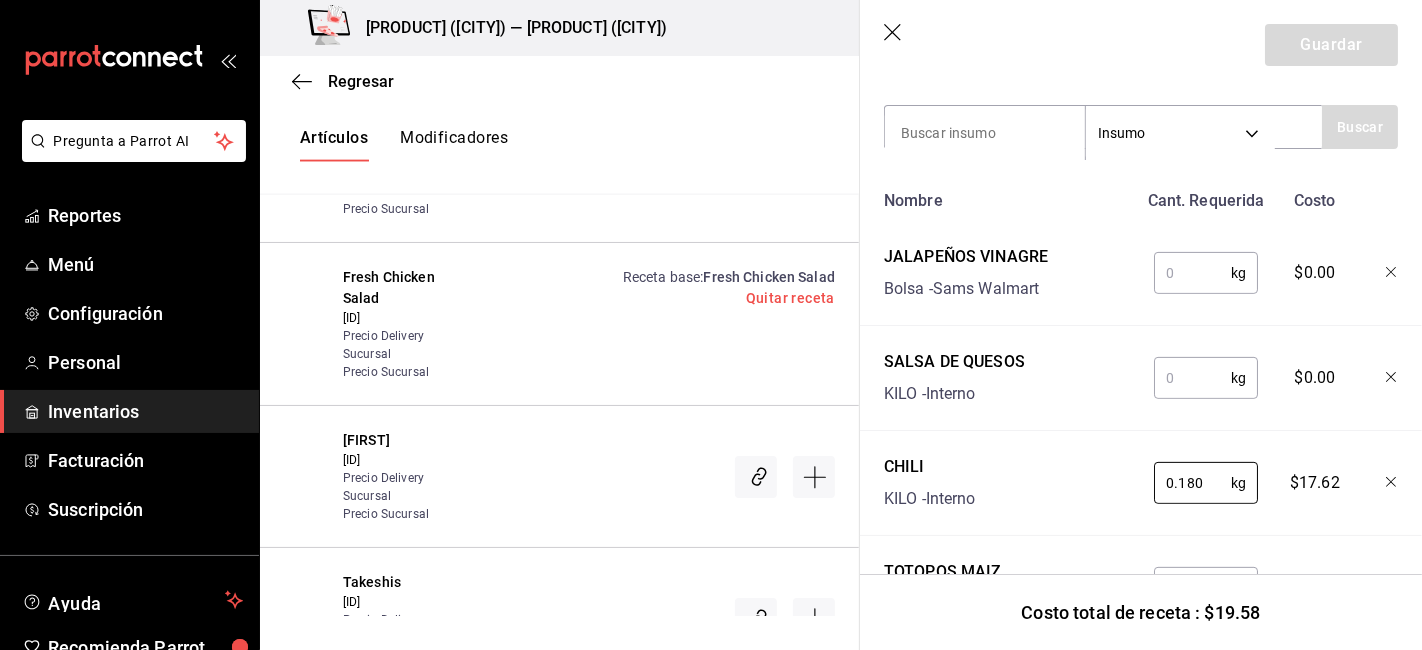 type on "0.180" 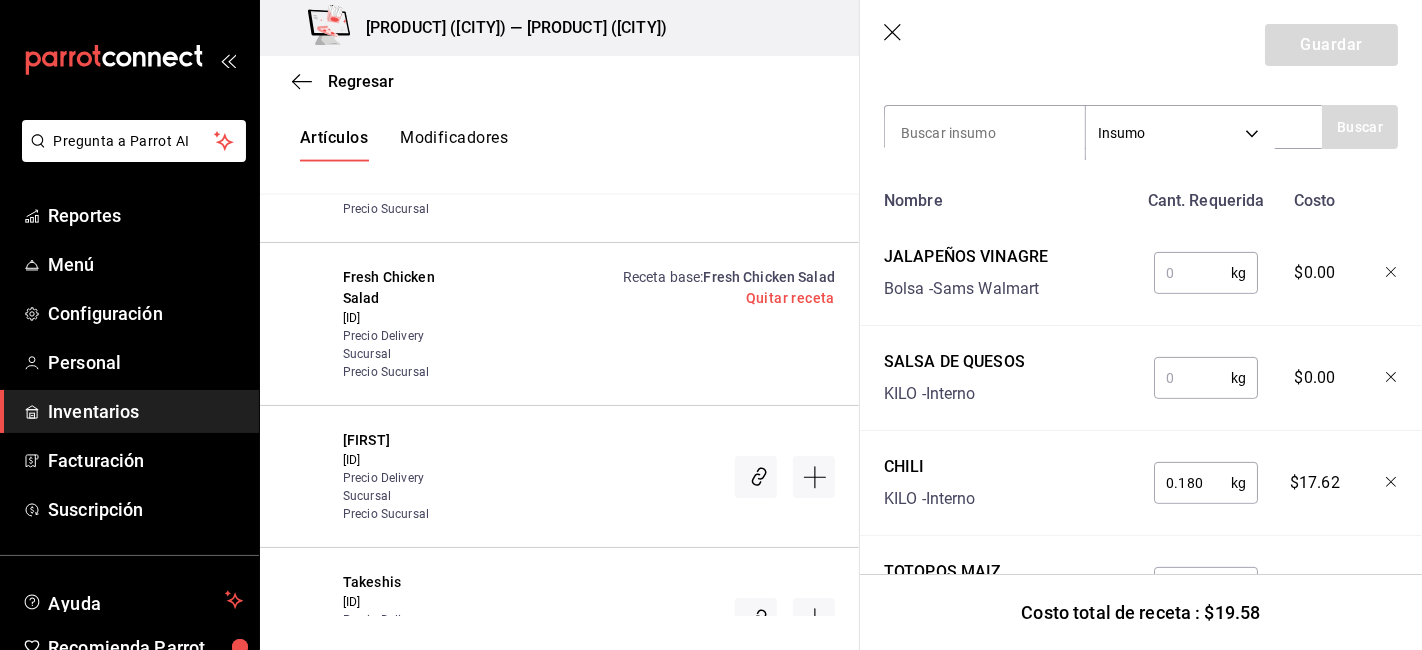 click at bounding box center (1192, 378) 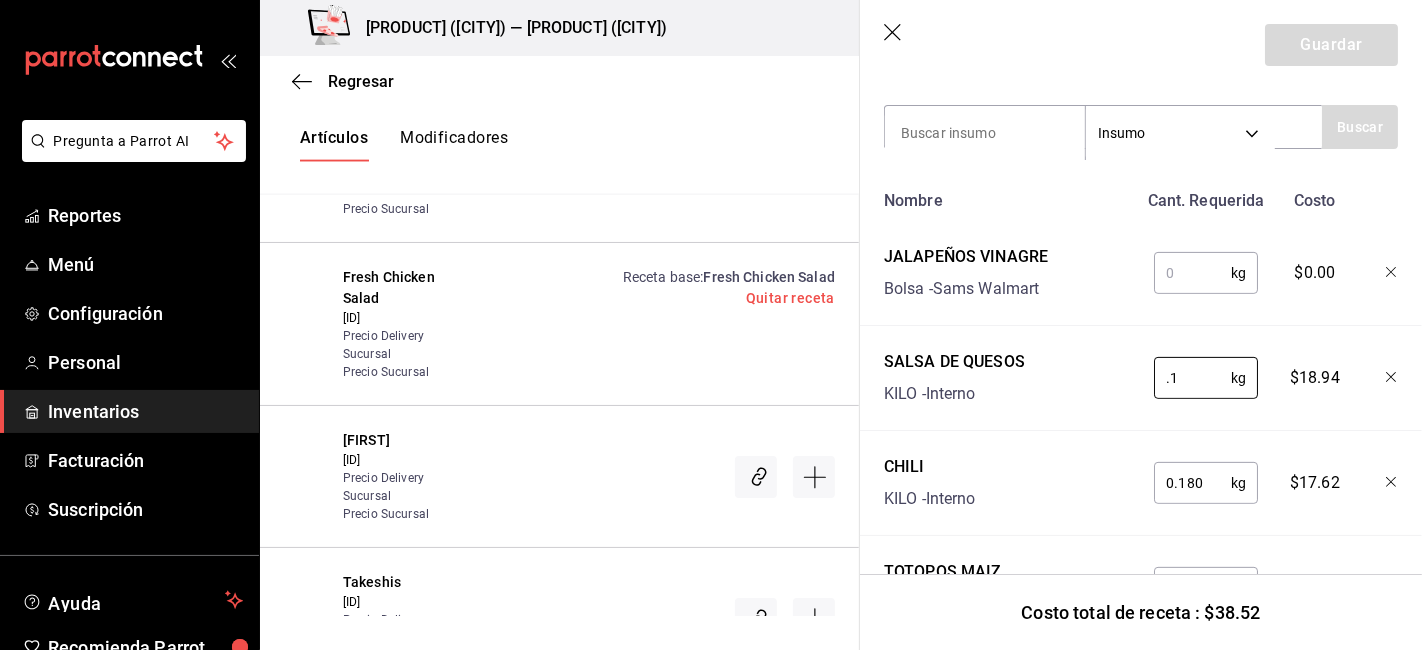 type on "0.1" 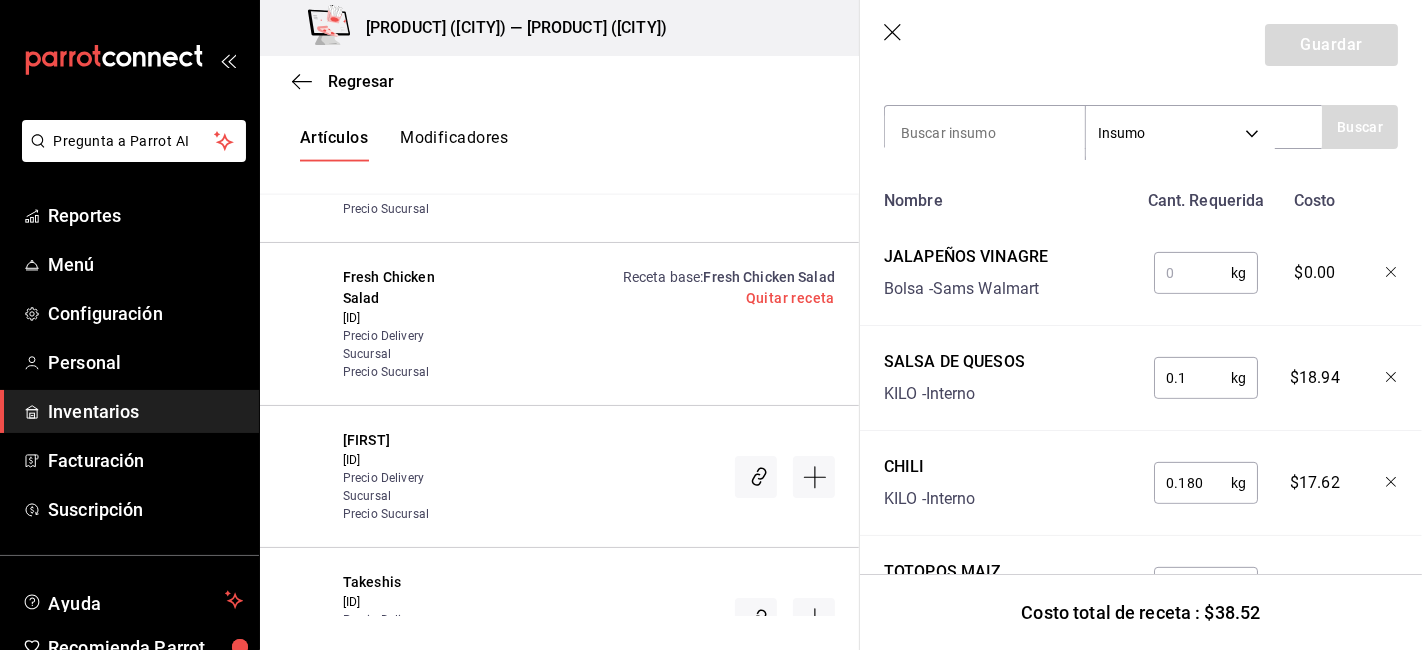 click at bounding box center [1192, 273] 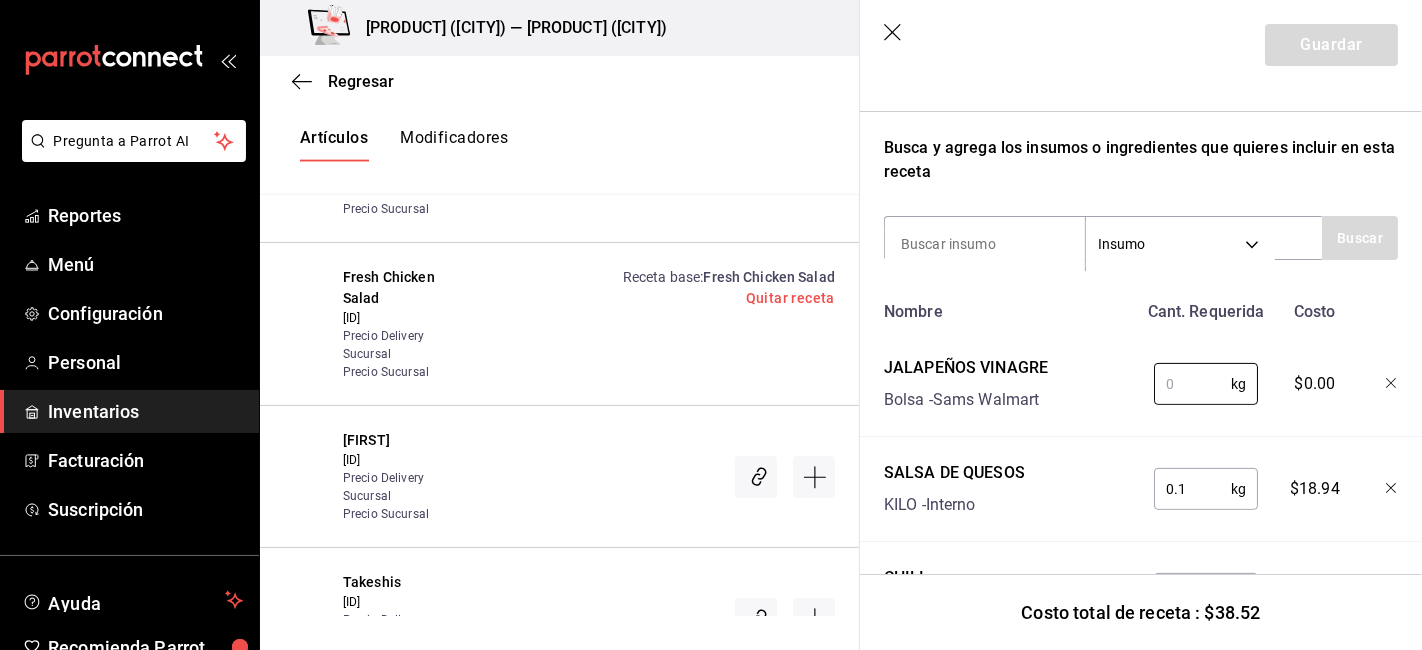scroll, scrollTop: 171, scrollLeft: 0, axis: vertical 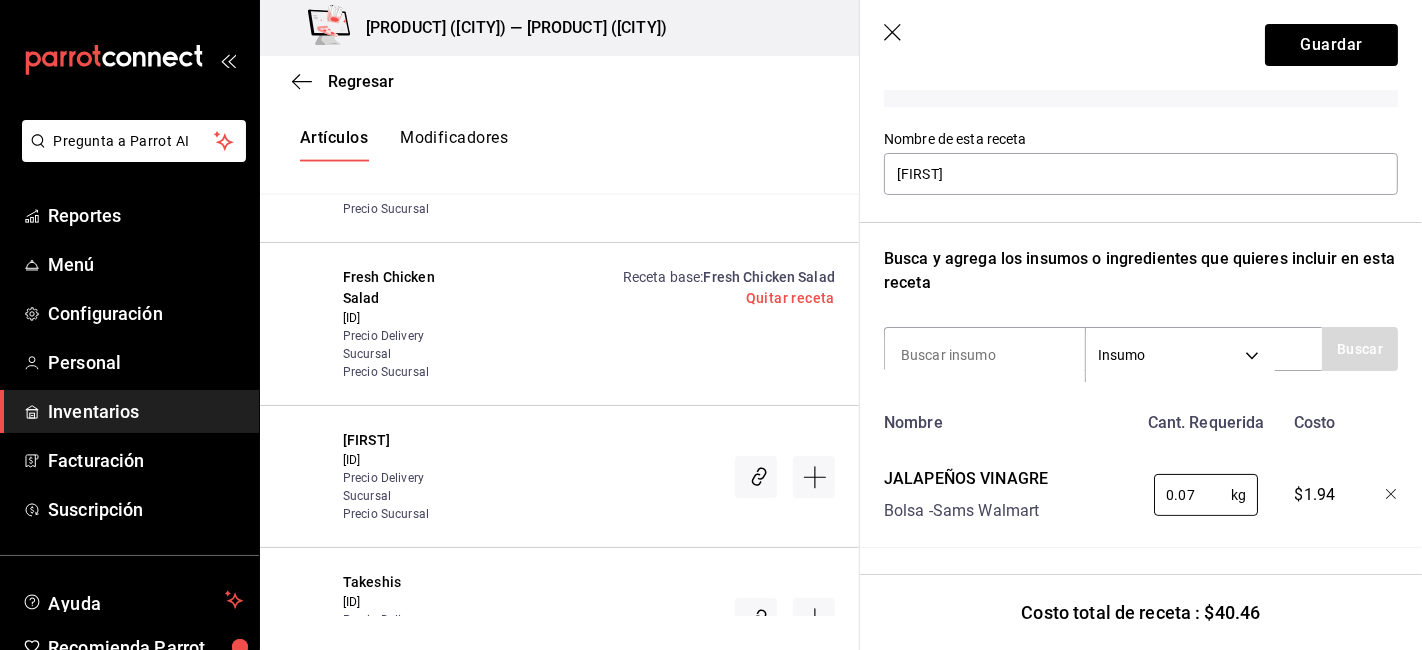 type on "0.07" 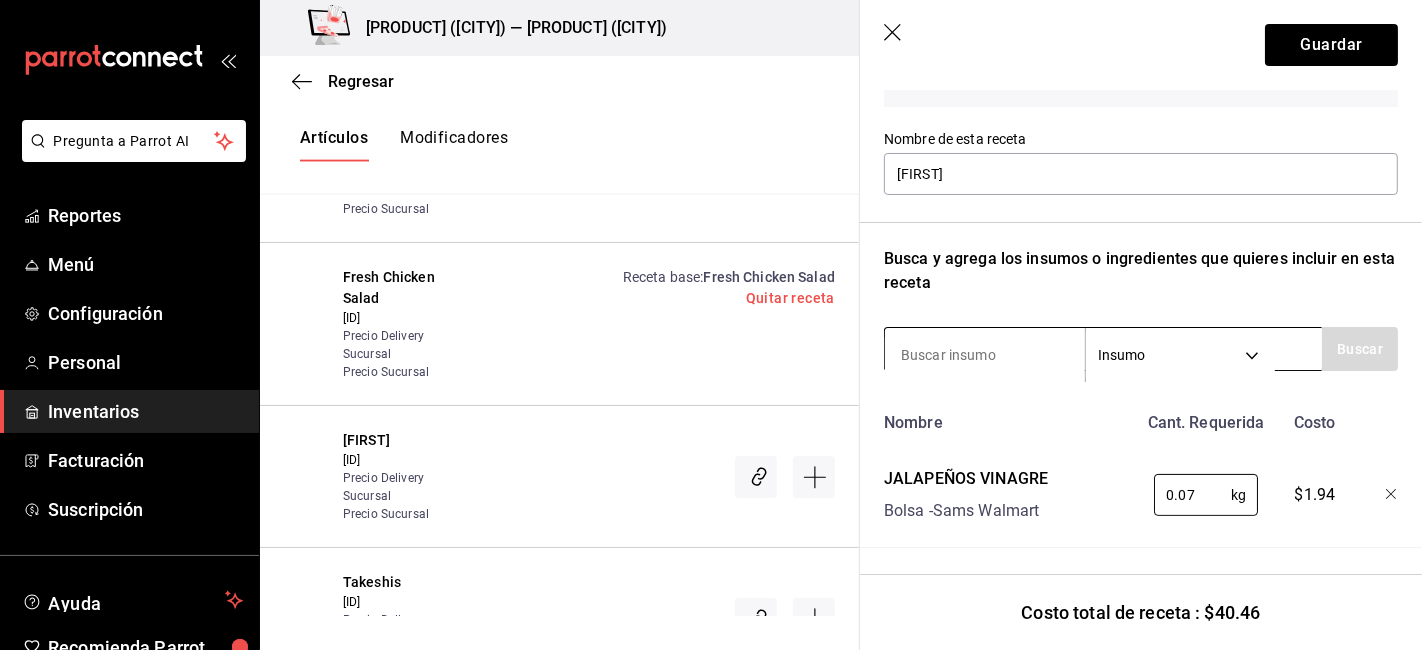 click at bounding box center (985, 355) 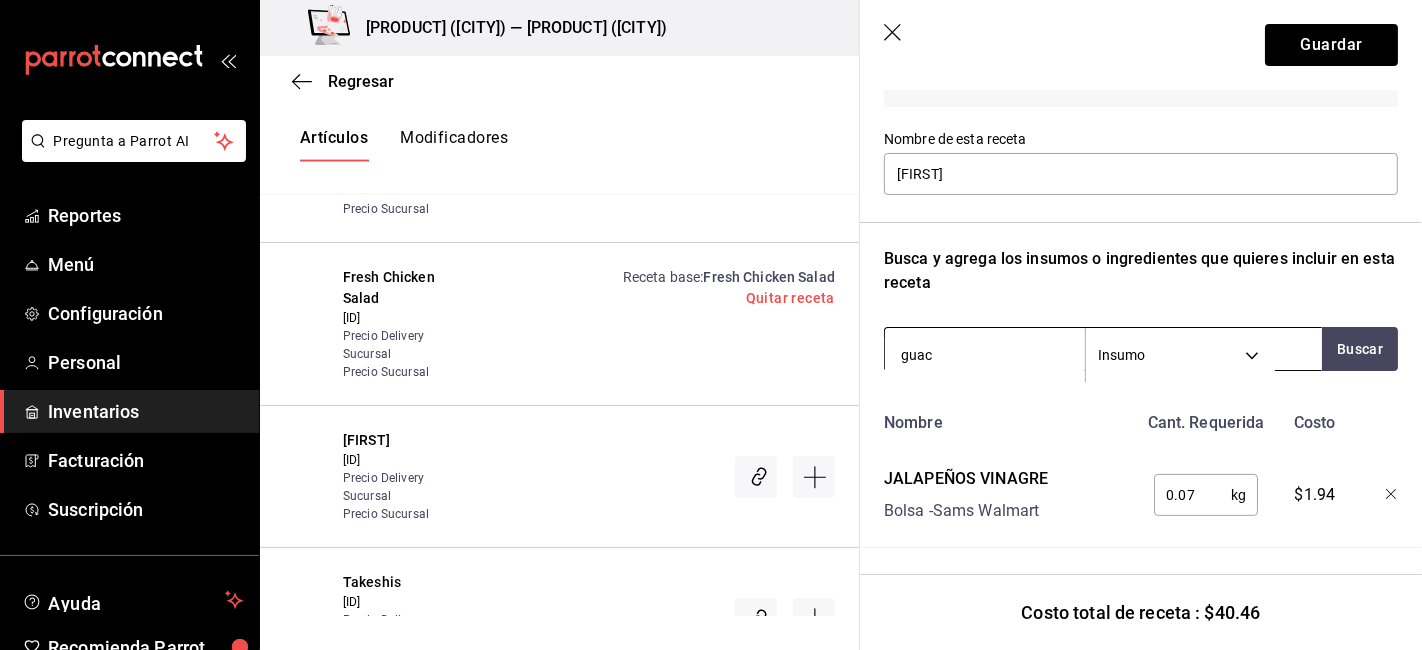 type on "guaca" 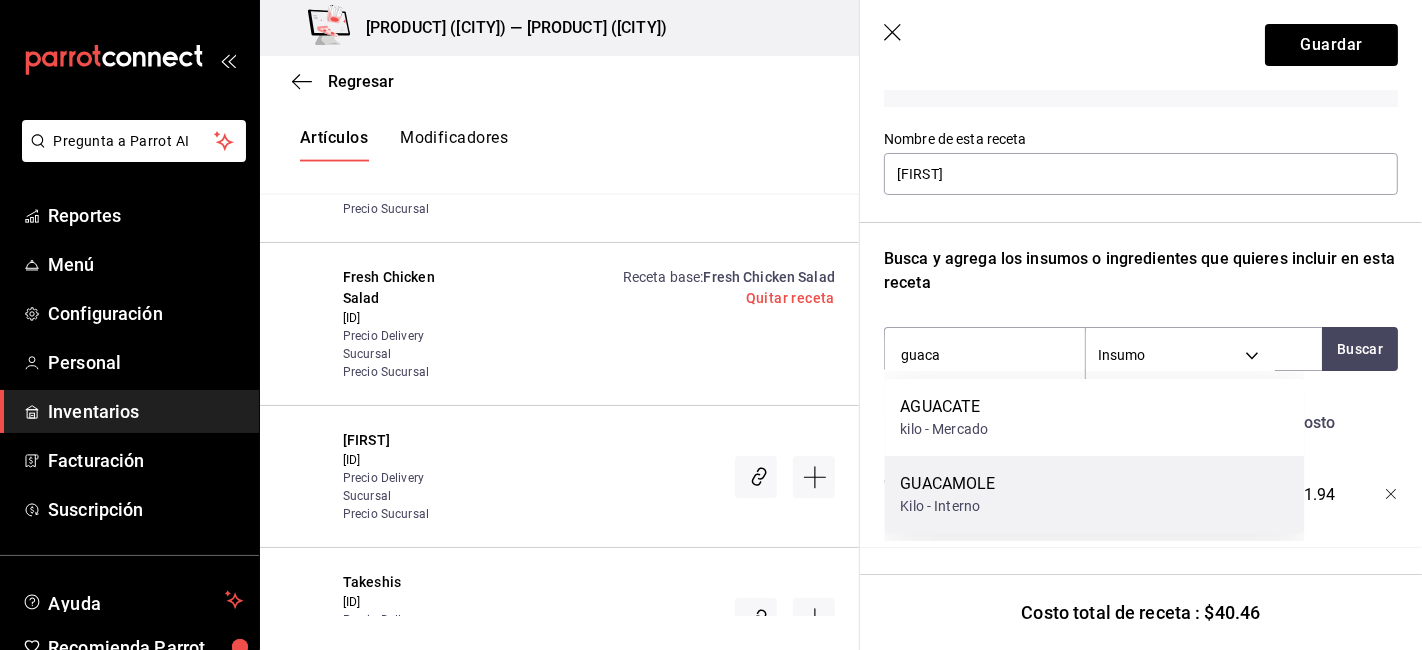 click on "GUACAMOLE" at bounding box center [947, 484] 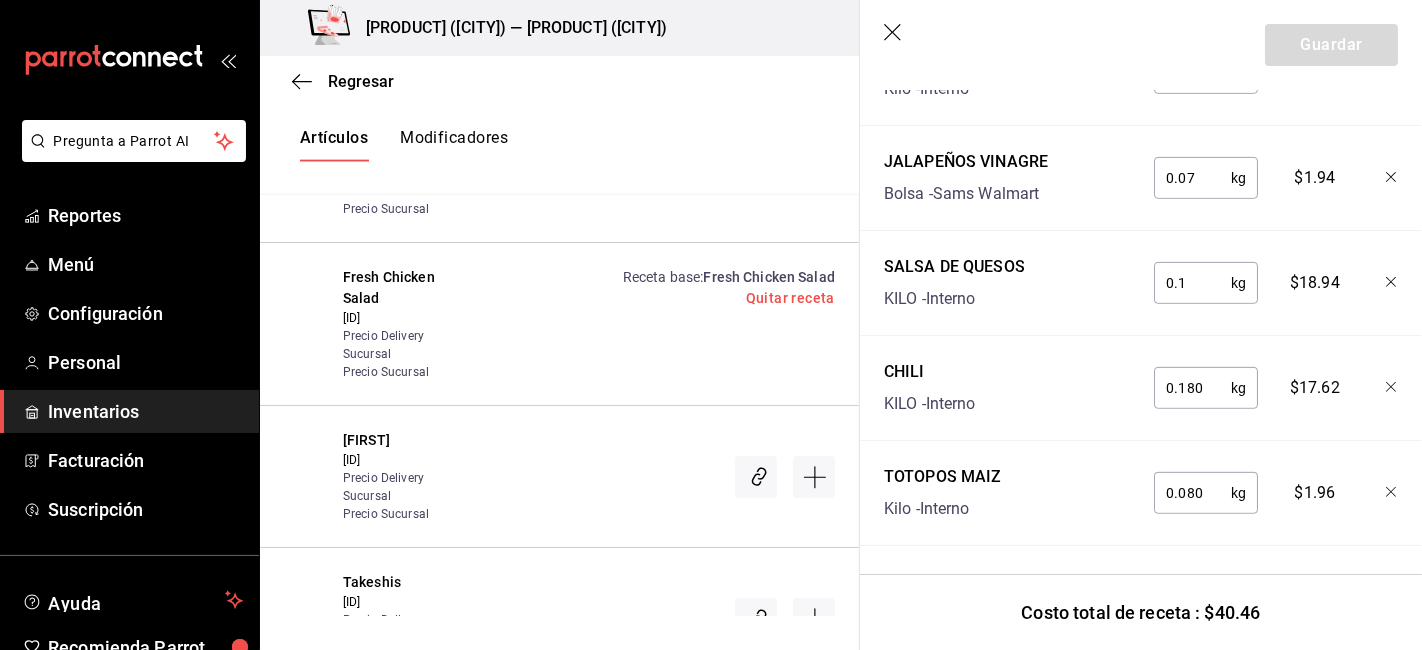 scroll, scrollTop: 165, scrollLeft: 0, axis: vertical 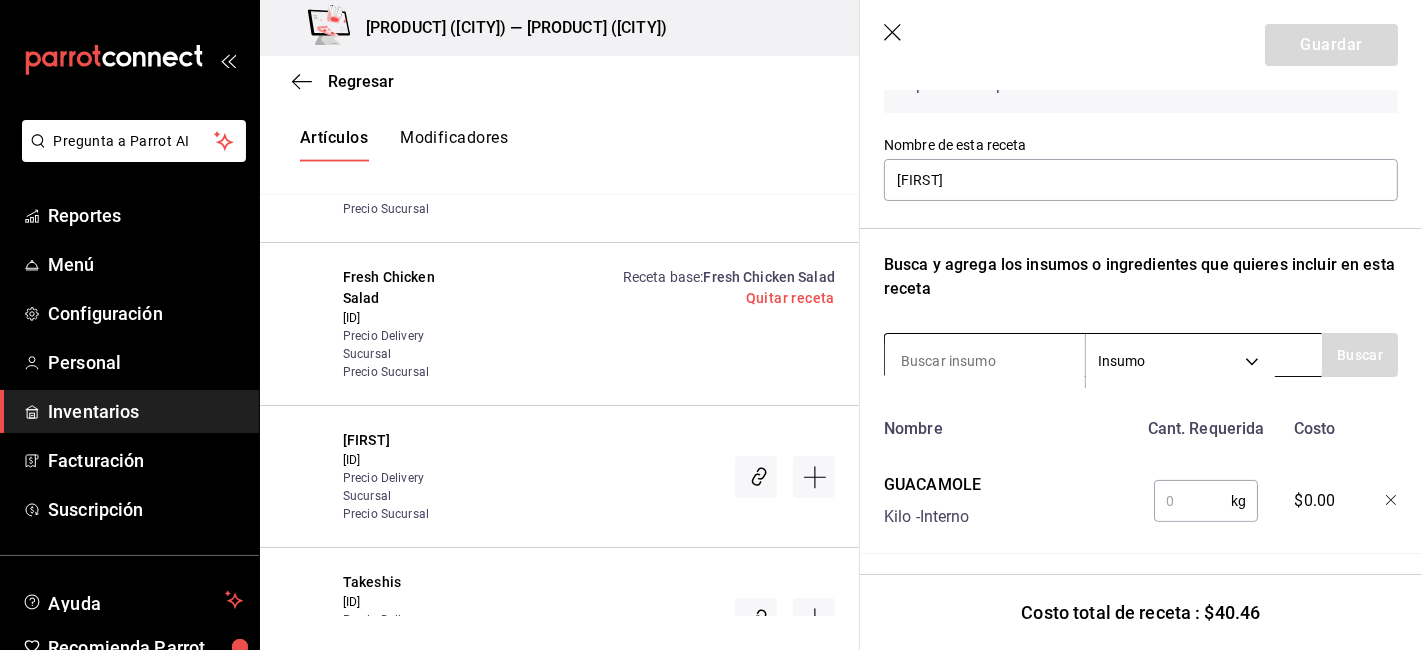 click at bounding box center [985, 361] 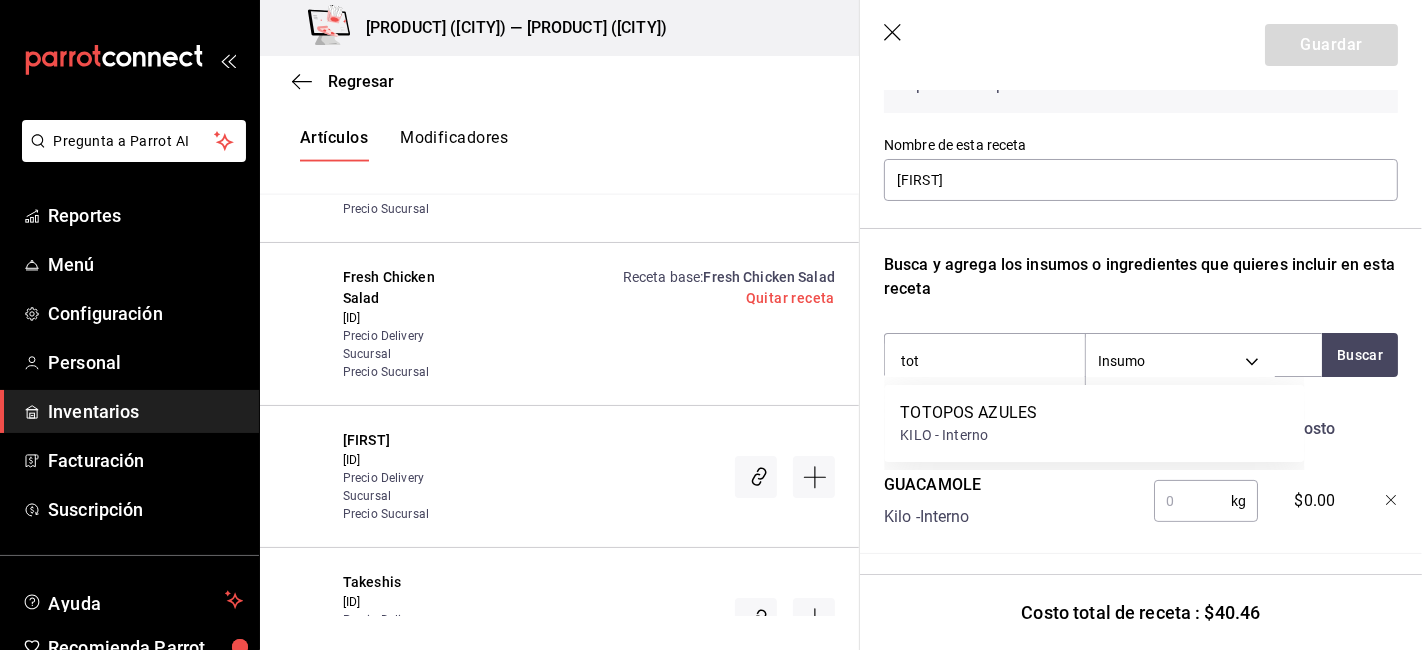click on "[PRODUCT] Kilo -  Interno" at bounding box center (1006, 497) 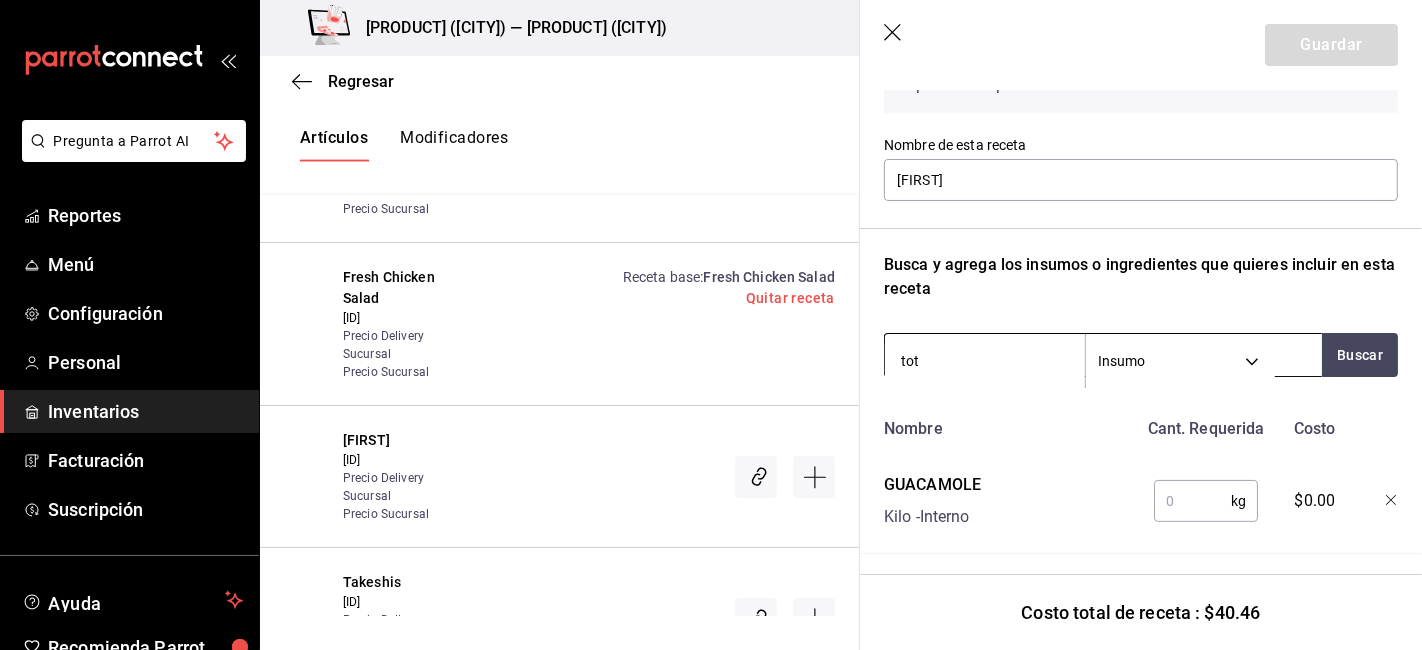 click on "tot" at bounding box center [985, 361] 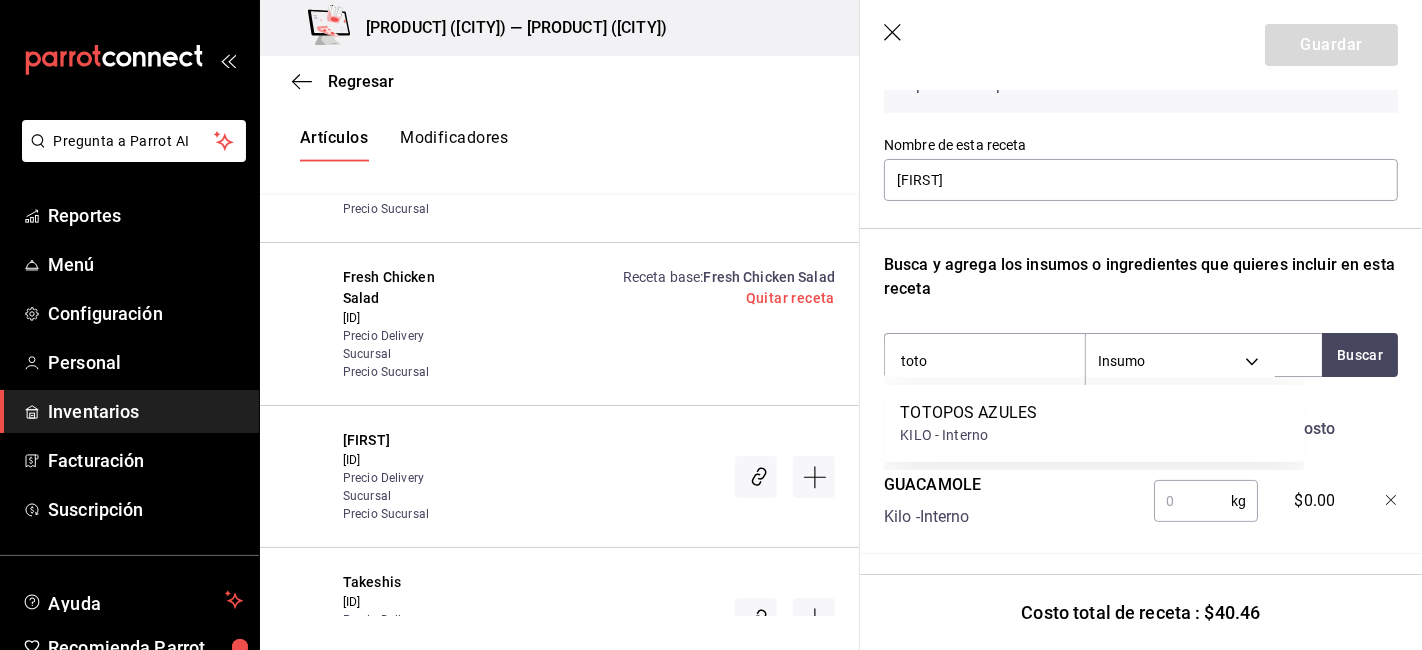 click on "TOTOPOS AZULES KILO - Interno" at bounding box center [1094, 423] 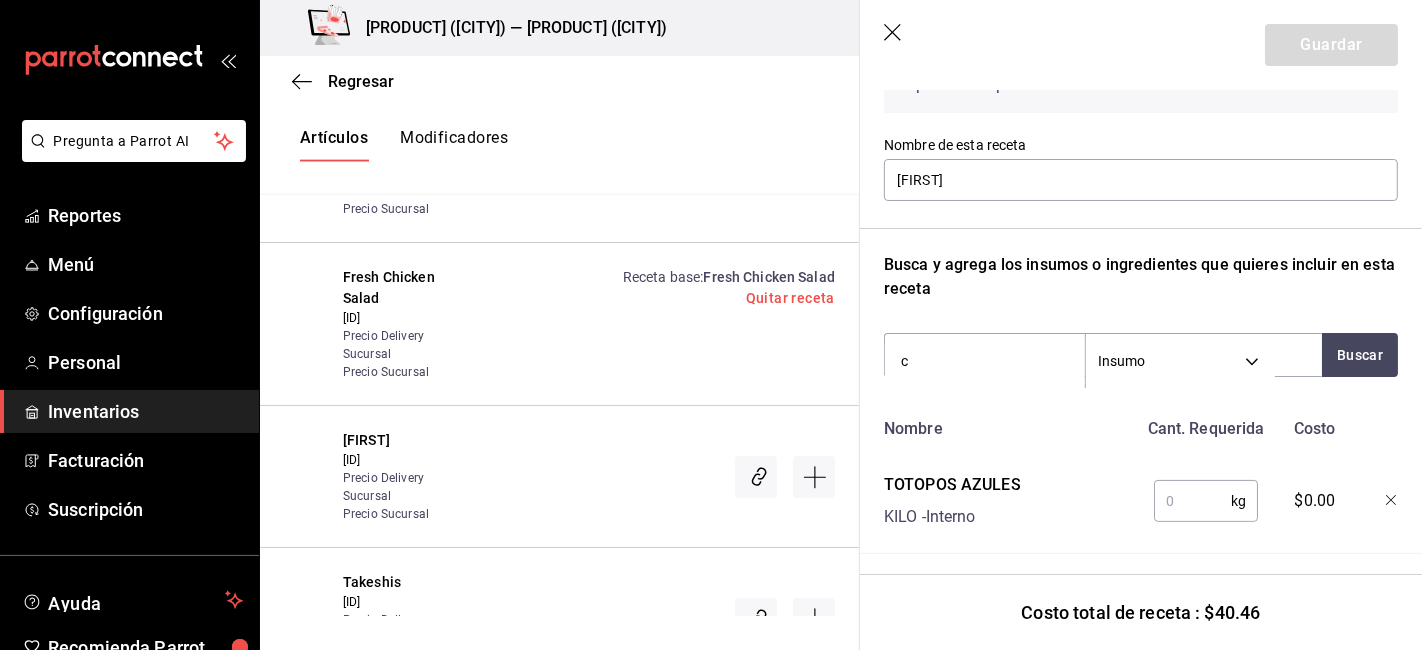 type on "c" 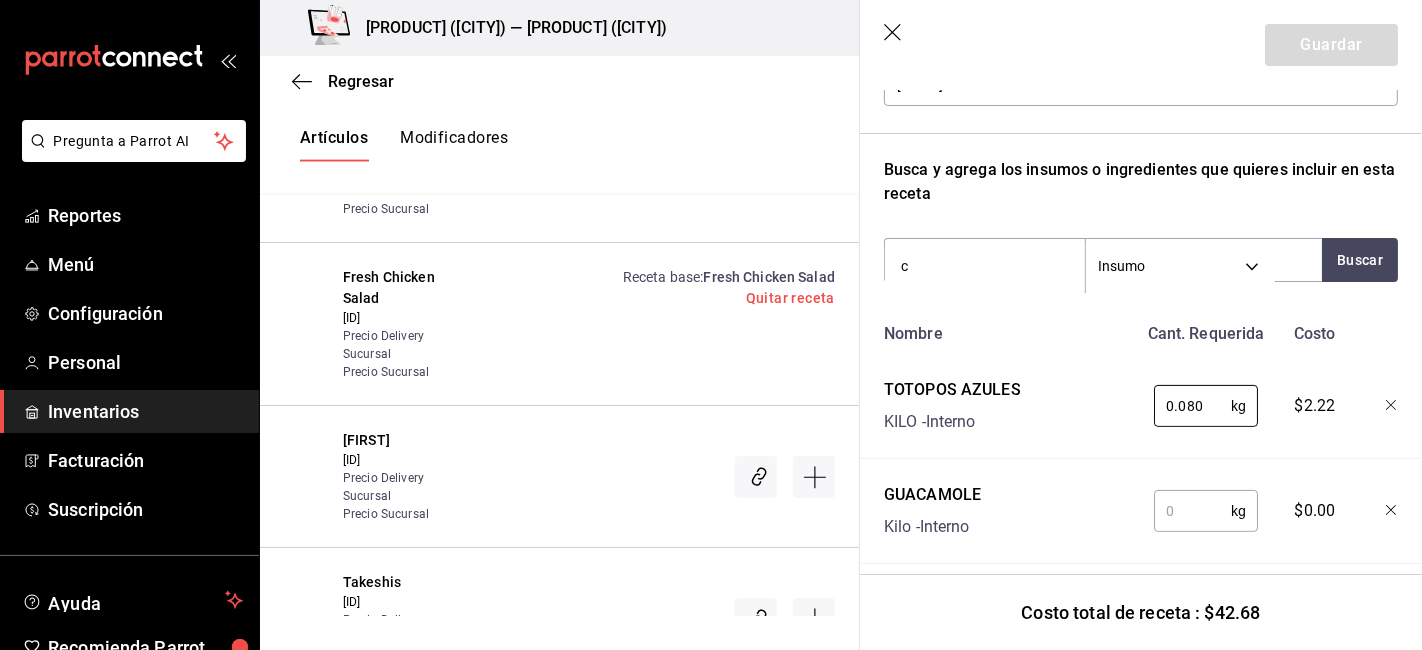 scroll, scrollTop: 387, scrollLeft: 0, axis: vertical 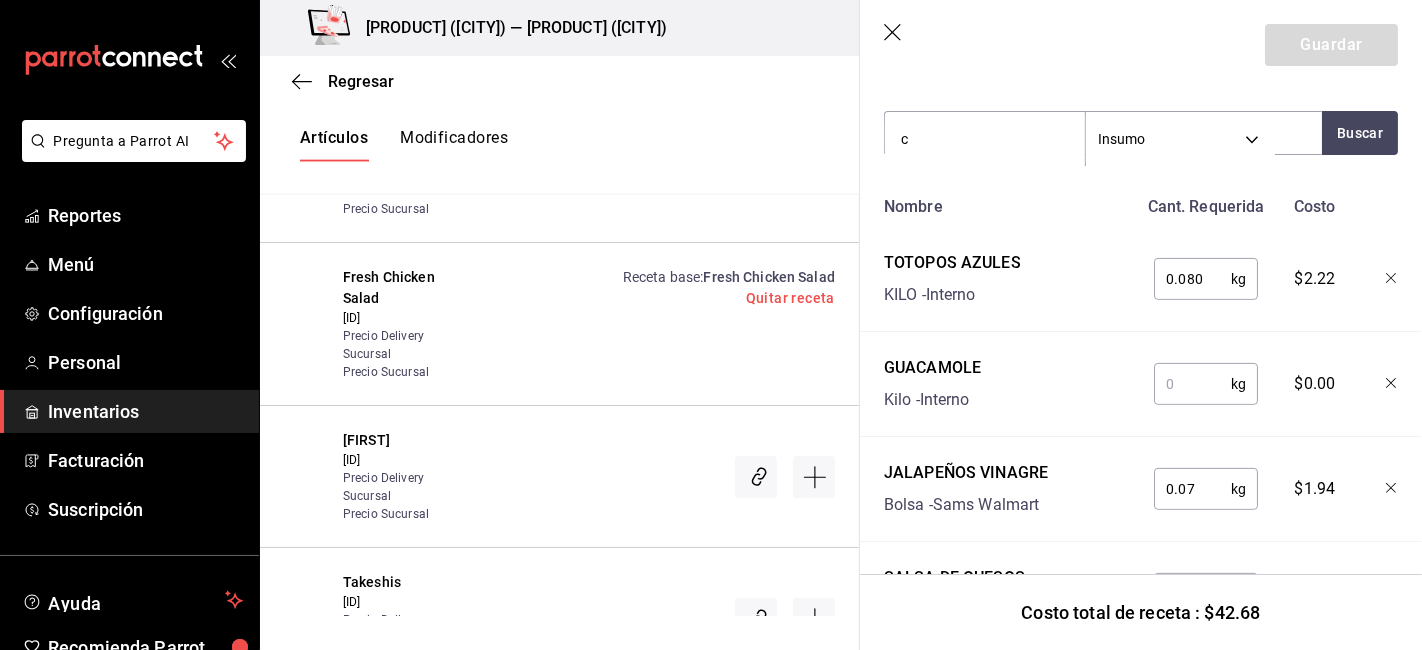 type on "0.080" 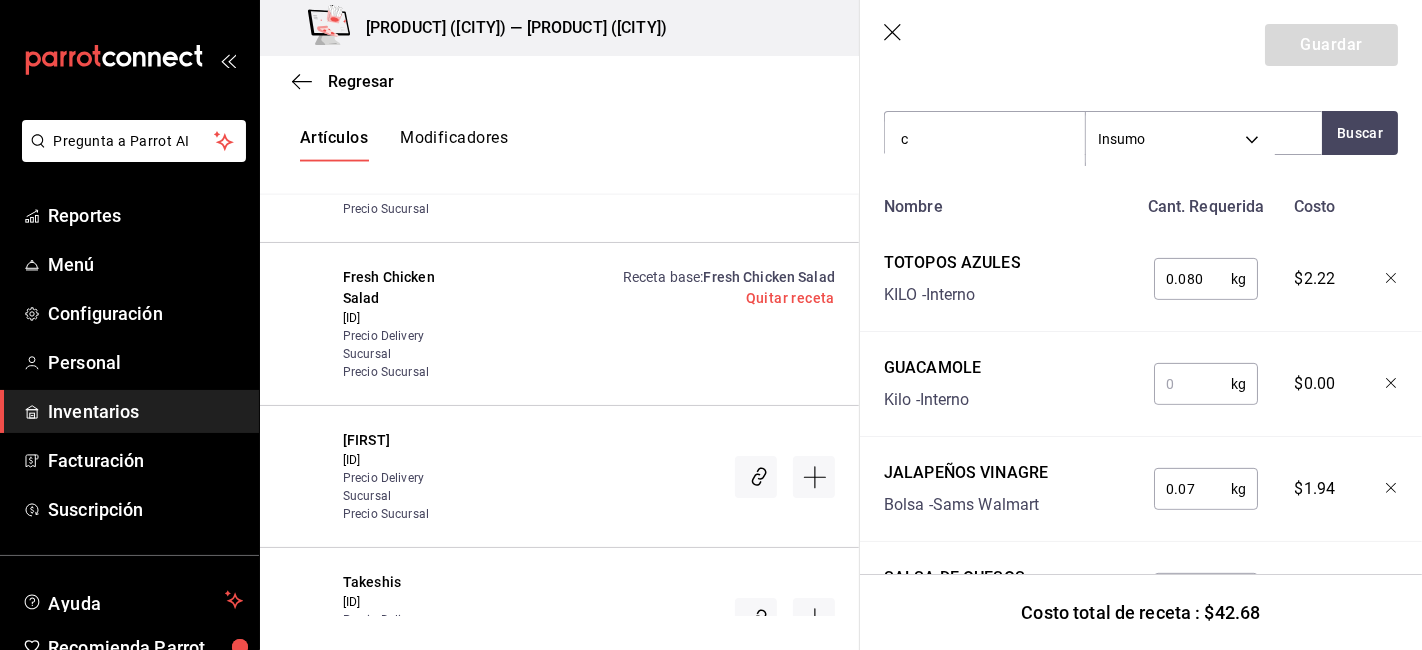 click at bounding box center [1192, 384] 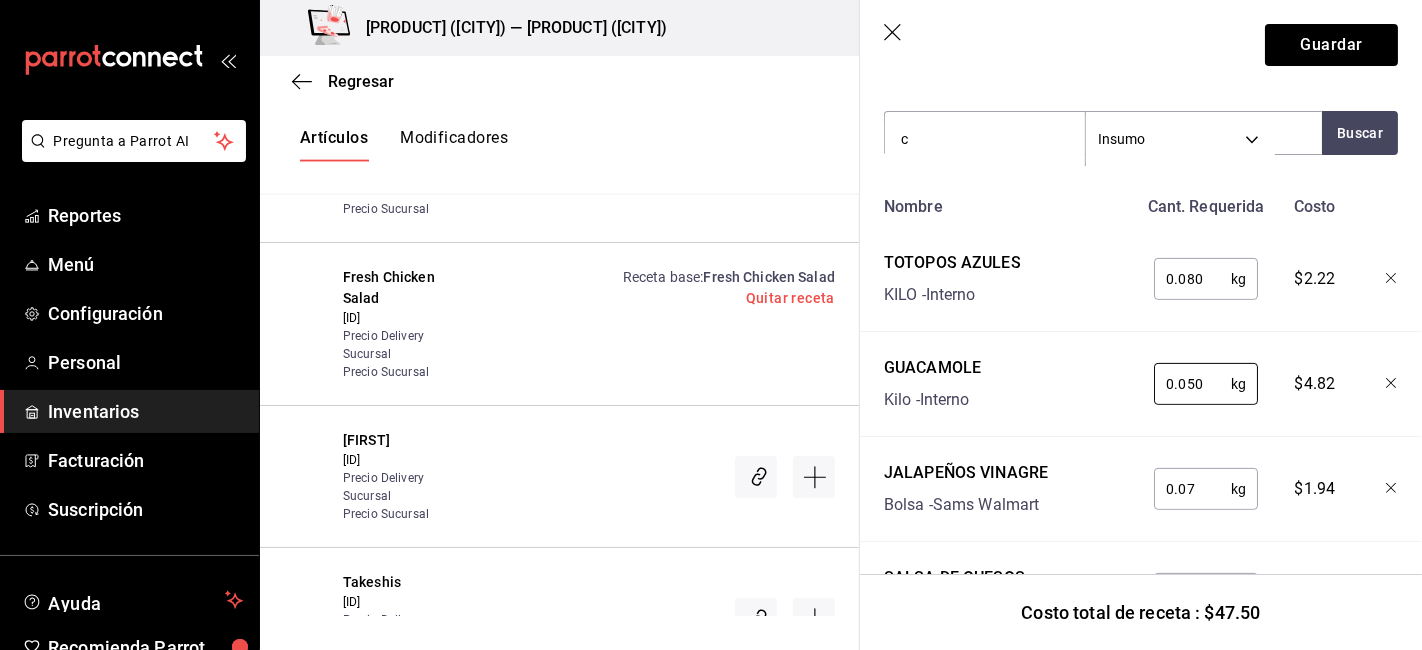 type on "0.050" 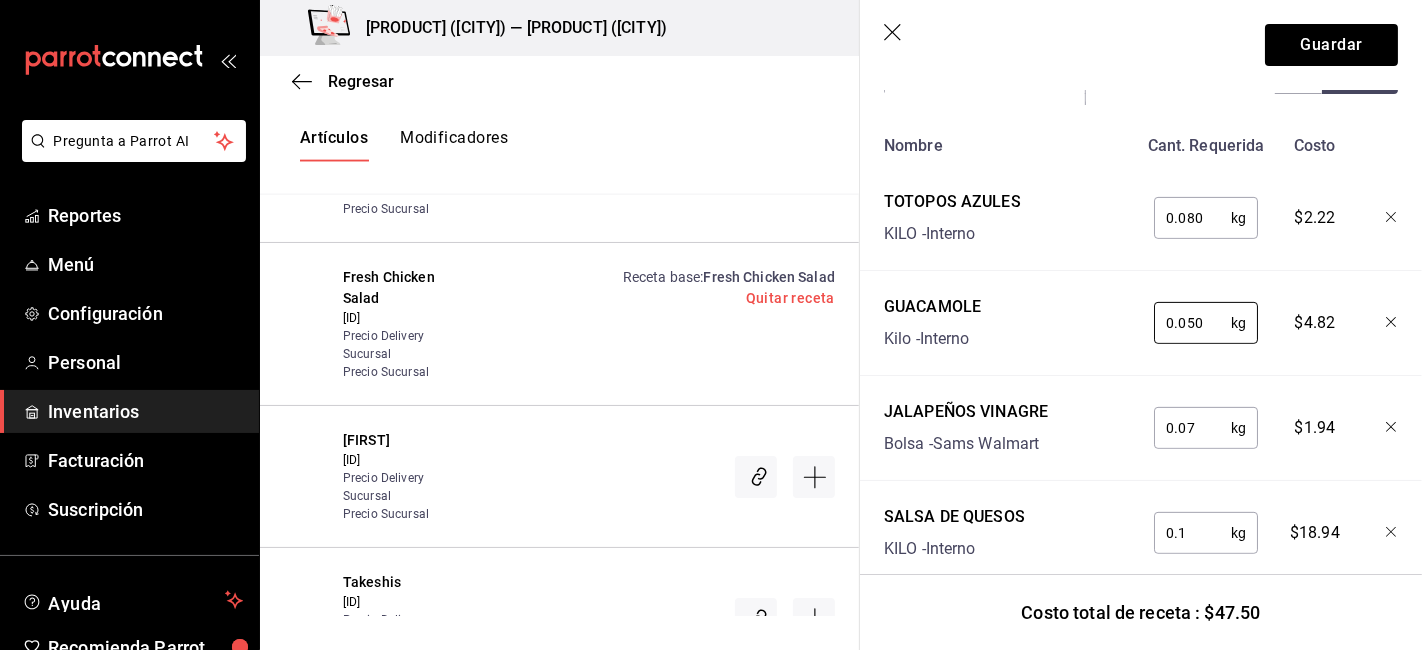 scroll, scrollTop: 269, scrollLeft: 0, axis: vertical 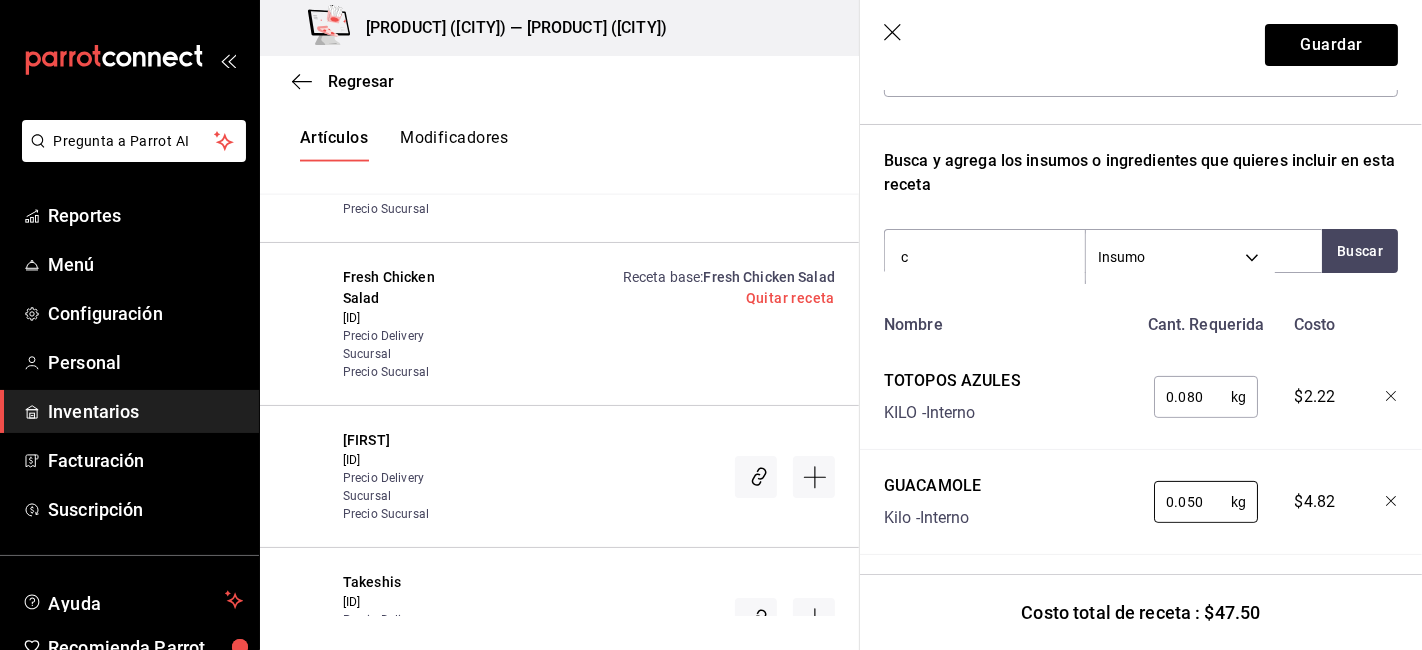click on "[PRODUCT] KILO -  Interno" at bounding box center [1006, 393] 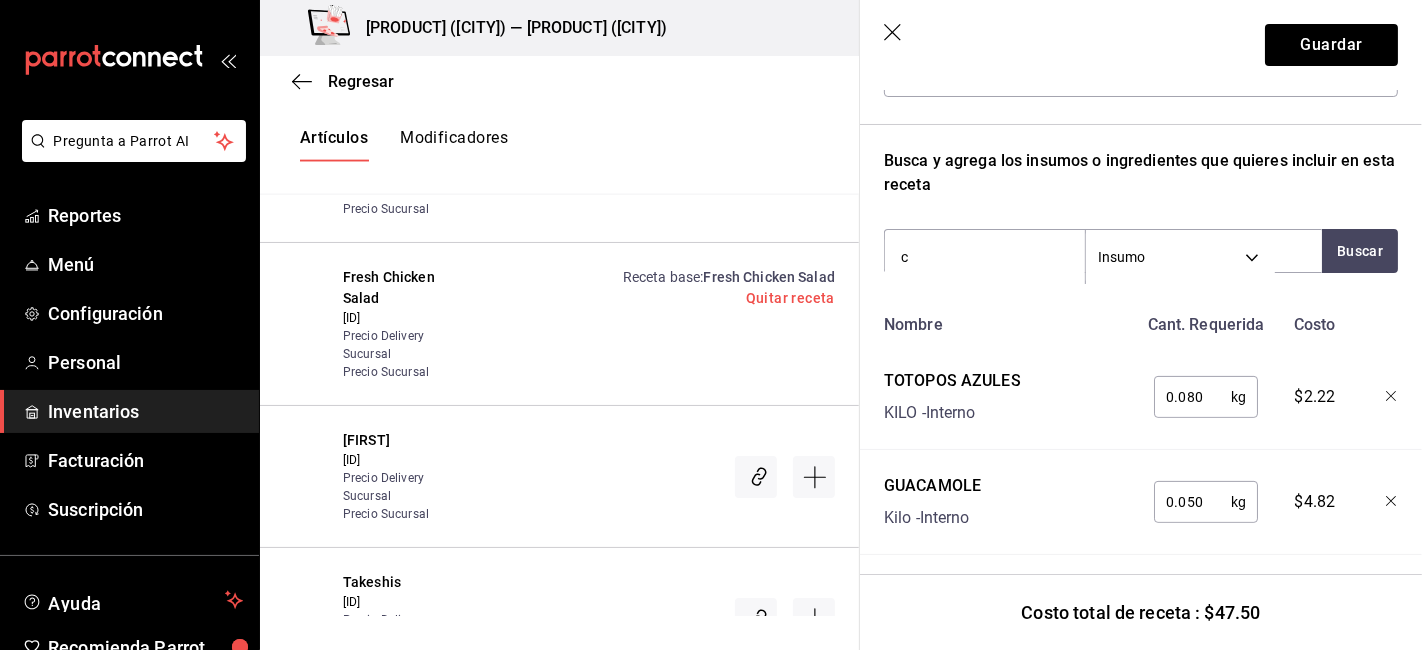 scroll, scrollTop: 0, scrollLeft: 0, axis: both 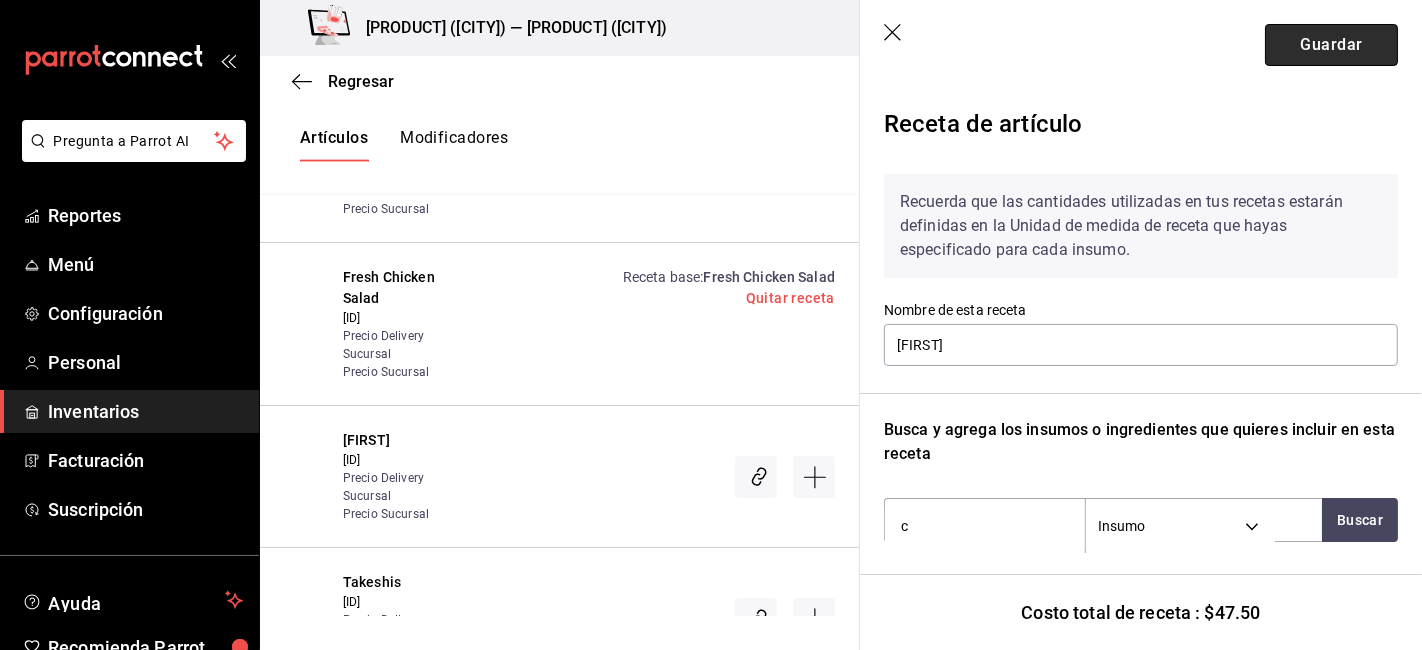 click on "Guardar" at bounding box center [1331, 45] 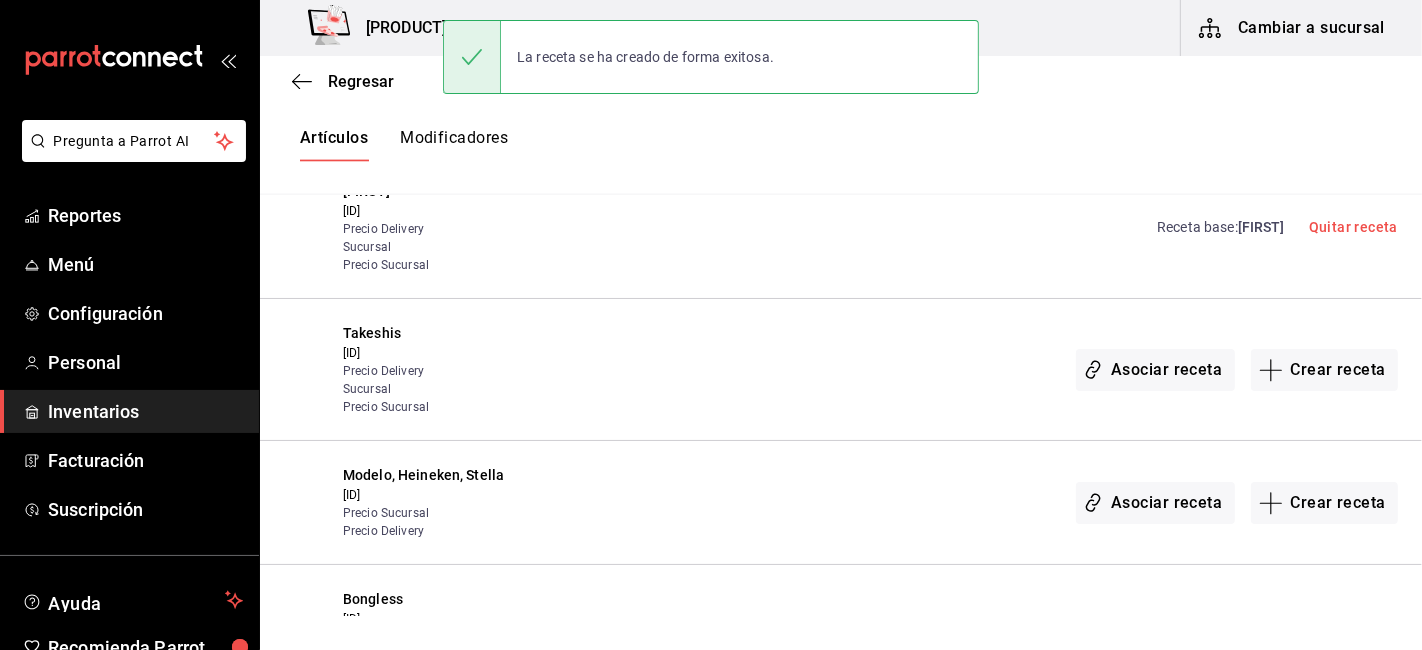 scroll, scrollTop: 2496, scrollLeft: 0, axis: vertical 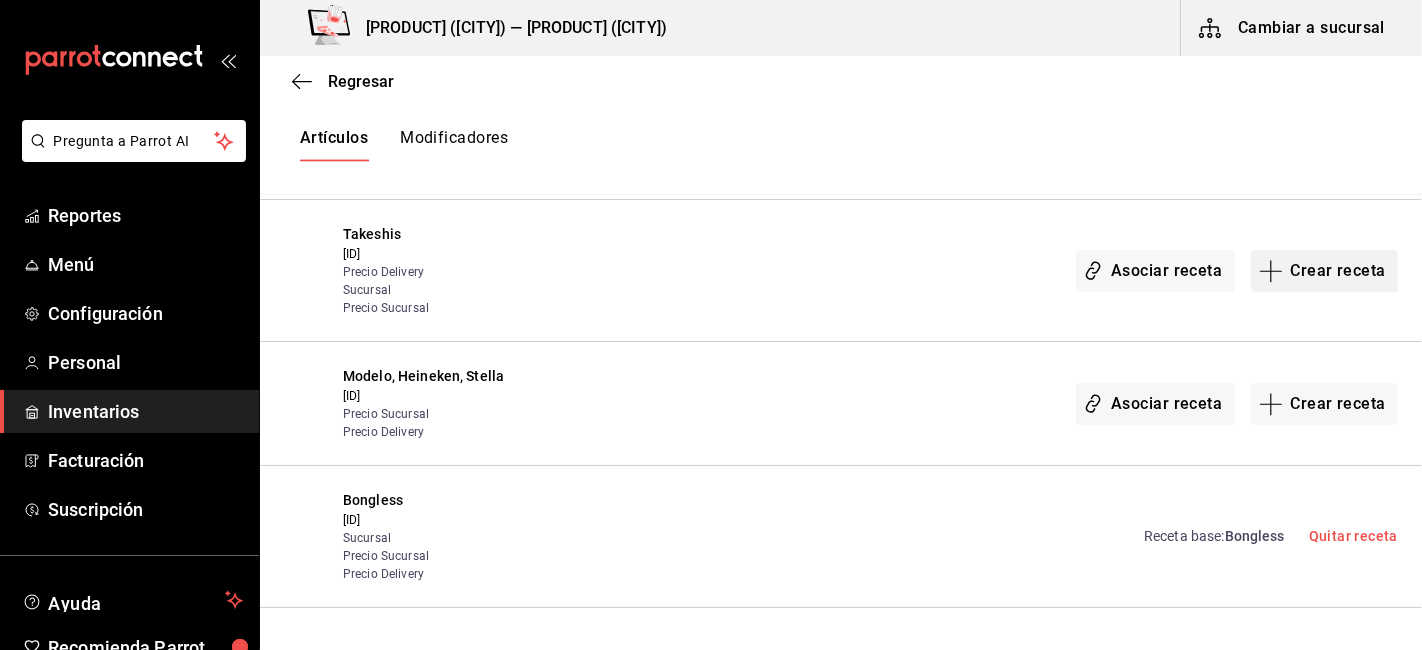click on "Crear receta" at bounding box center [1325, 271] 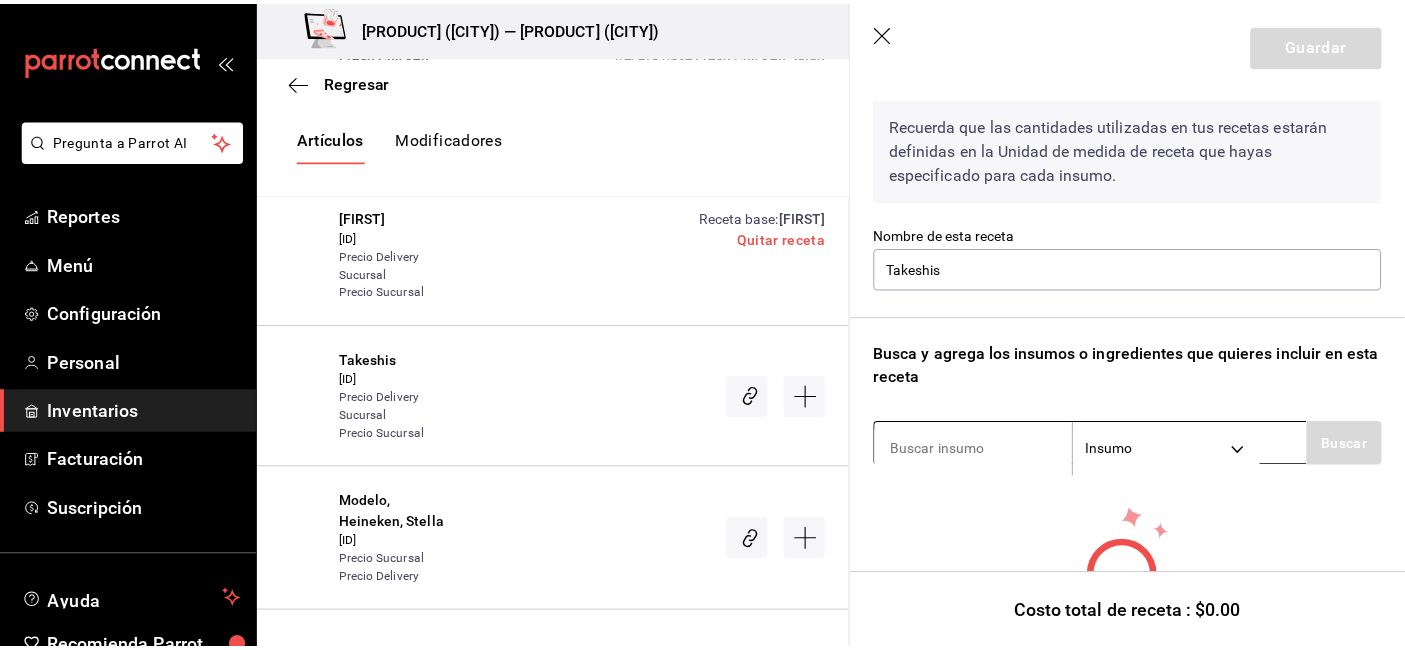 scroll, scrollTop: 111, scrollLeft: 0, axis: vertical 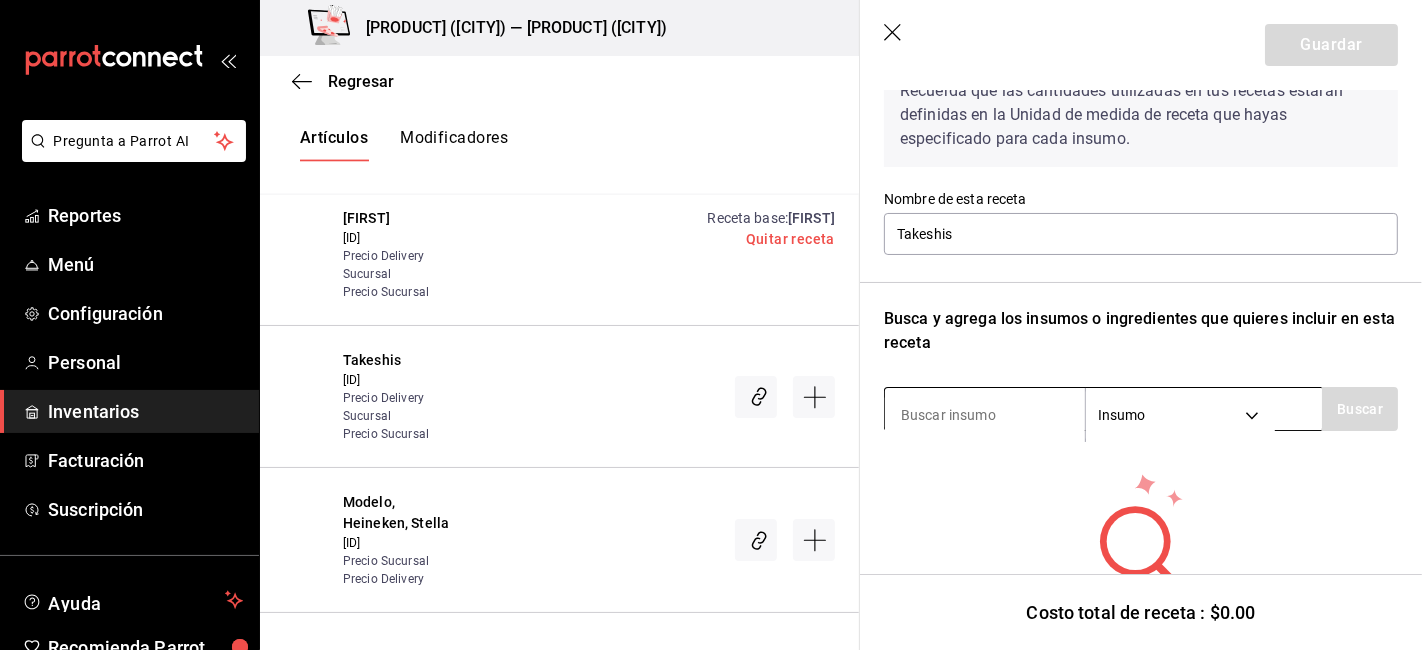 click at bounding box center [985, 415] 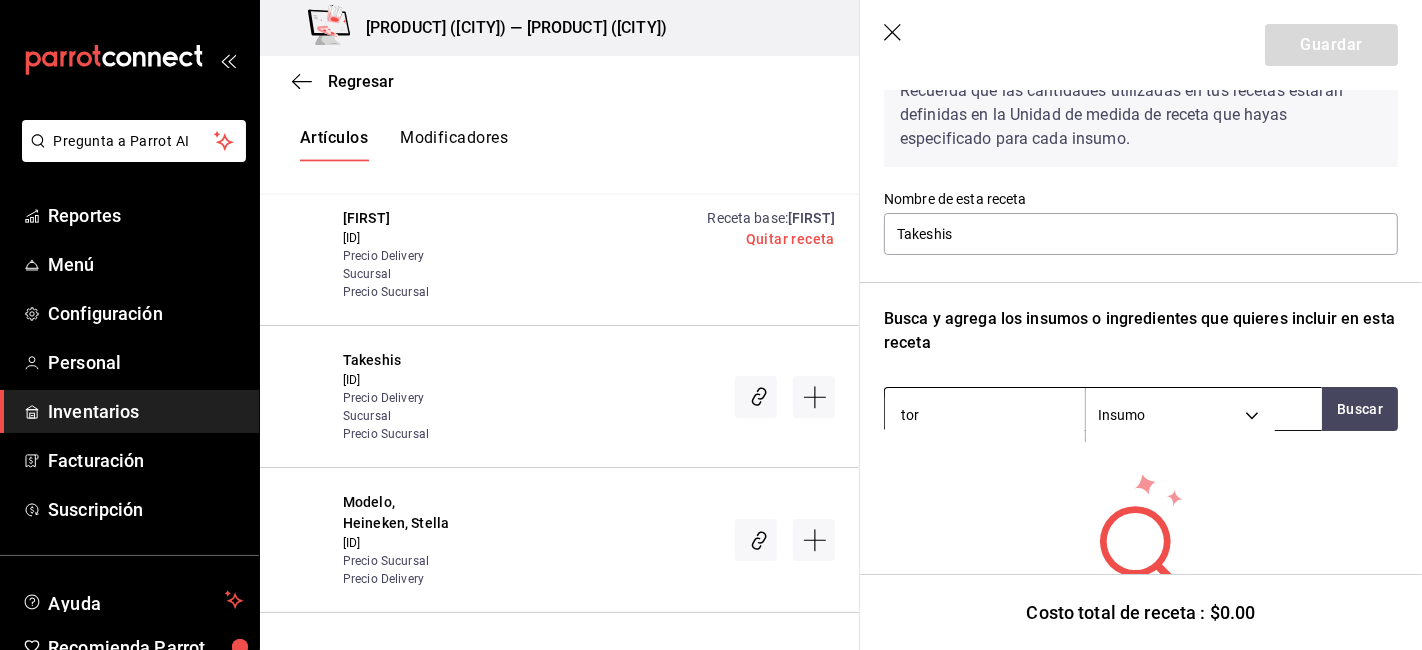 type on "tort" 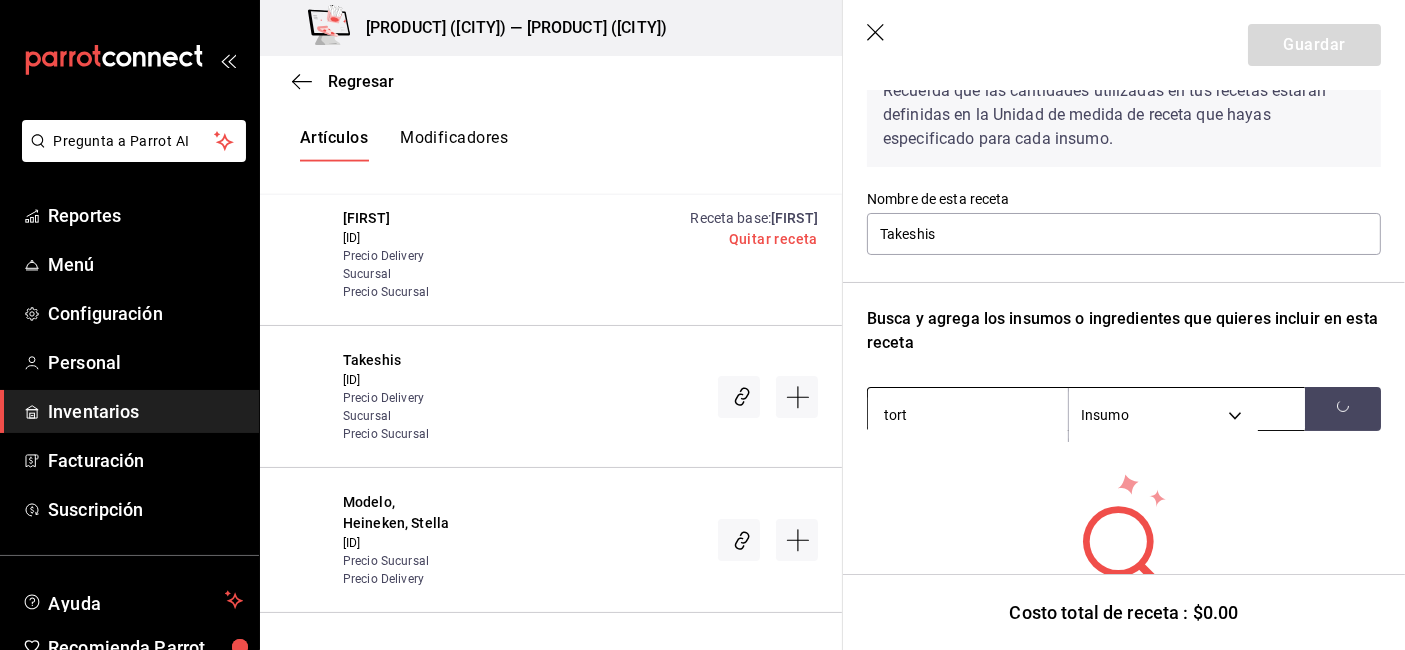 scroll, scrollTop: 2791, scrollLeft: 0, axis: vertical 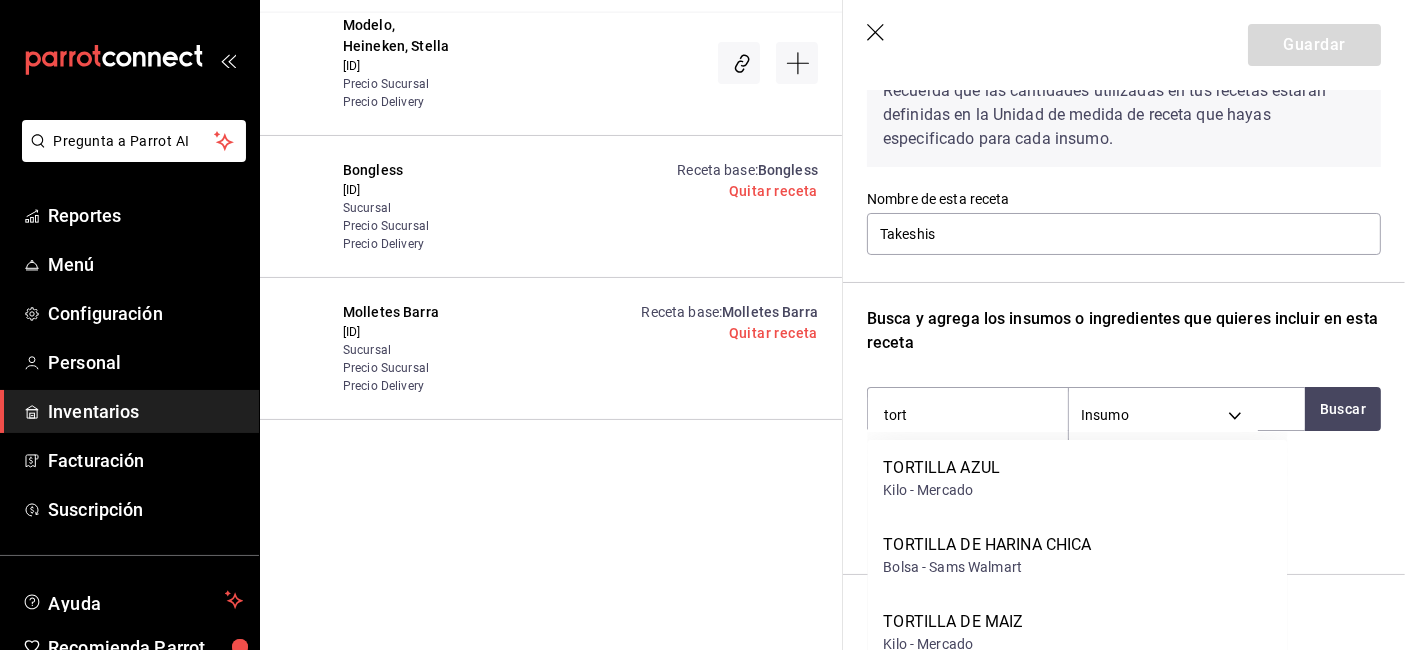 click on "TORTILLA DE MAIZ" at bounding box center [953, 622] 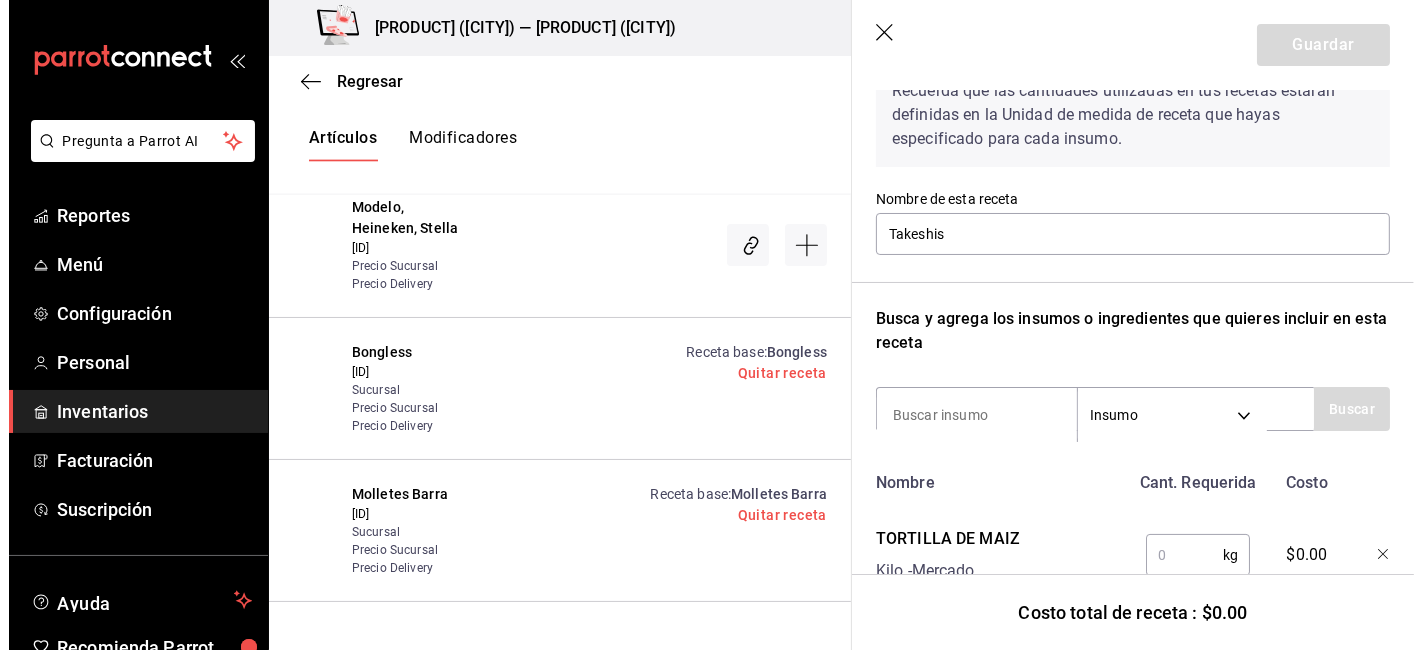 scroll, scrollTop: 0, scrollLeft: 0, axis: both 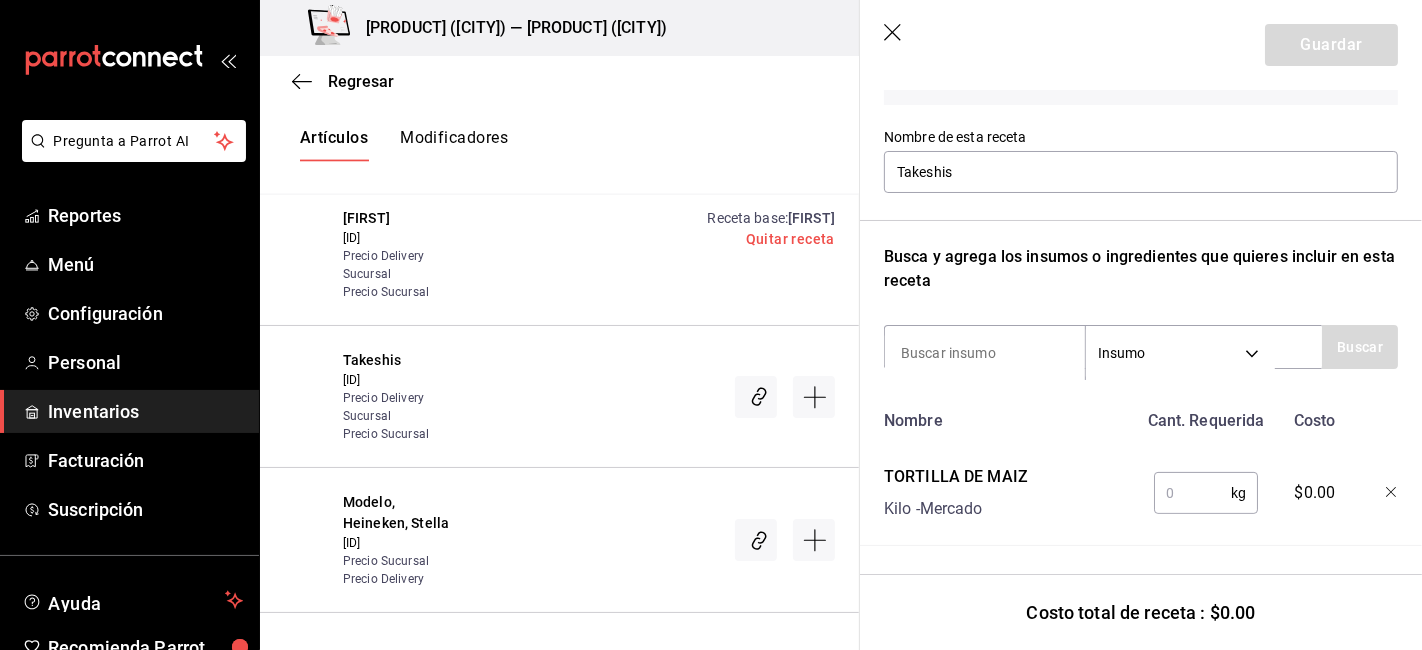 click at bounding box center [1192, 493] 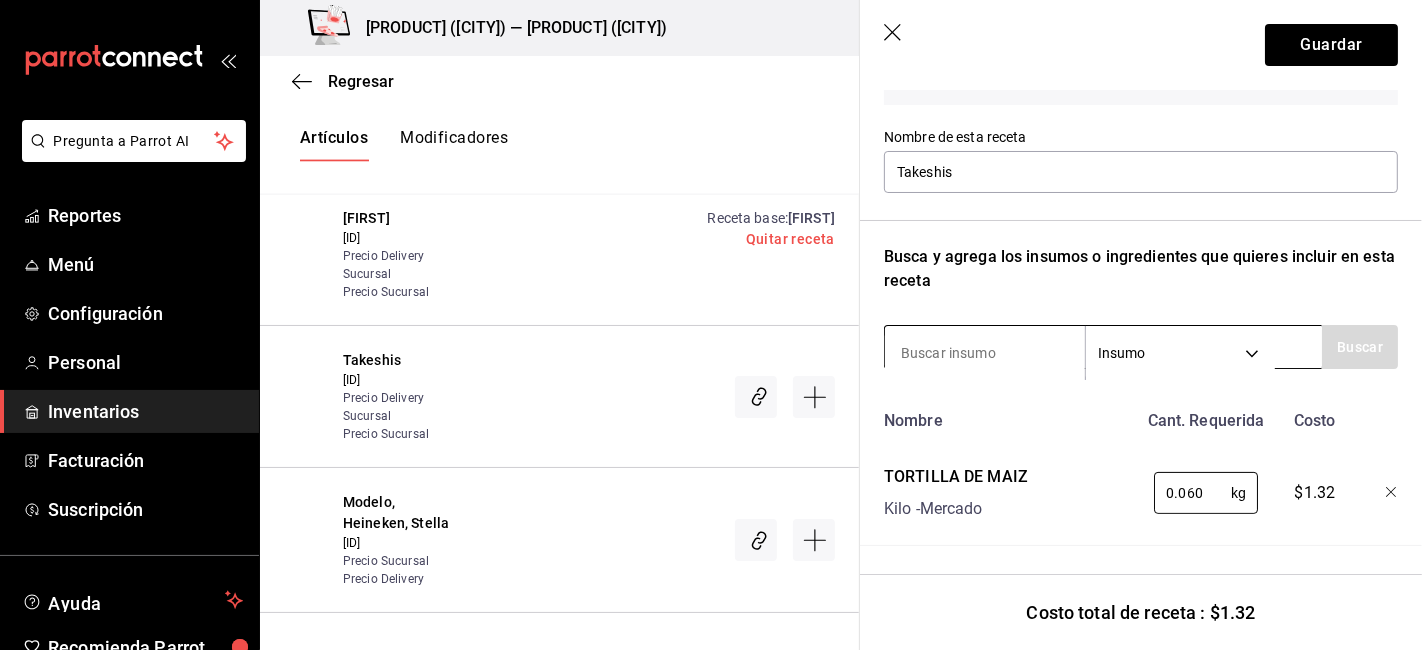 click at bounding box center [985, 353] 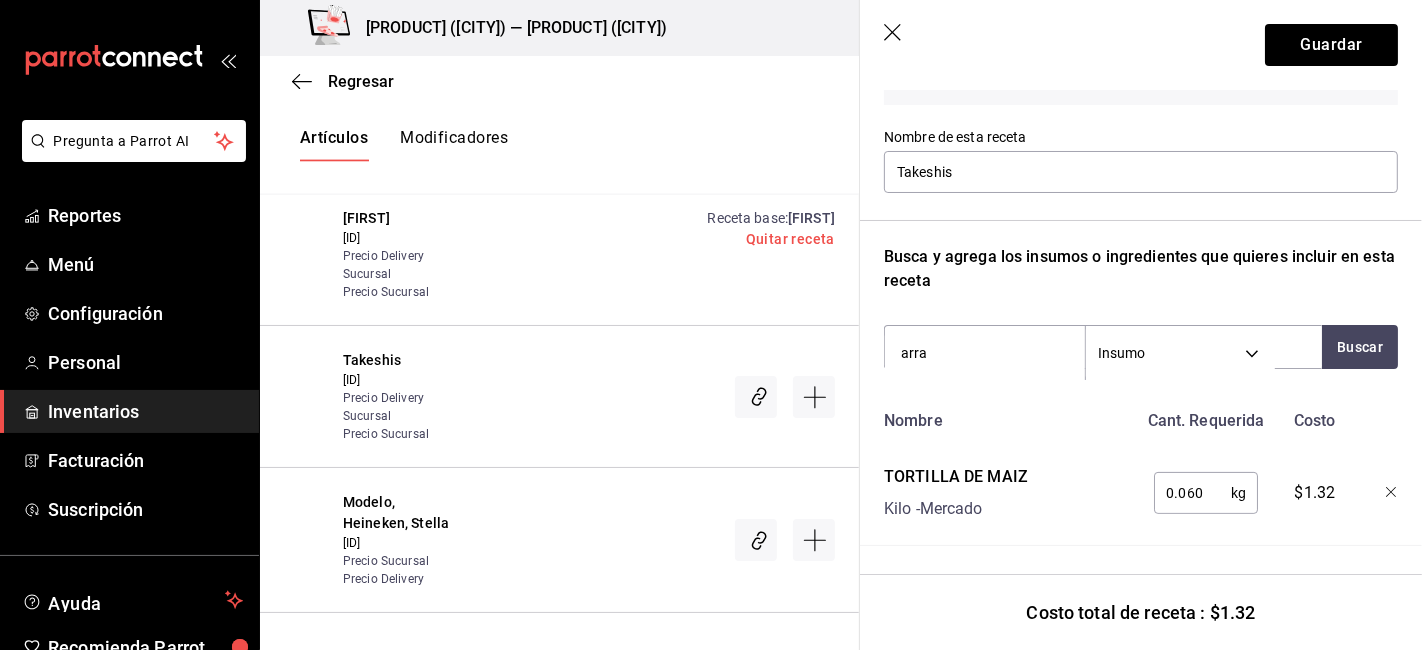 type on "arrac" 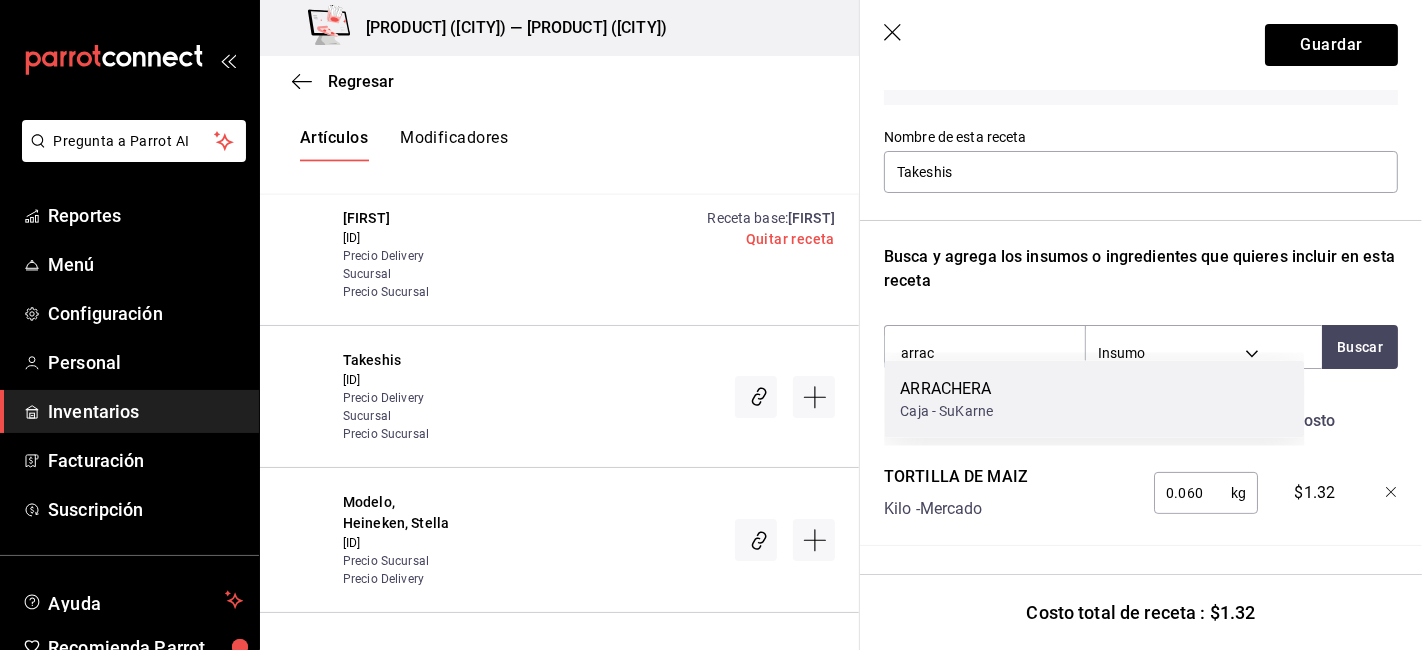 click on "ARRACHERA" at bounding box center (946, 389) 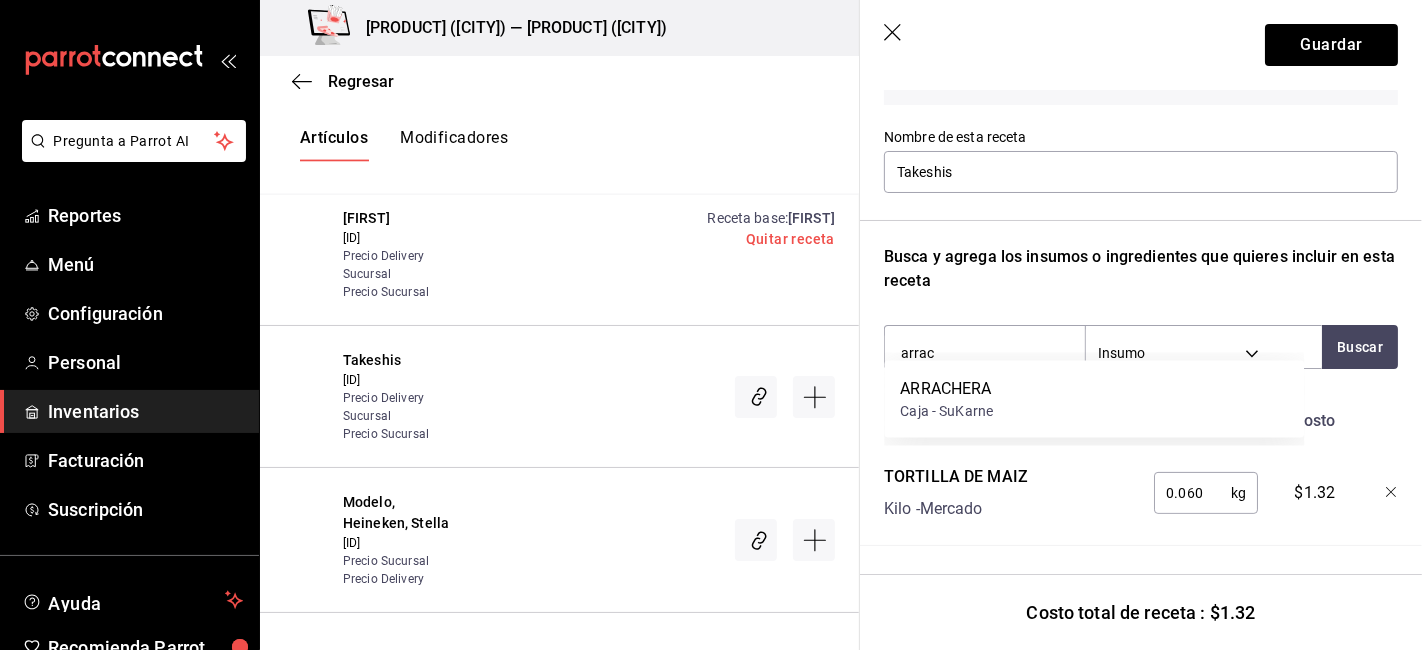 type 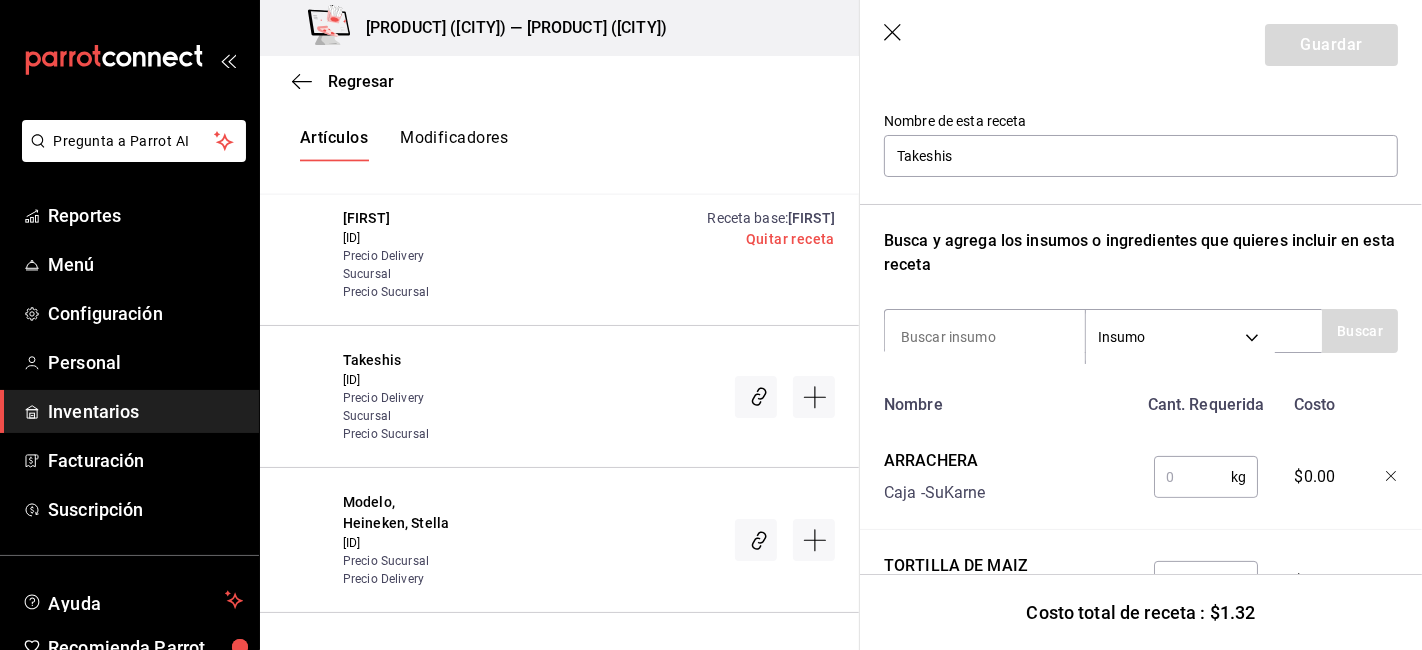 click at bounding box center [1192, 477] 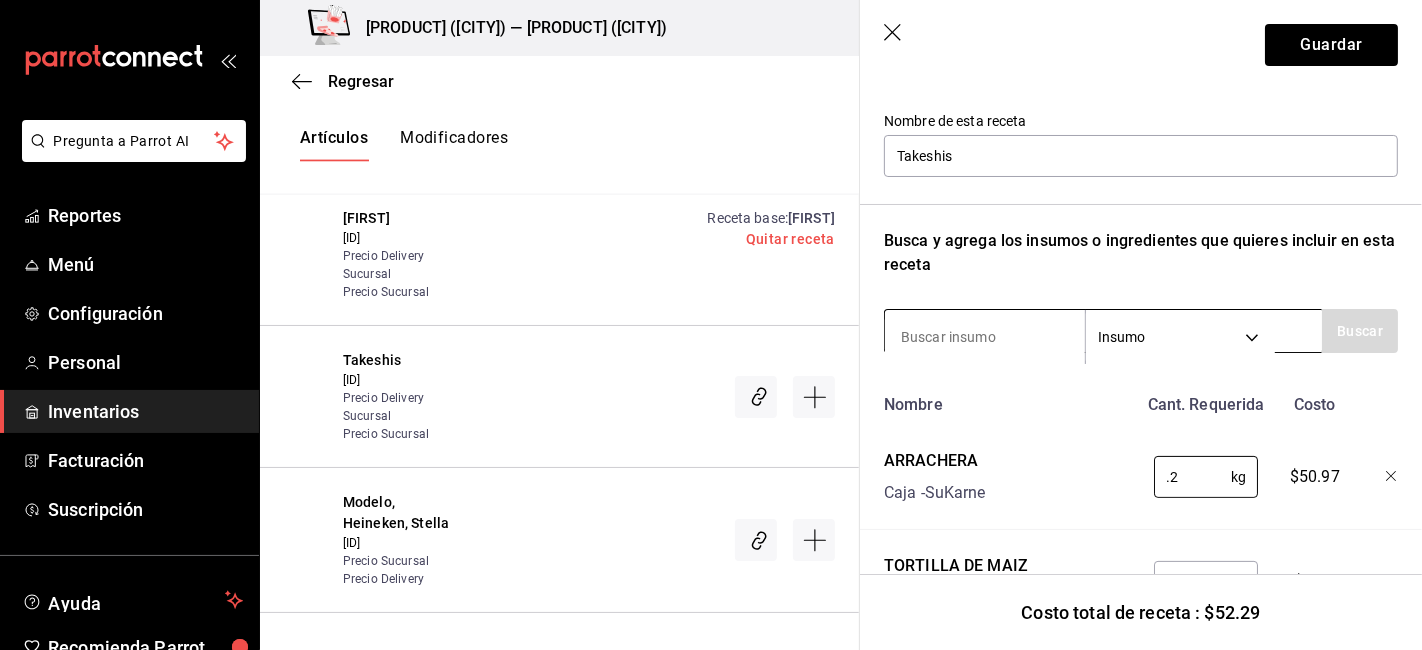 type on "0.2" 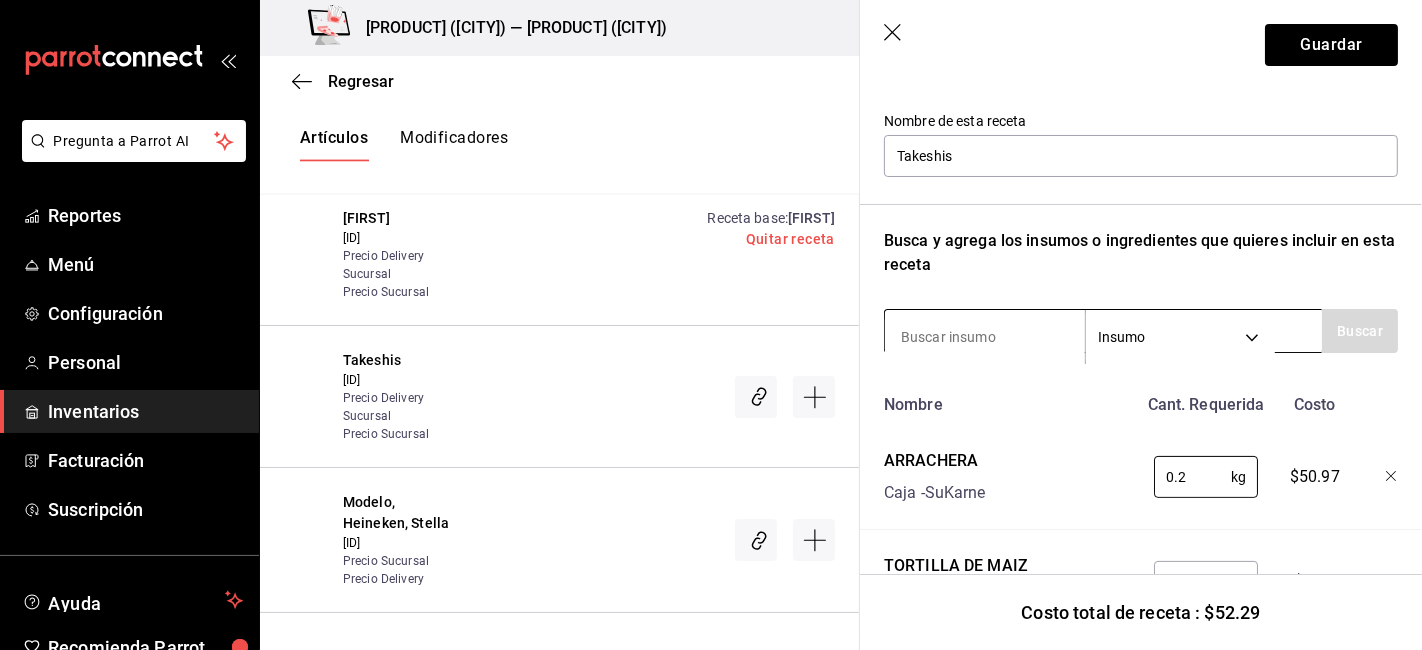 click at bounding box center [985, 337] 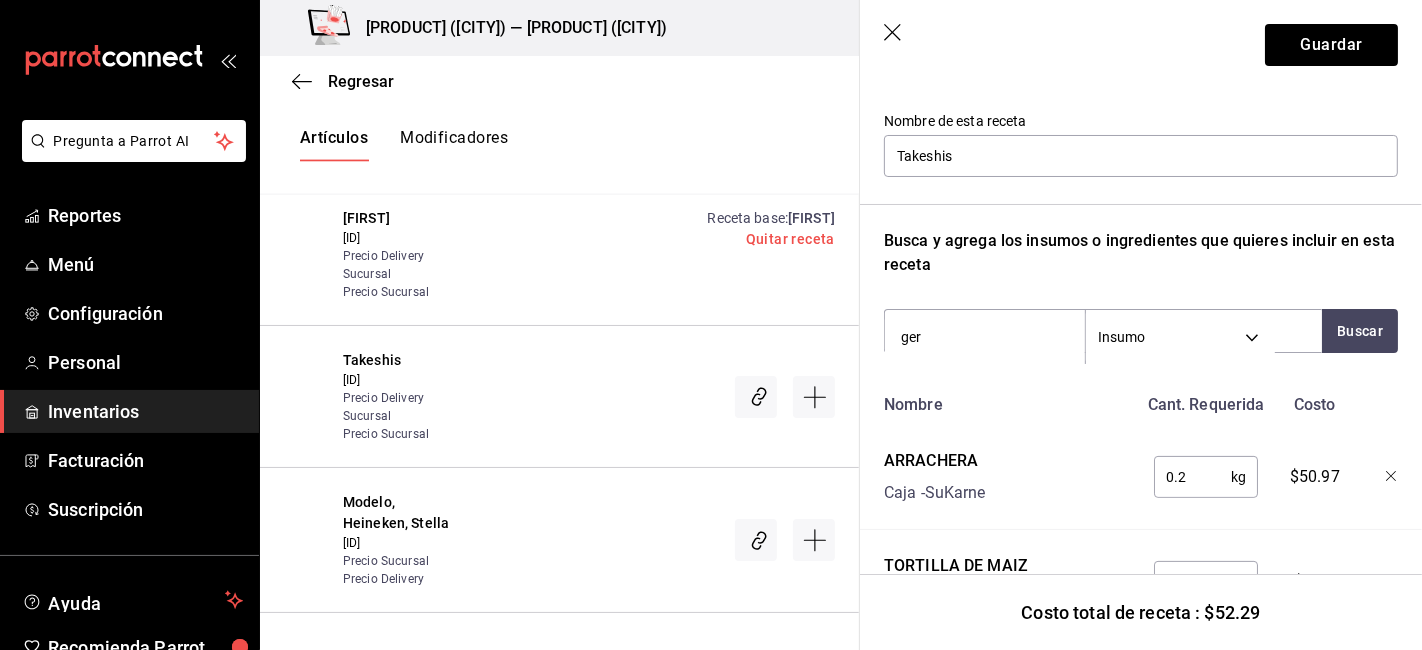 type on "germ" 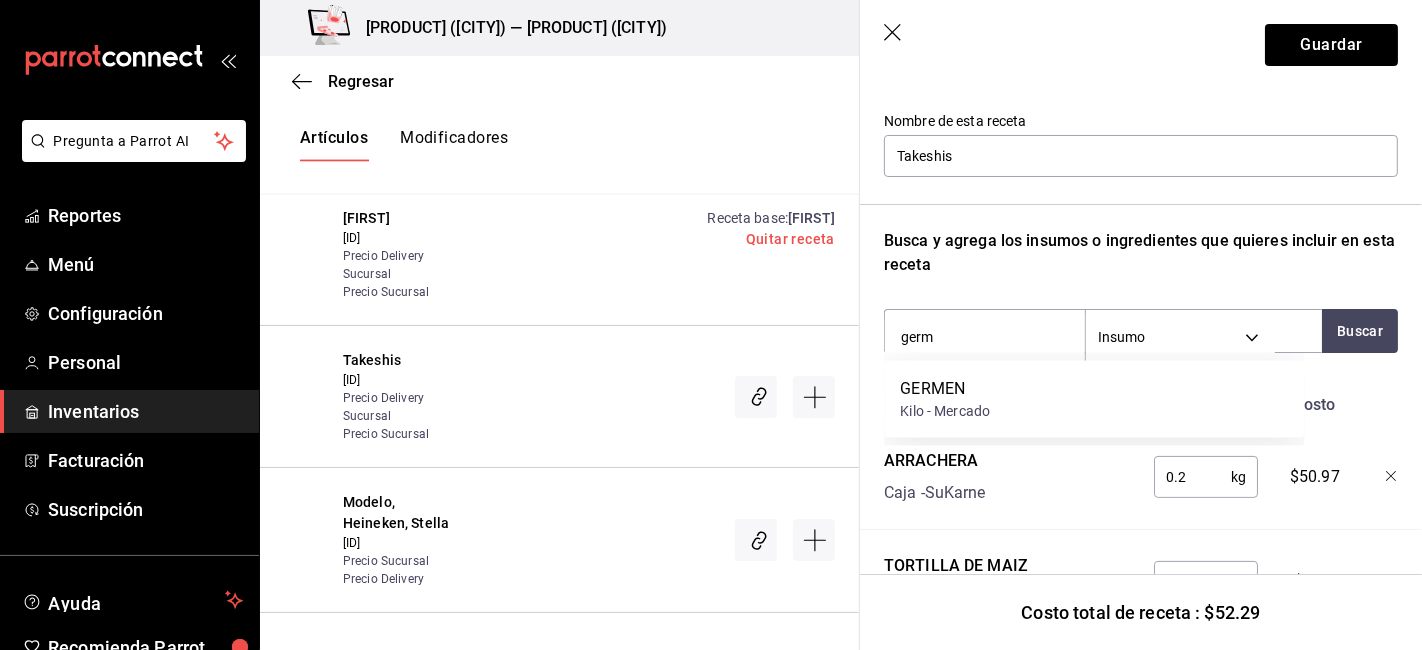 click on "GERMEN" at bounding box center [945, 389] 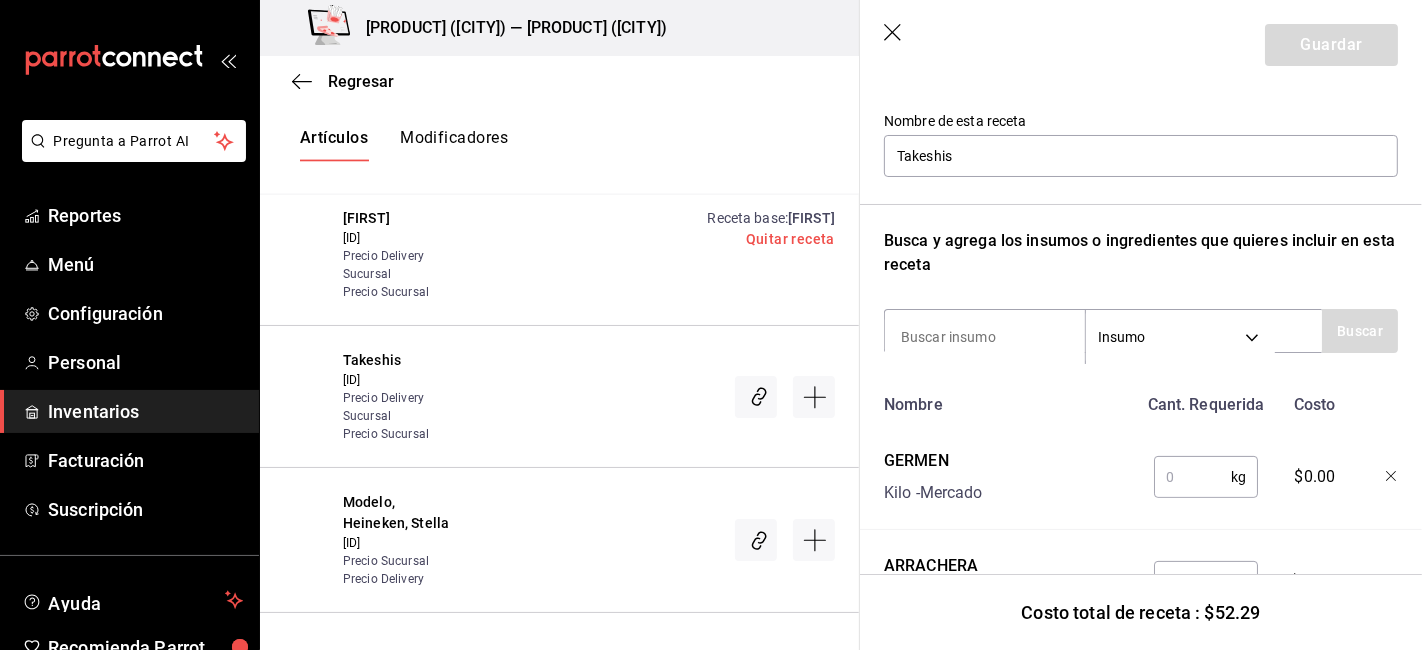 click at bounding box center (1192, 477) 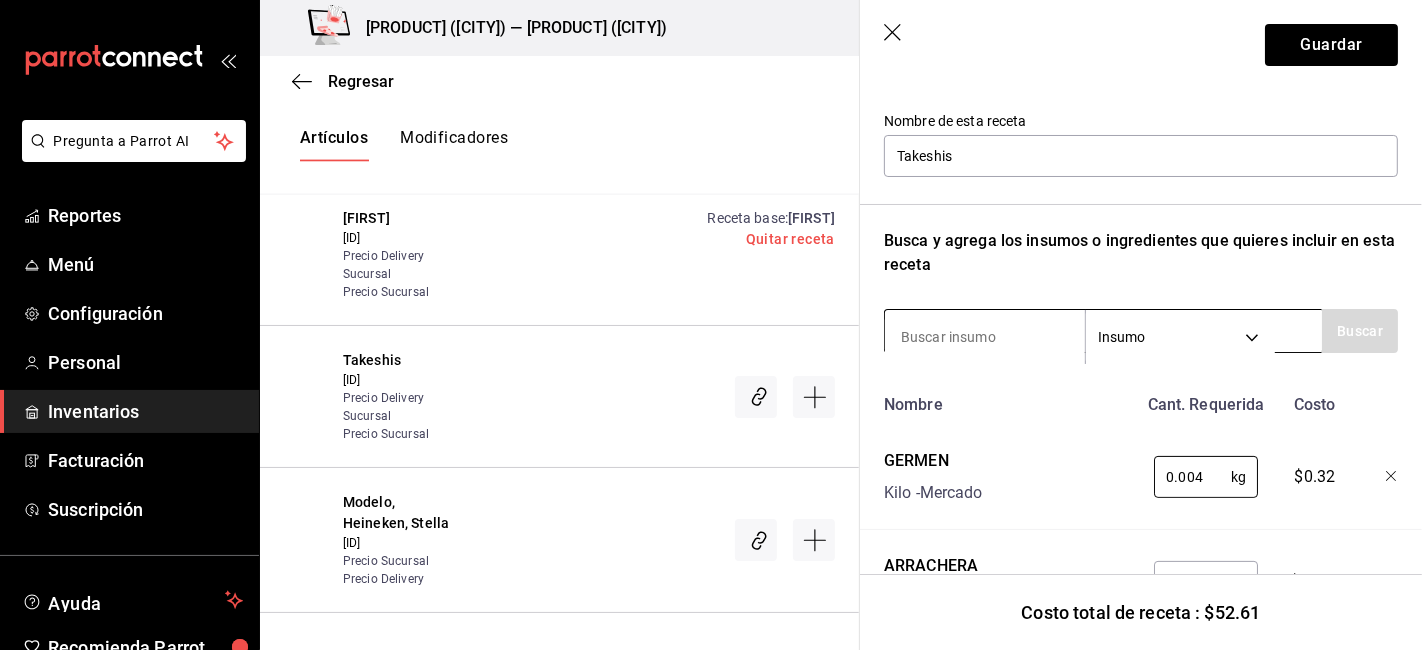 type on "0.004" 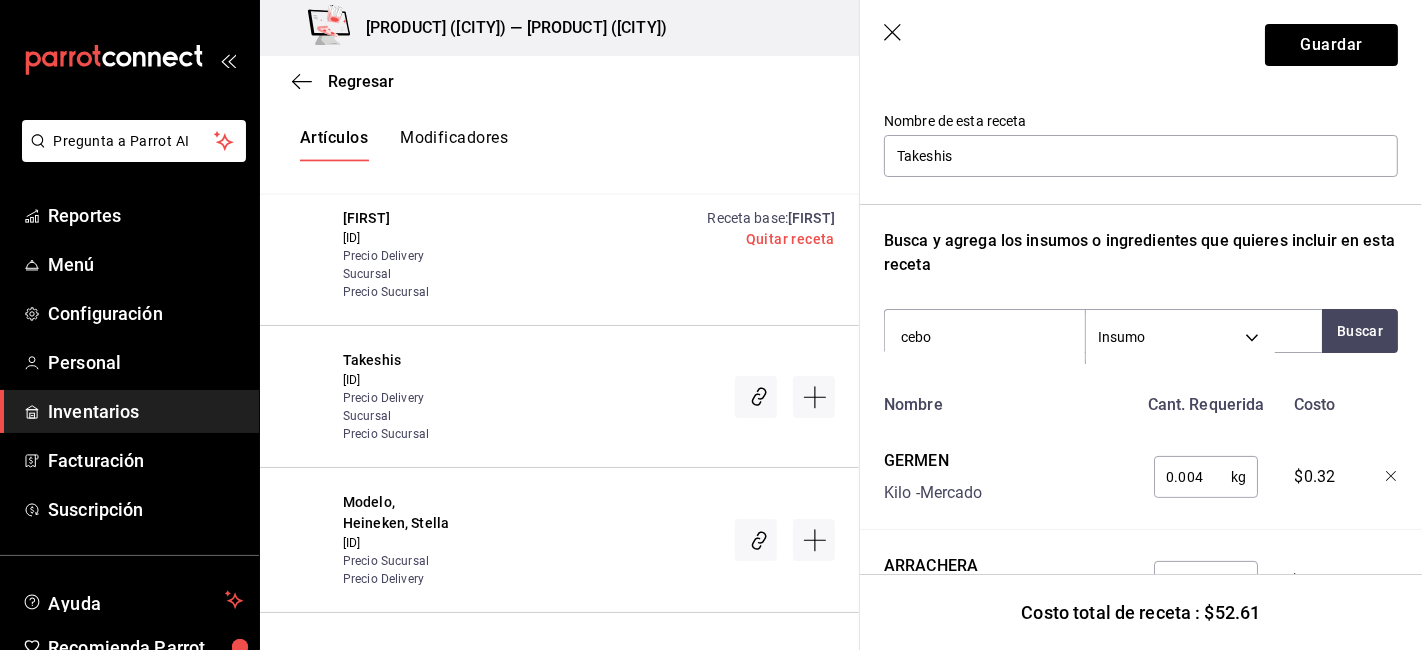 type on "cebol" 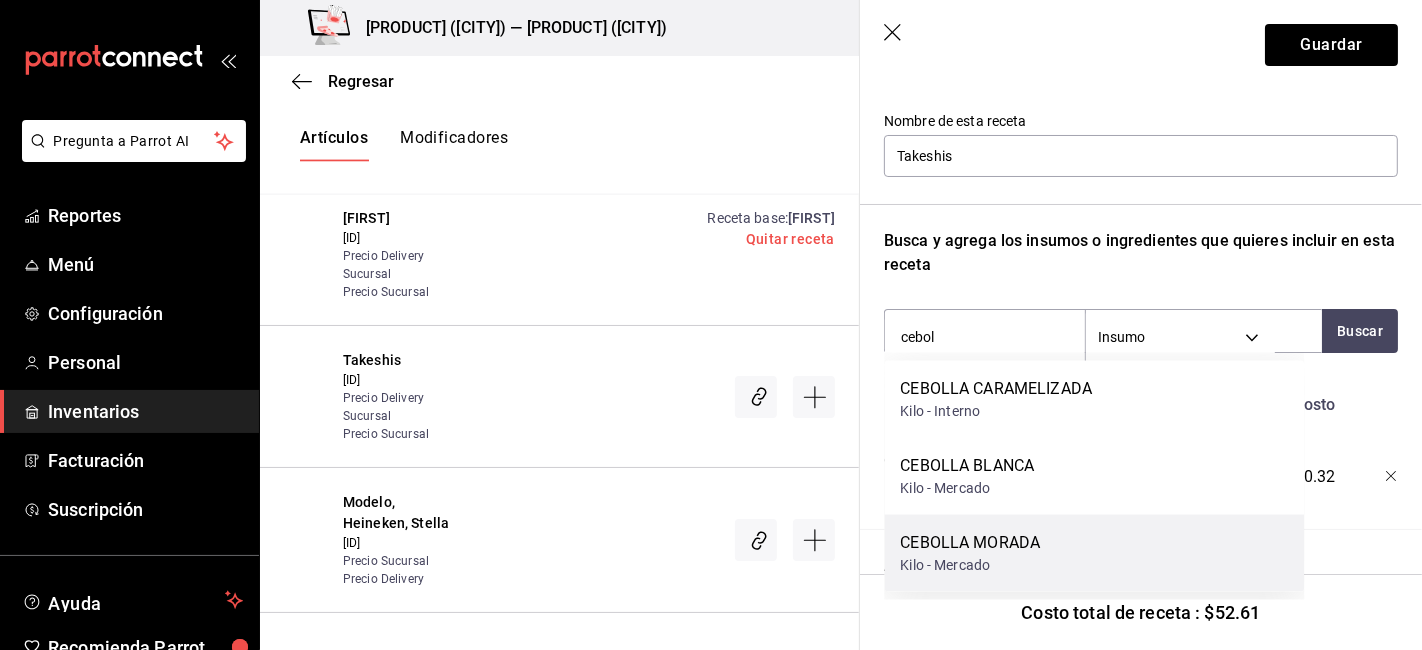 click on "[PRODUCT] Kilo - Mercado" at bounding box center (1094, 553) 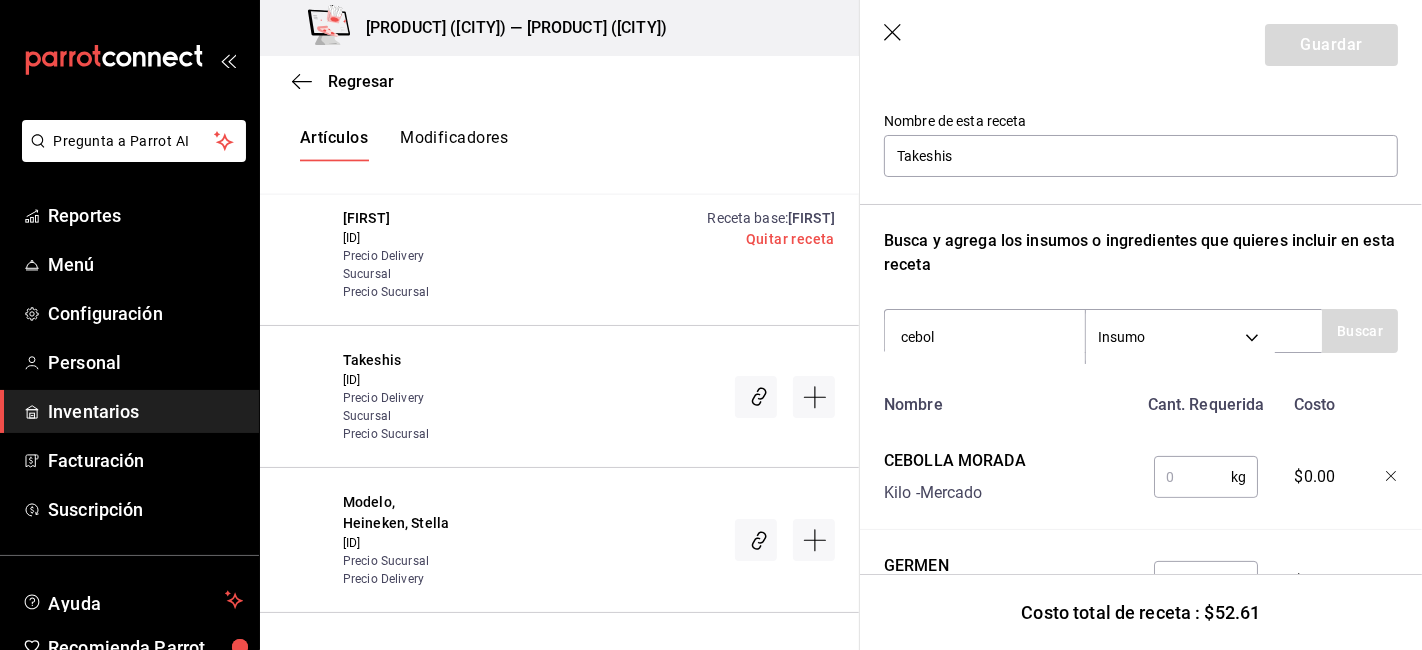 type 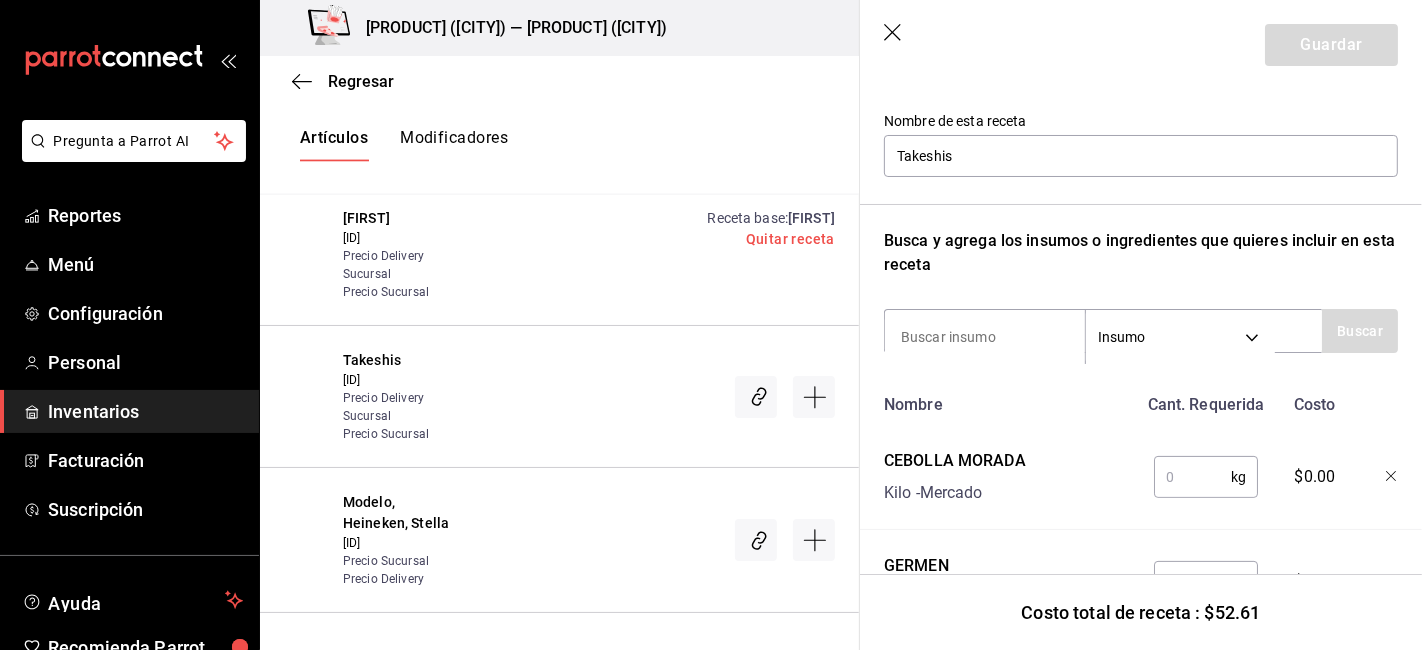 click at bounding box center [1192, 477] 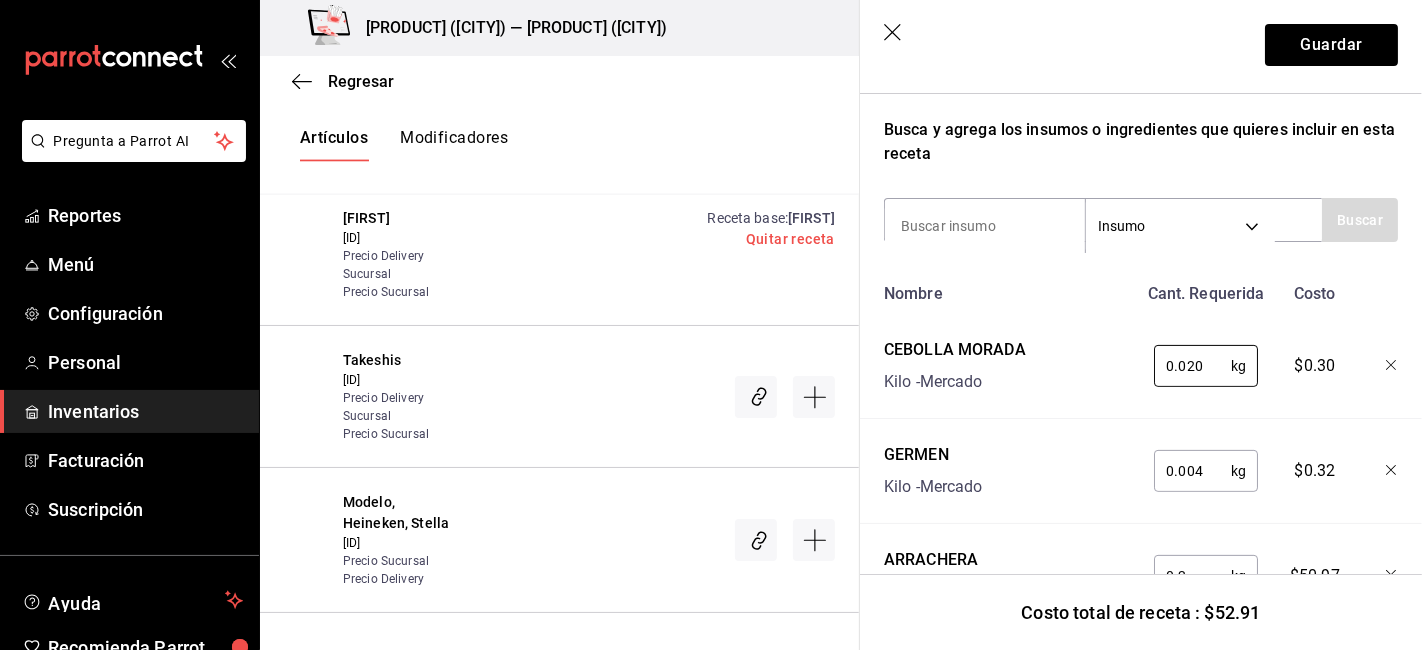 type on "0.020" 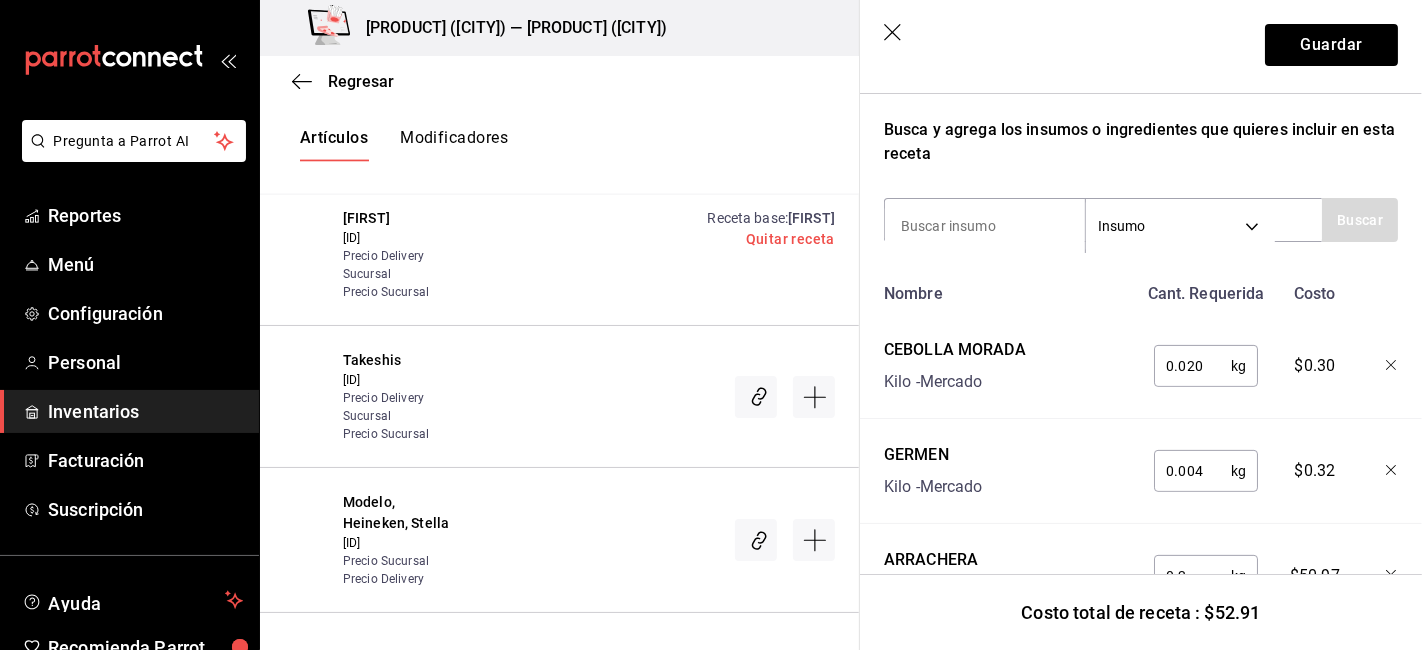 click on "0.004" at bounding box center (1192, 471) 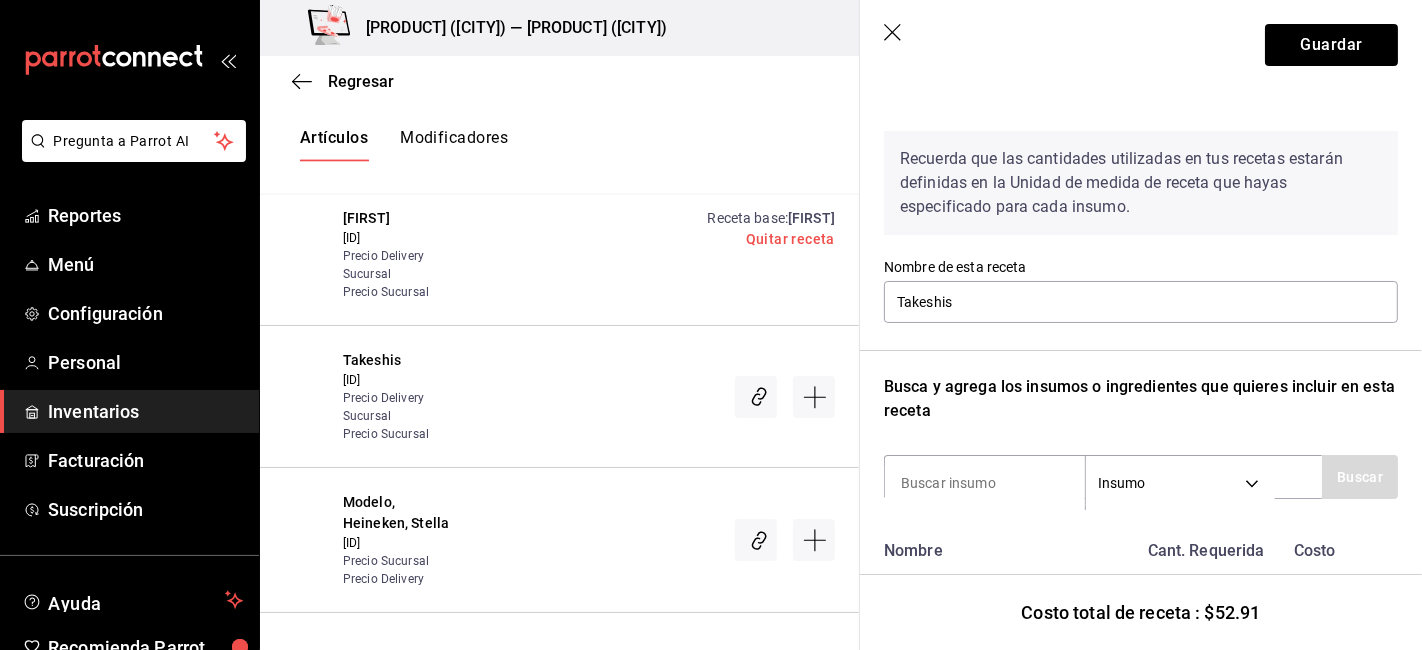 scroll, scrollTop: 111, scrollLeft: 0, axis: vertical 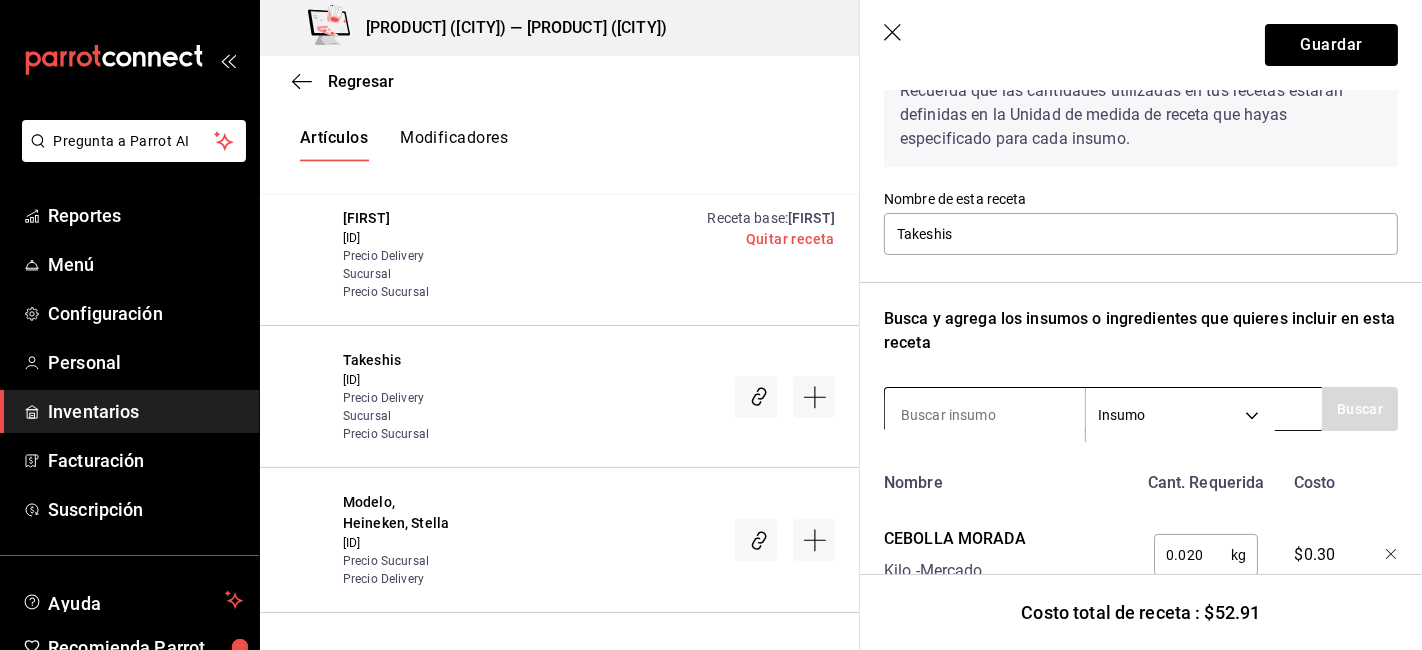 click at bounding box center (985, 415) 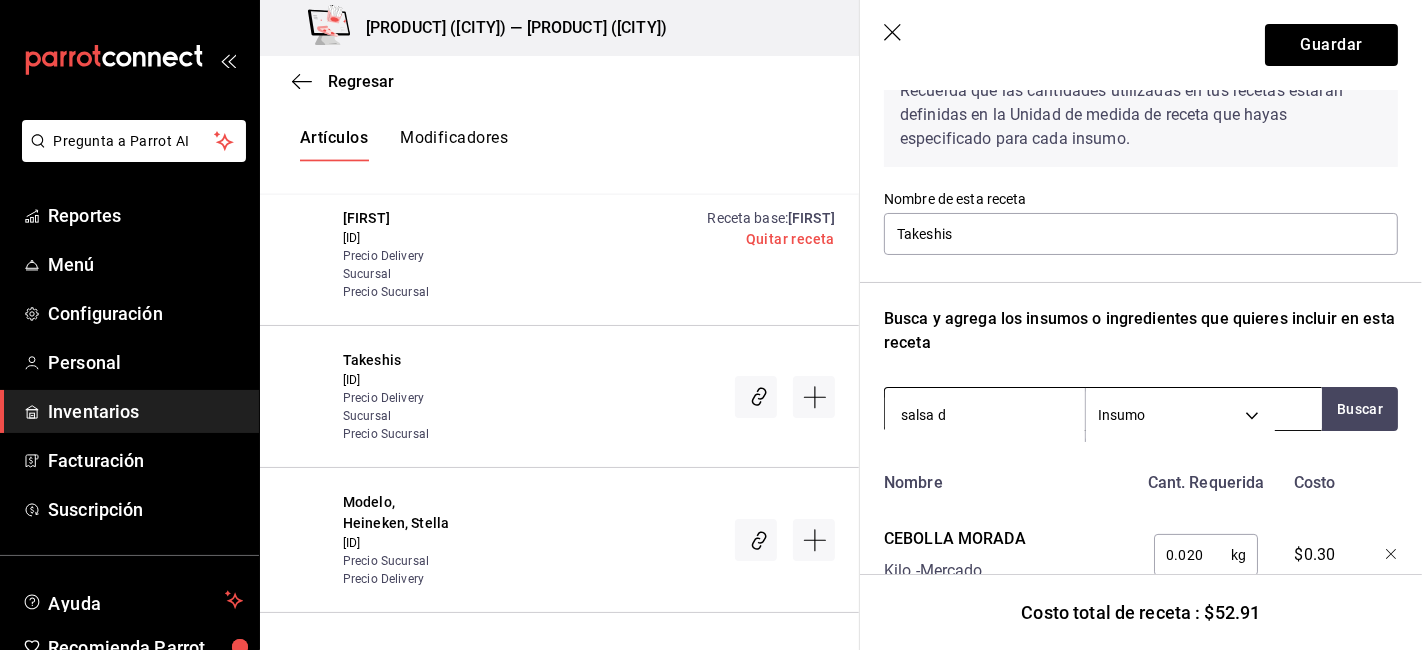 type on "salsa de" 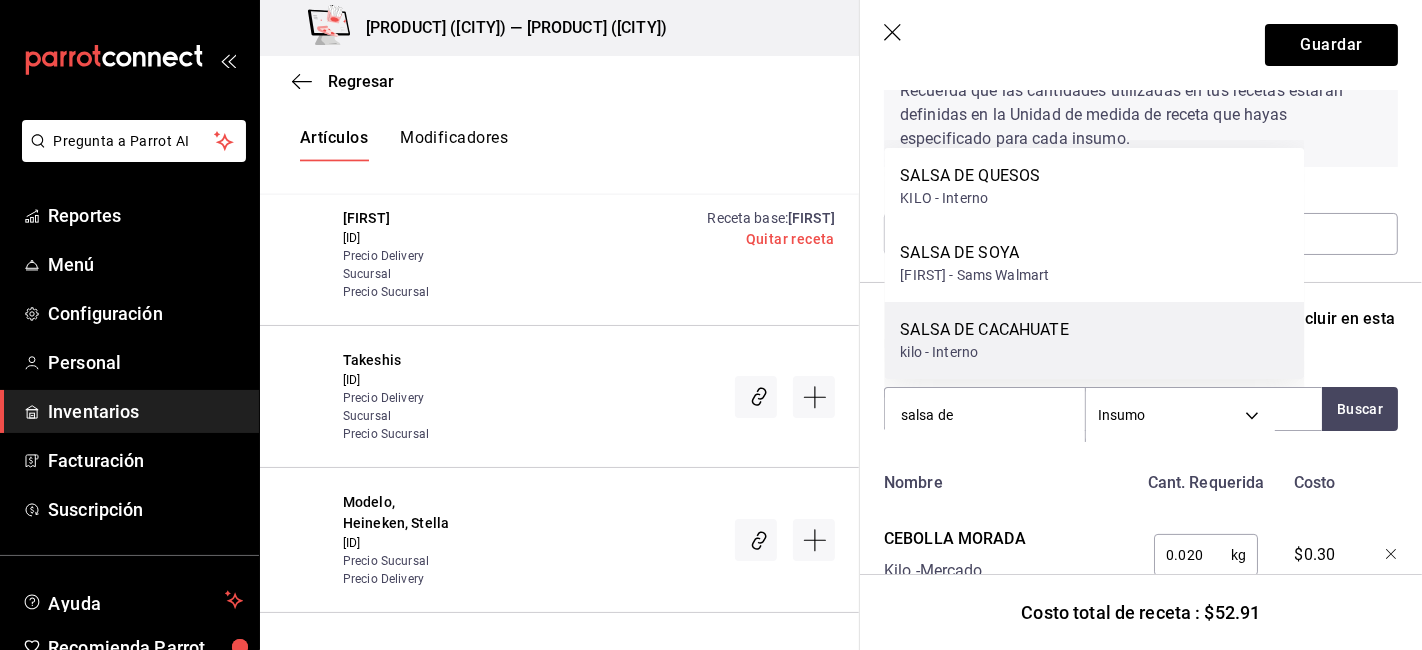 click on "[PRODUCT] kilo - Interno" at bounding box center (1094, 340) 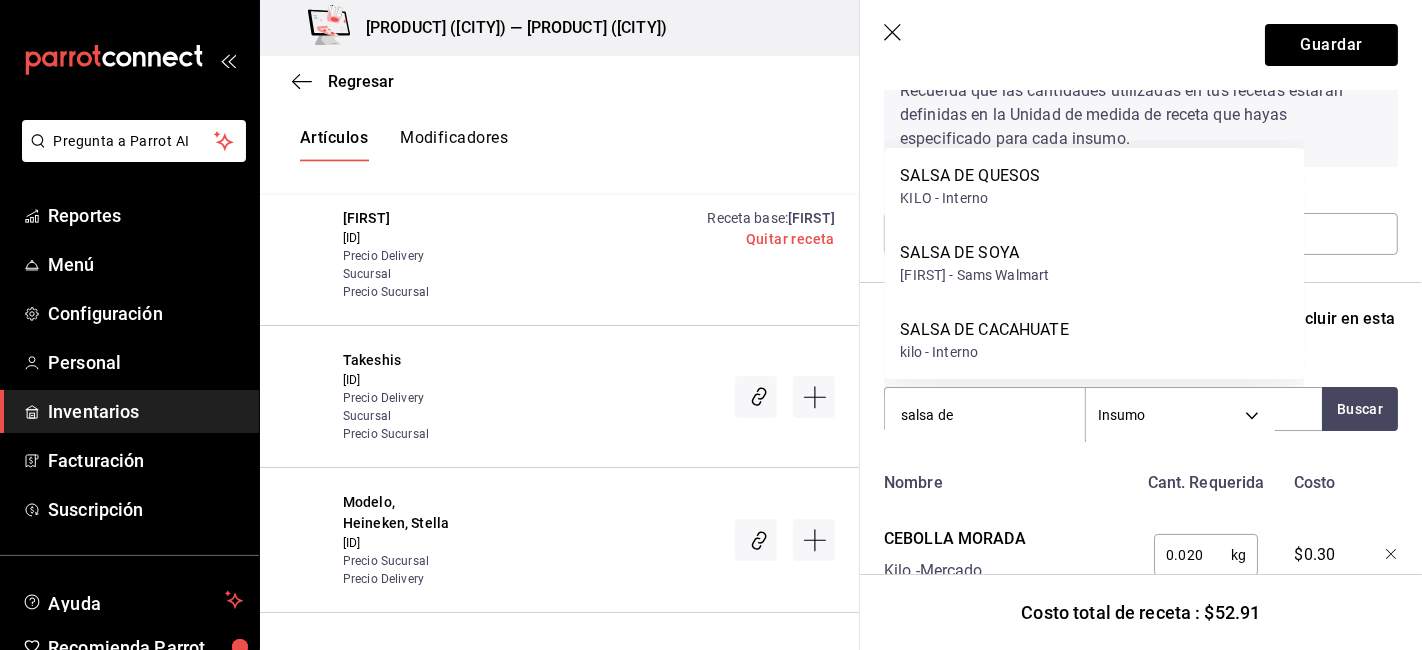 type 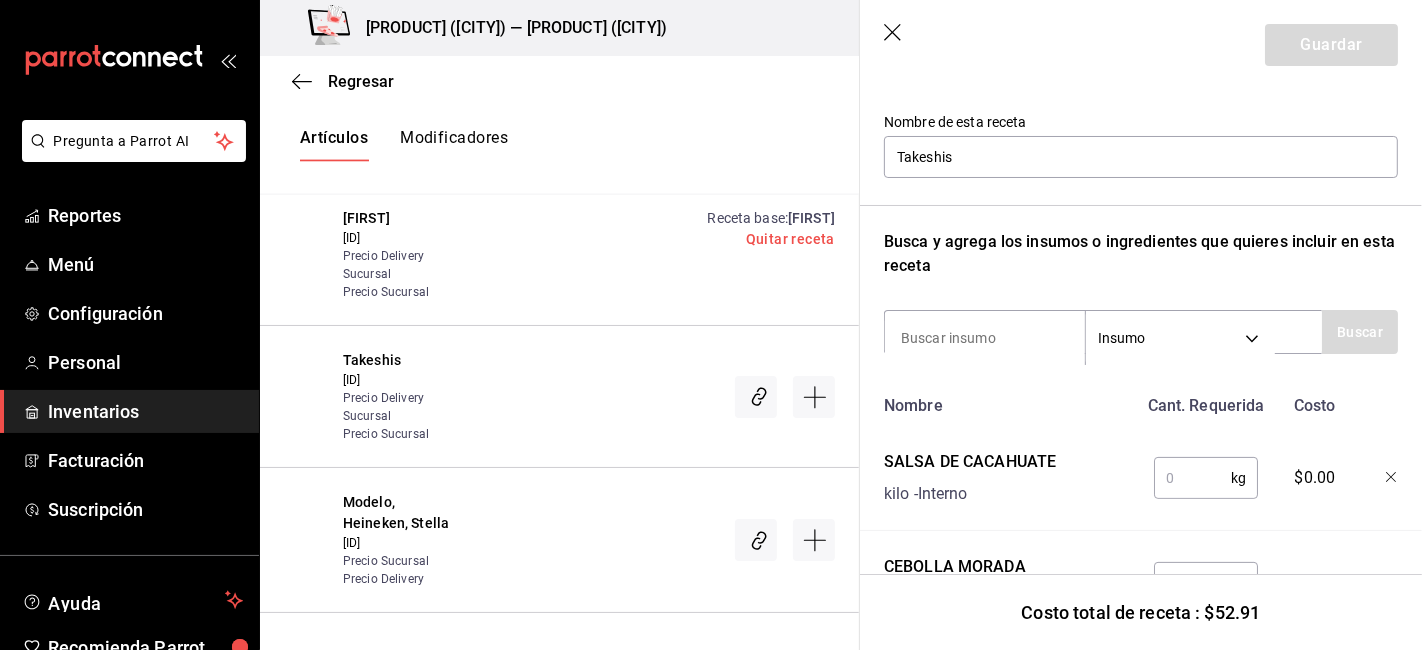 scroll, scrollTop: 222, scrollLeft: 0, axis: vertical 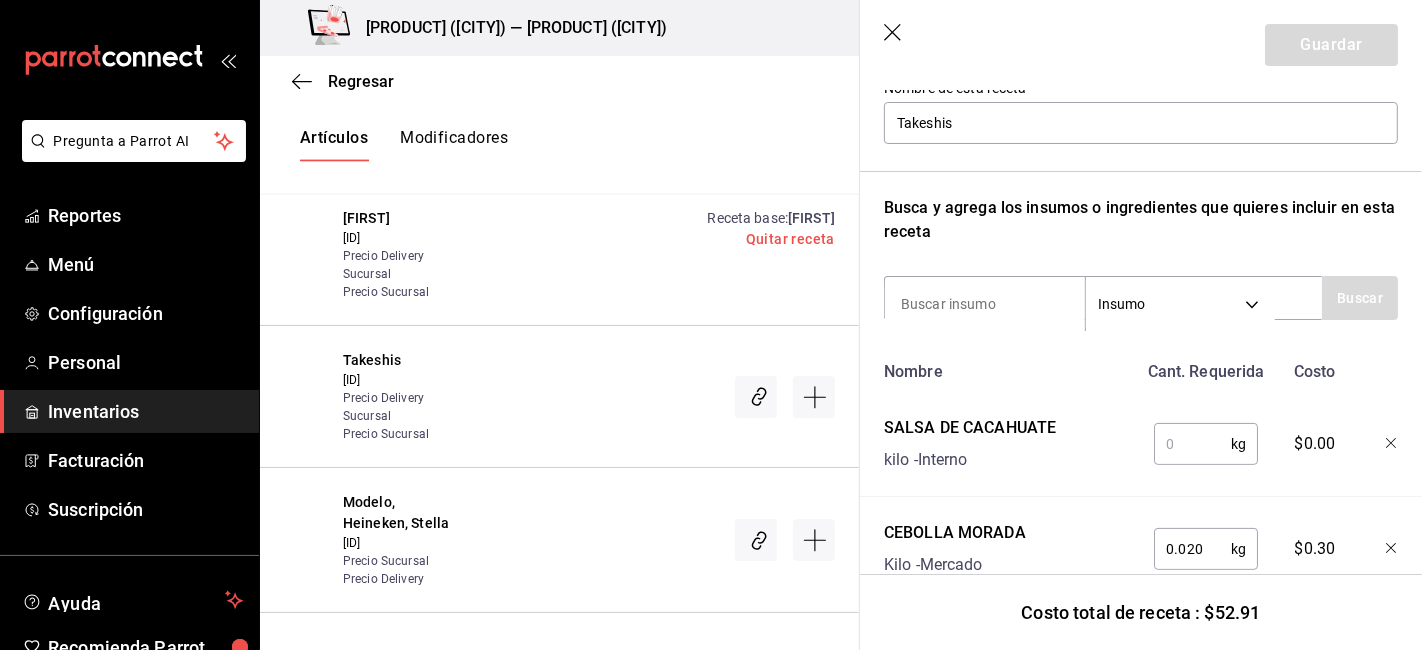 click at bounding box center [1192, 444] 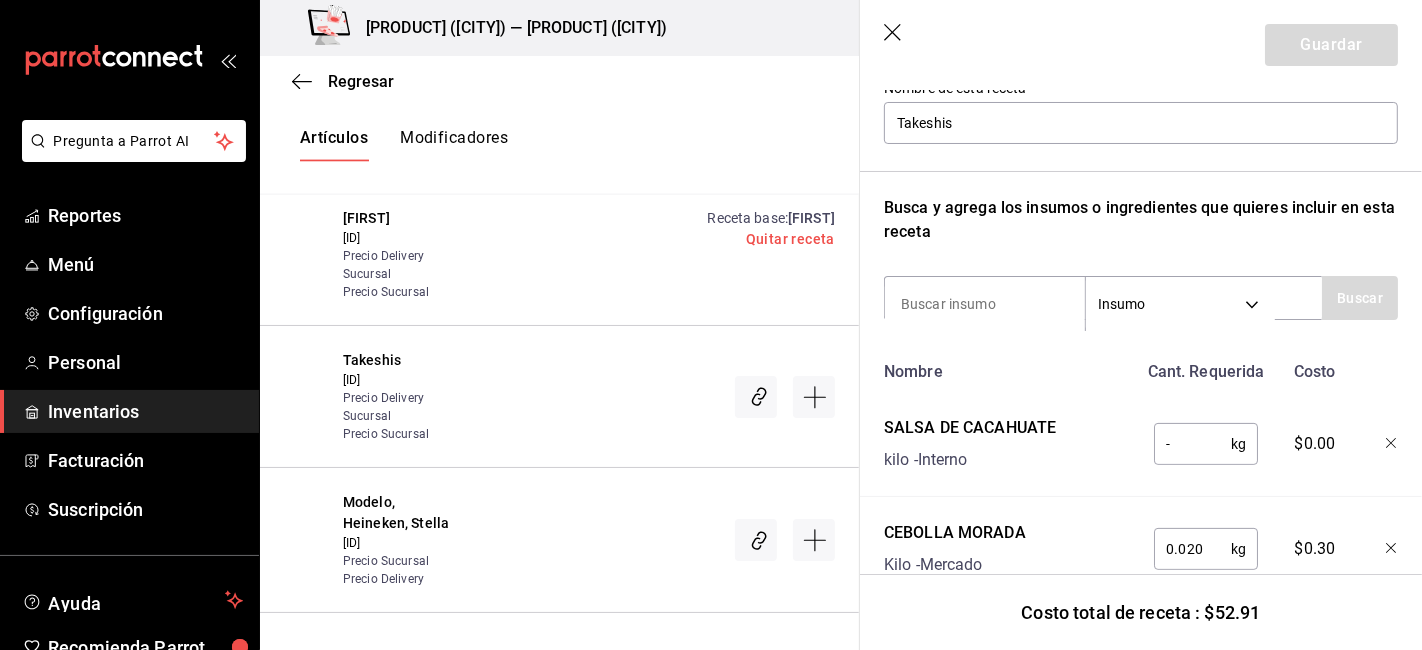 type on "-" 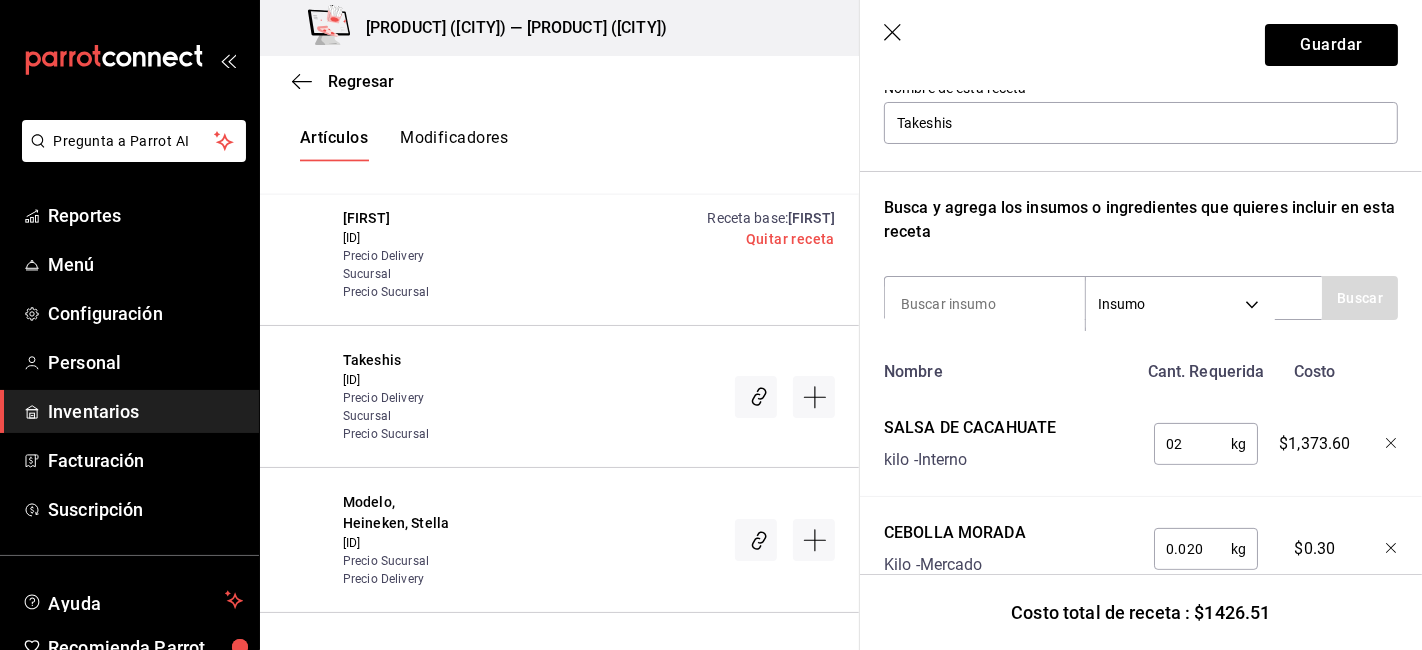 type on "0" 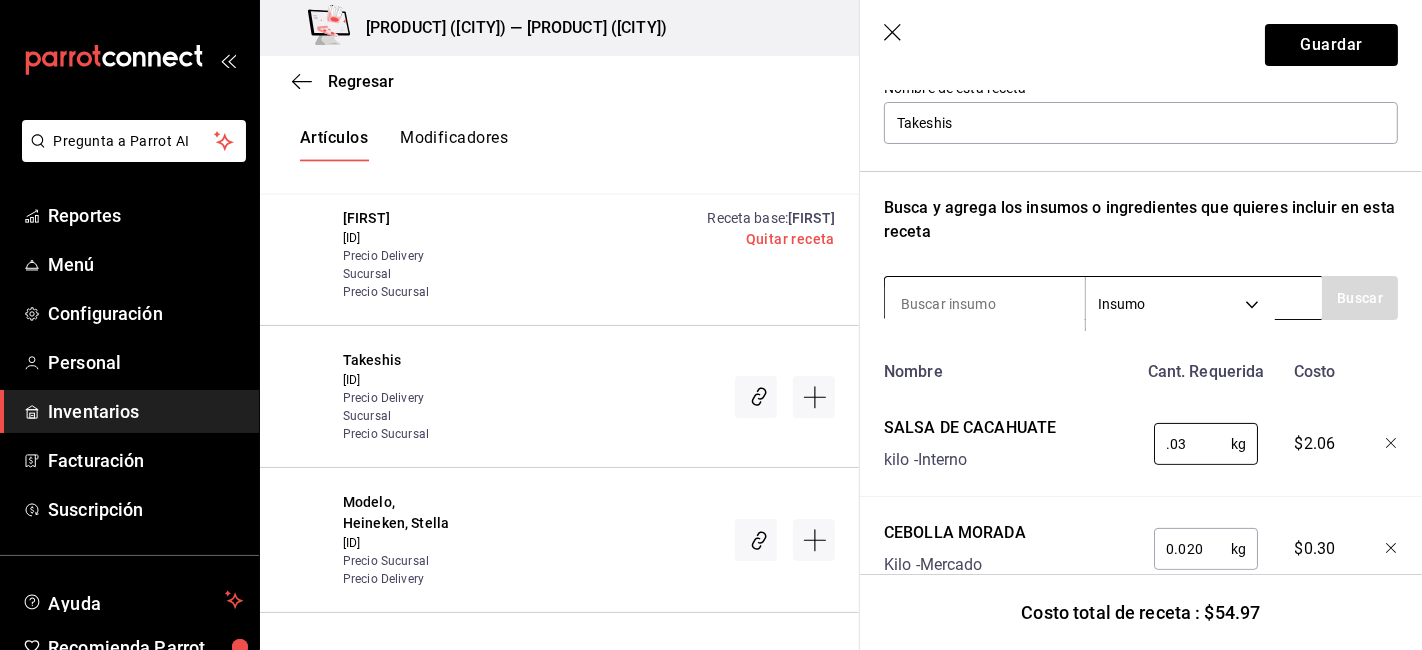 type on "0.03" 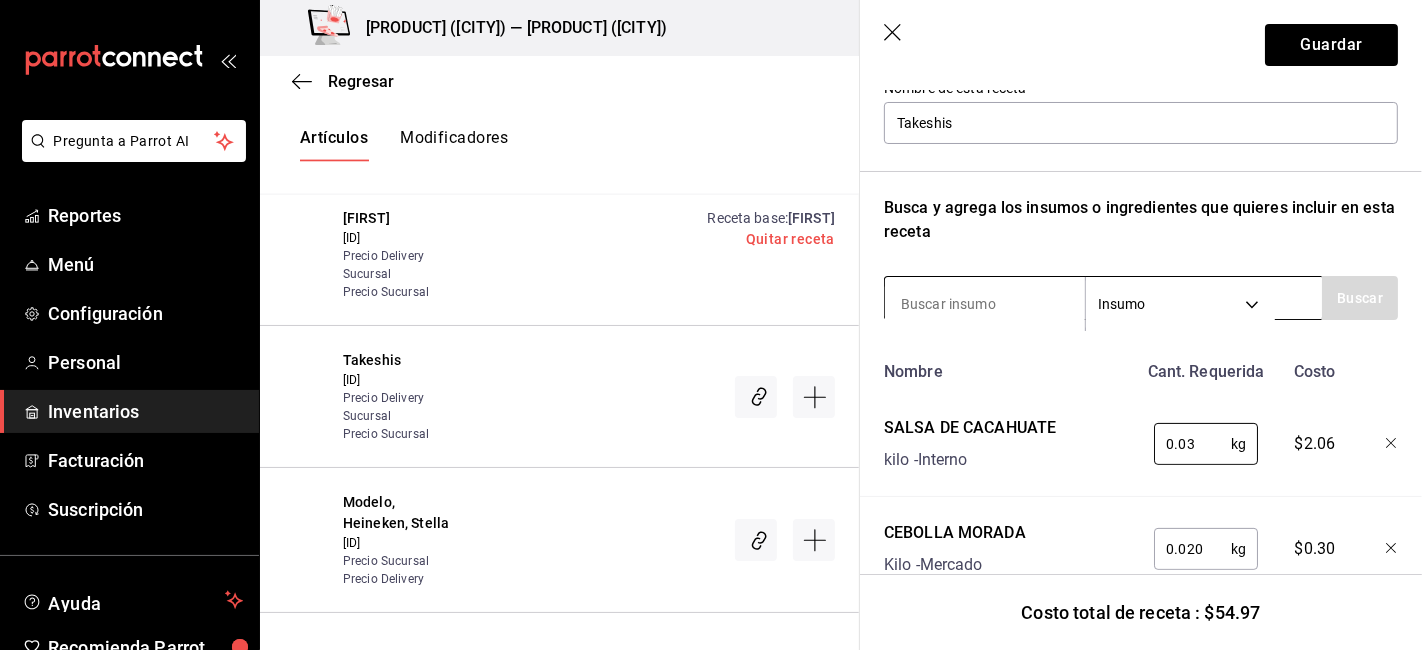 click at bounding box center (985, 304) 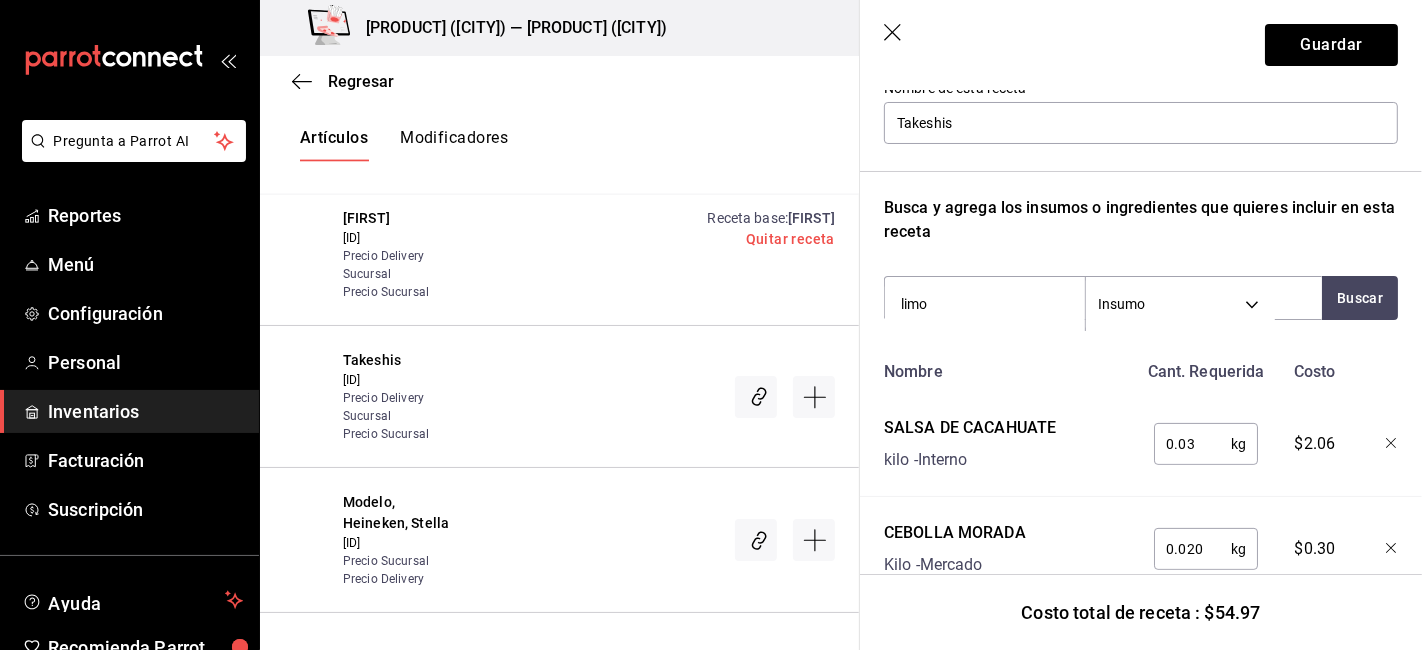 type on "limon" 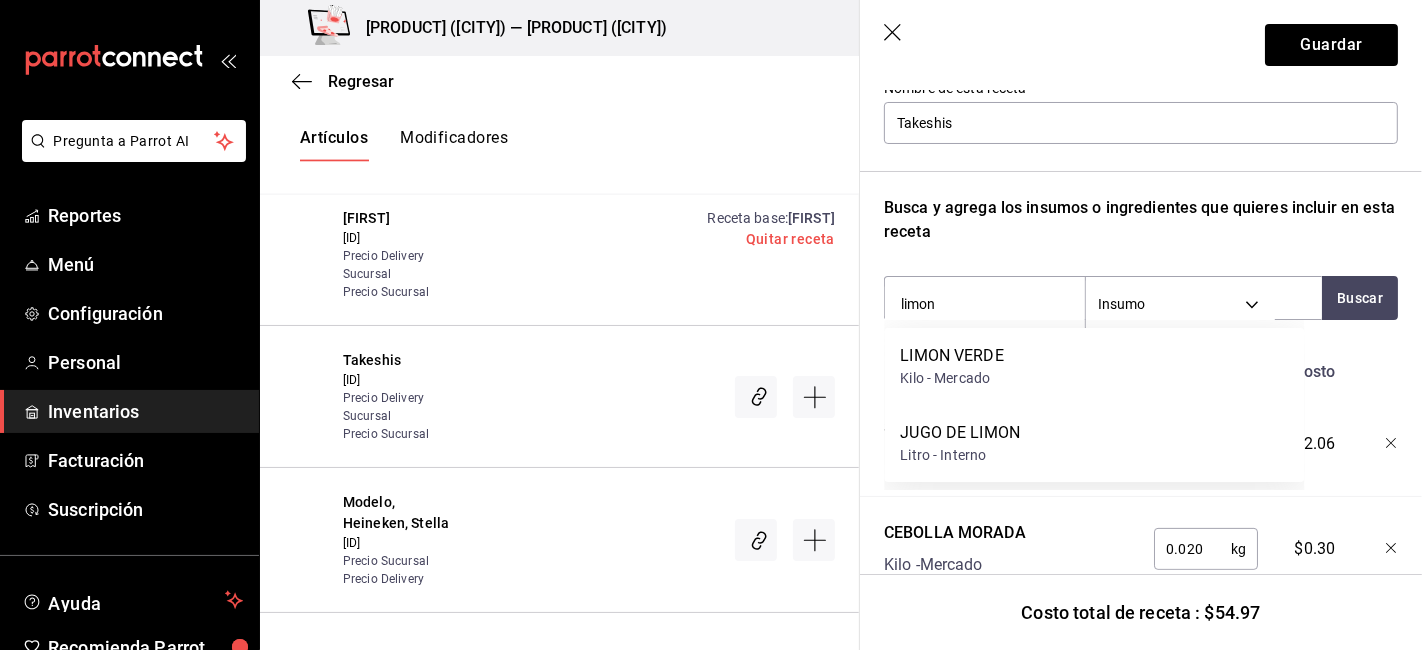 click on "LIMON VERDE Kilo - Mercado" at bounding box center [1094, 366] 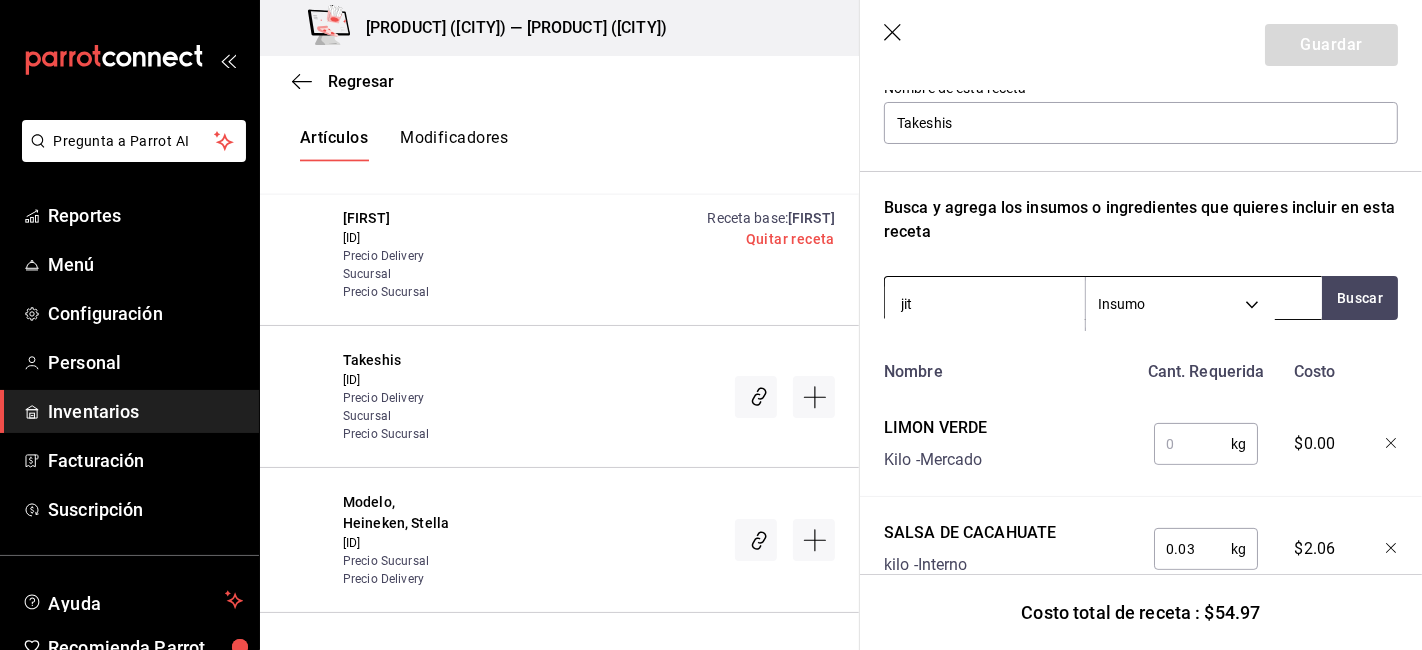 type on "jito" 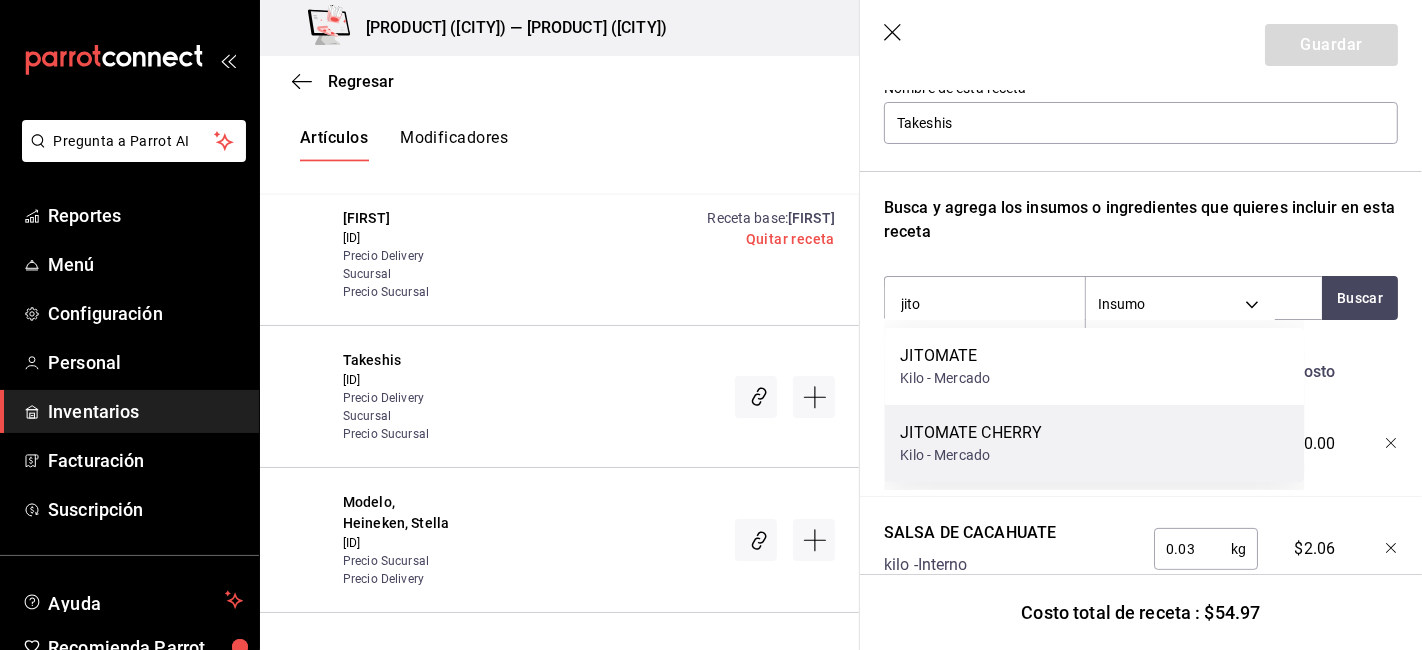 click on "Kilo - Mercado" at bounding box center (971, 455) 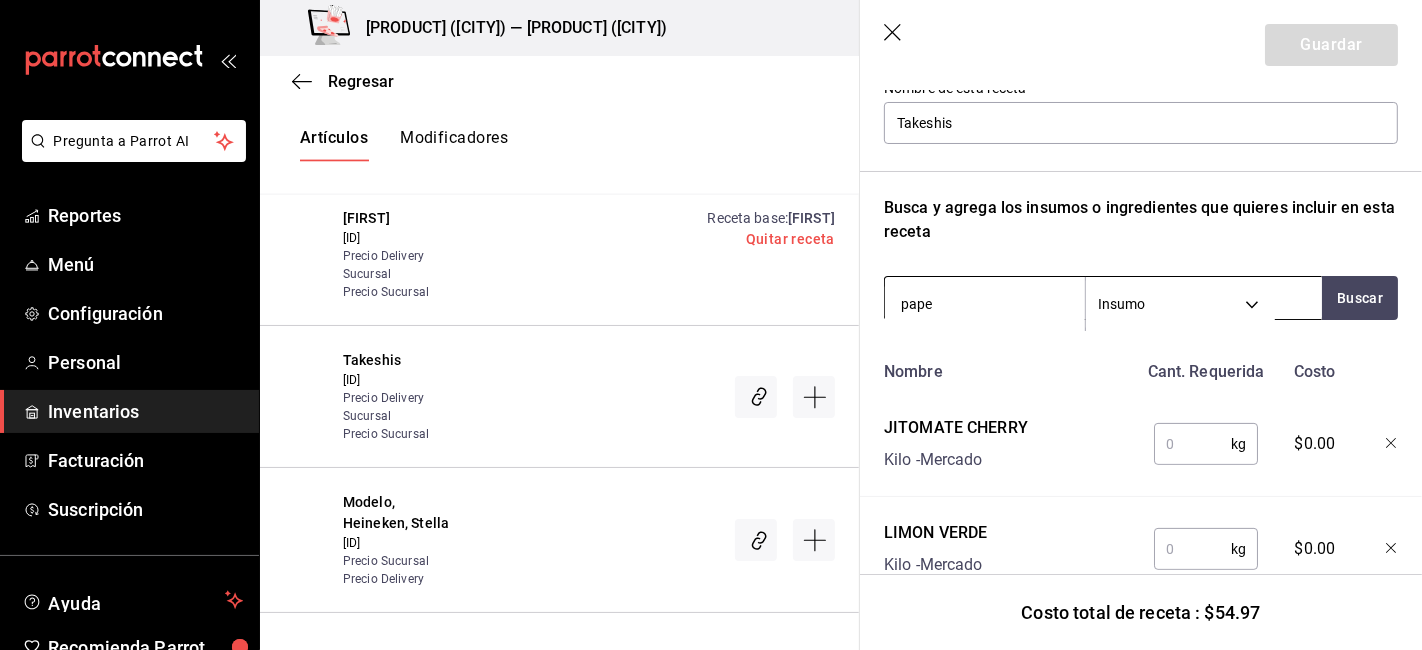 type on "papel" 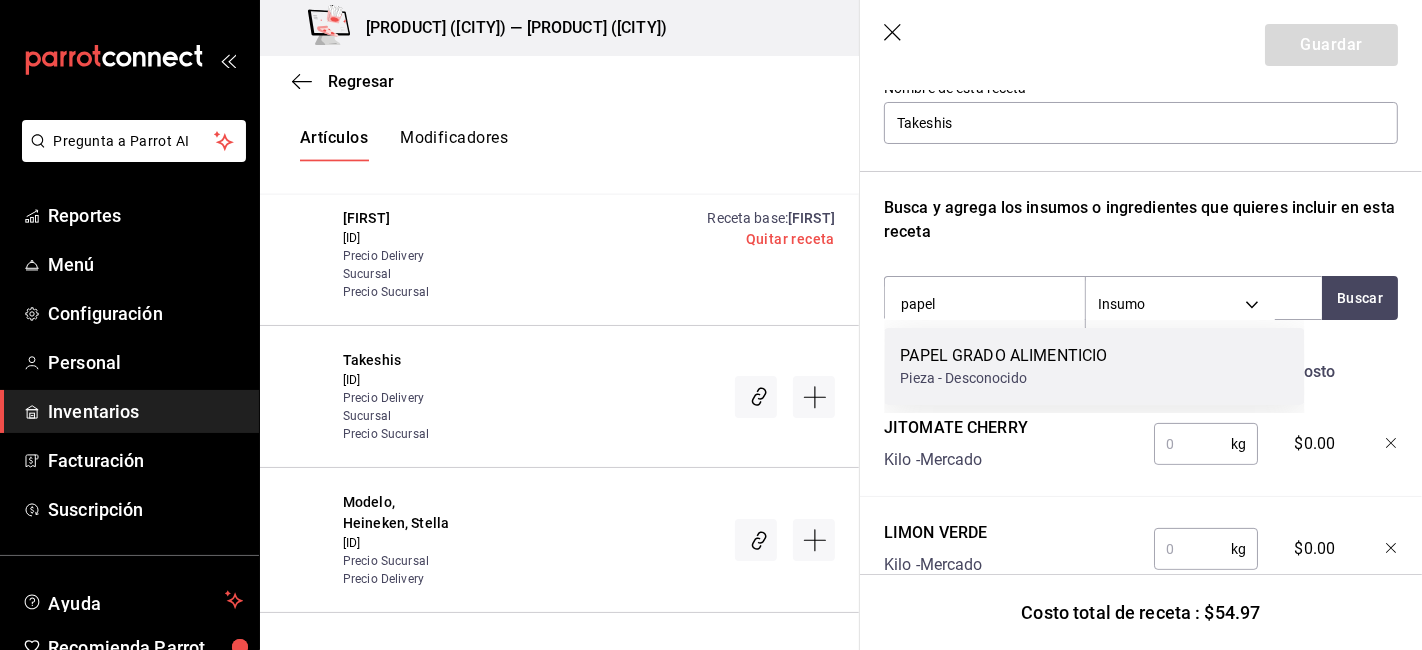 click on "Pieza - Desconocido" at bounding box center (1003, 378) 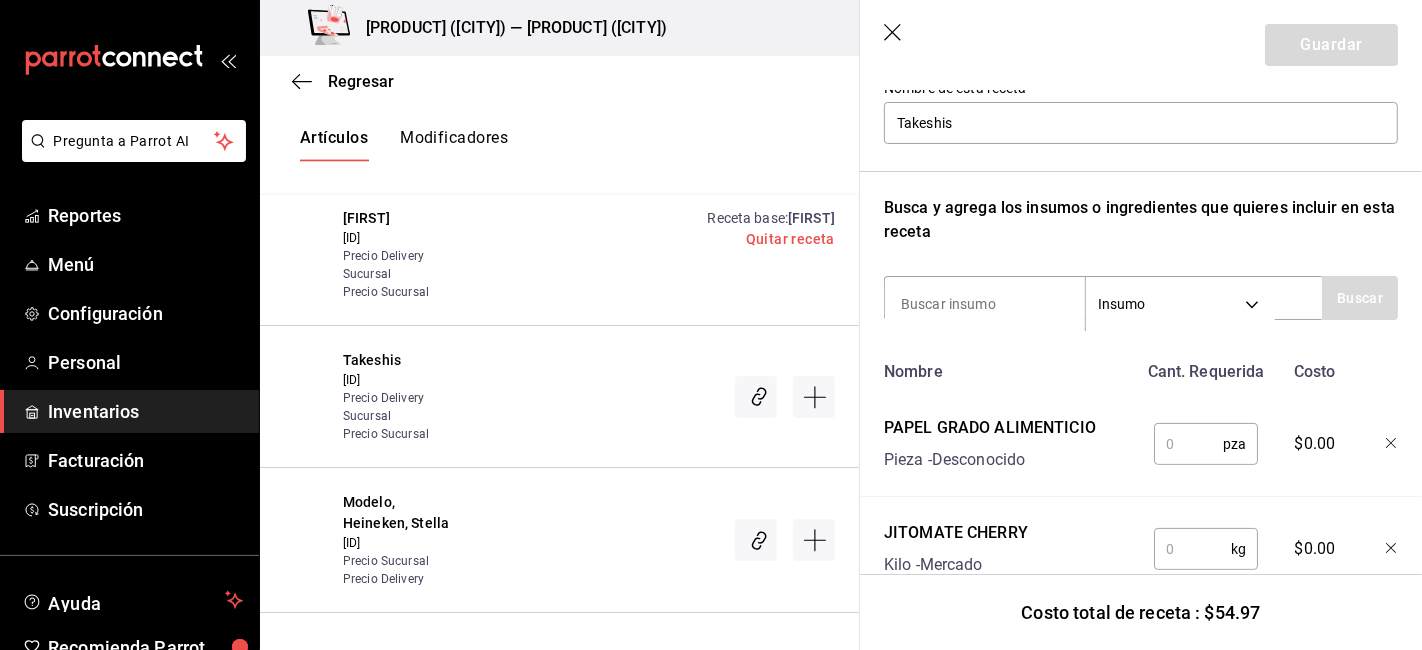 click at bounding box center [1188, 444] 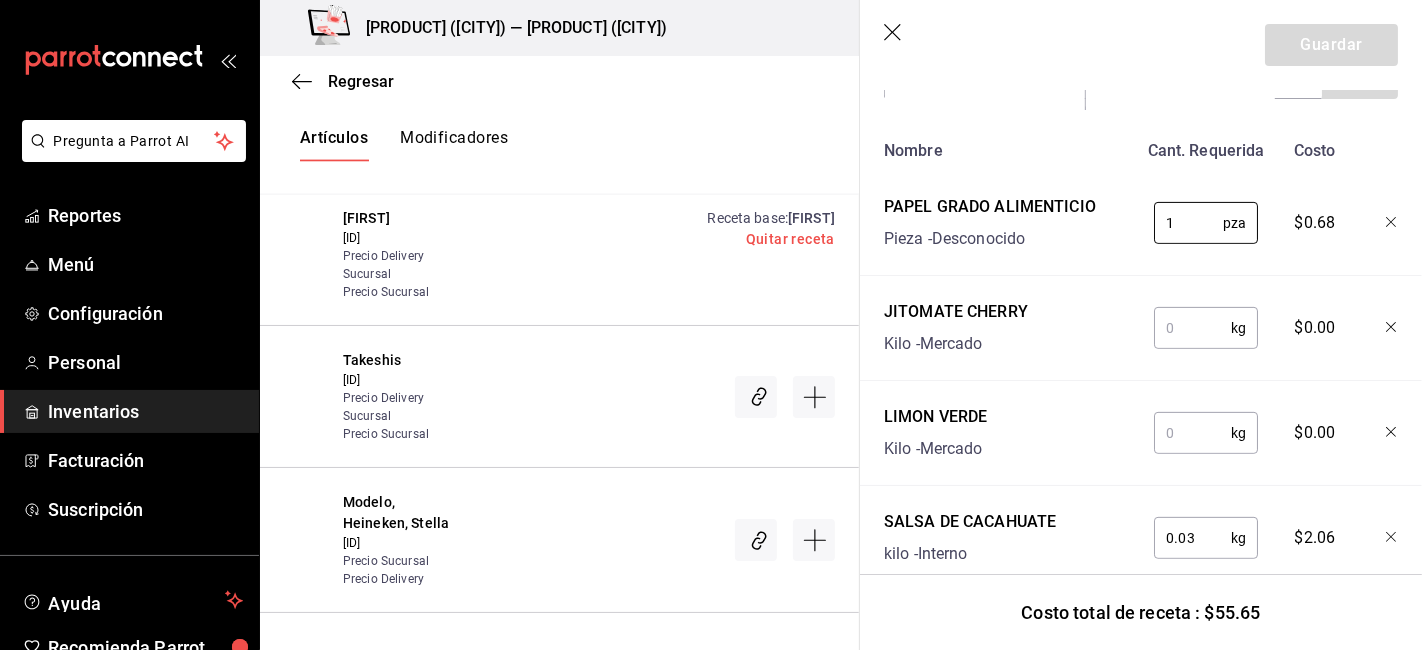 scroll, scrollTop: 444, scrollLeft: 0, axis: vertical 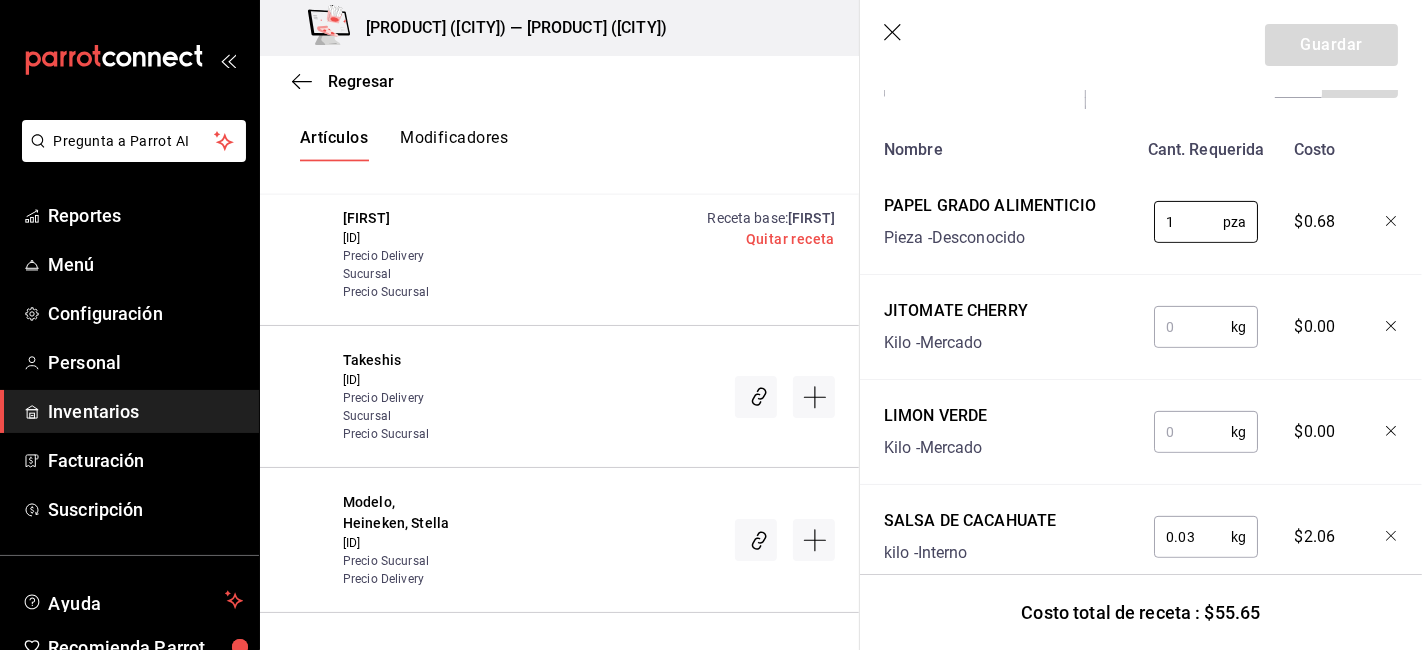 type on "1" 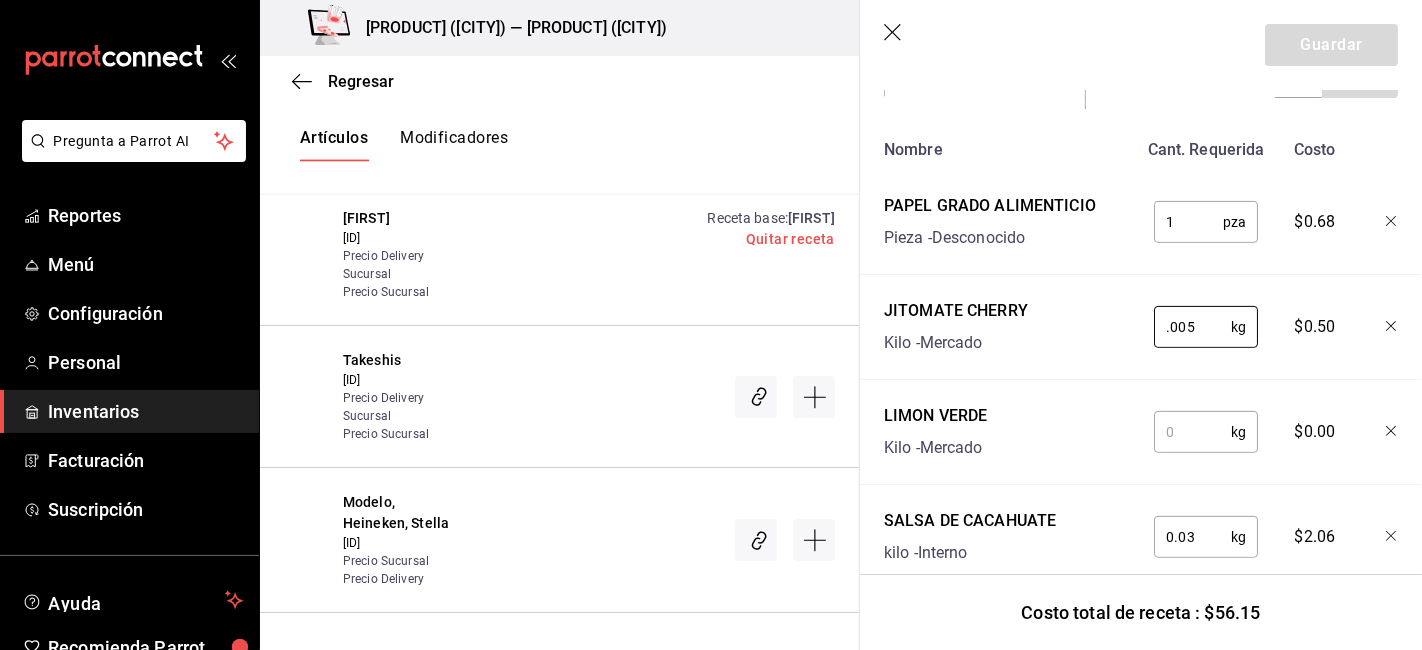 type on "0.005" 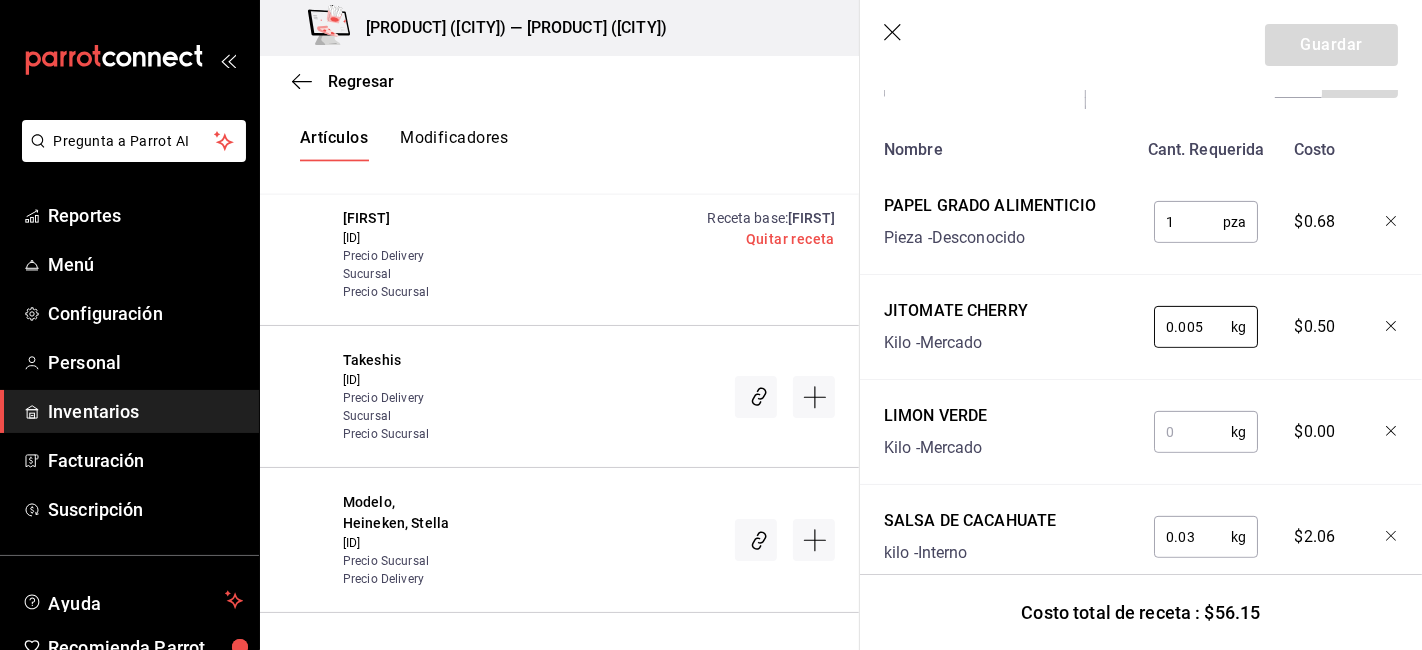 click at bounding box center (1192, 432) 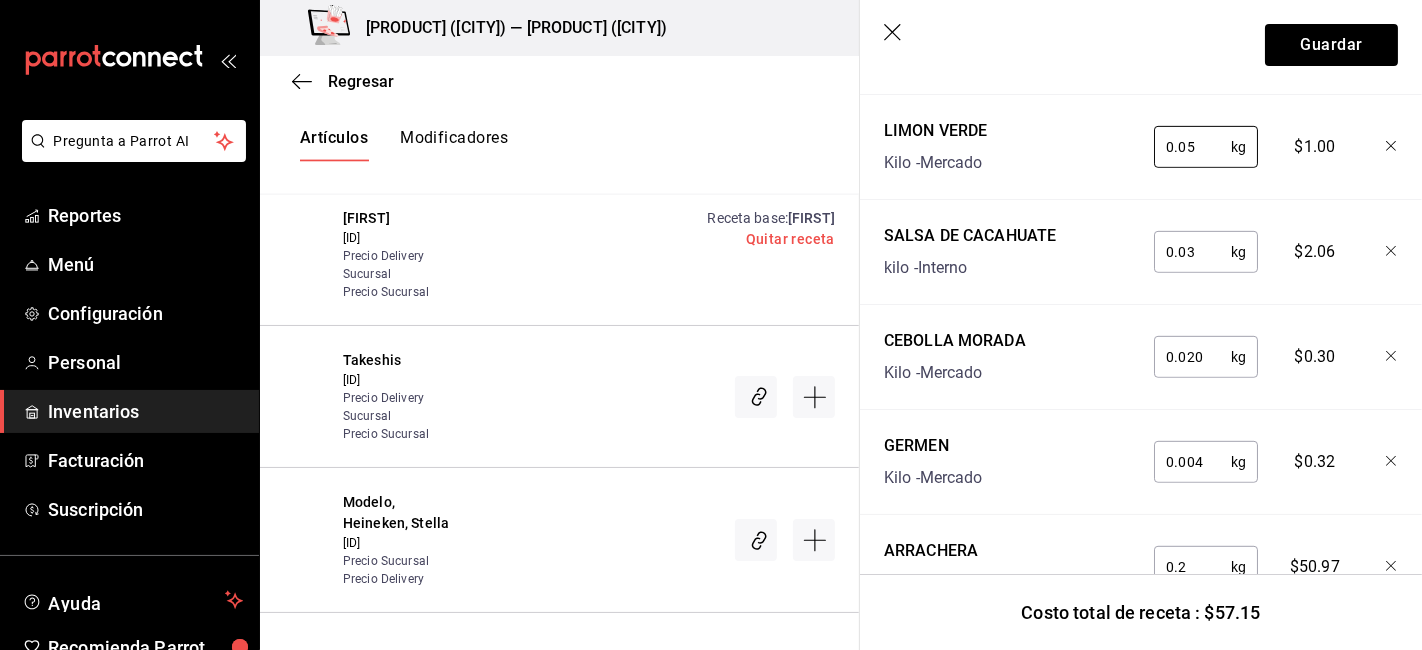 scroll, scrollTop: 777, scrollLeft: 0, axis: vertical 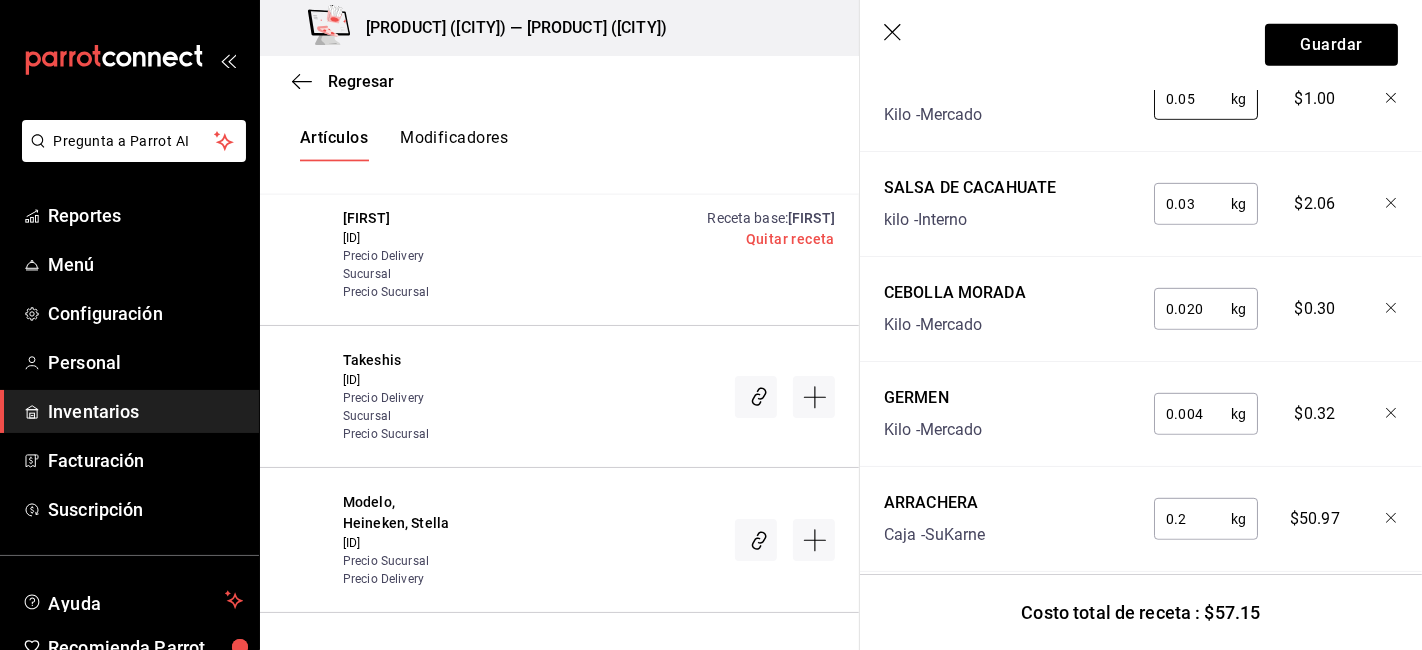 type on "0.05" 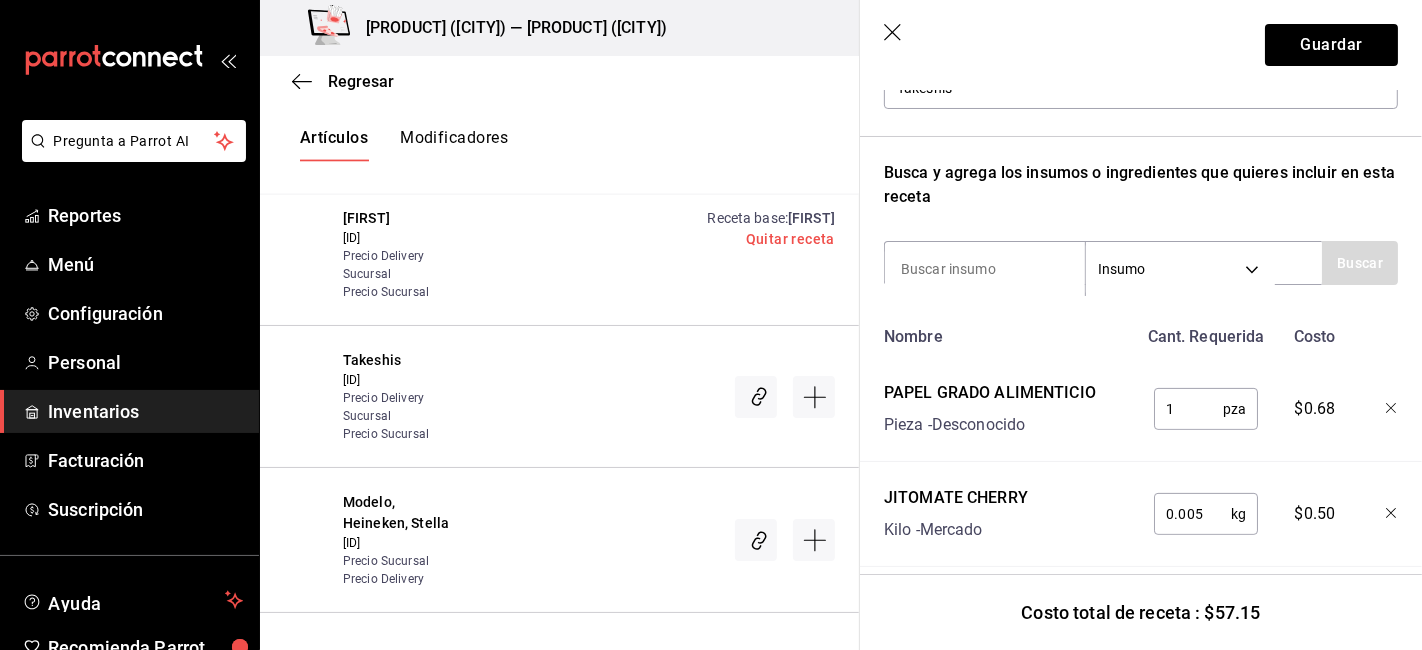 scroll, scrollTop: 0, scrollLeft: 0, axis: both 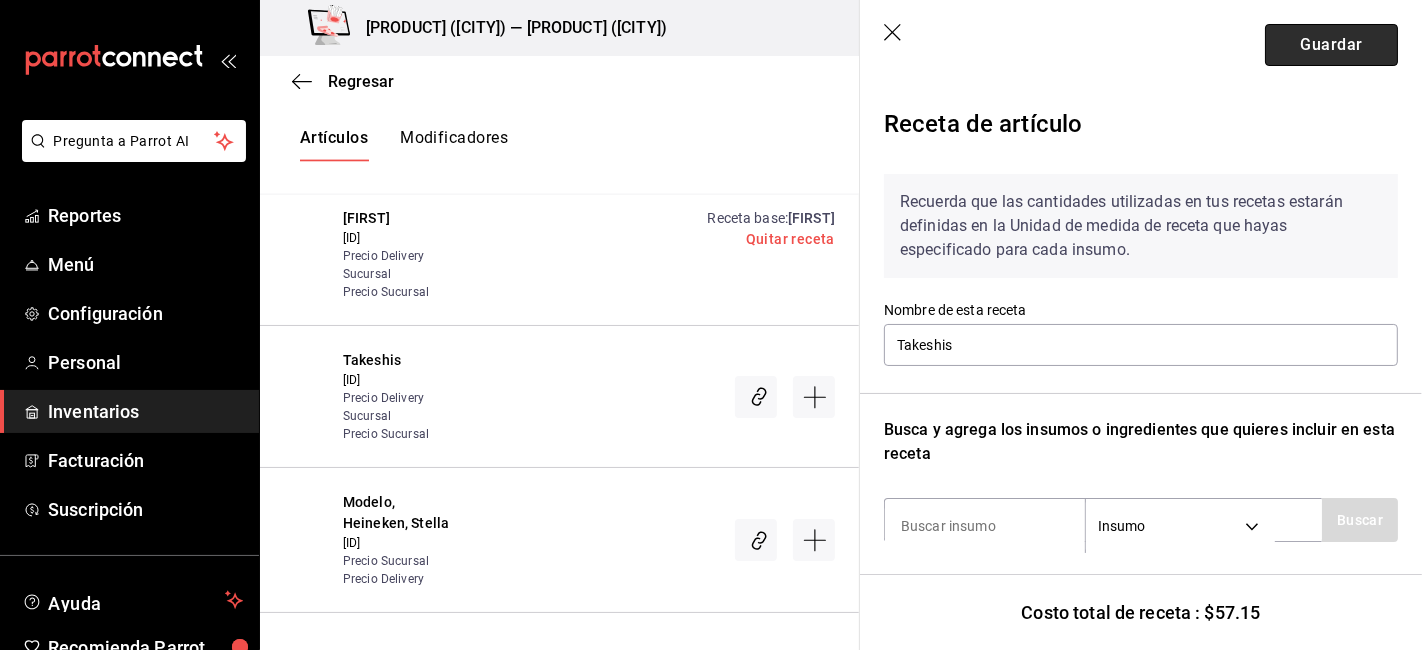 click on "Guardar" at bounding box center (1331, 45) 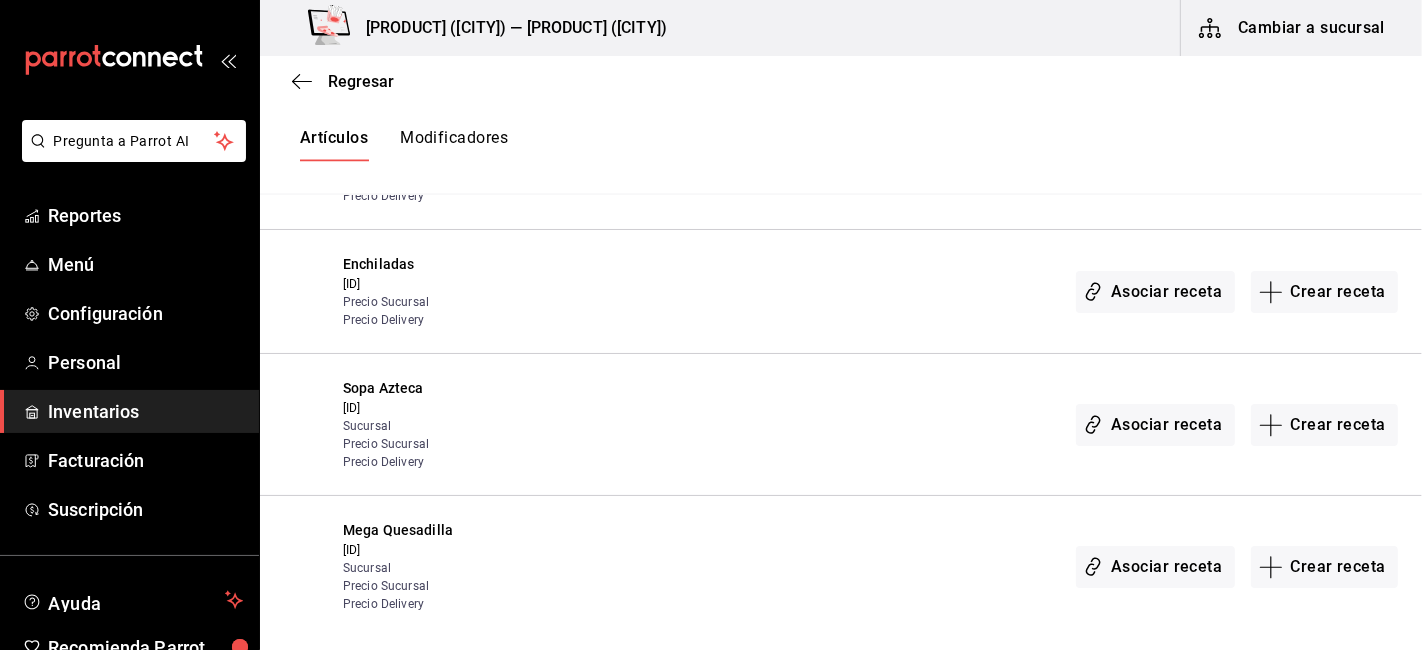 scroll, scrollTop: 3051, scrollLeft: 0, axis: vertical 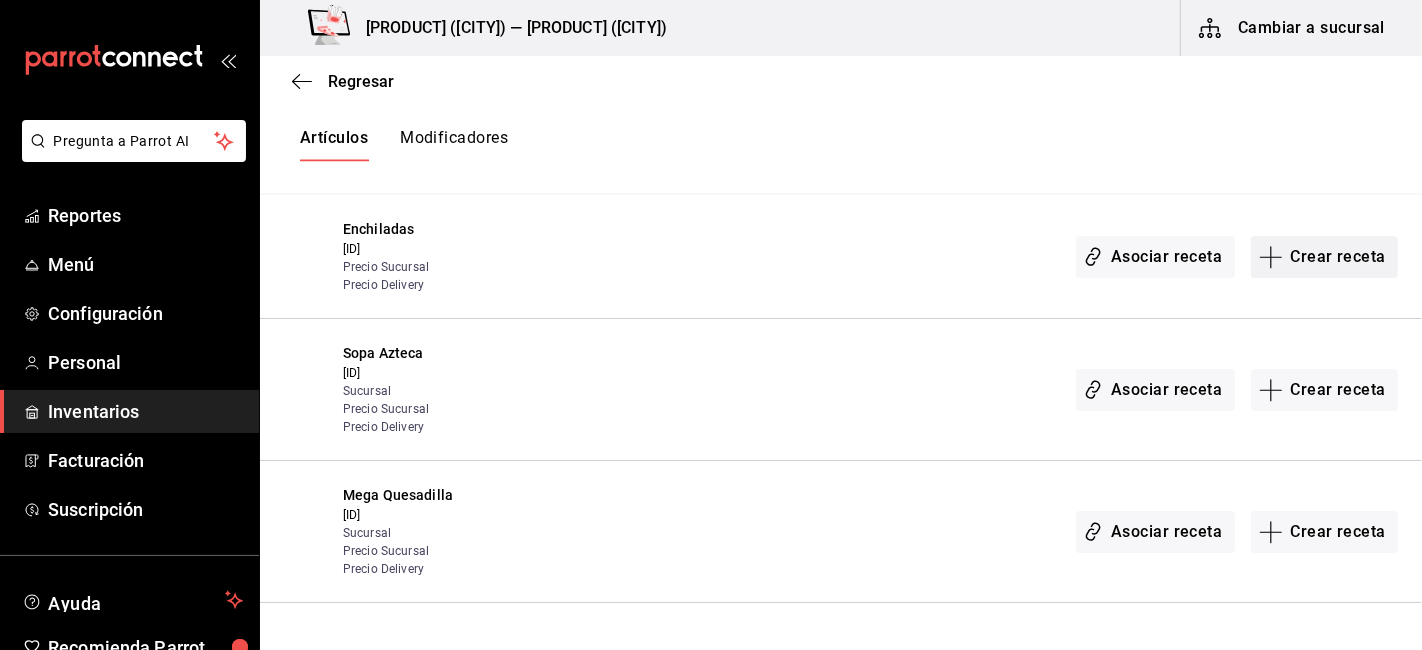 click on "Crear receta" at bounding box center (1325, 257) 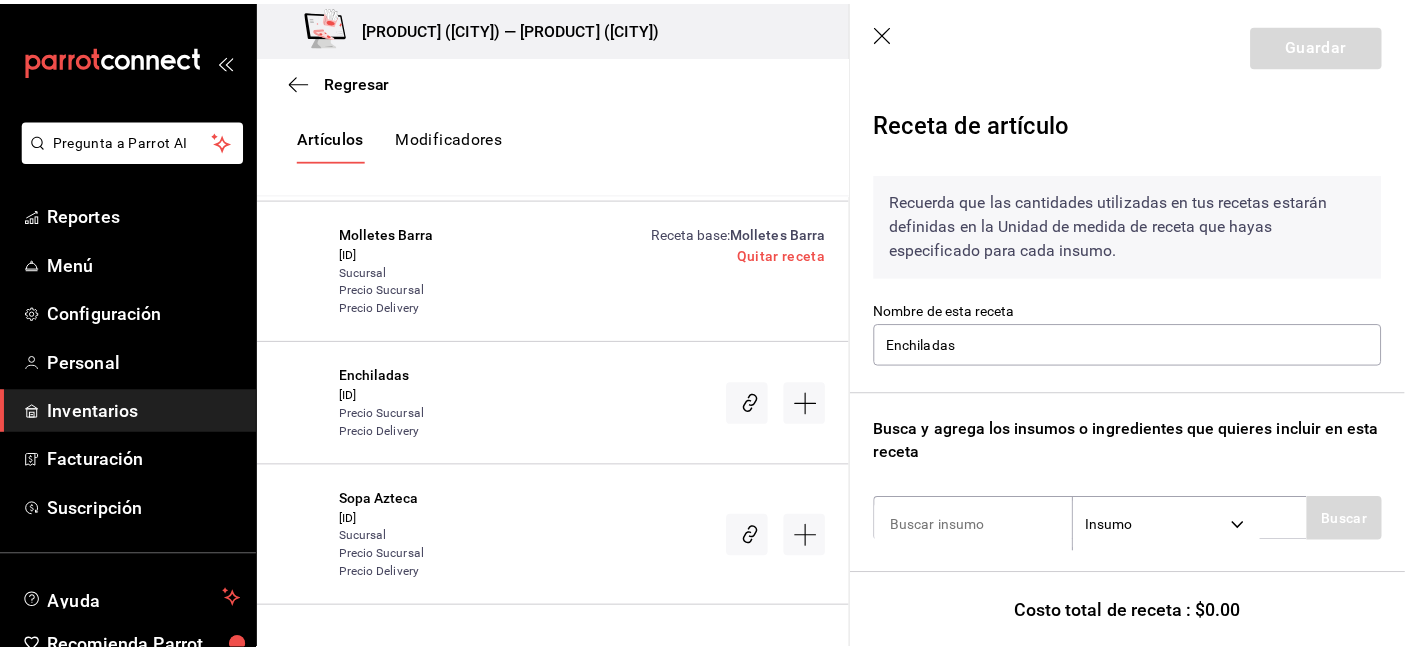 scroll, scrollTop: 203, scrollLeft: 0, axis: vertical 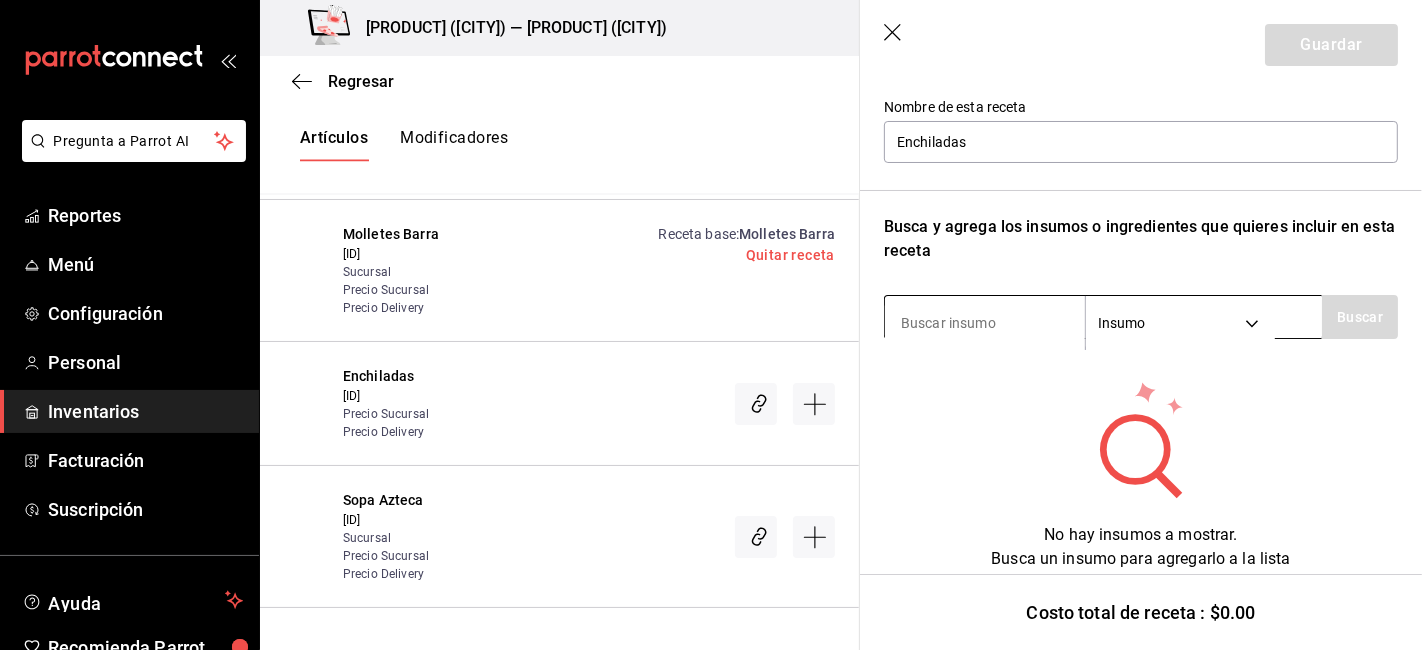 click at bounding box center [985, 323] 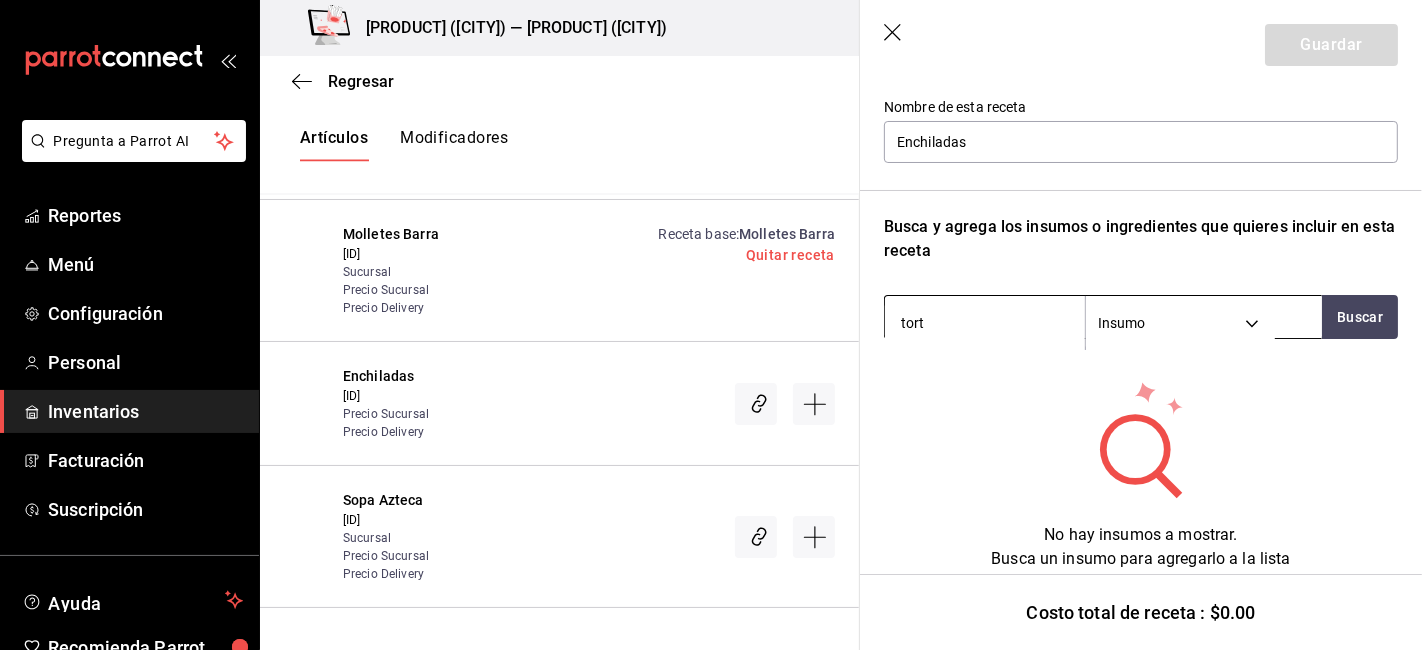 type on "torti" 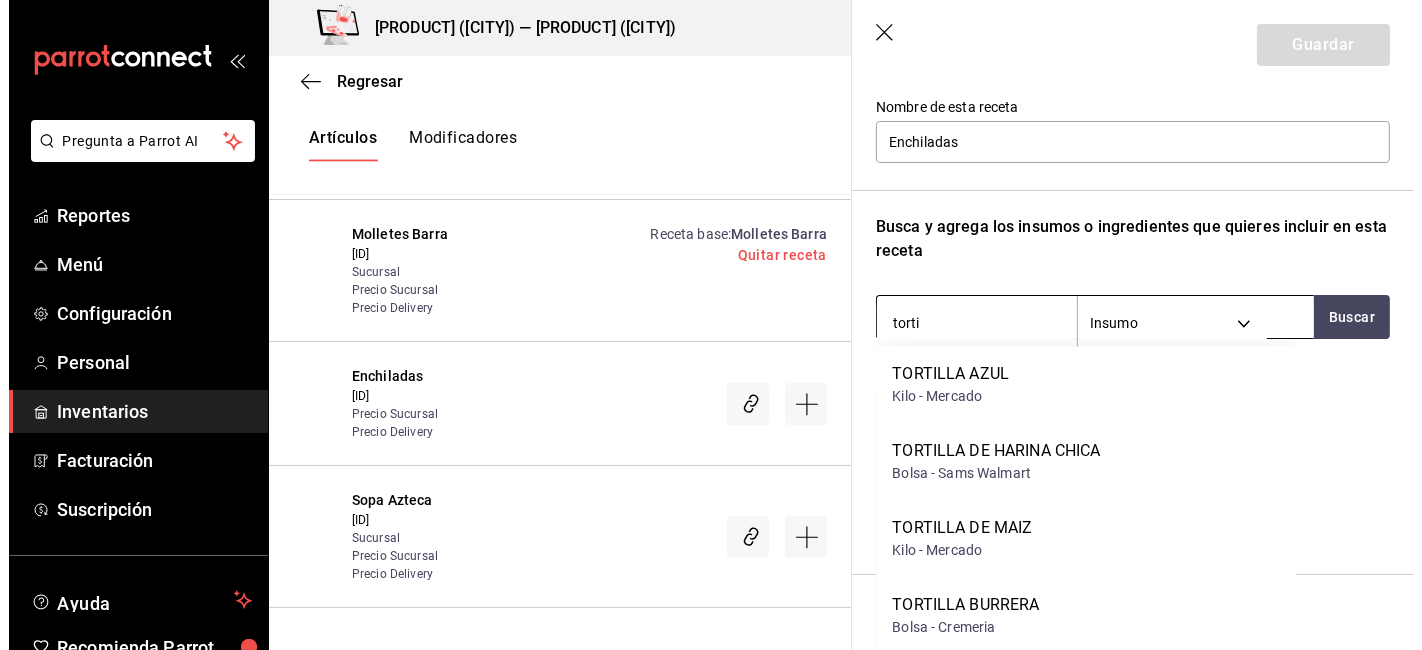 scroll, scrollTop: 3419, scrollLeft: 0, axis: vertical 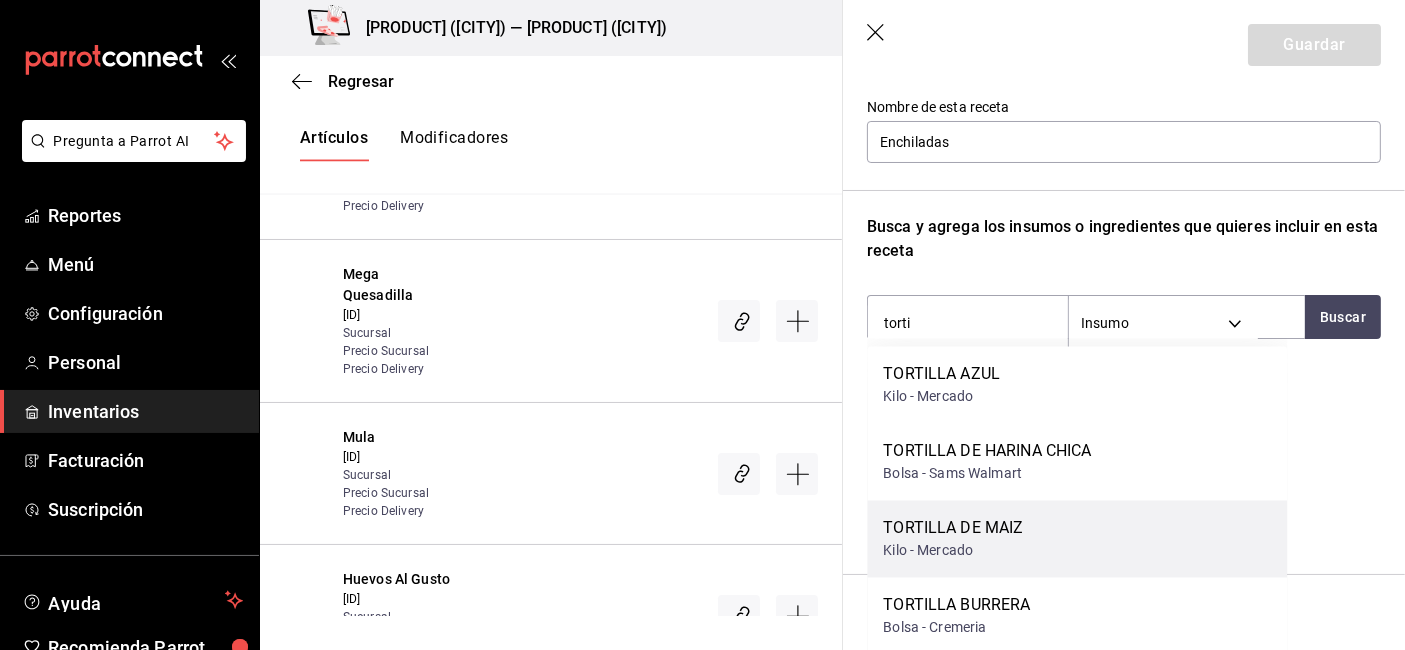 click on "[PRODUCT] Kilo - Mercado" at bounding box center (1077, 539) 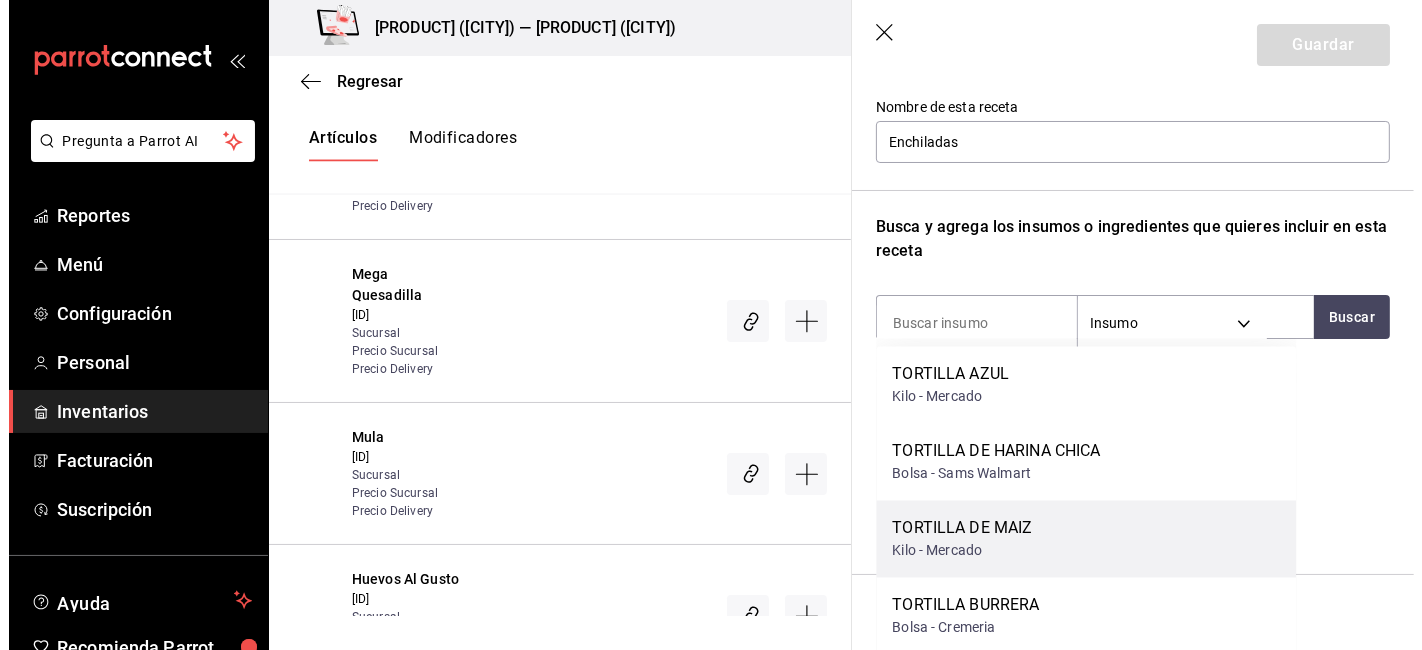 scroll, scrollTop: 189, scrollLeft: 0, axis: vertical 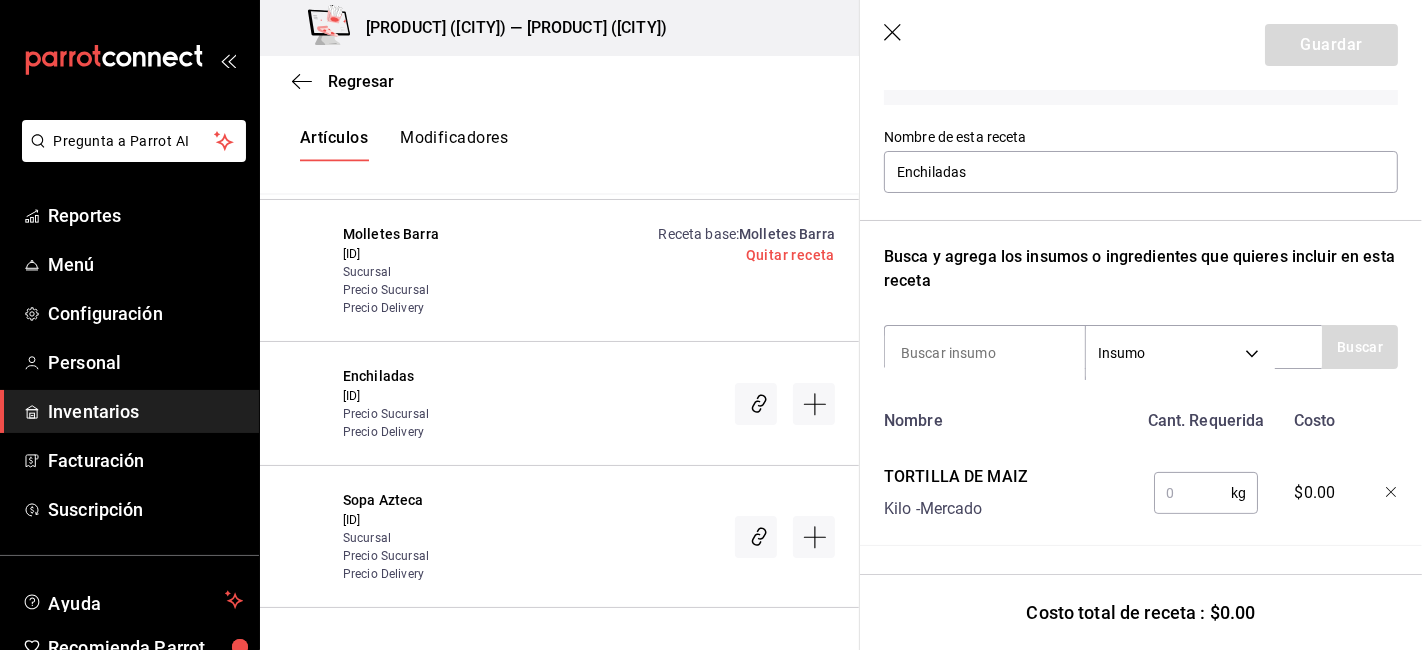 click at bounding box center [1192, 493] 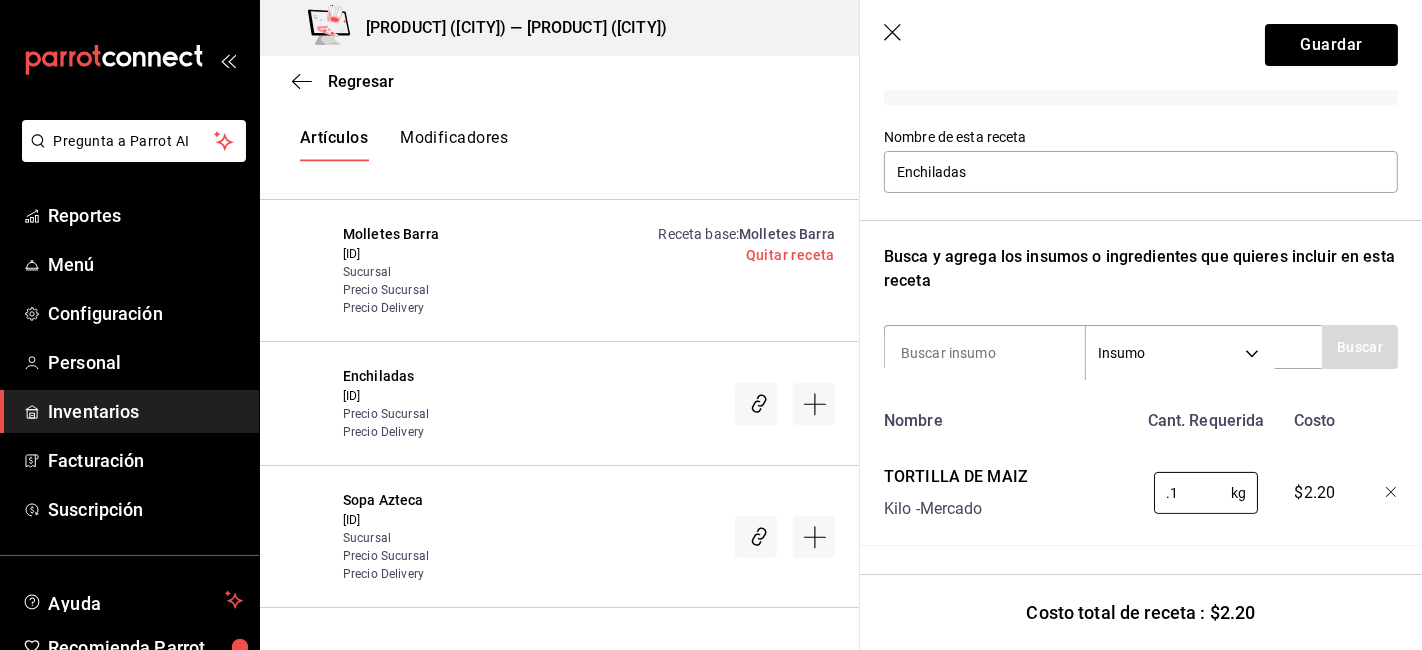 type on "0.1" 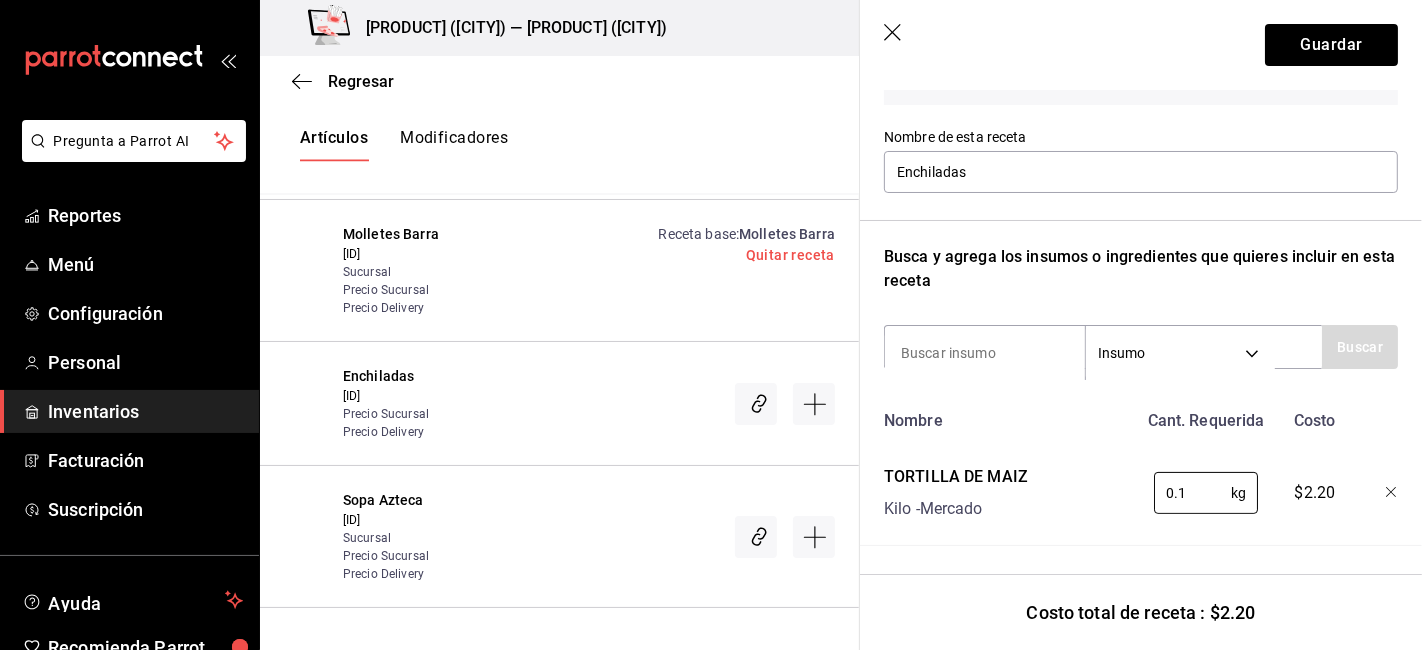 click on "Nombre Cant. Requerida Costo TORTILLA DE MAIZ Kilo - Mercado 0.1 kg ​ $2.20" at bounding box center (1141, 473) 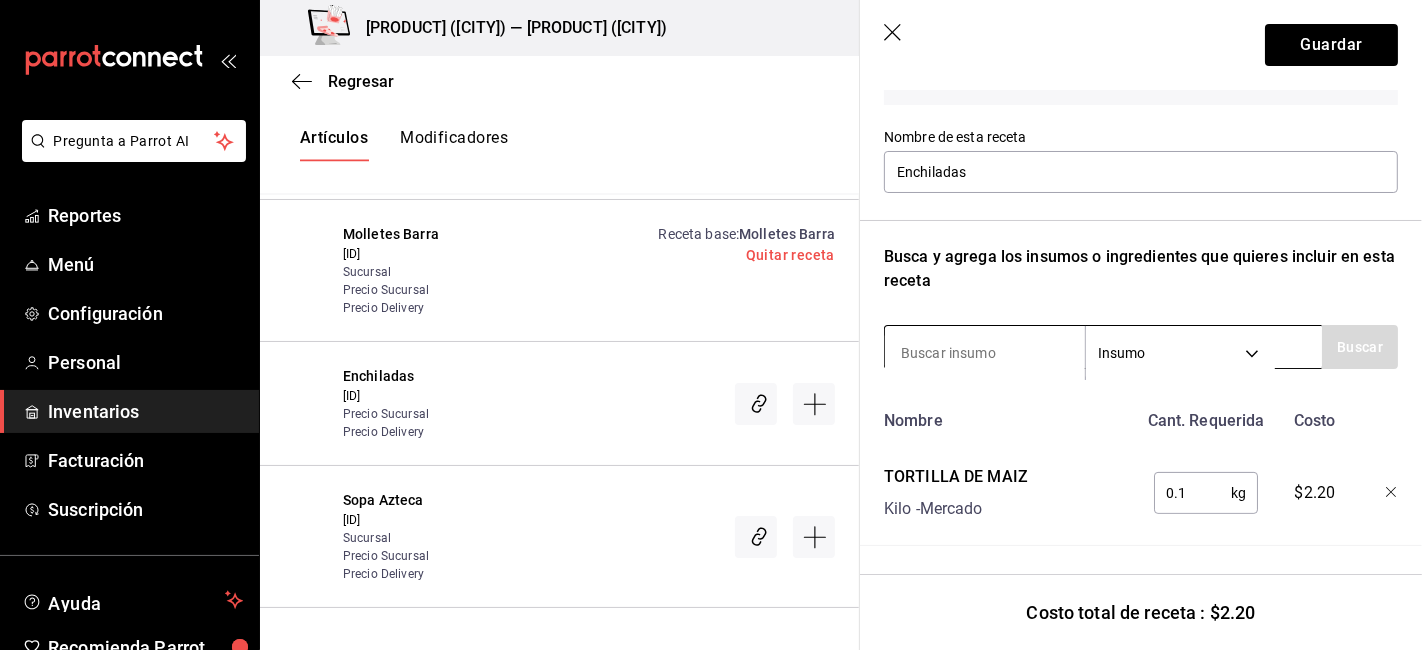click at bounding box center [985, 353] 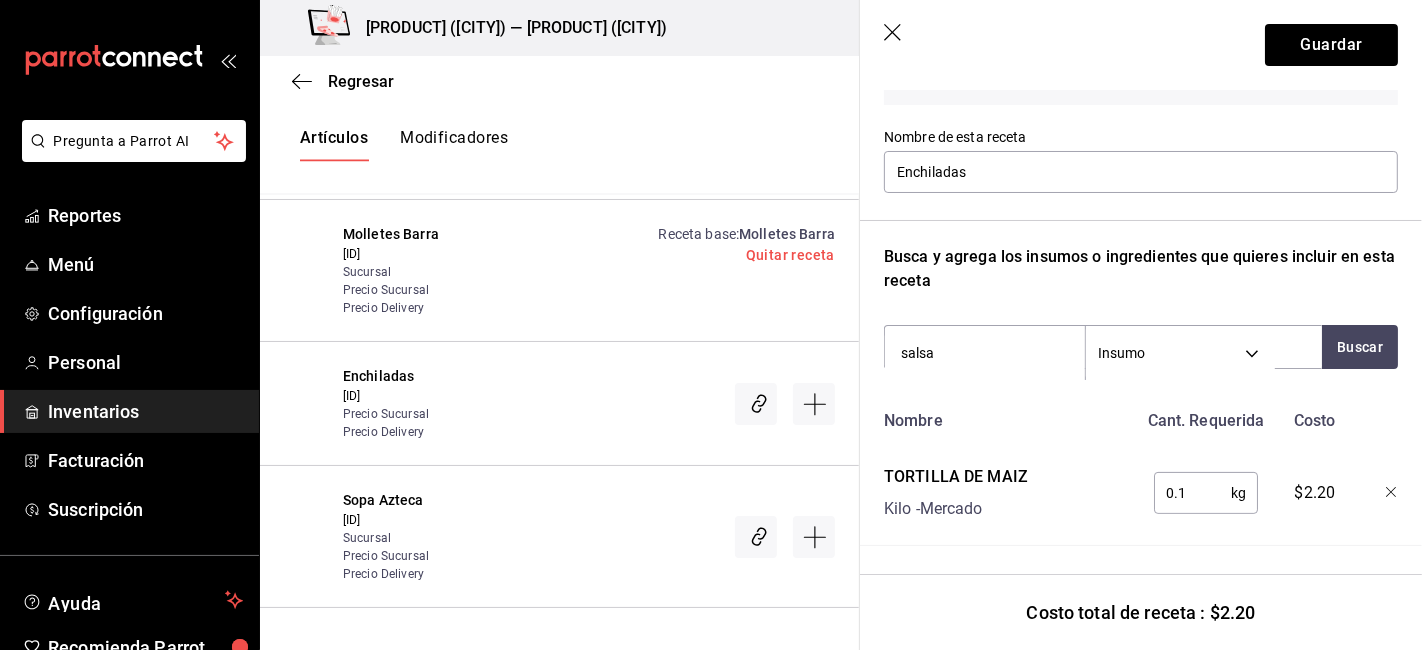 type on "salsa v" 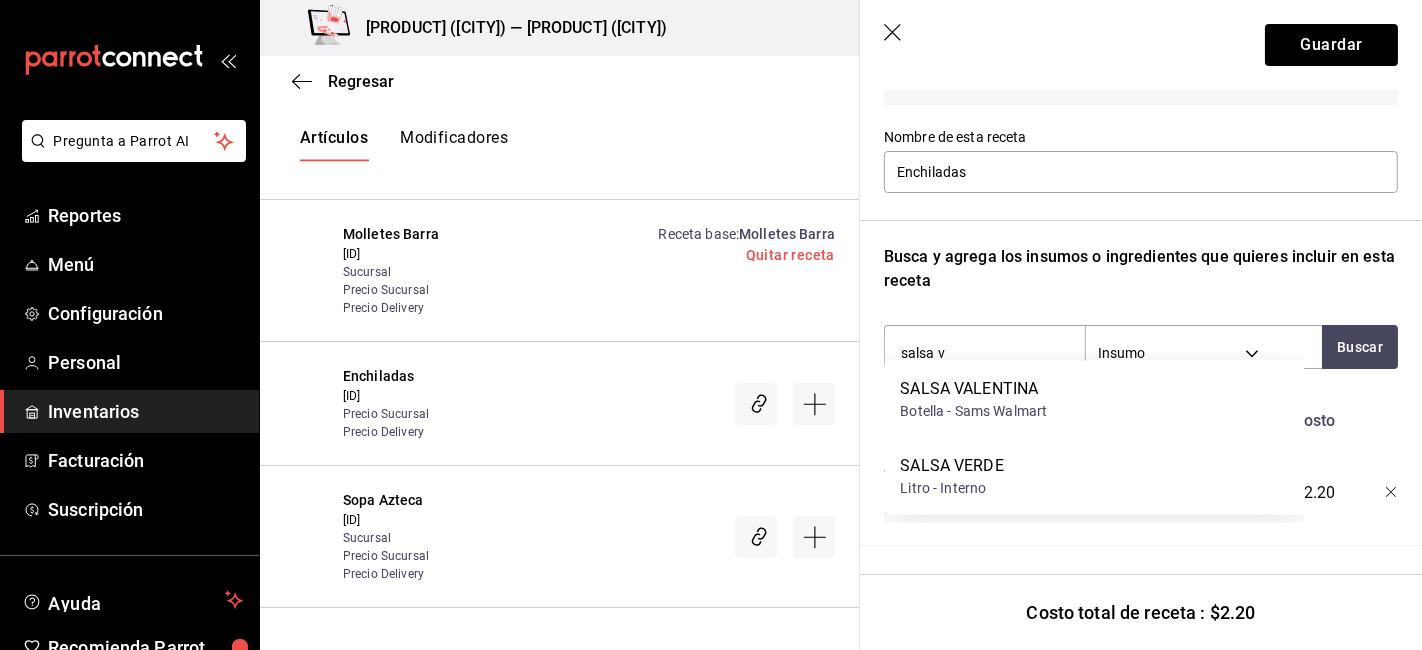 click on "Litro - Interno" at bounding box center (951, 488) 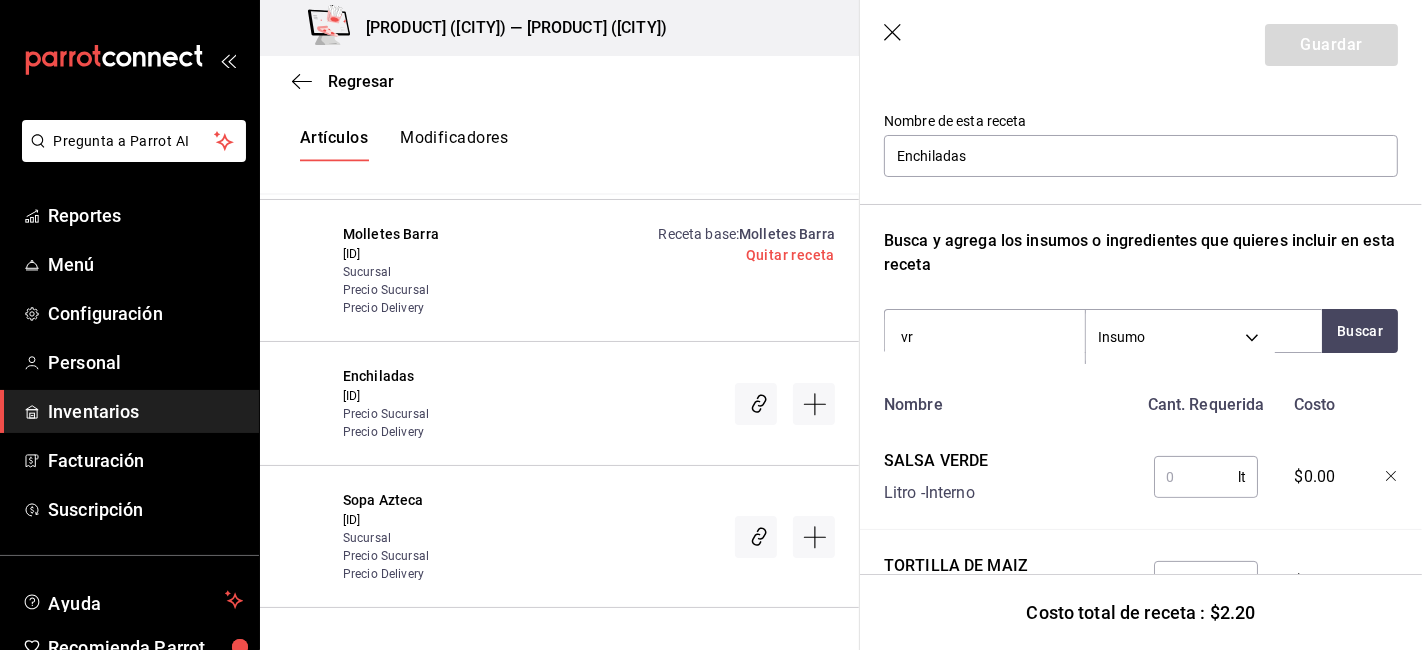 type on "v" 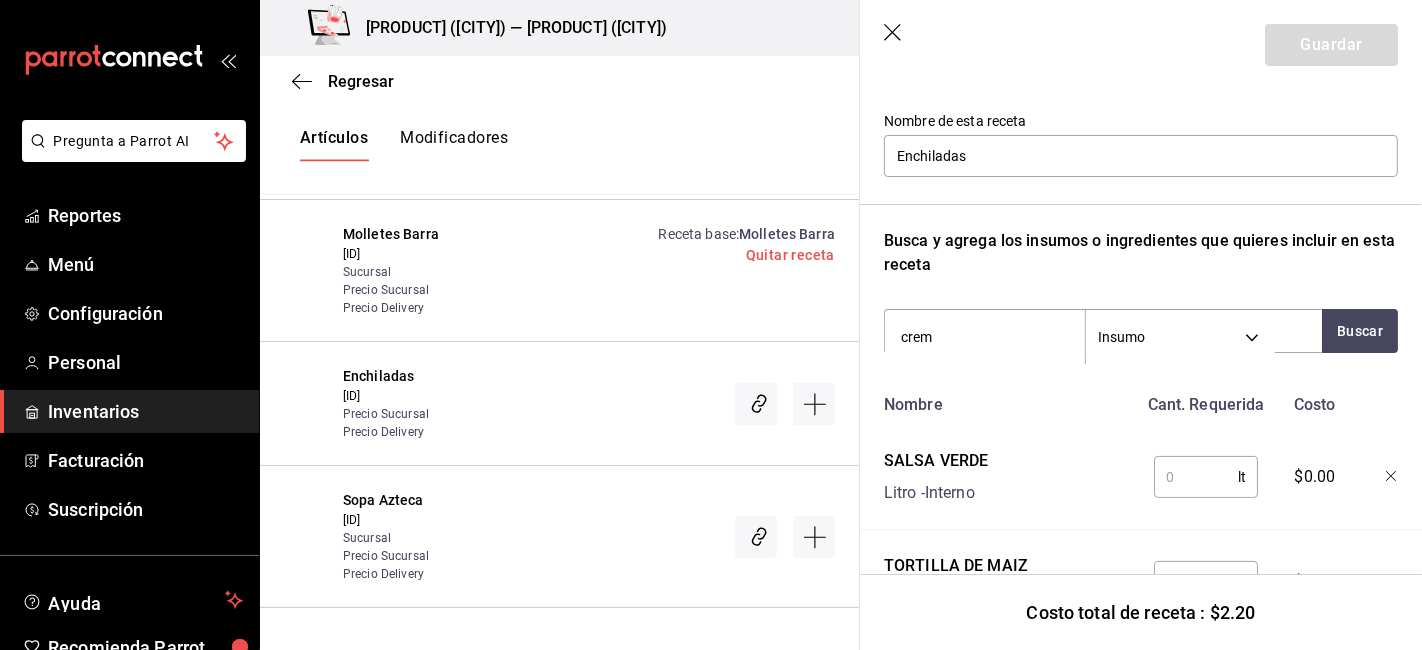 type on "crema" 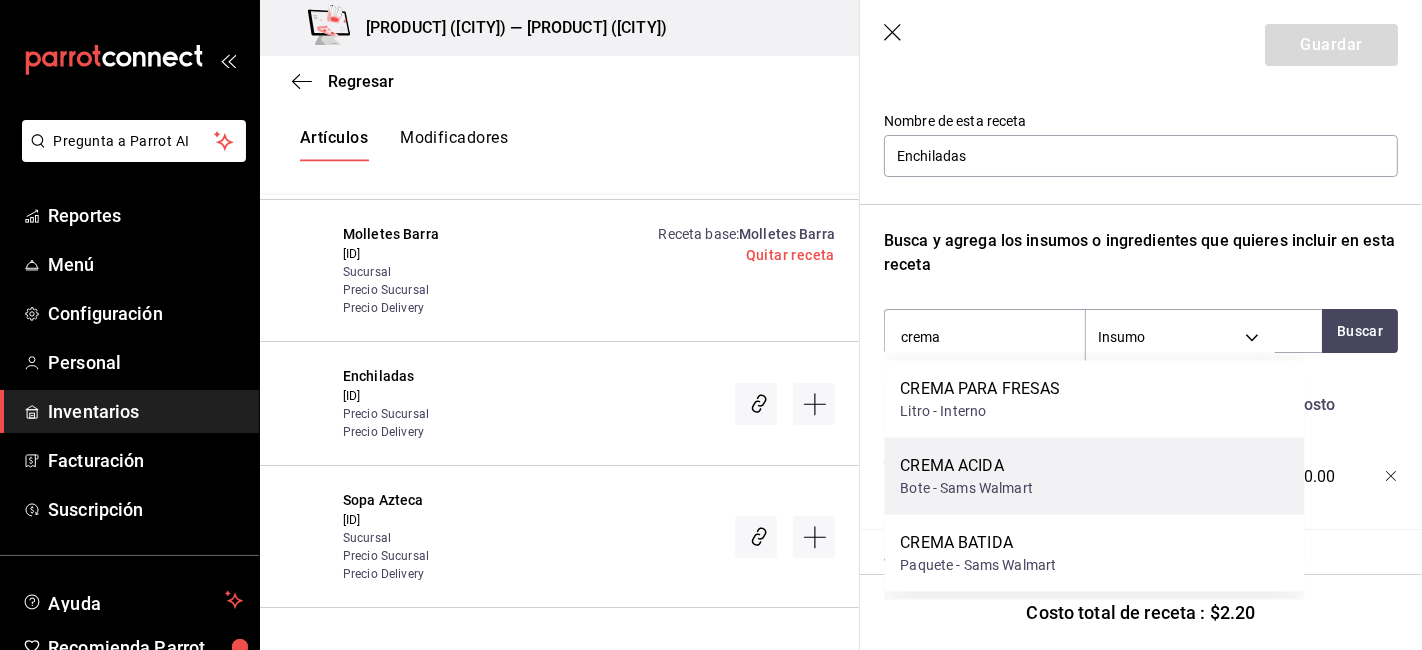 click on "[PRODUCT] Bote - Sams Walmart" at bounding box center (1094, 476) 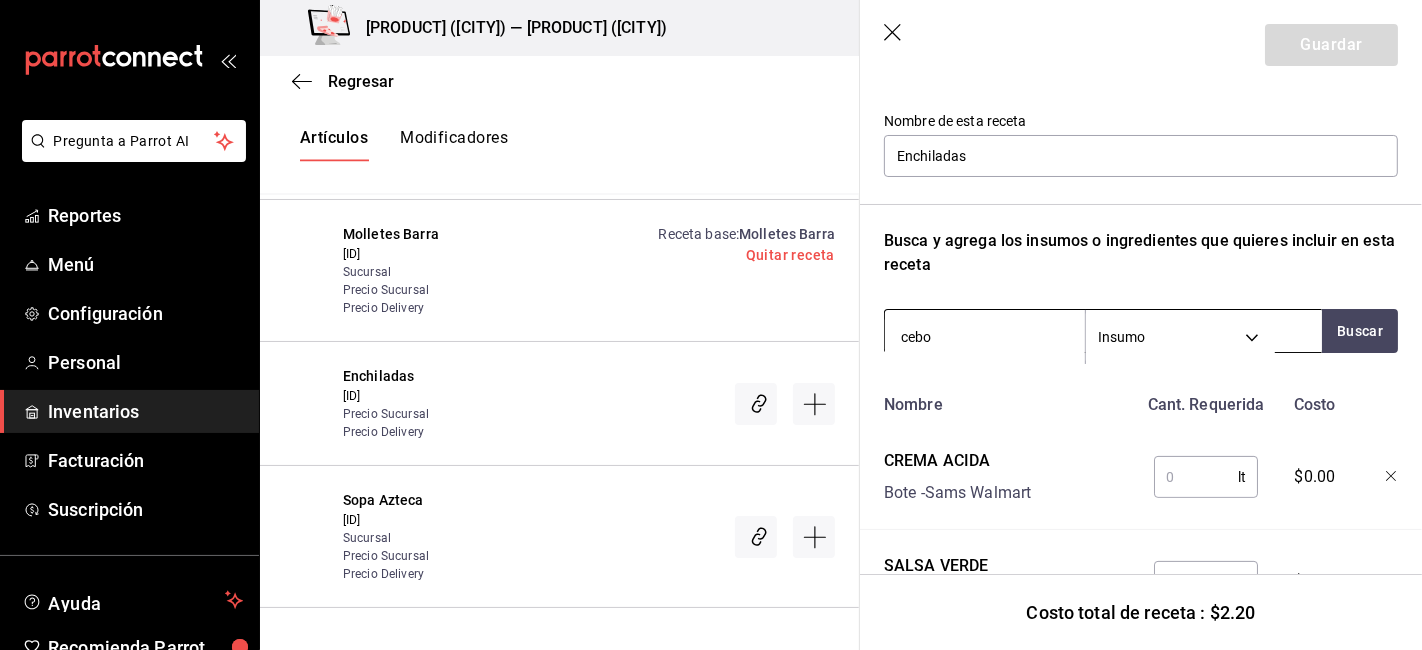 type on "cebol" 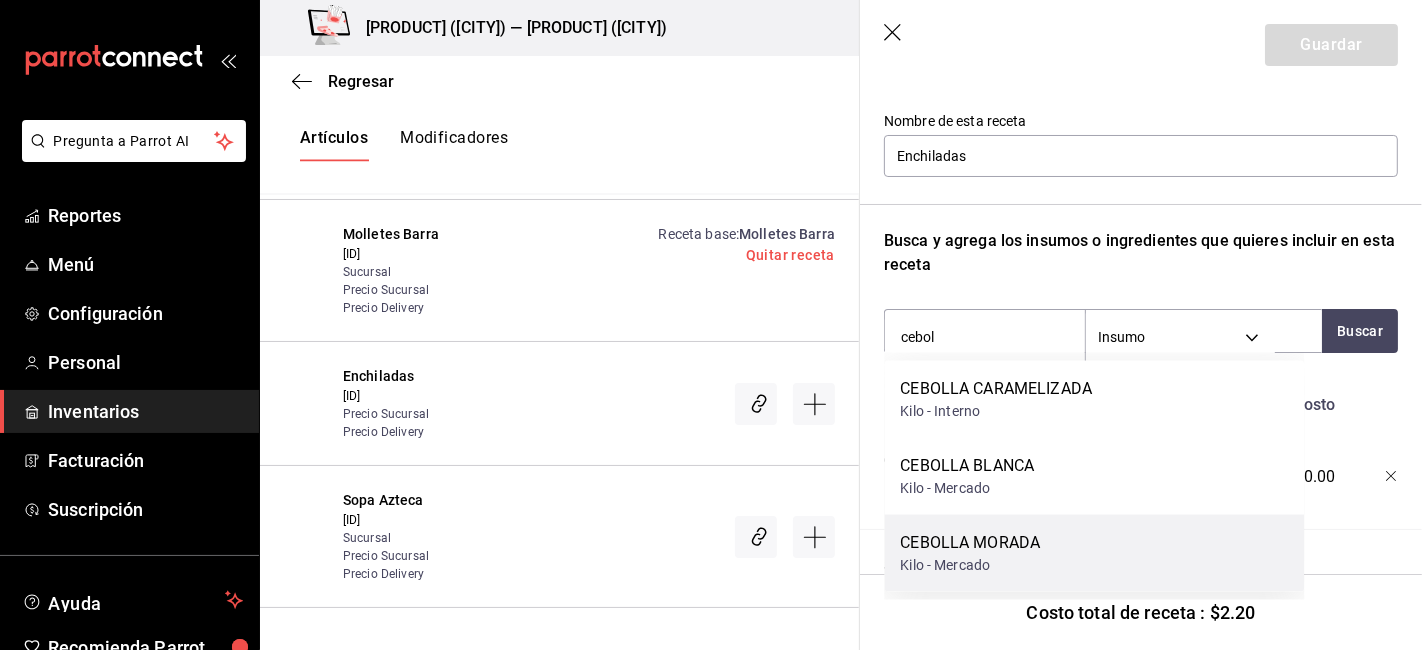 click on "CEBOLLA MORADA" at bounding box center [970, 543] 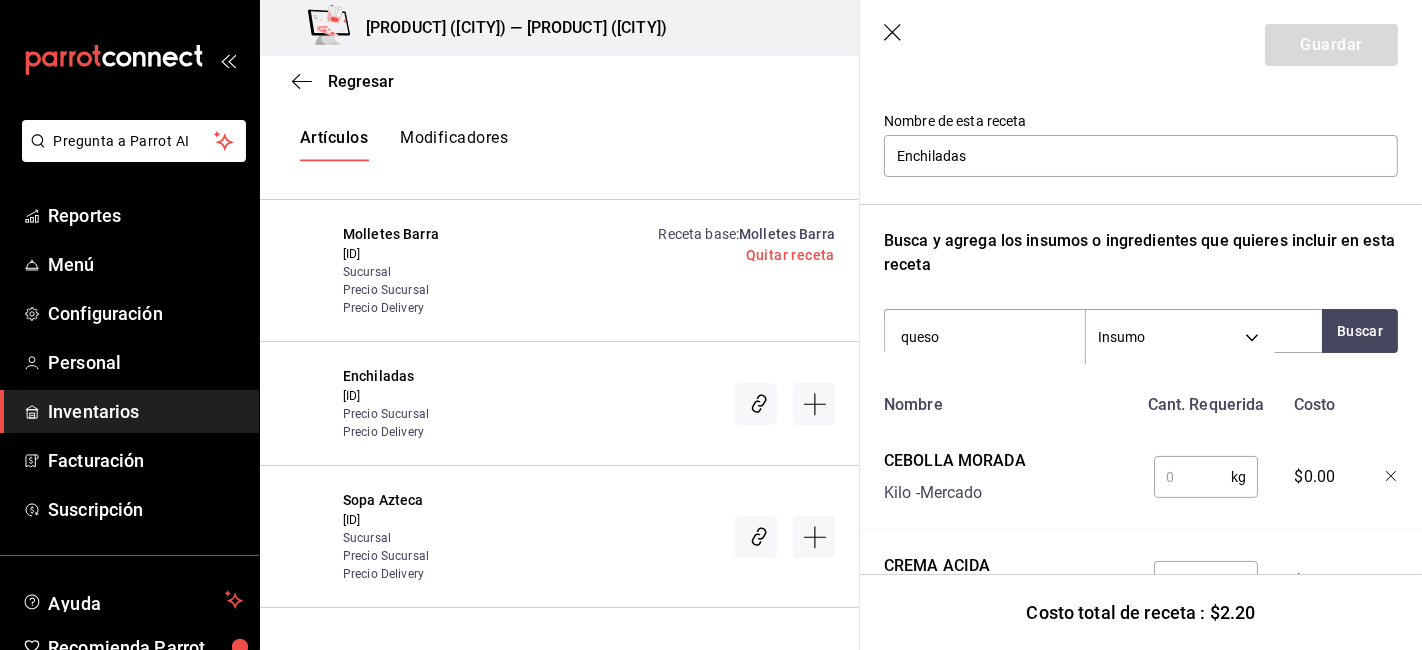 type on "queso g" 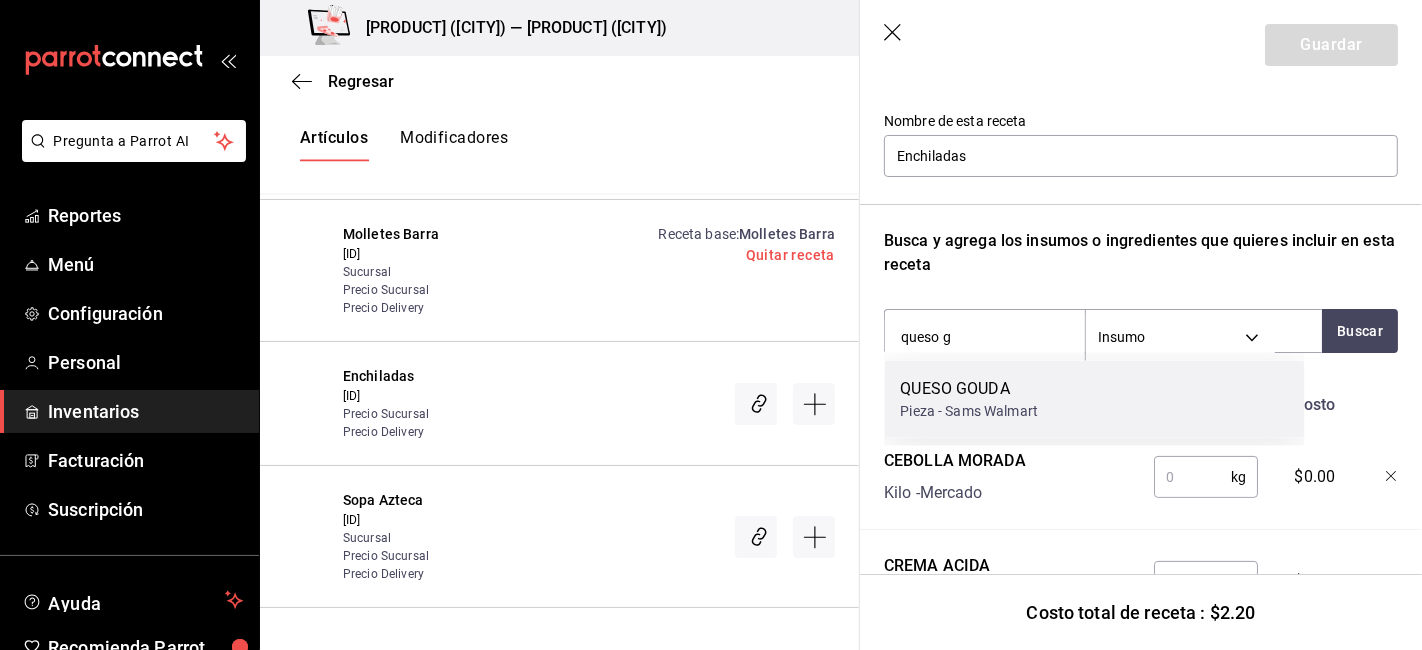 click on "[PRODUCT] Pieza - Sams Walmart" at bounding box center (1094, 399) 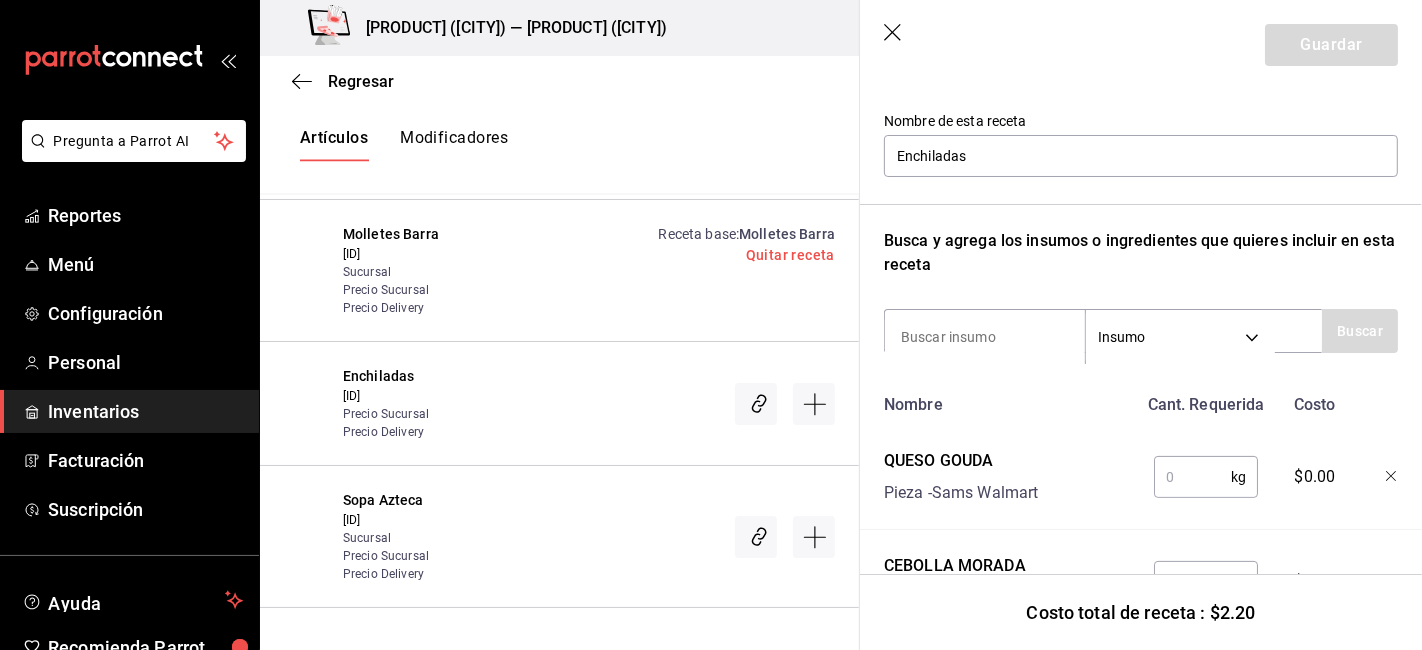 click at bounding box center (1192, 477) 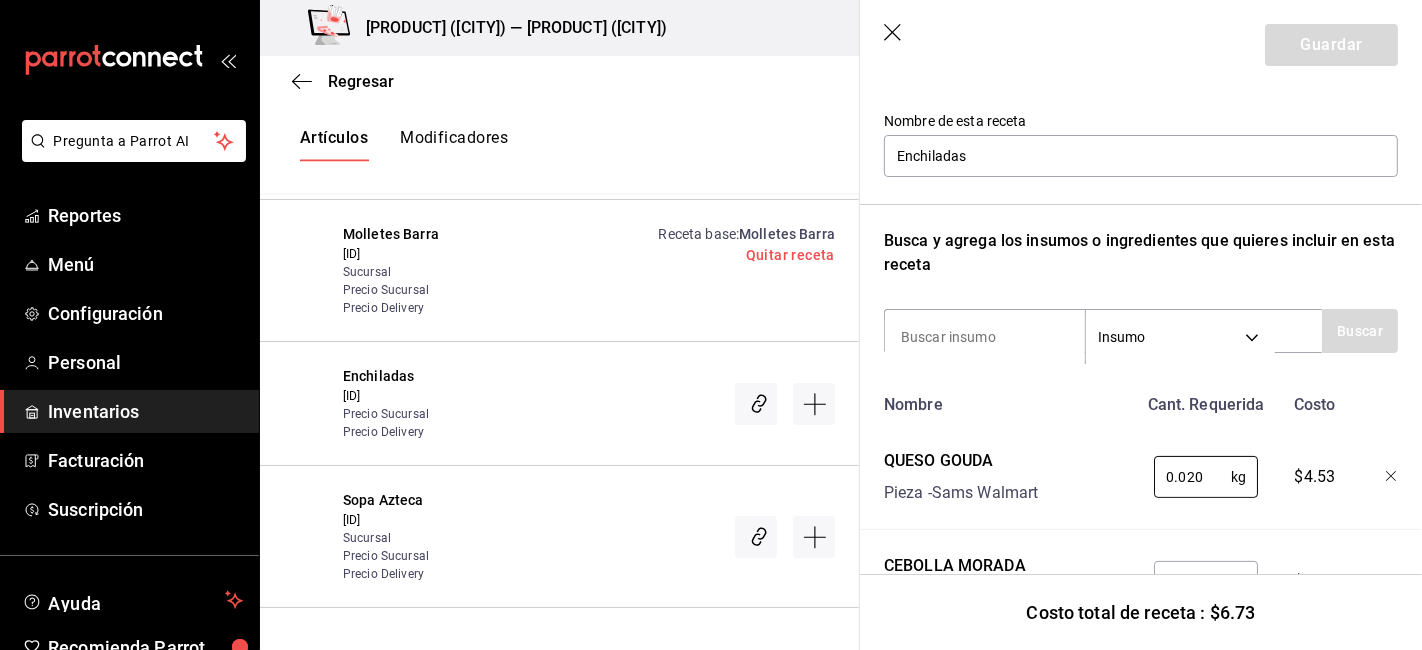 scroll, scrollTop: 300, scrollLeft: 0, axis: vertical 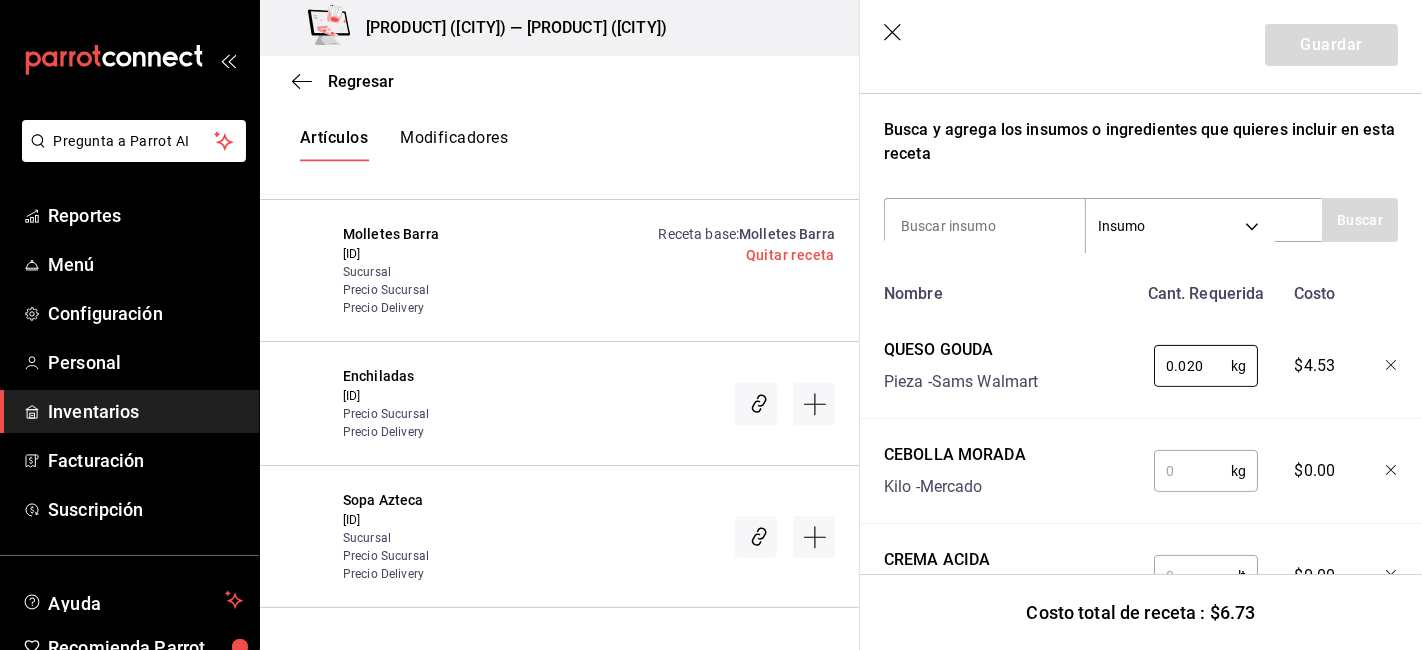type on "0.020" 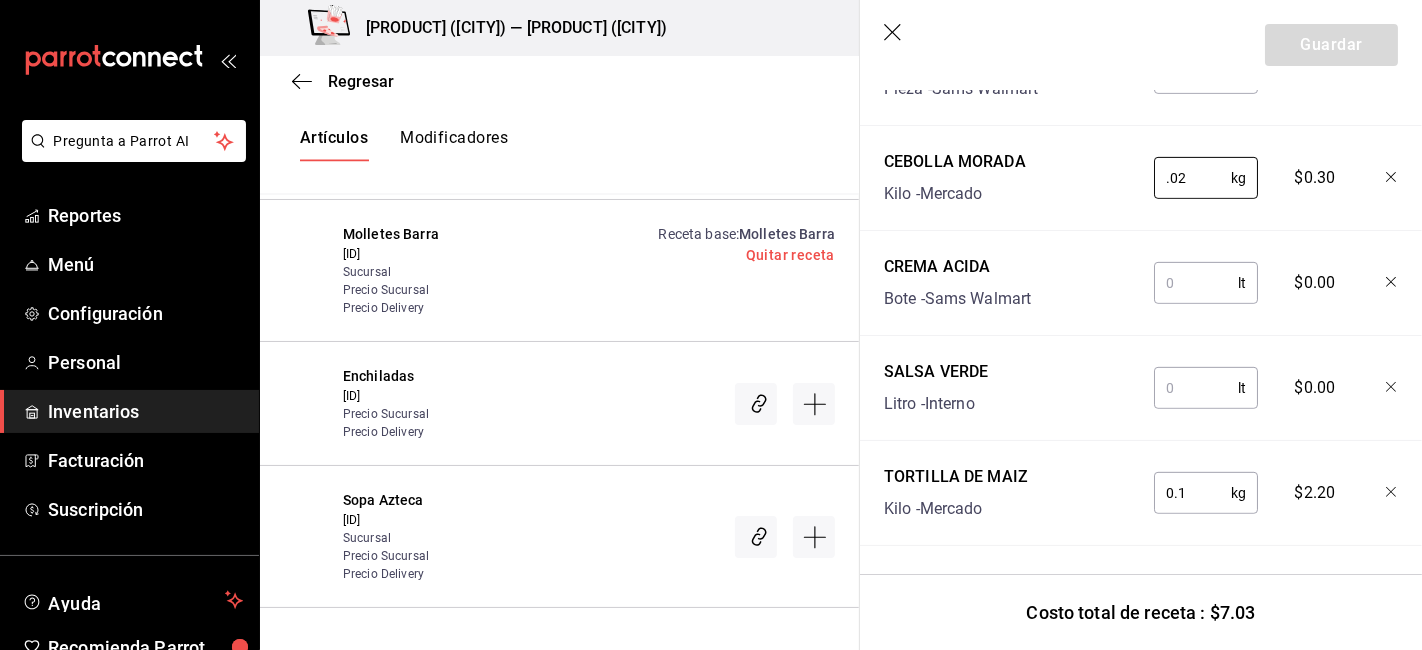 scroll, scrollTop: 609, scrollLeft: 0, axis: vertical 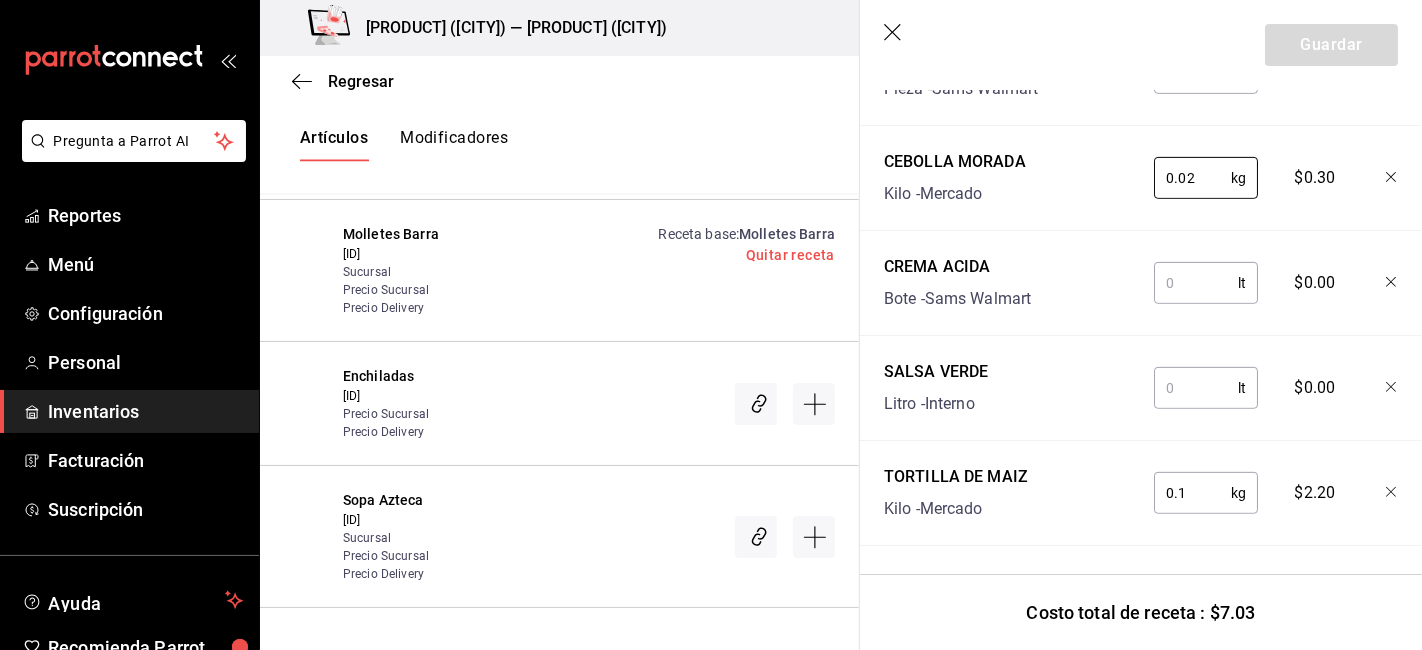 click at bounding box center [1196, 283] 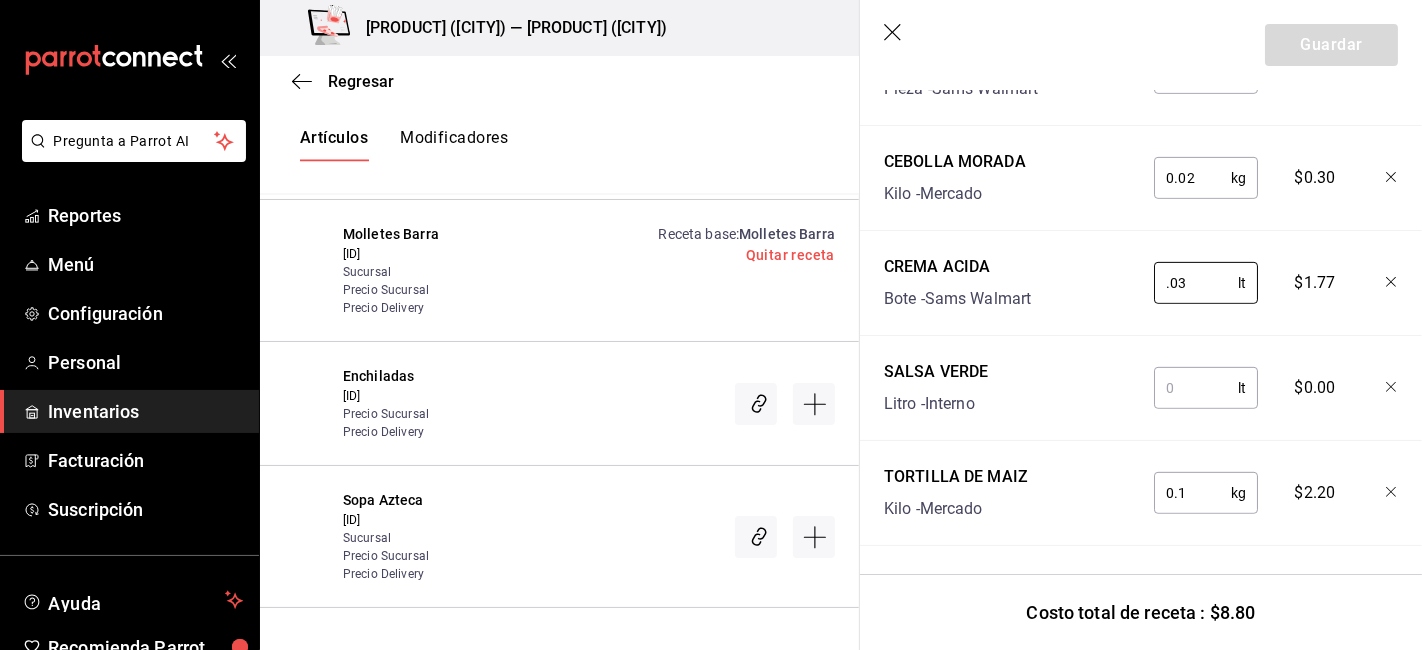 type on "0.03" 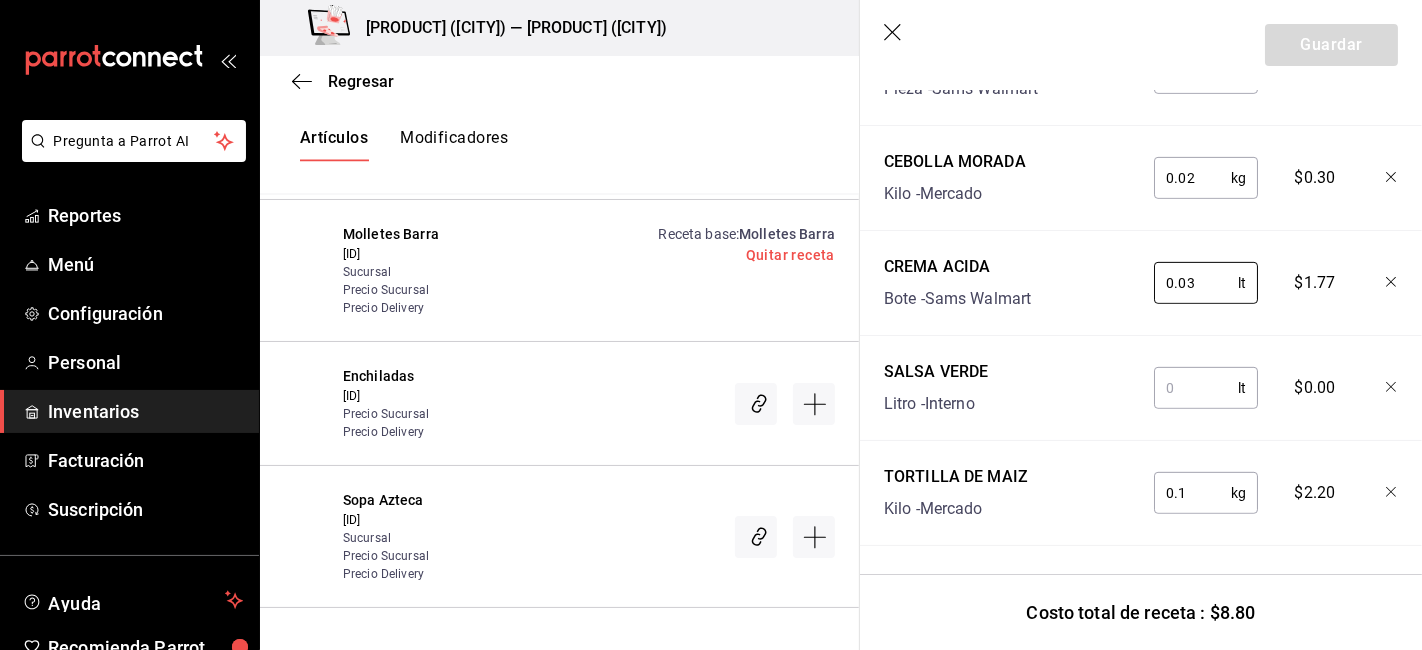 click at bounding box center [1196, 388] 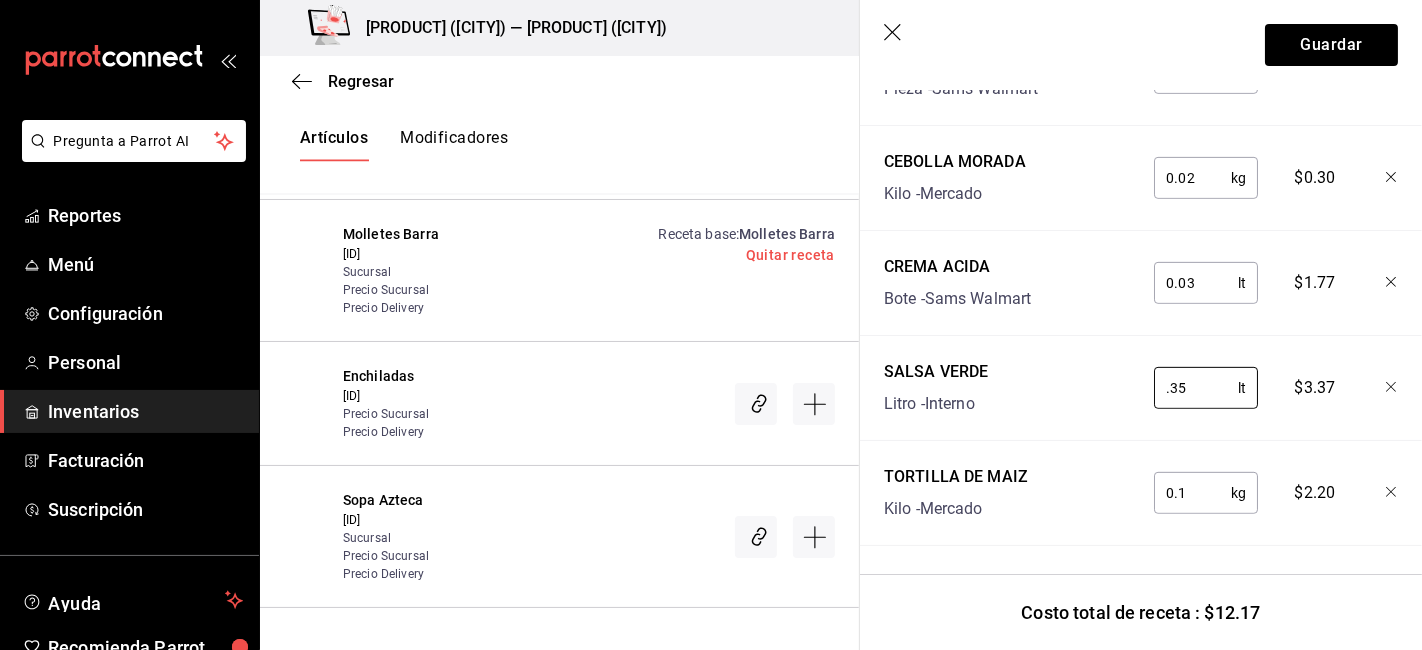 type on "0.35" 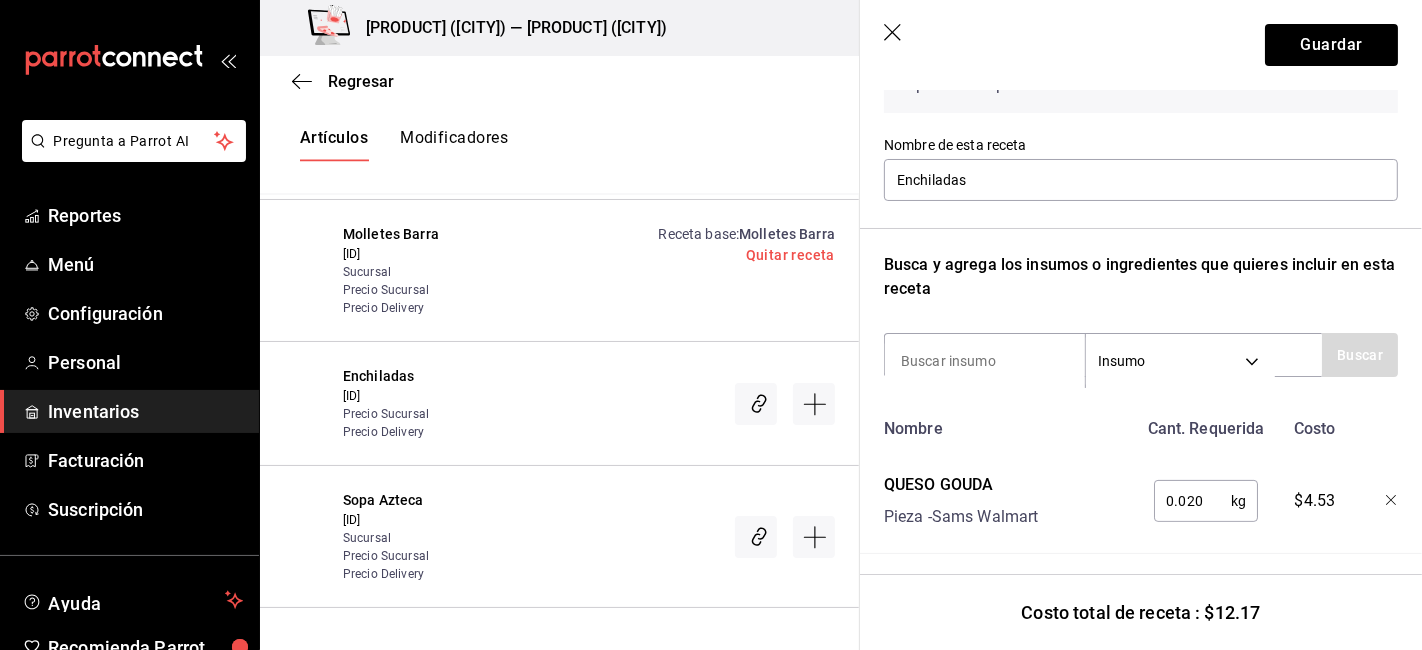 scroll, scrollTop: 0, scrollLeft: 0, axis: both 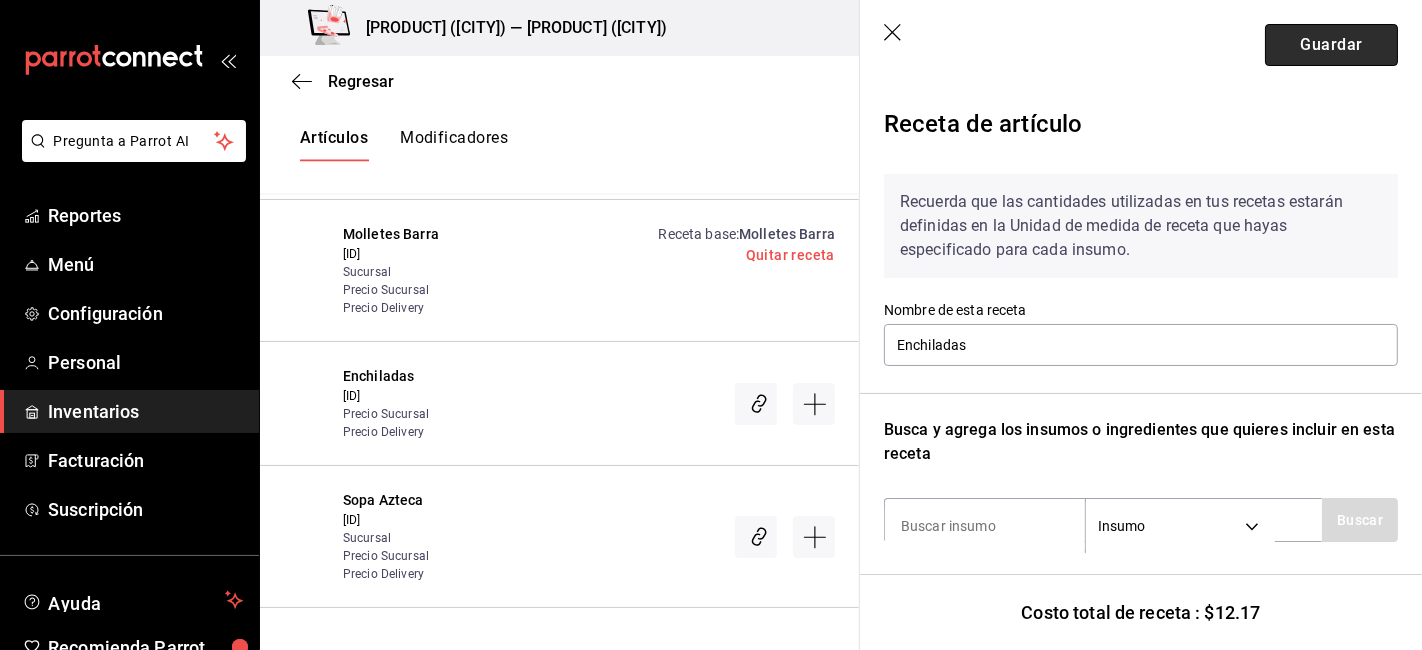 click on "Guardar" at bounding box center (1331, 45) 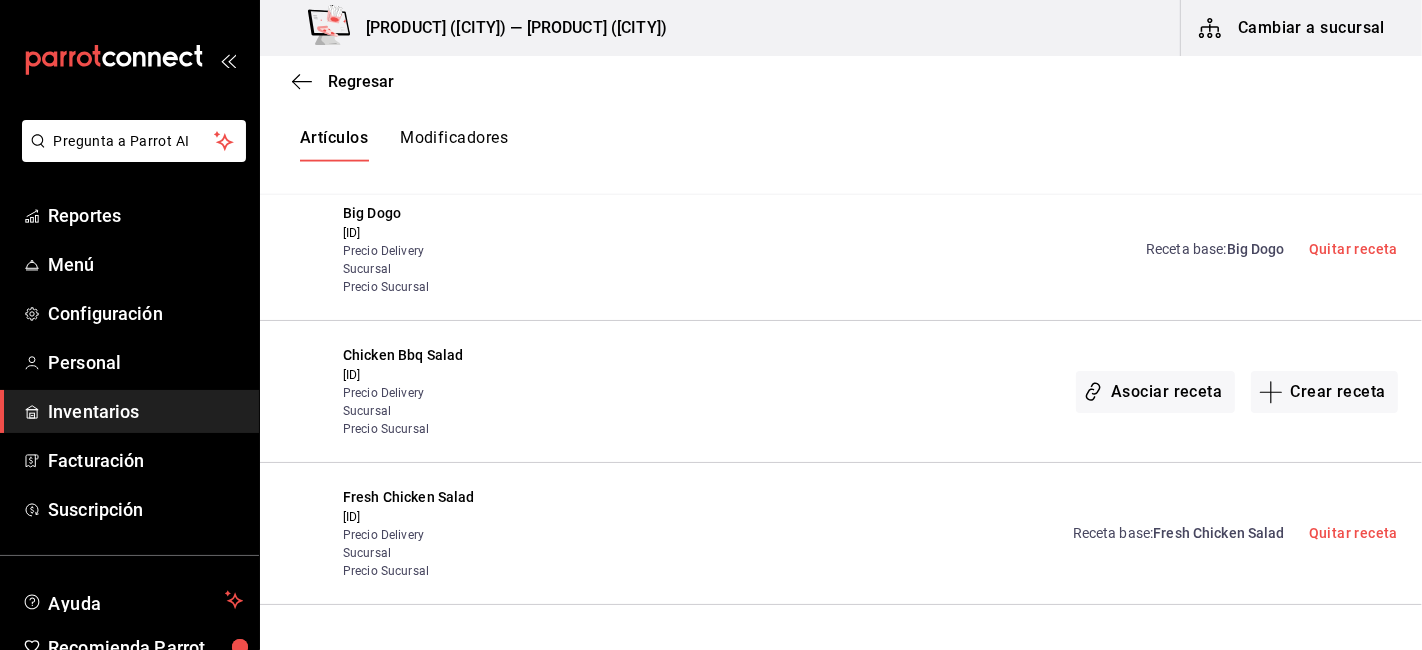 scroll, scrollTop: 2000, scrollLeft: 0, axis: vertical 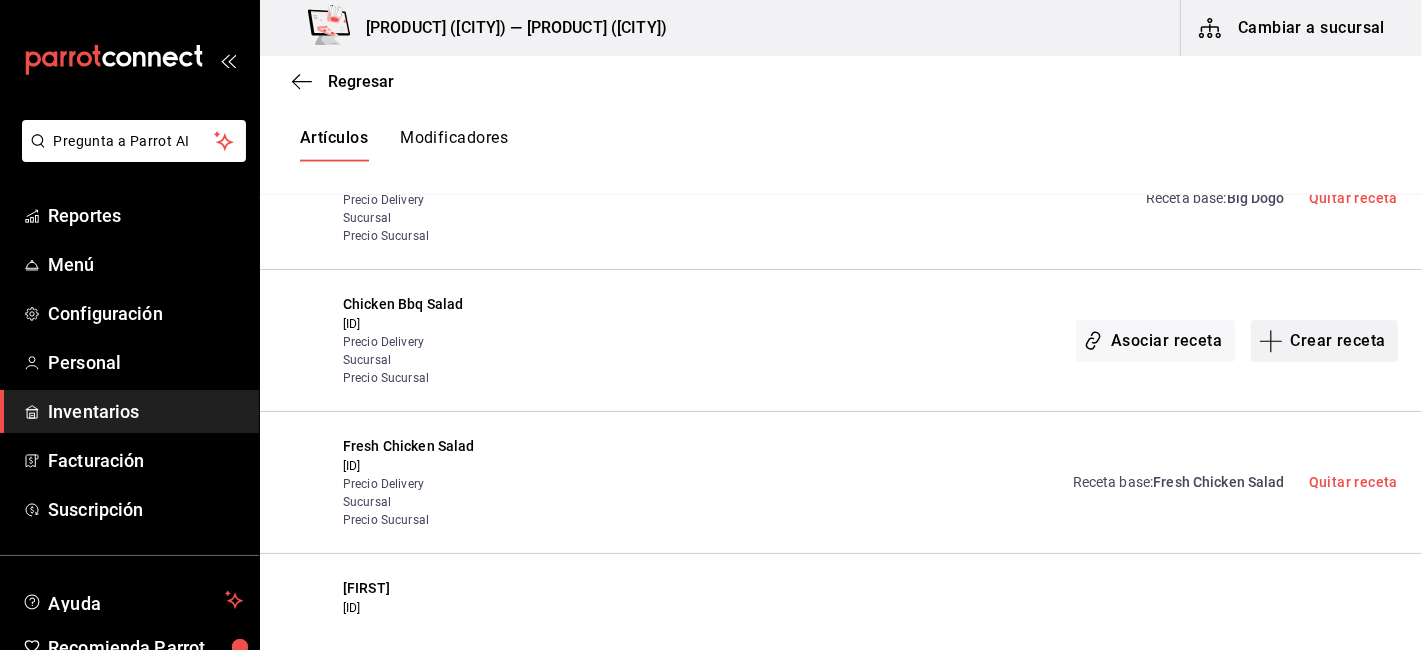 click on "Crear receta" at bounding box center [1325, 341] 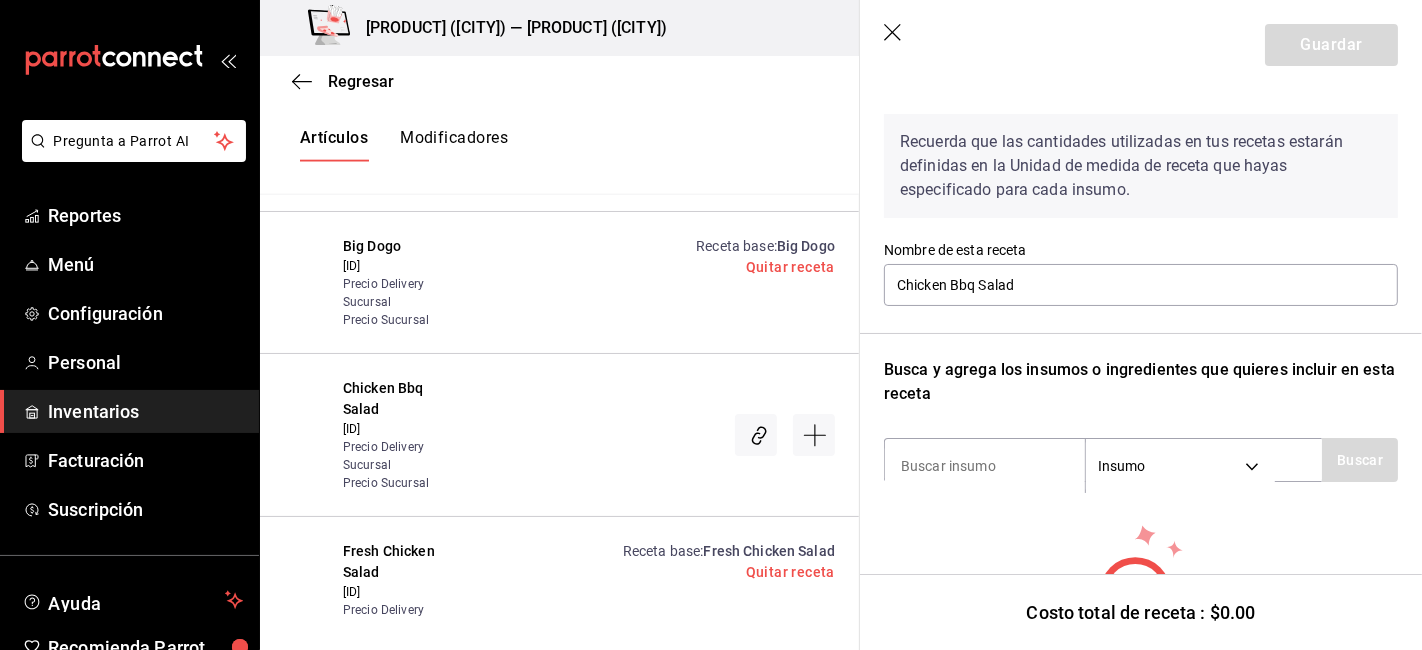 scroll, scrollTop: 111, scrollLeft: 0, axis: vertical 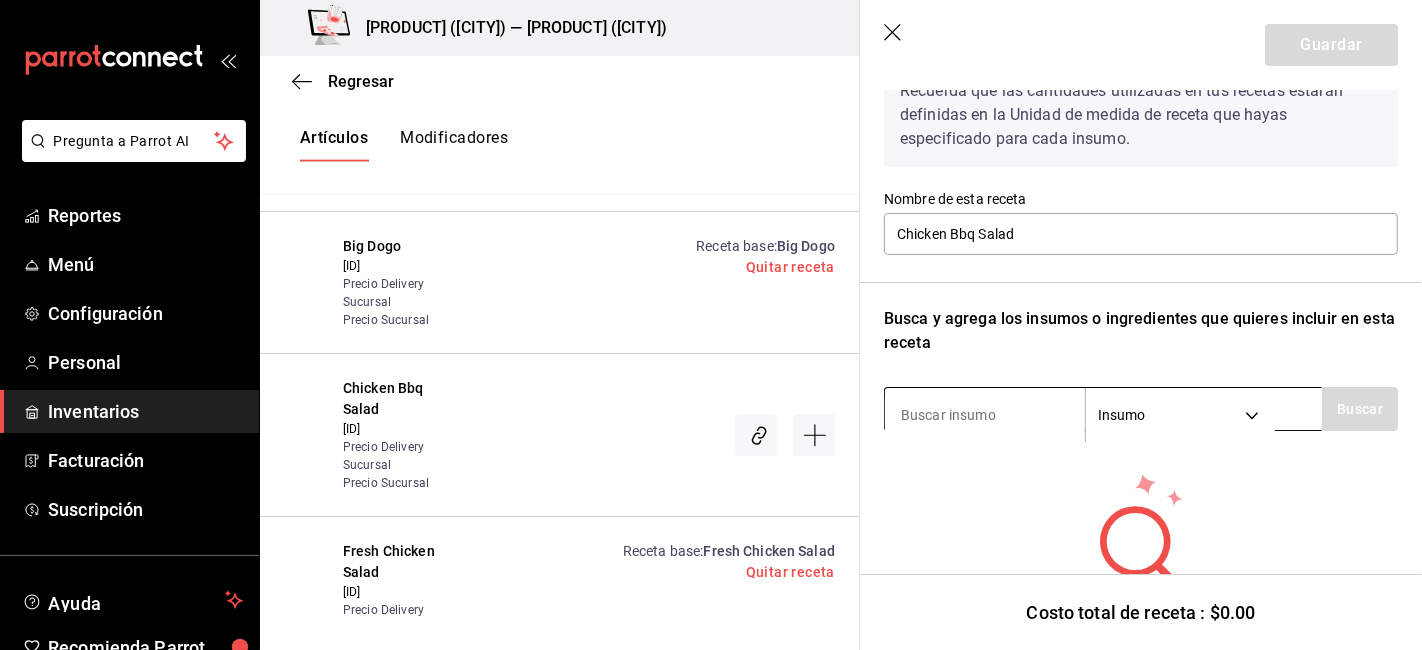 click at bounding box center [985, 415] 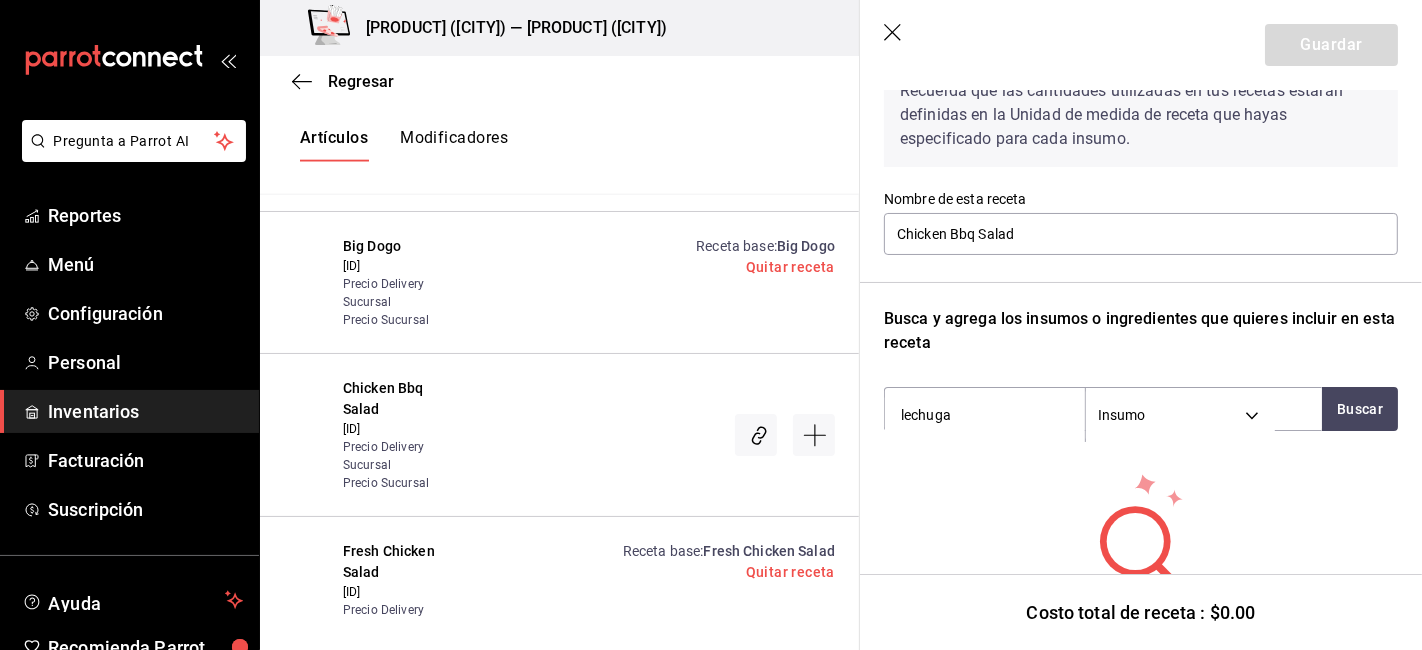 type on "lechuga" 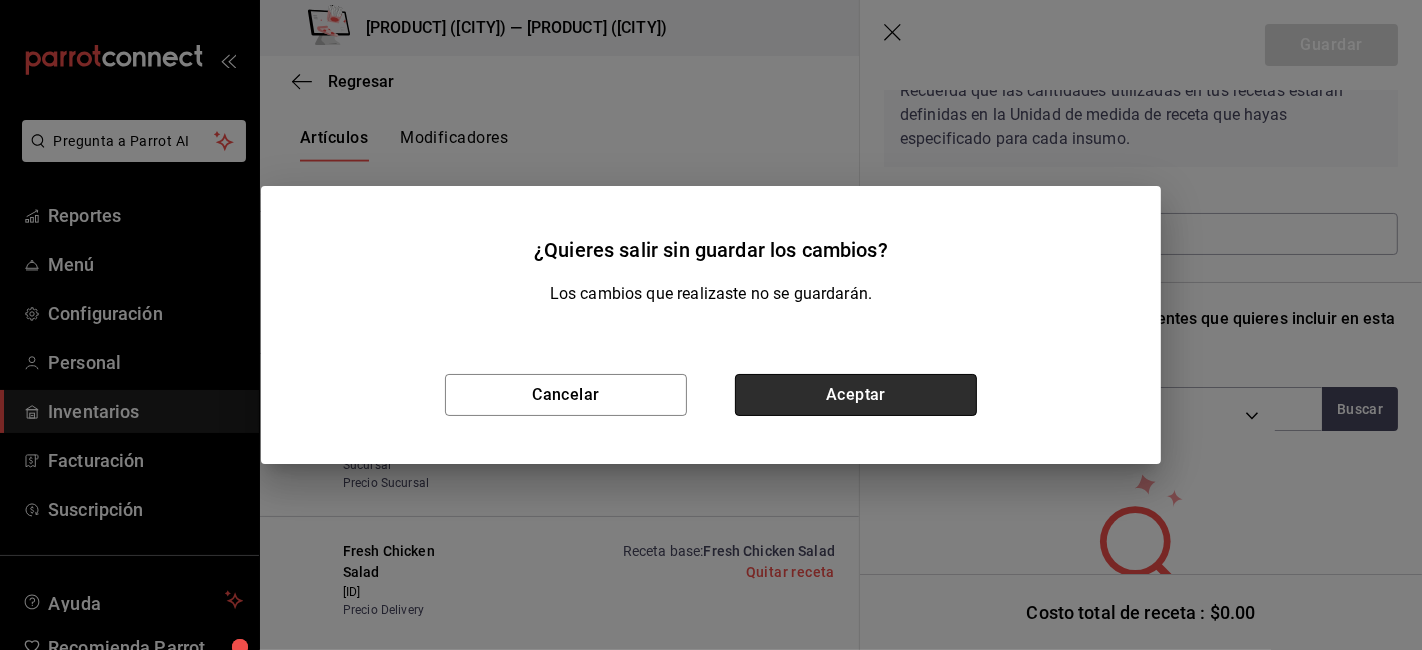 click on "Aceptar" at bounding box center [856, 395] 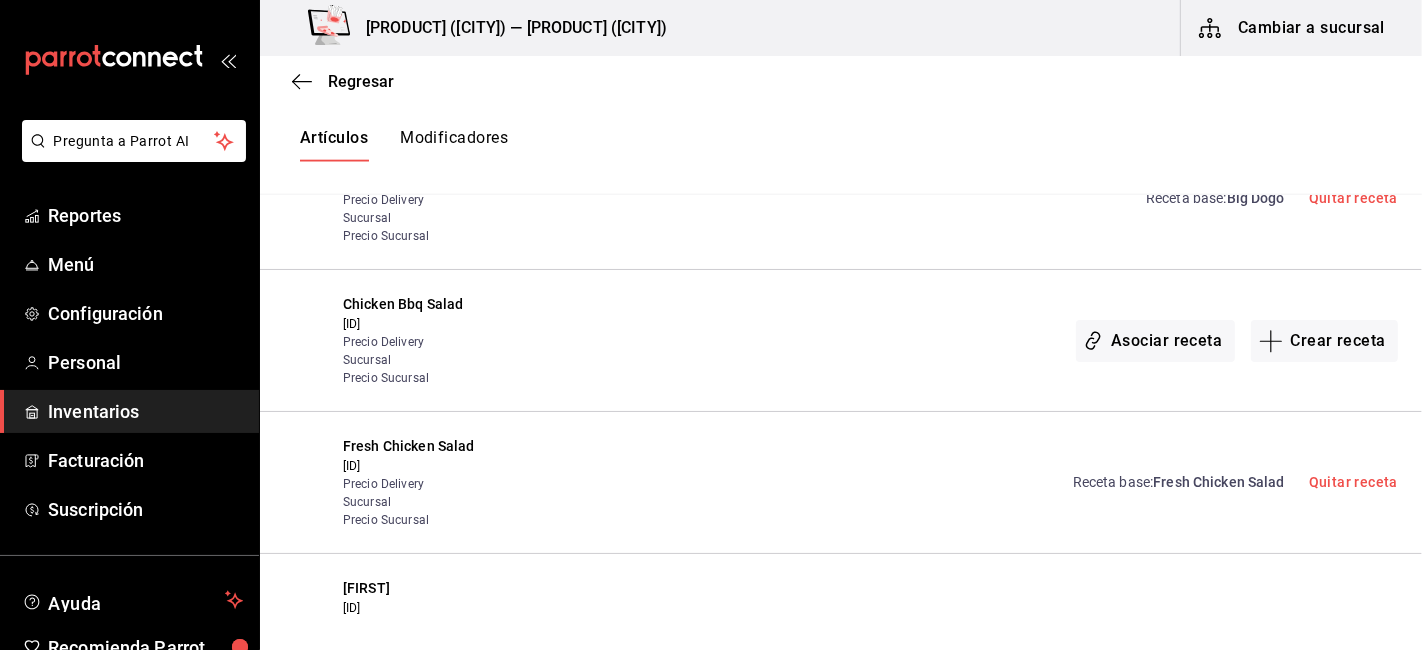 scroll, scrollTop: 0, scrollLeft: 0, axis: both 